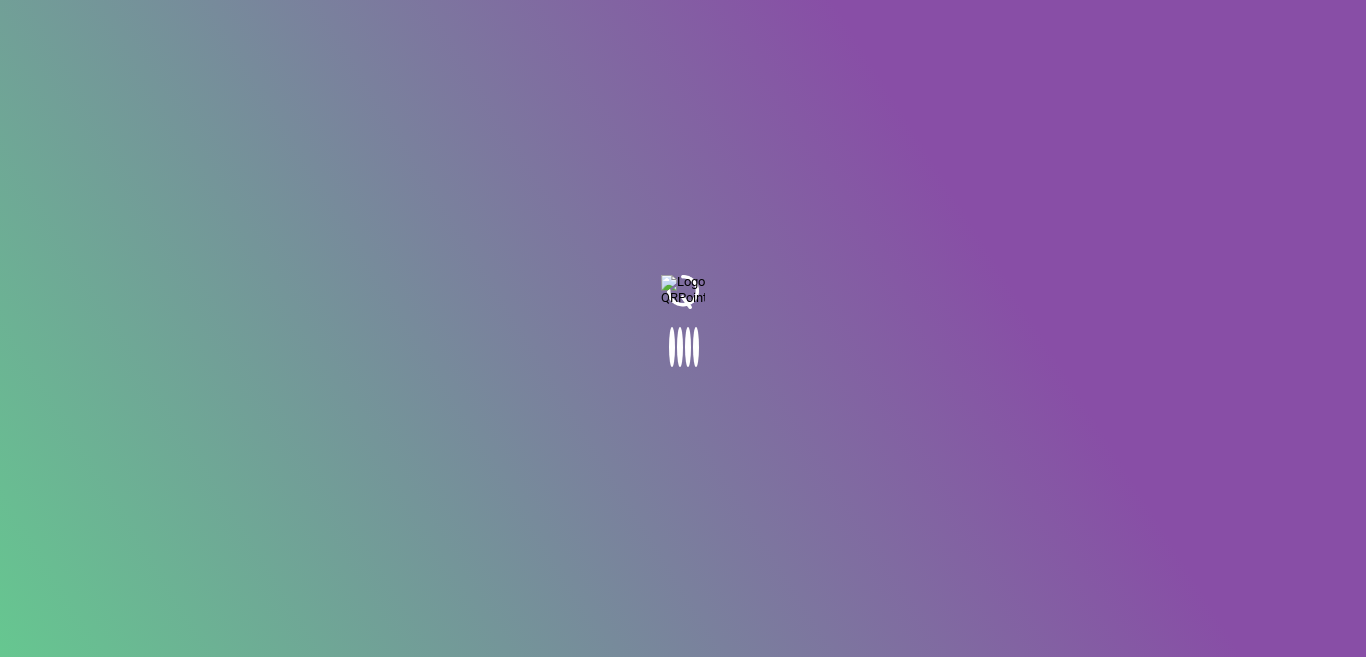 scroll, scrollTop: 0, scrollLeft: 0, axis: both 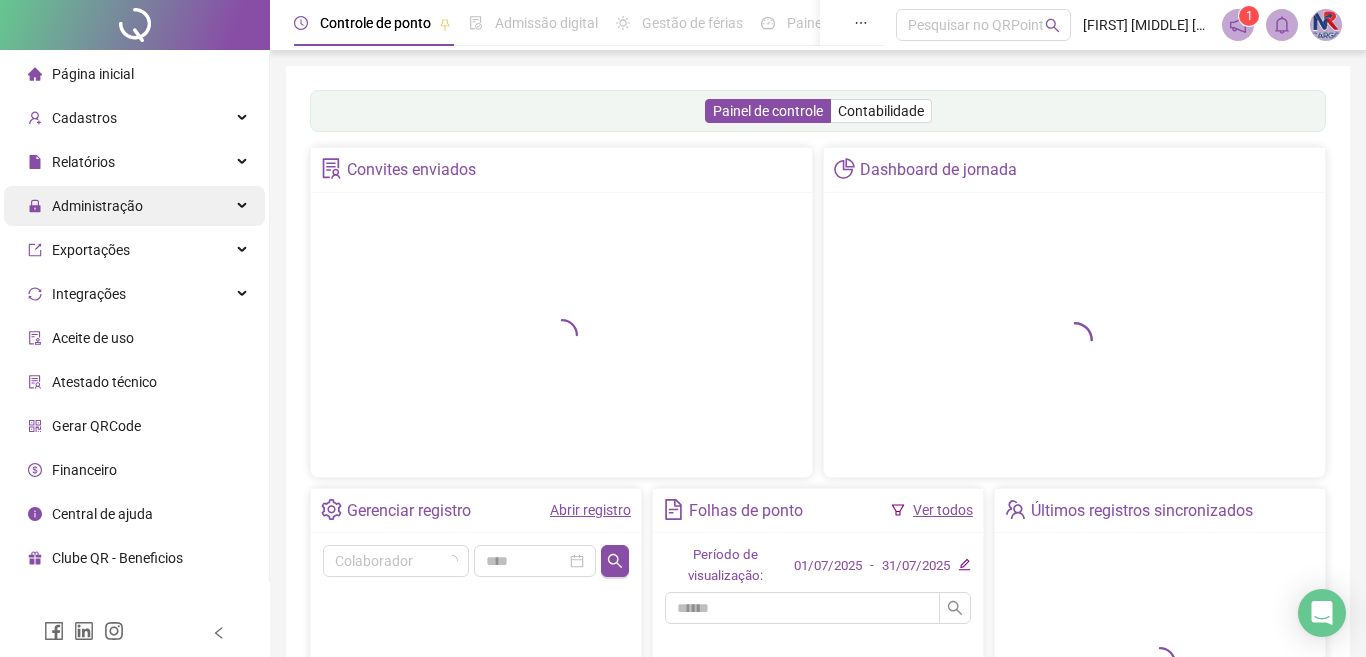 click on "Administração" at bounding box center [97, 206] 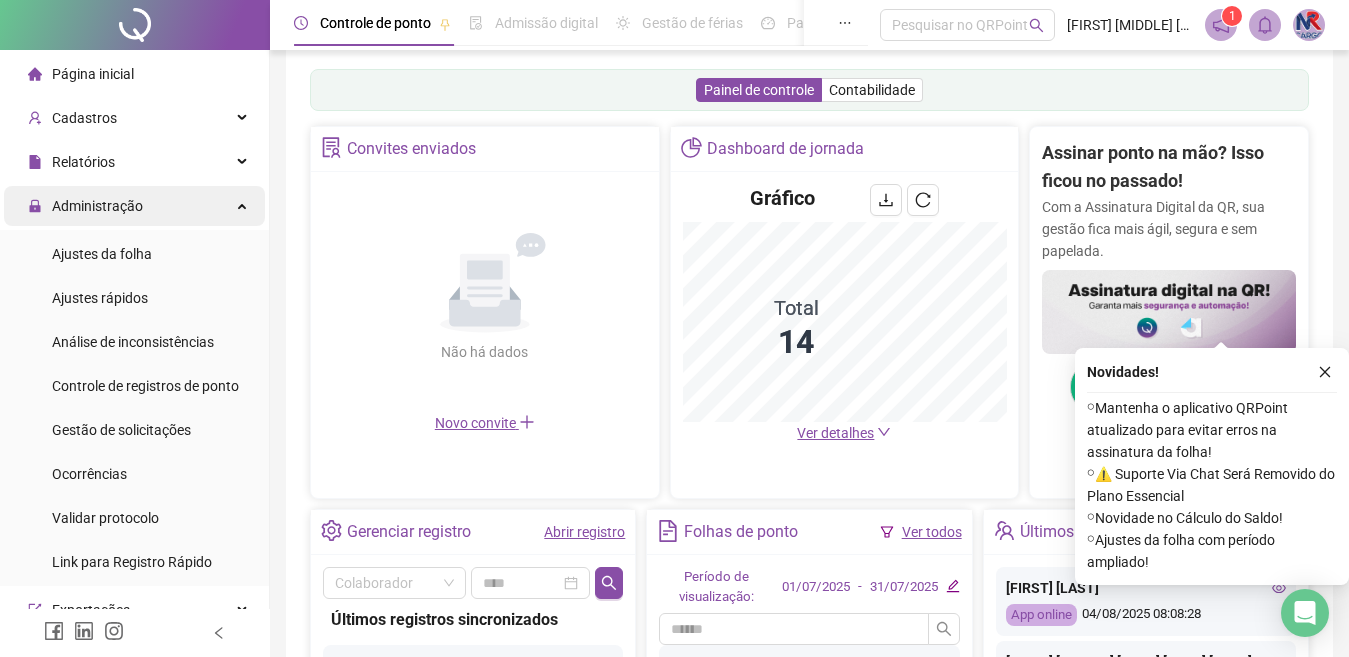 scroll, scrollTop: 611, scrollLeft: 0, axis: vertical 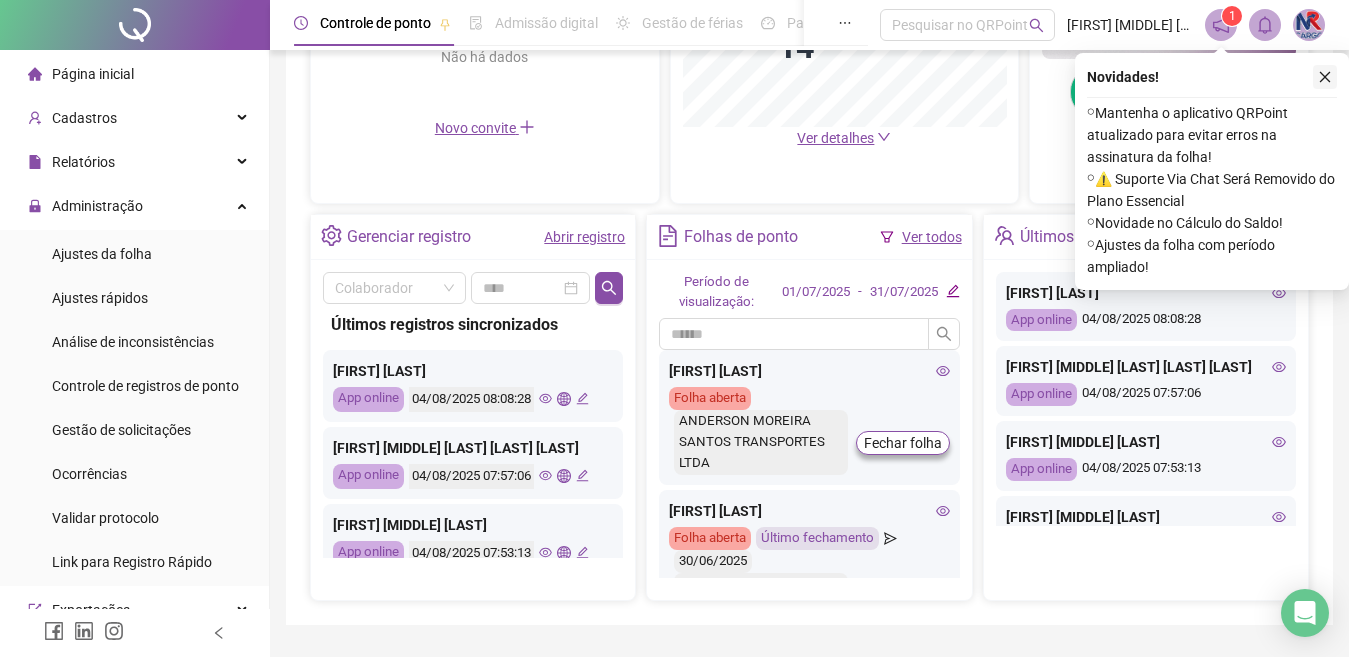 click at bounding box center (1325, 77) 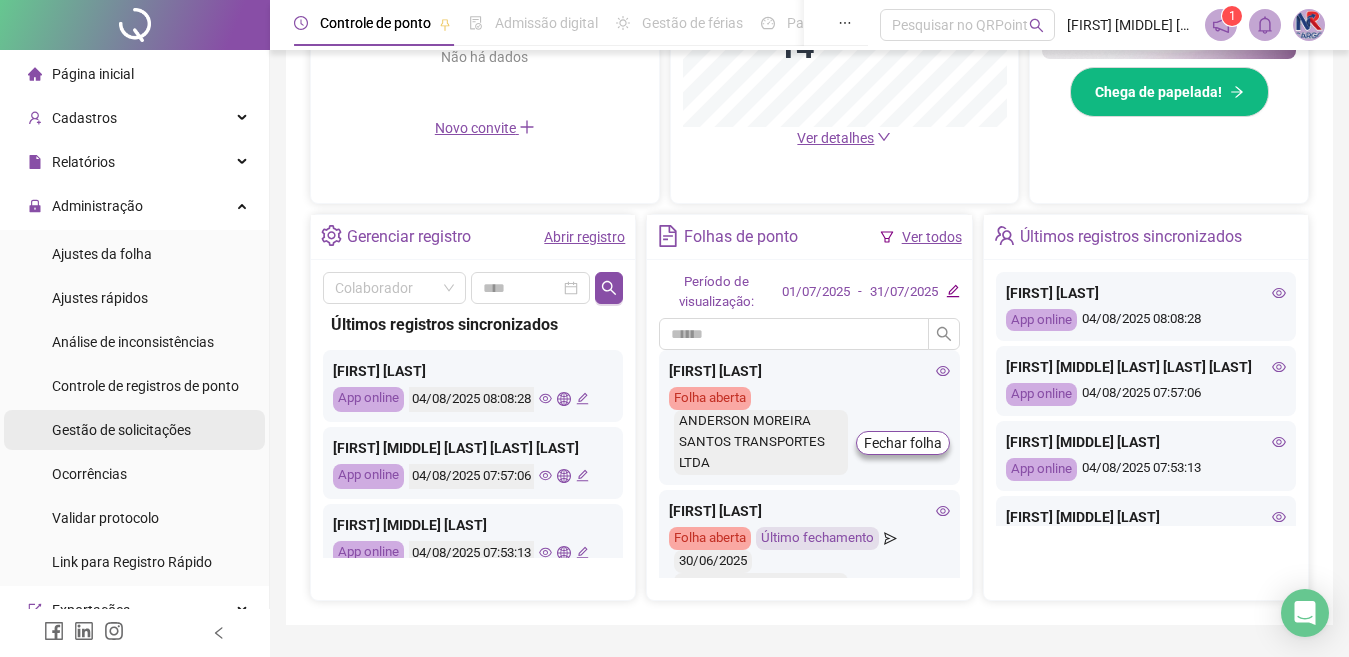 click on "Gestão de solicitações" at bounding box center [121, 430] 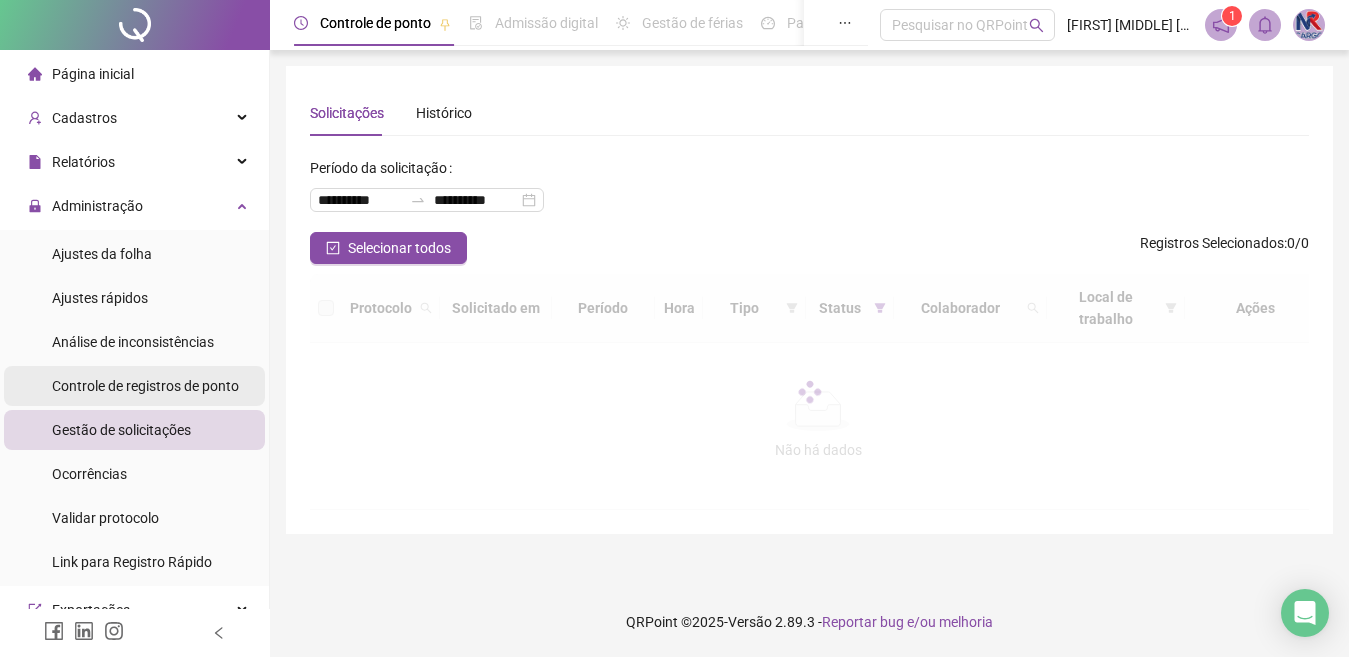 scroll, scrollTop: 0, scrollLeft: 0, axis: both 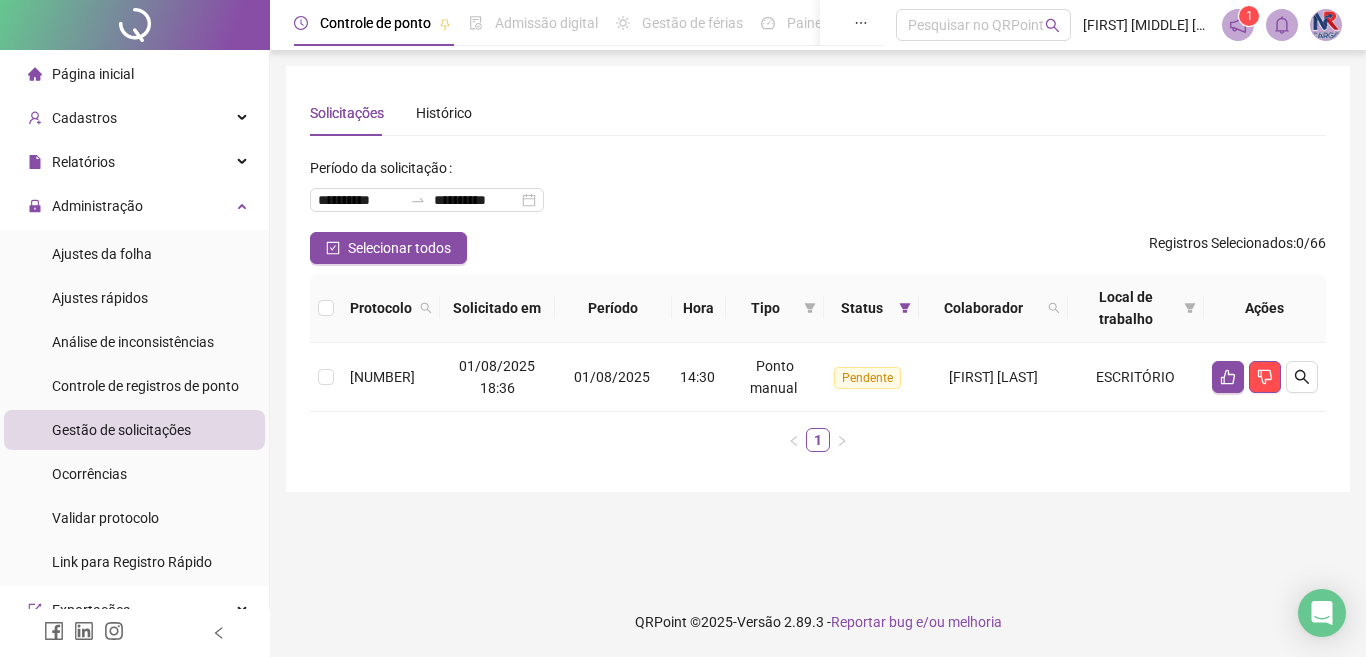 click at bounding box center [326, 308] 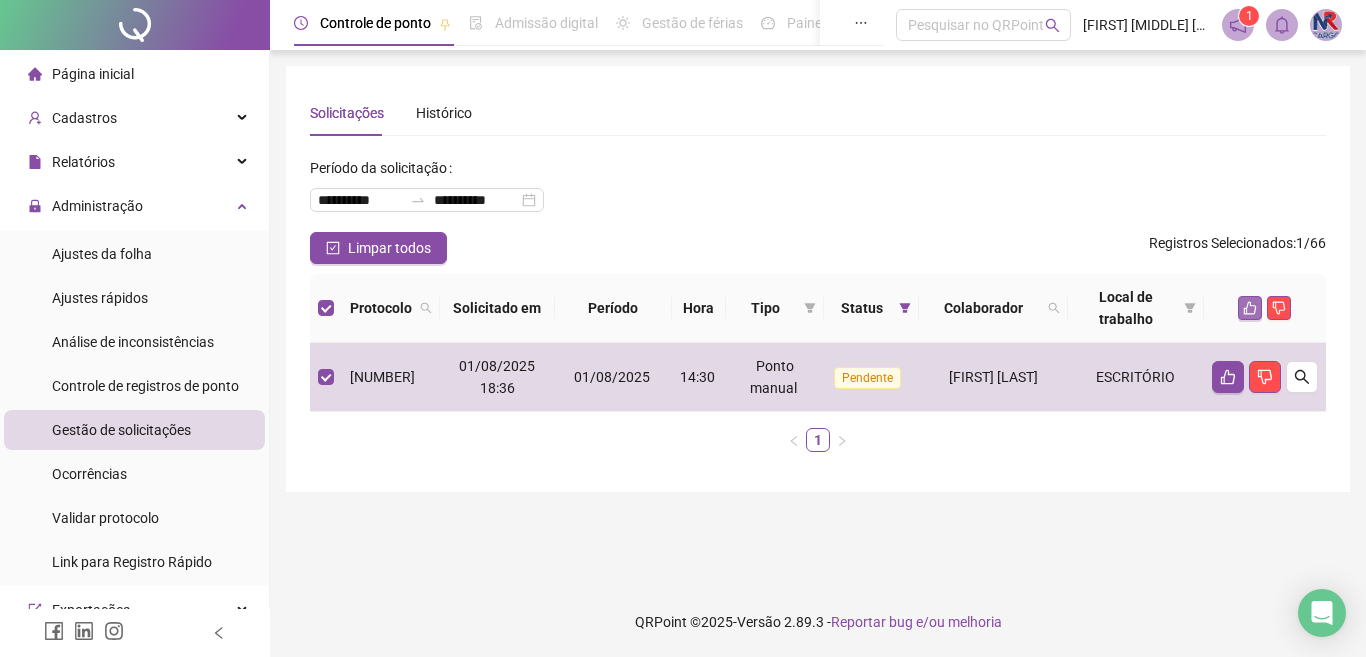 click 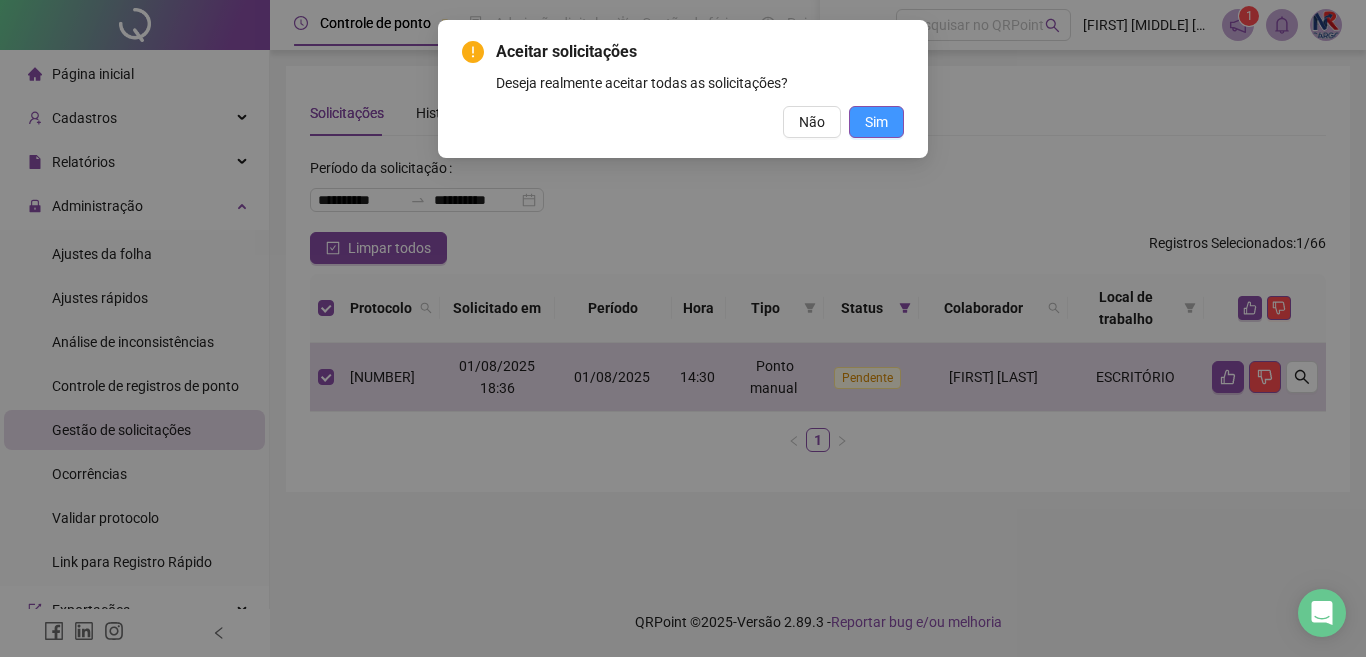 click on "Sim" at bounding box center [876, 122] 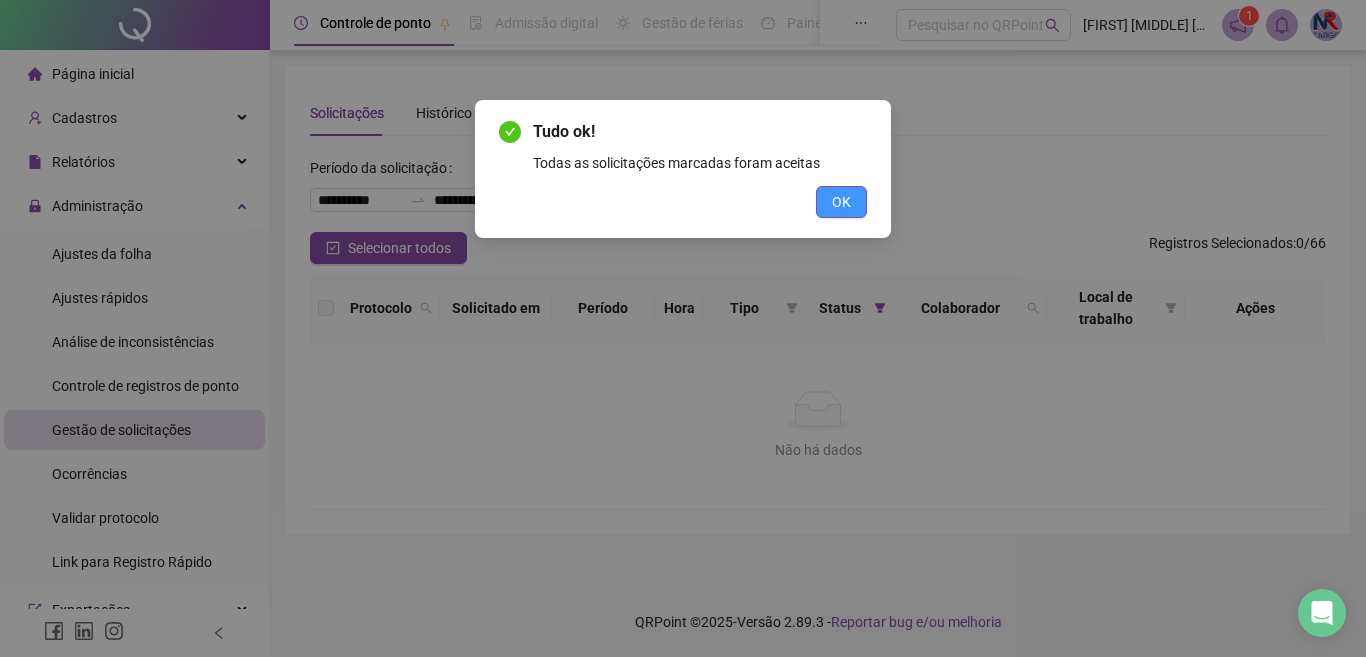 click on "OK" at bounding box center [841, 202] 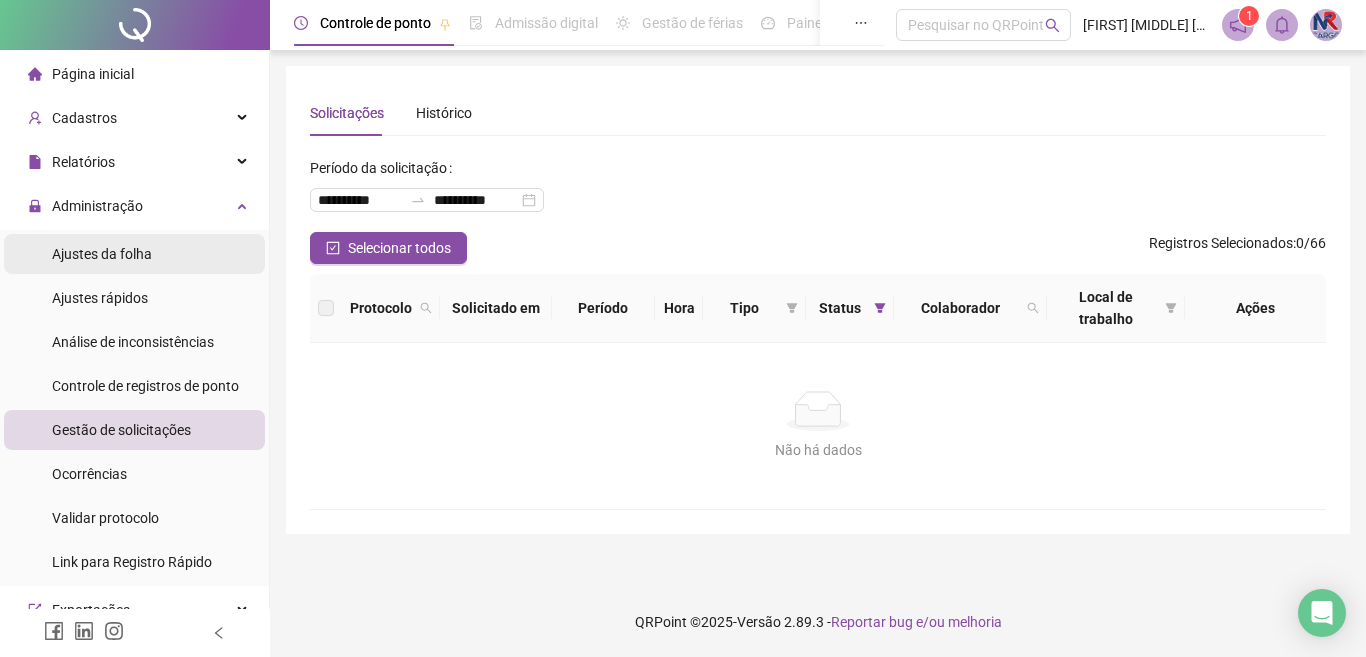click on "Ajustes da folha" at bounding box center (102, 254) 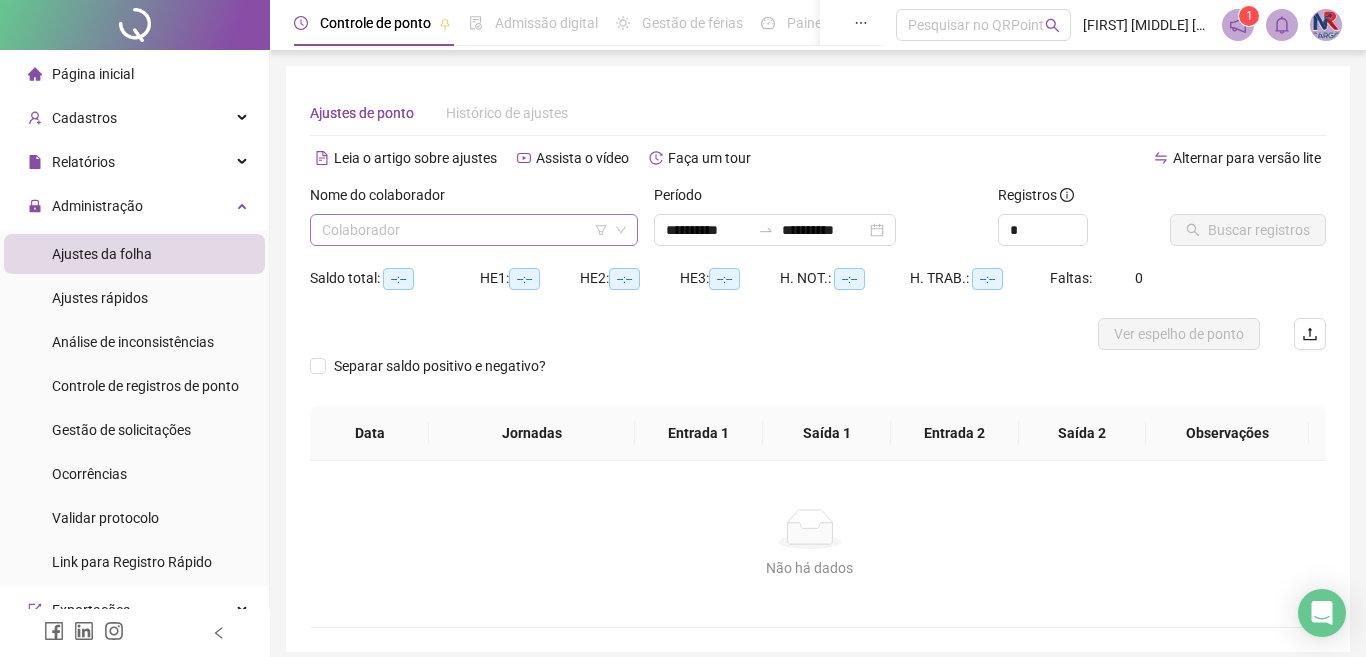 click at bounding box center [465, 230] 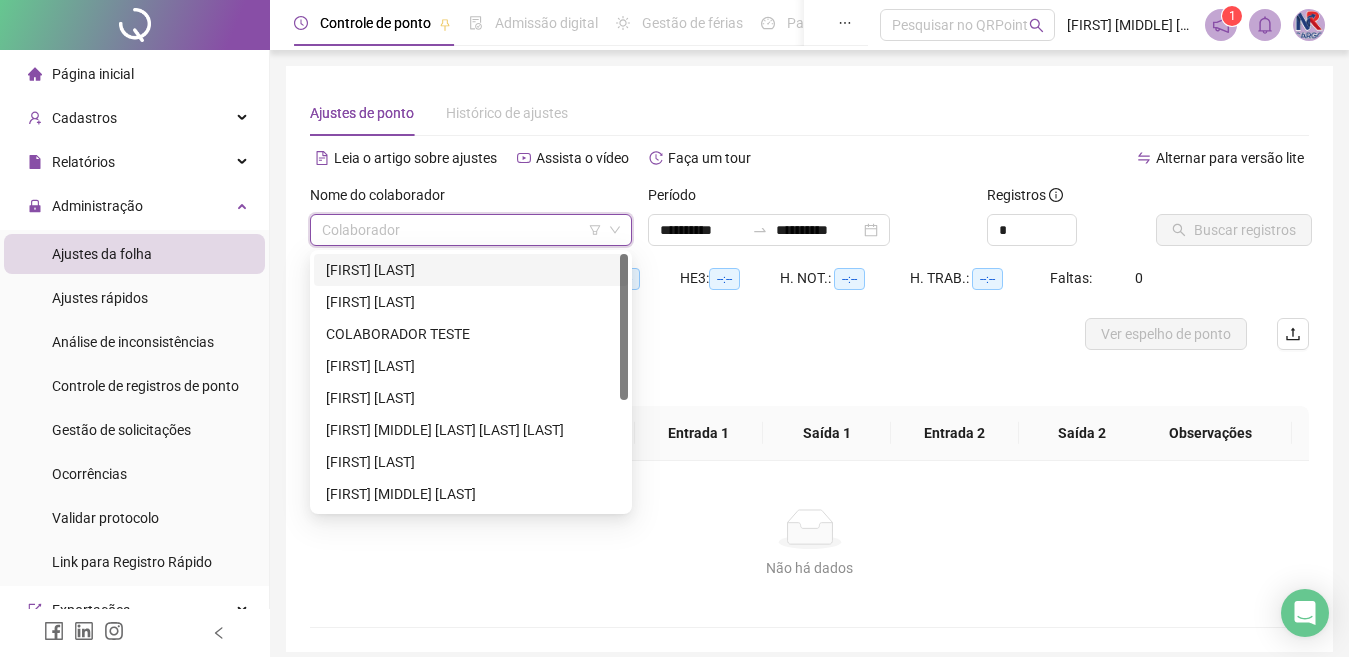 click on "[FIRST] [LAST]" at bounding box center [471, 270] 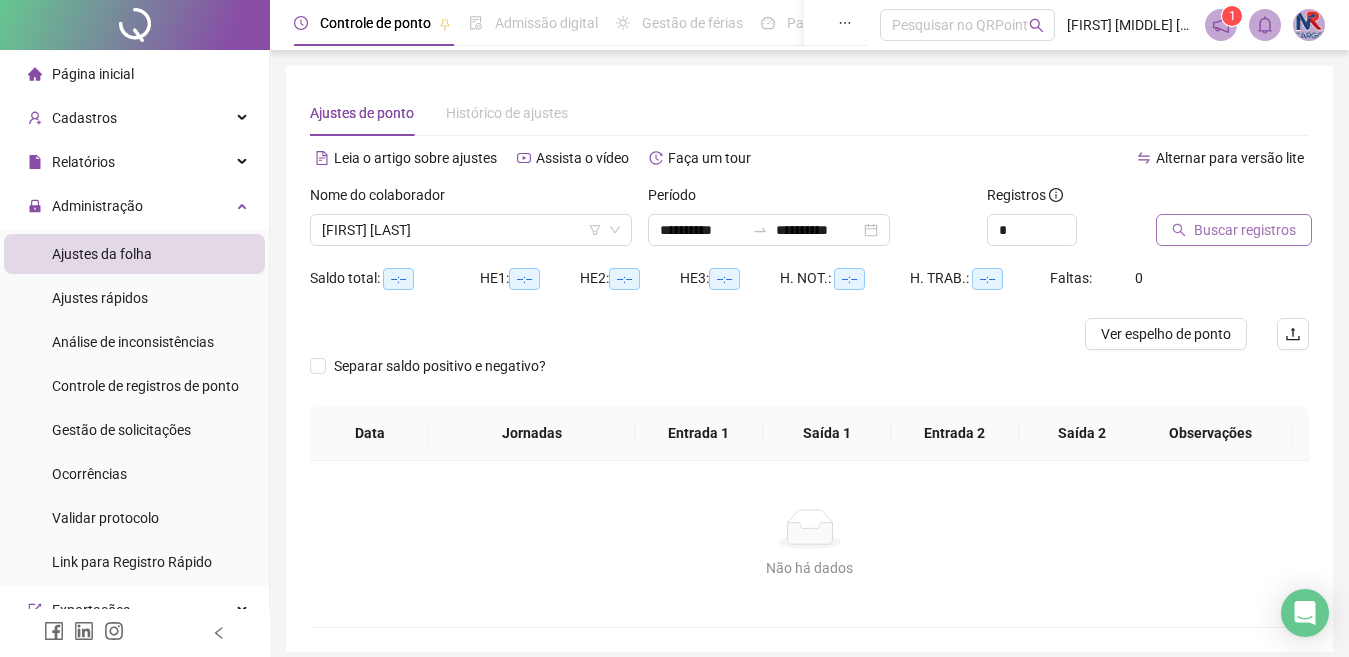 click on "Buscar registros" at bounding box center [1245, 230] 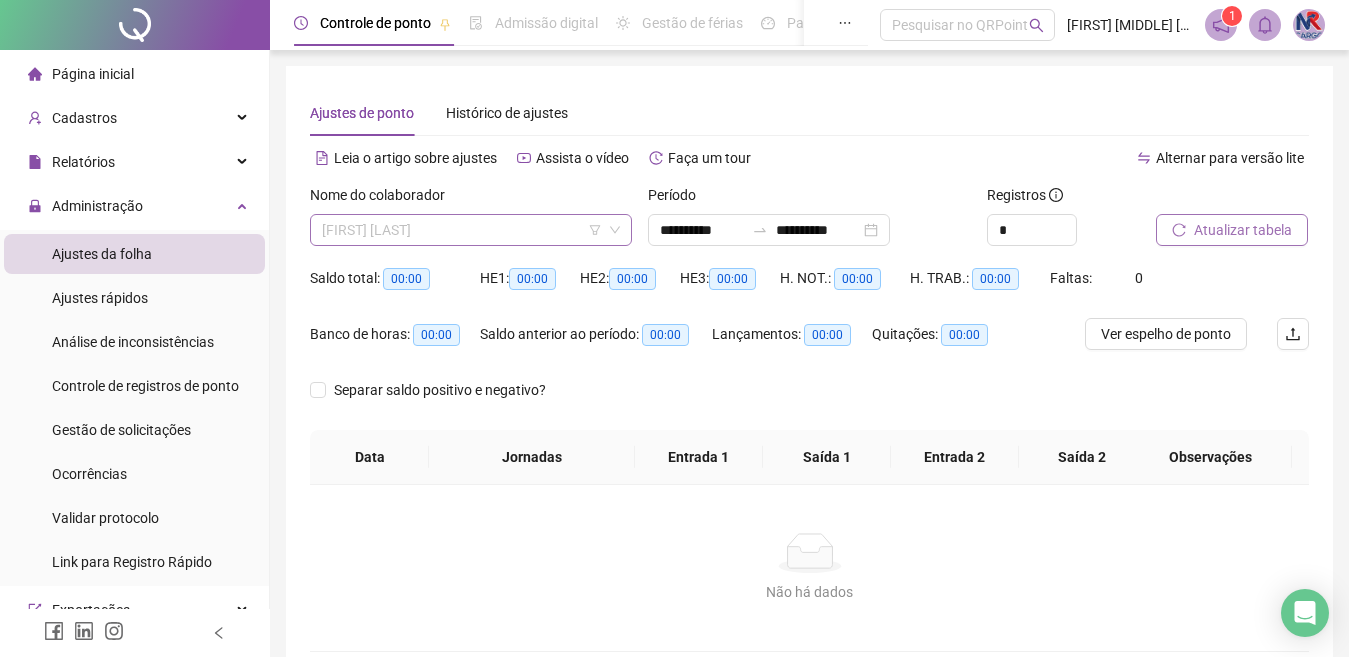 click on "[FIRST] [LAST]" at bounding box center (471, 230) 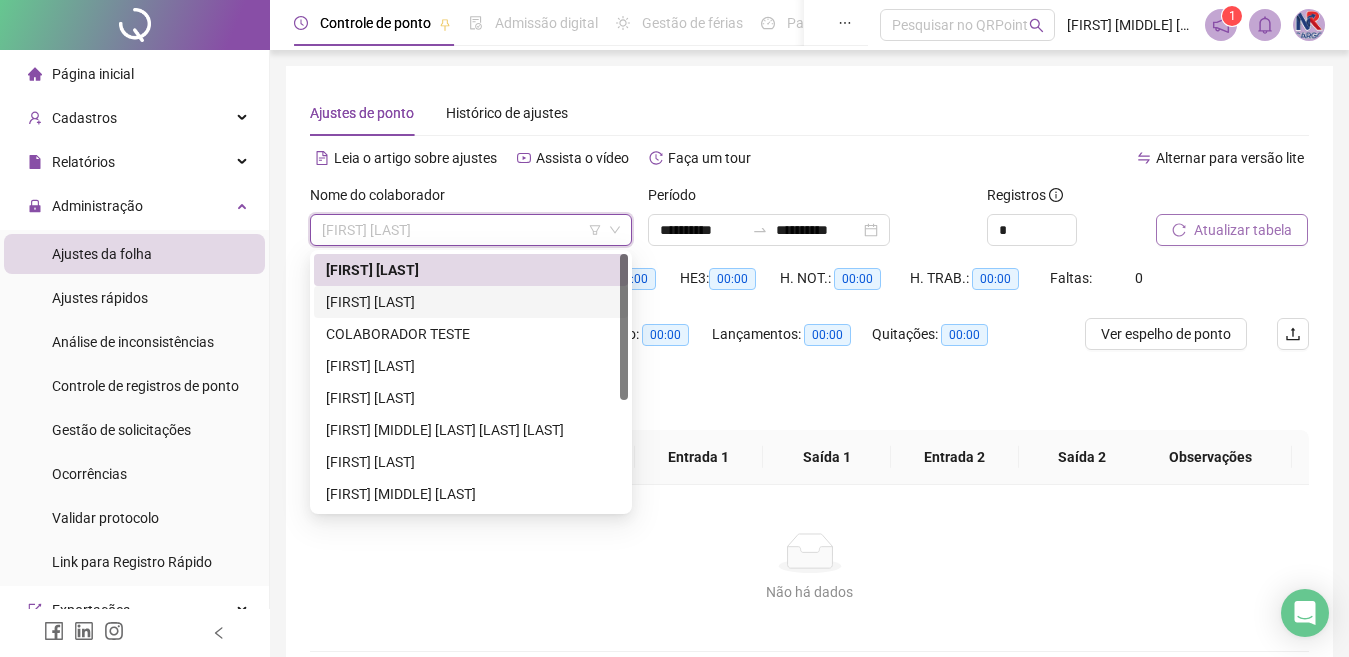 click on "[FIRST] [LAST]" at bounding box center [471, 302] 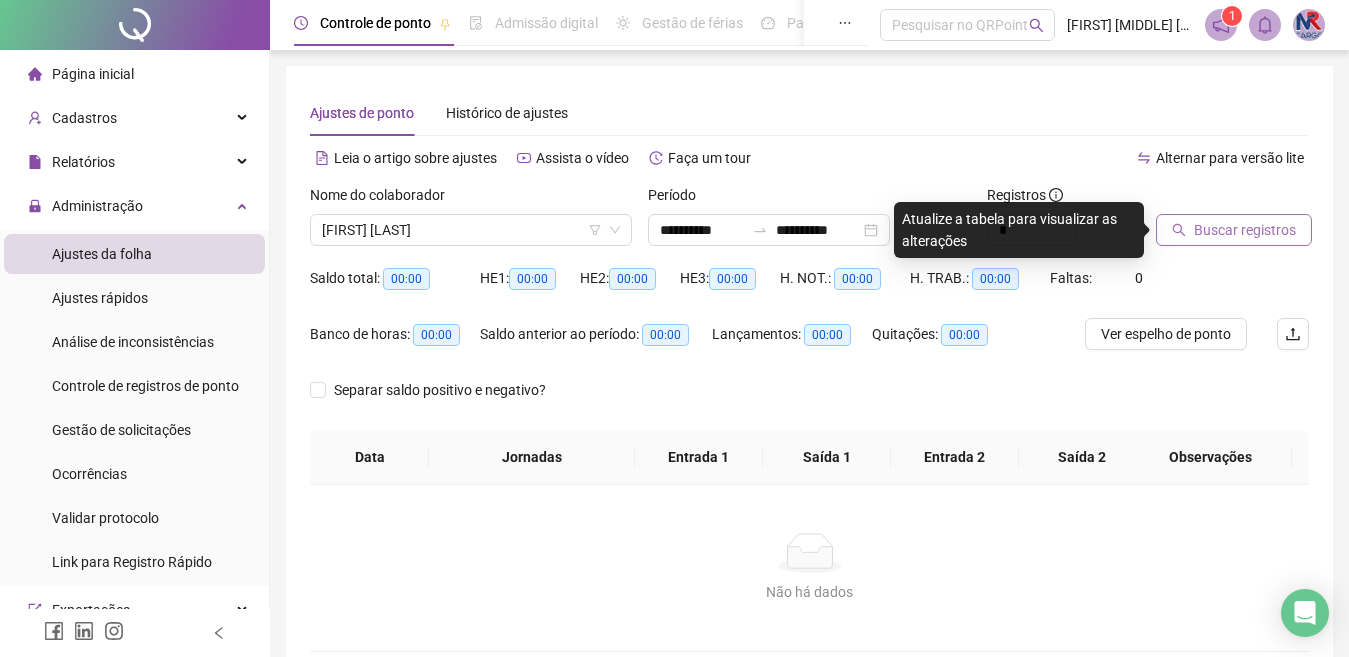 click on "Buscar registros" at bounding box center (1245, 230) 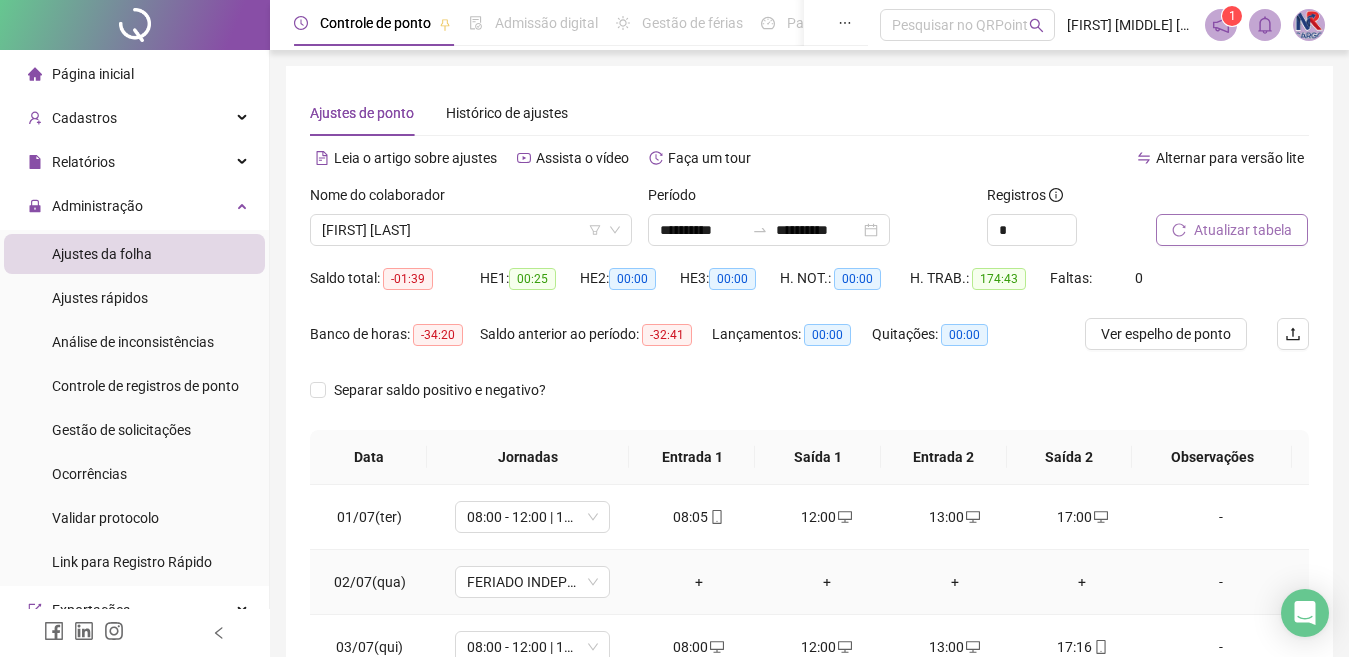 scroll, scrollTop: 365, scrollLeft: 0, axis: vertical 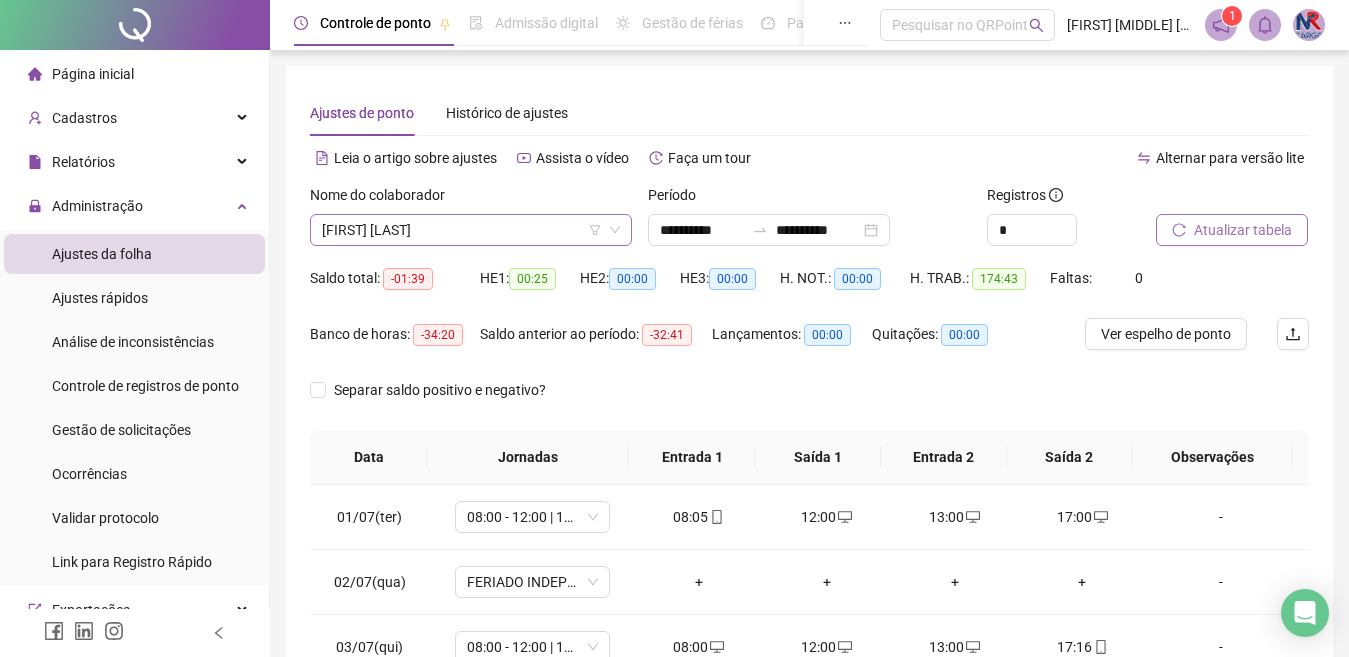 click on "[FIRST] [LAST]" at bounding box center (471, 230) 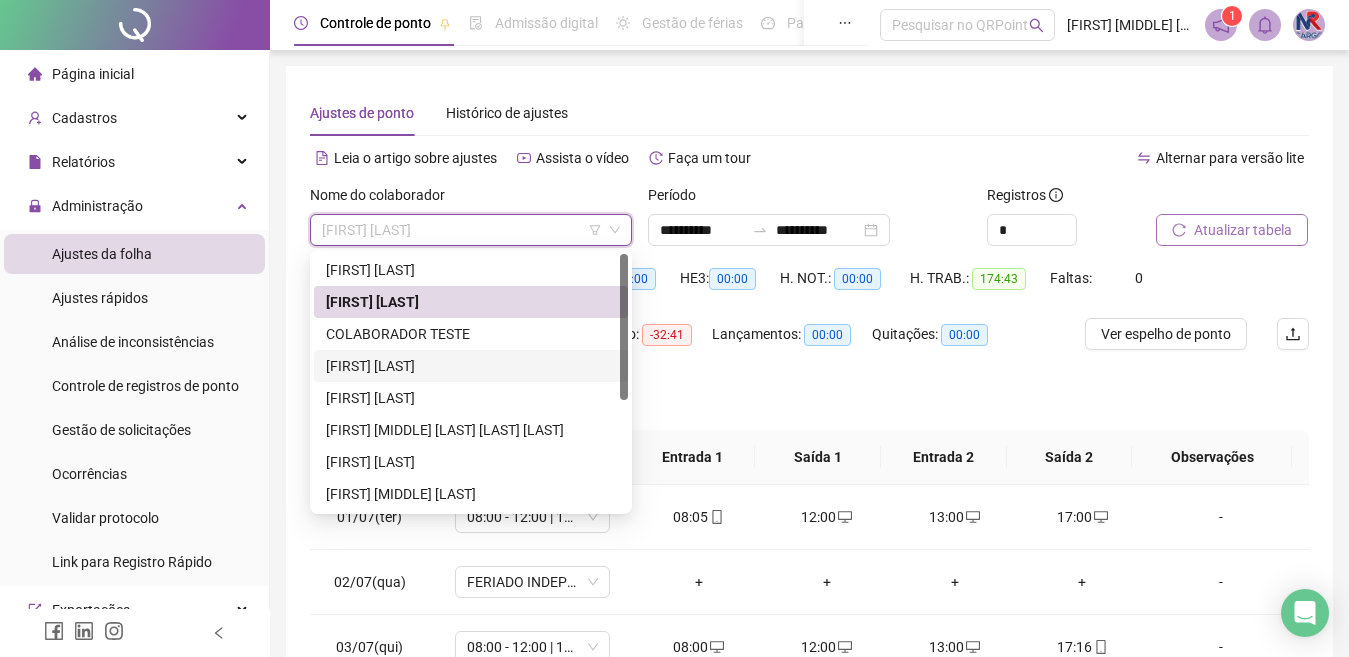 click on "[FIRST] [LAST]" at bounding box center [471, 366] 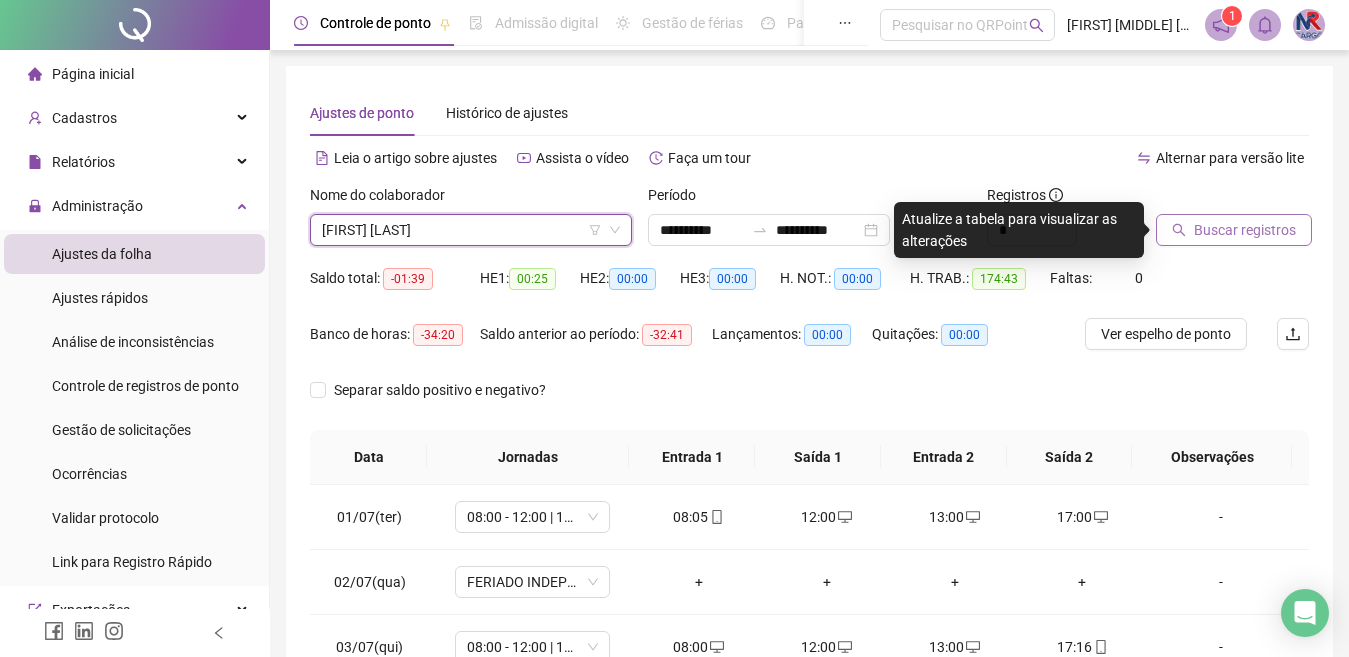 click on "Buscar registros" at bounding box center [1245, 230] 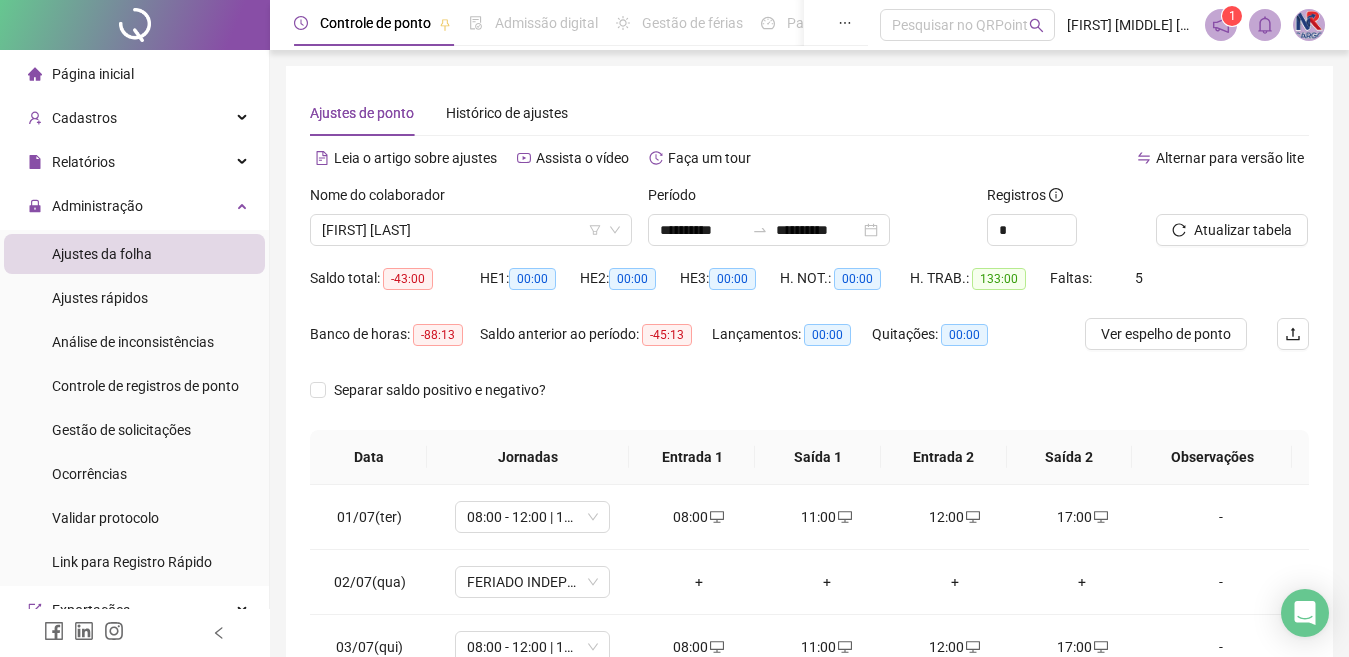 scroll, scrollTop: 365, scrollLeft: 0, axis: vertical 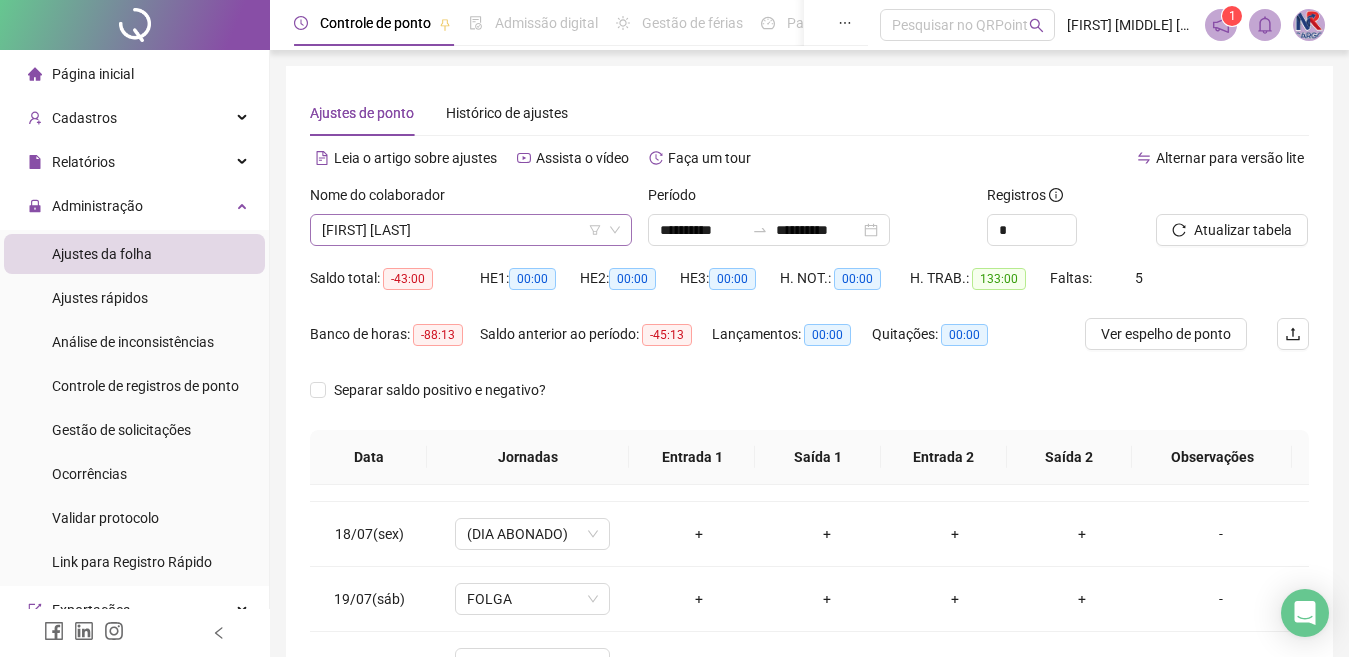 click on "[FIRST] [LAST]" at bounding box center (471, 230) 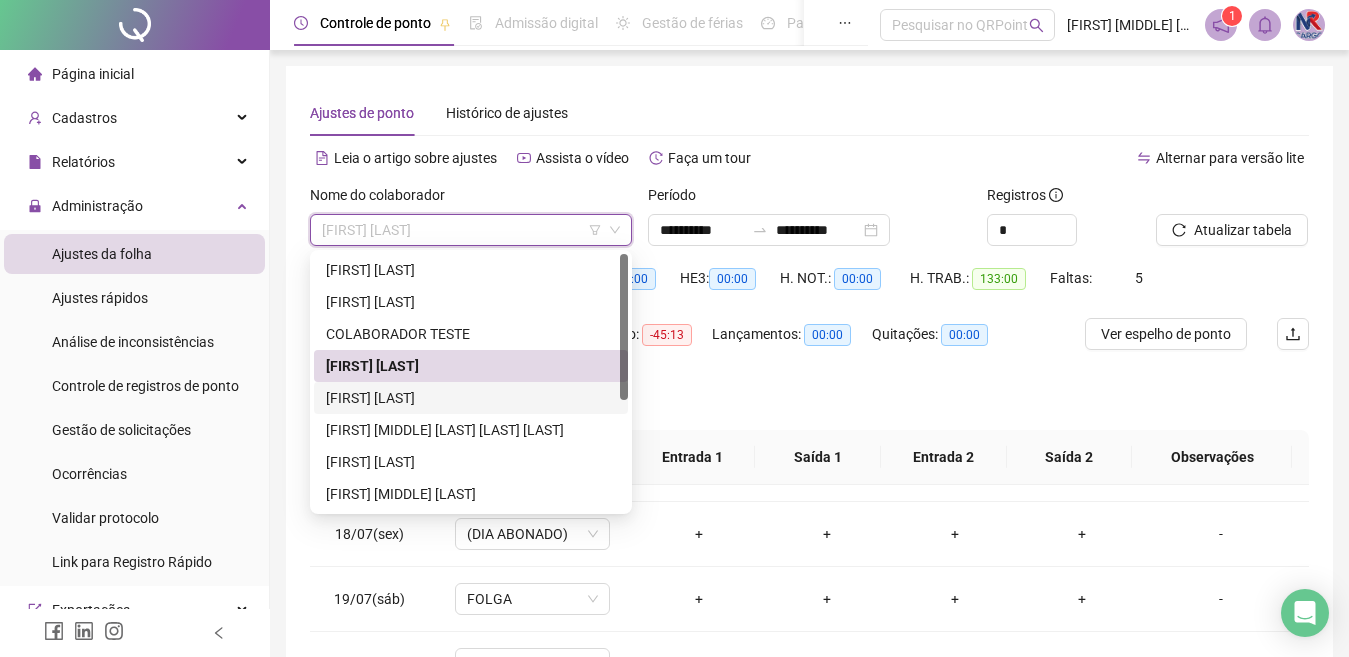 click on "[FIRST] [LAST]" at bounding box center (471, 398) 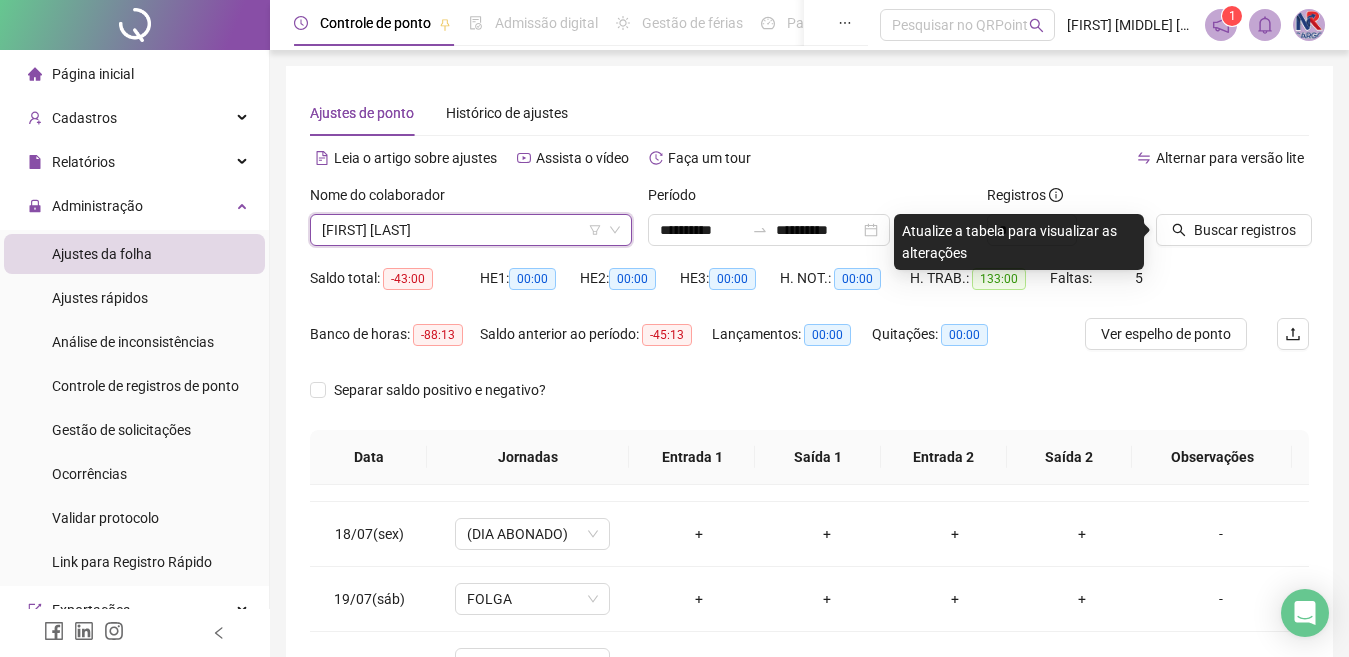 scroll, scrollTop: 365, scrollLeft: 0, axis: vertical 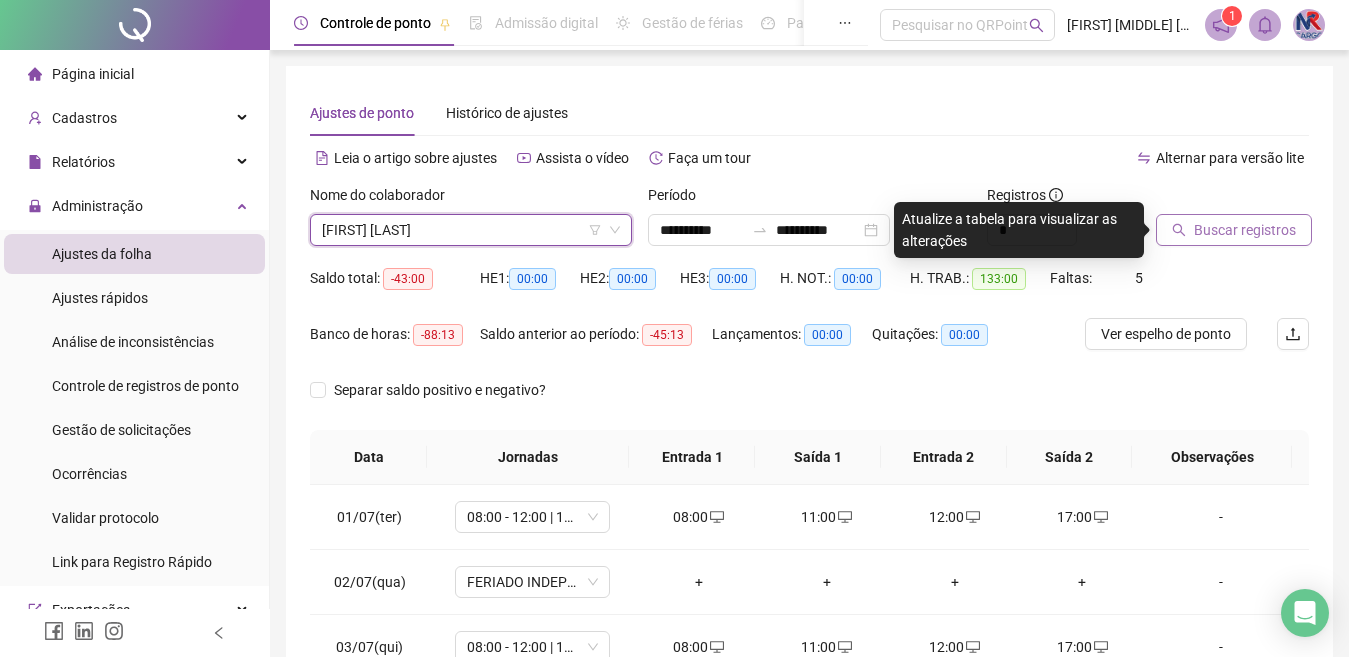 click on "Buscar registros" at bounding box center (1245, 230) 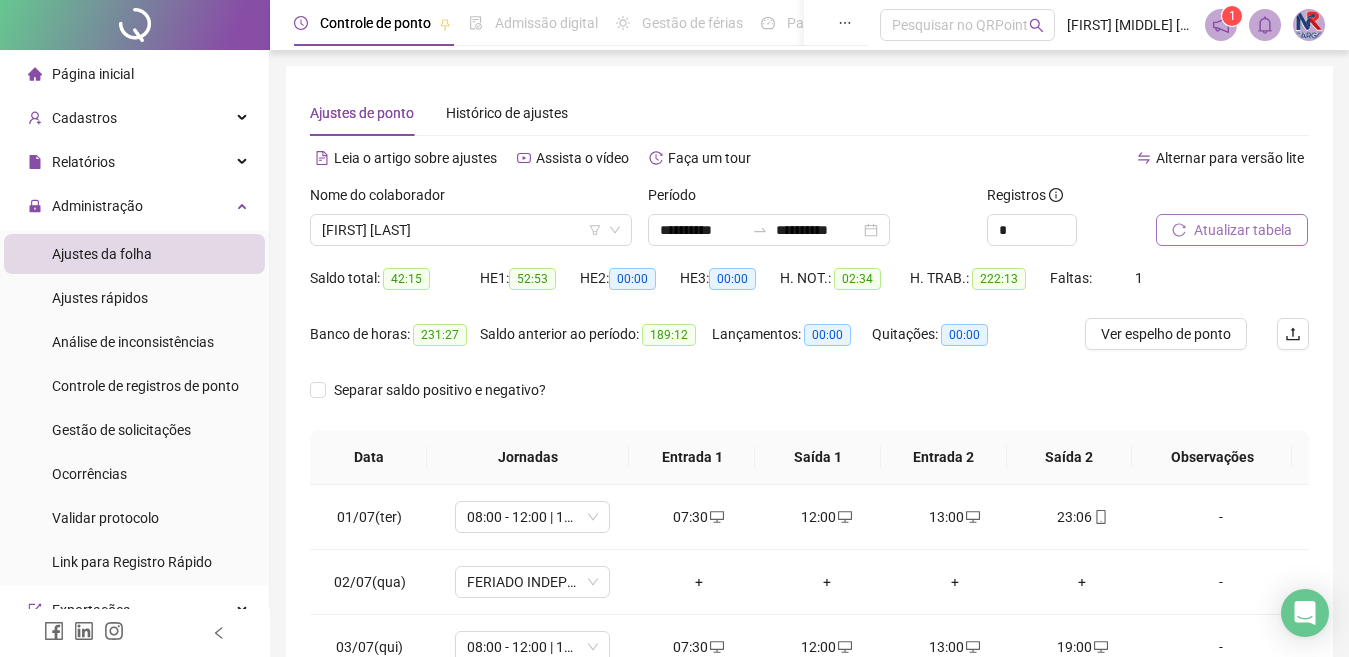 scroll, scrollTop: 365, scrollLeft: 0, axis: vertical 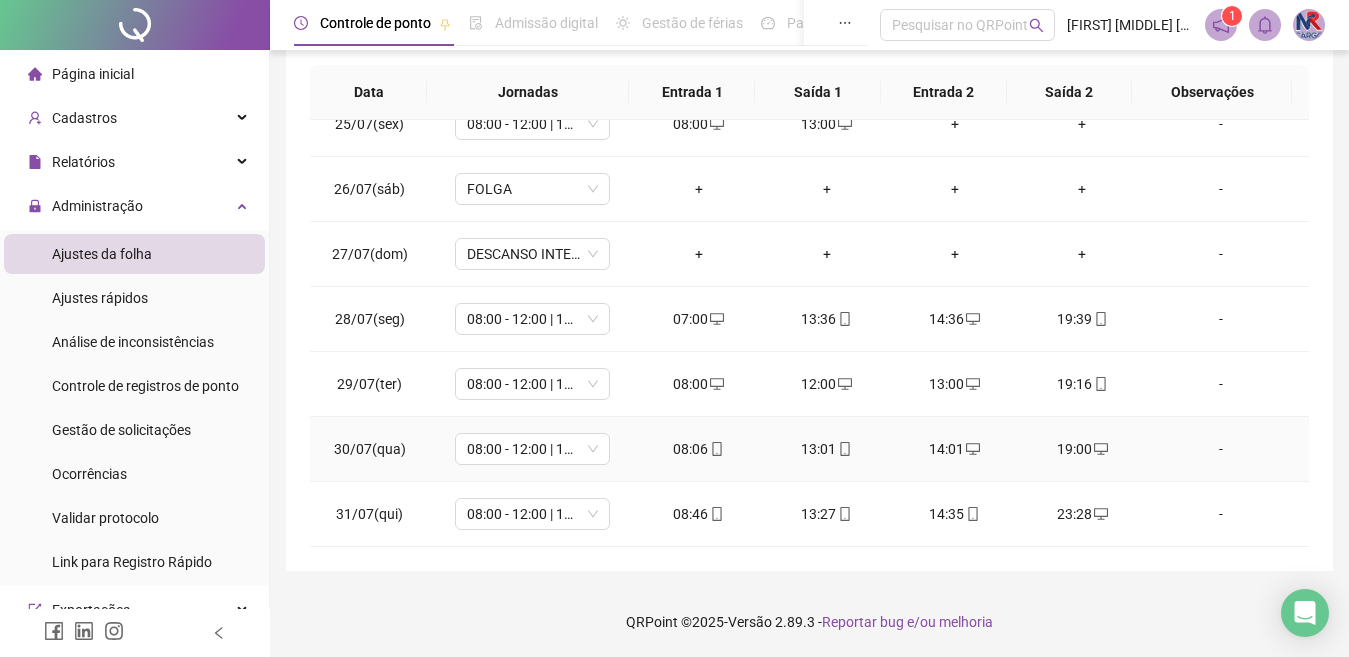 click on "14:01" at bounding box center [955, 449] 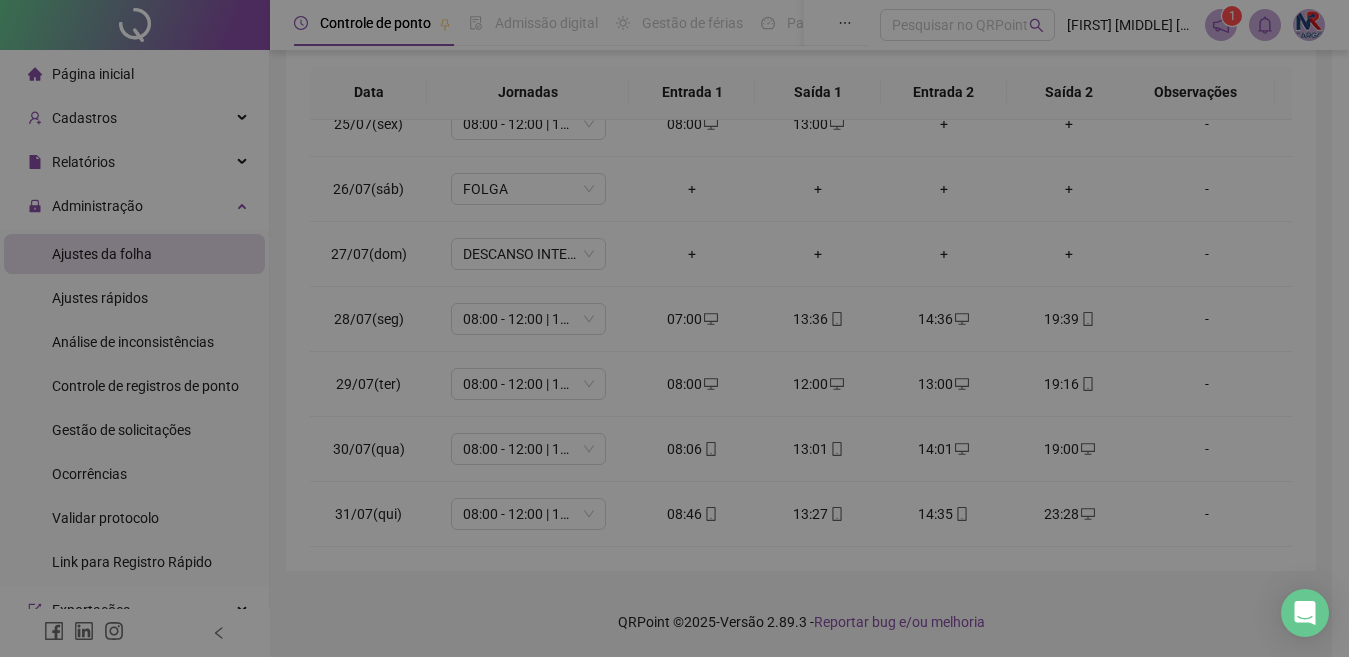 type on "**********" 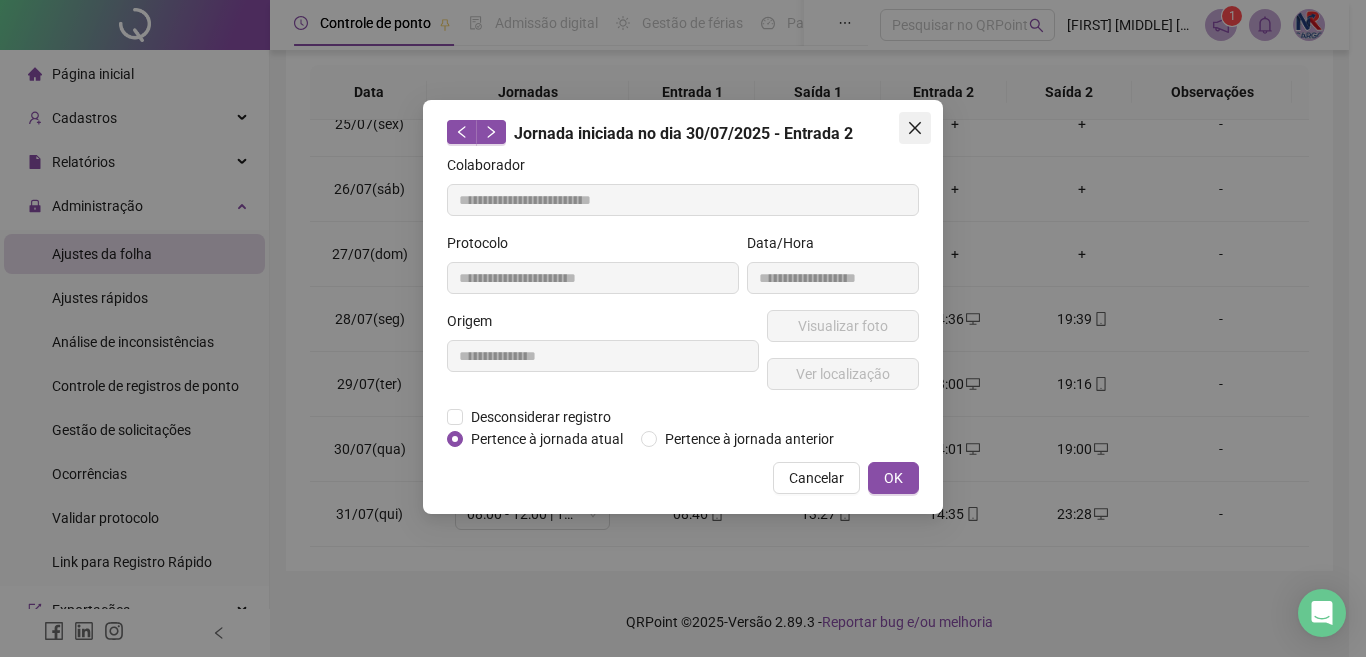 click at bounding box center [915, 128] 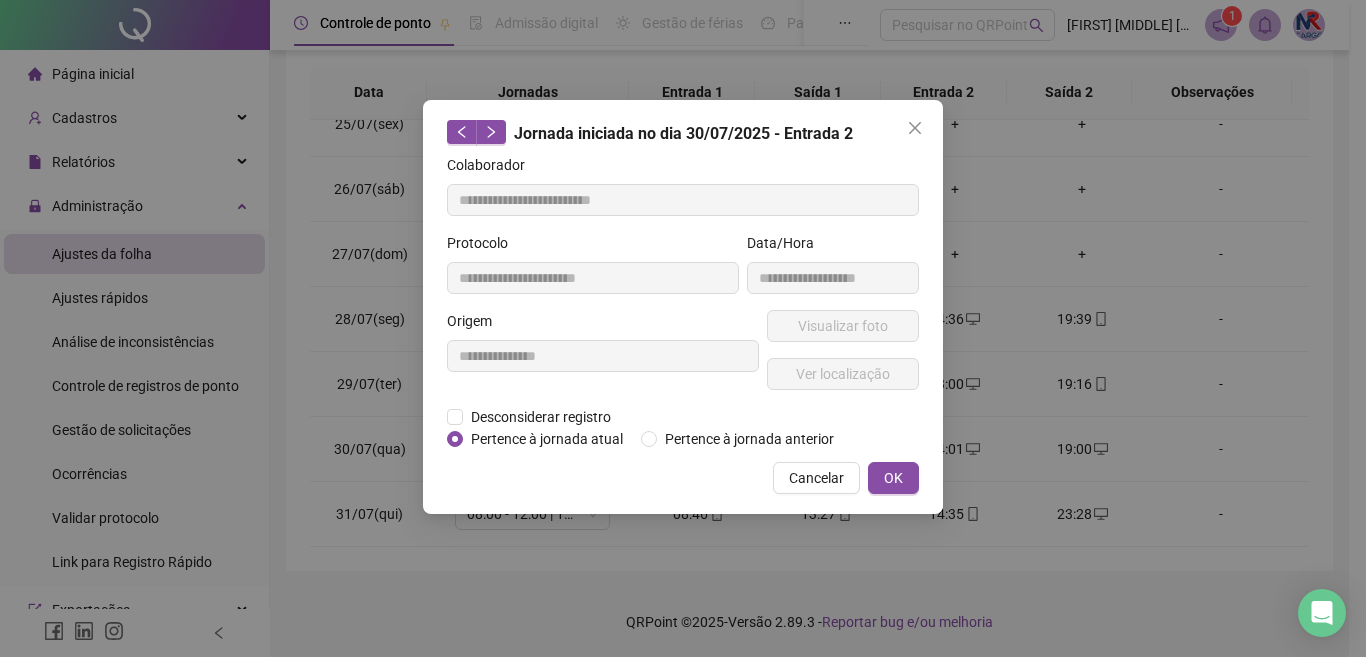 click on "**********" at bounding box center [683, 328] 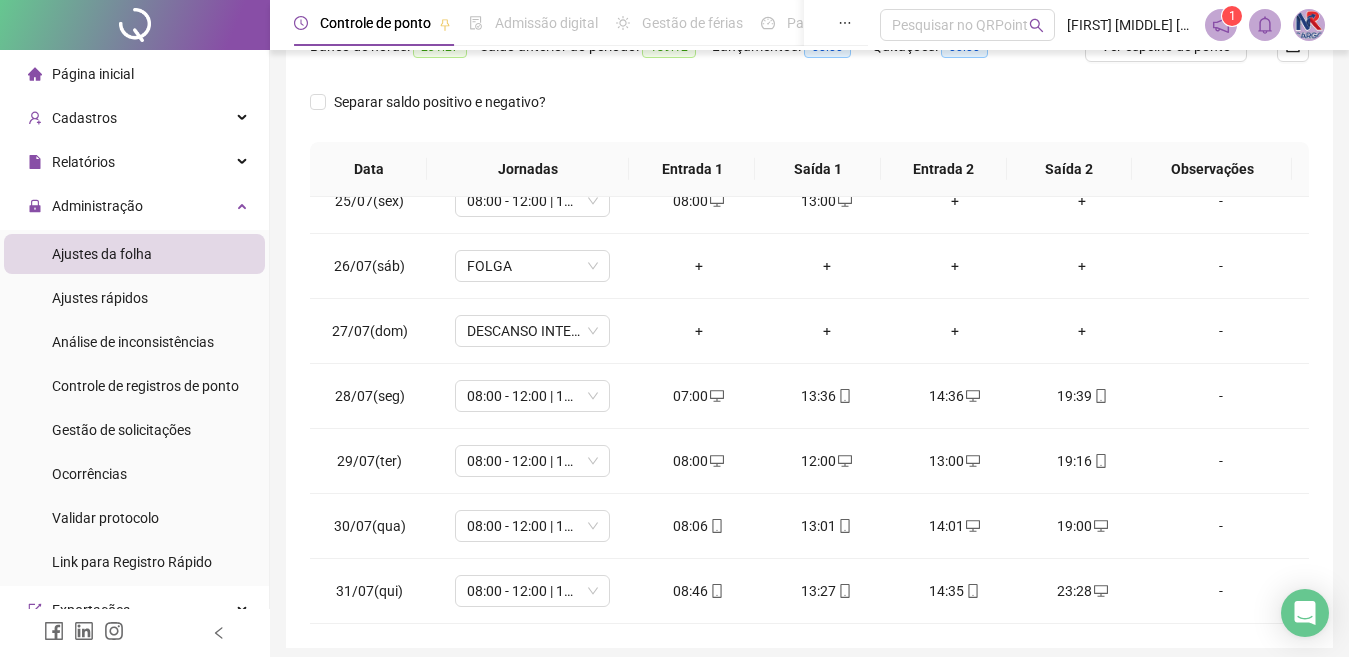 scroll, scrollTop: 365, scrollLeft: 0, axis: vertical 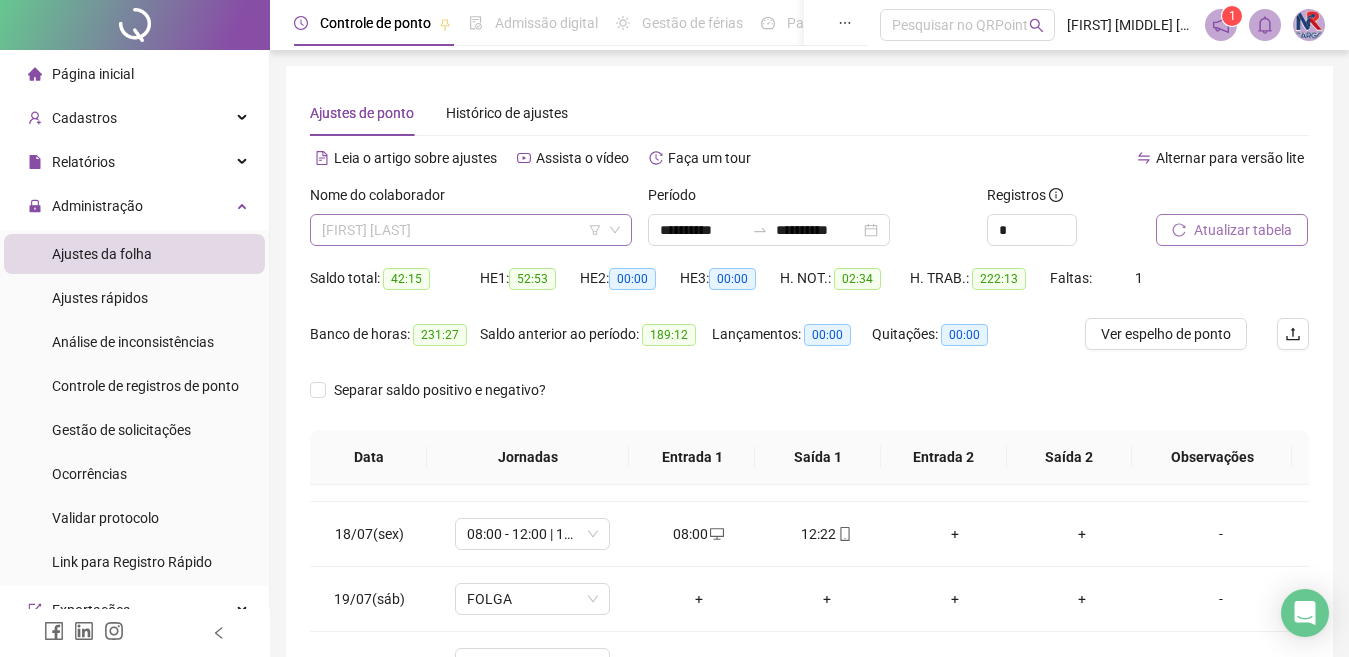 click on "[FIRST] [LAST]" at bounding box center [471, 230] 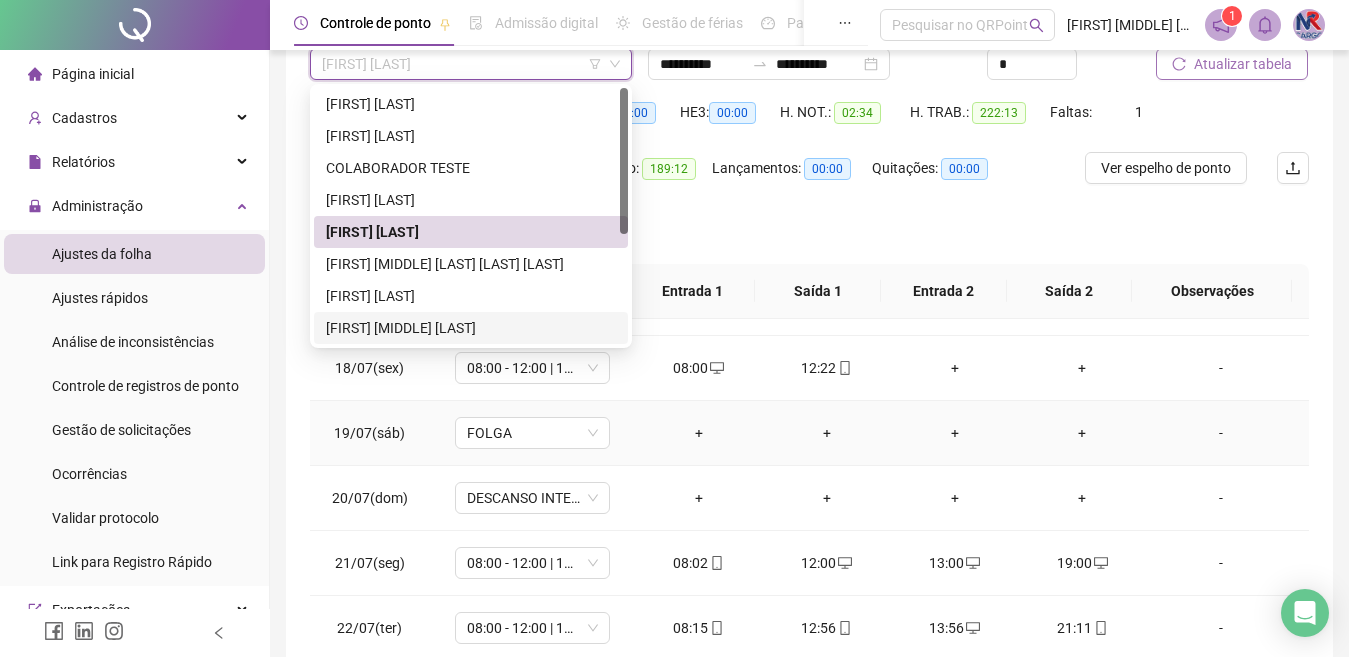 scroll, scrollTop: 365, scrollLeft: 0, axis: vertical 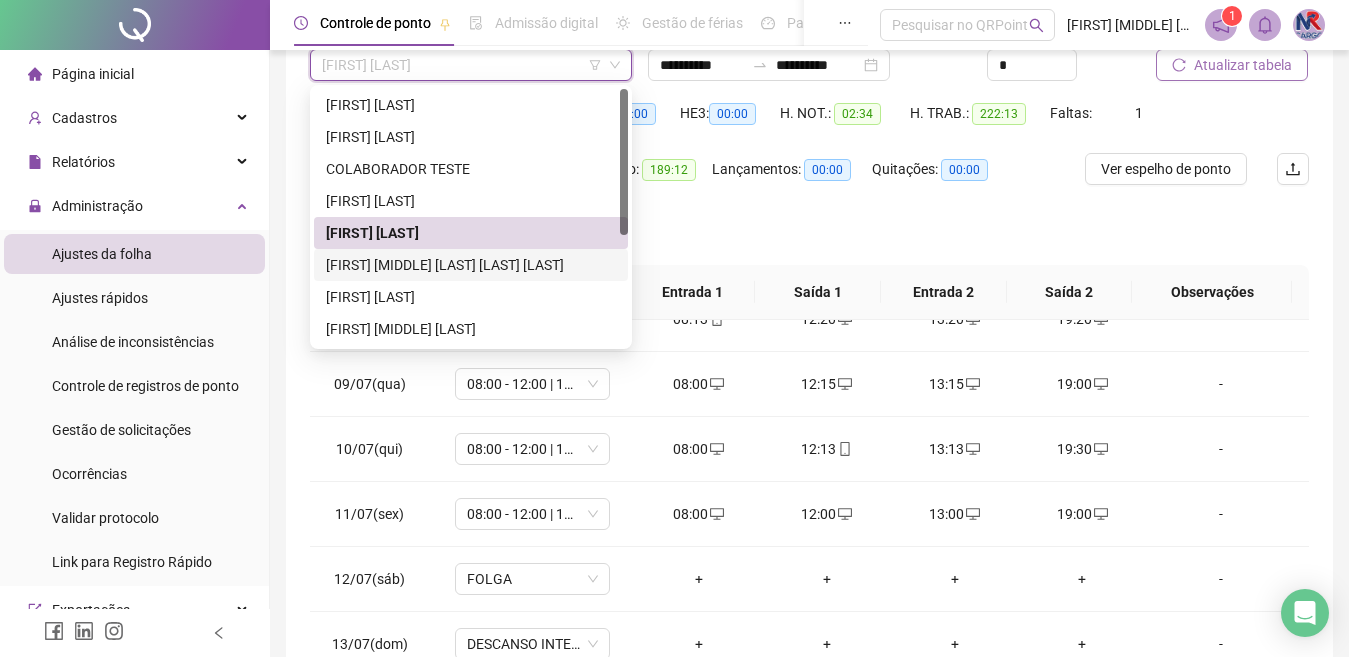 click on "[FIRST] [MIDDLE] [LAST] [LAST] [LAST]" at bounding box center (471, 265) 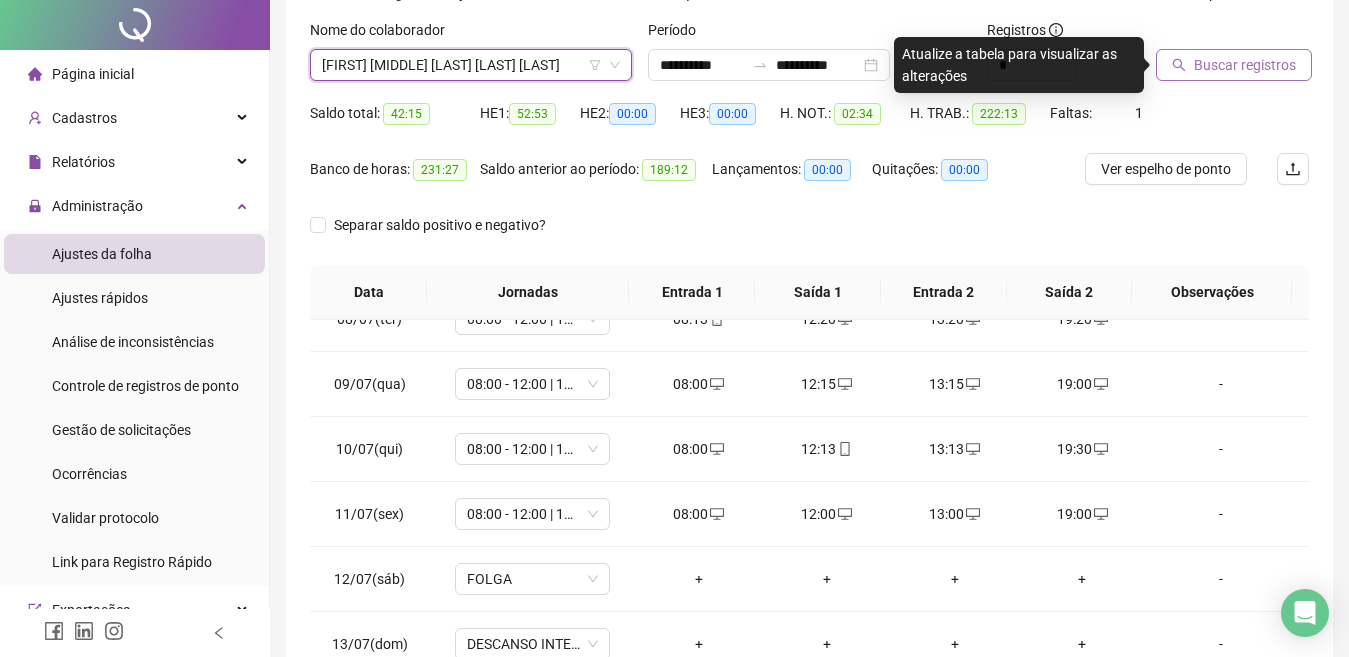 scroll, scrollTop: 0, scrollLeft: 0, axis: both 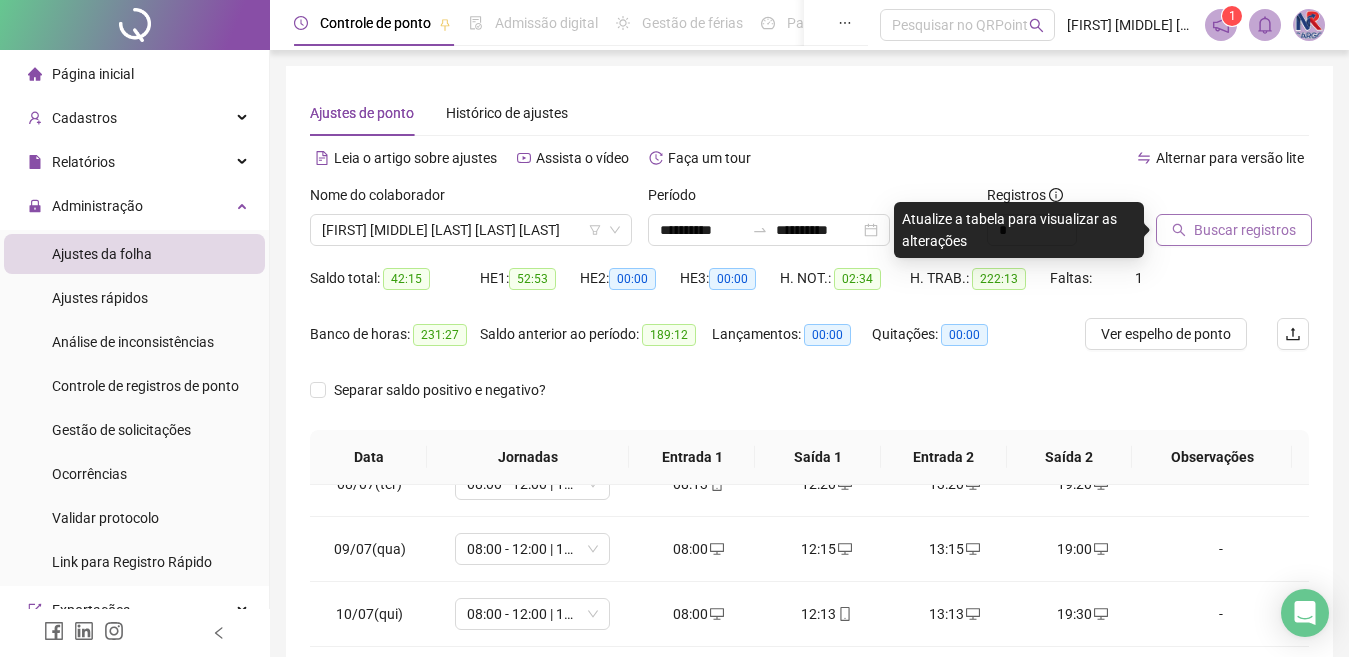 click on "Buscar registros" at bounding box center [1234, 230] 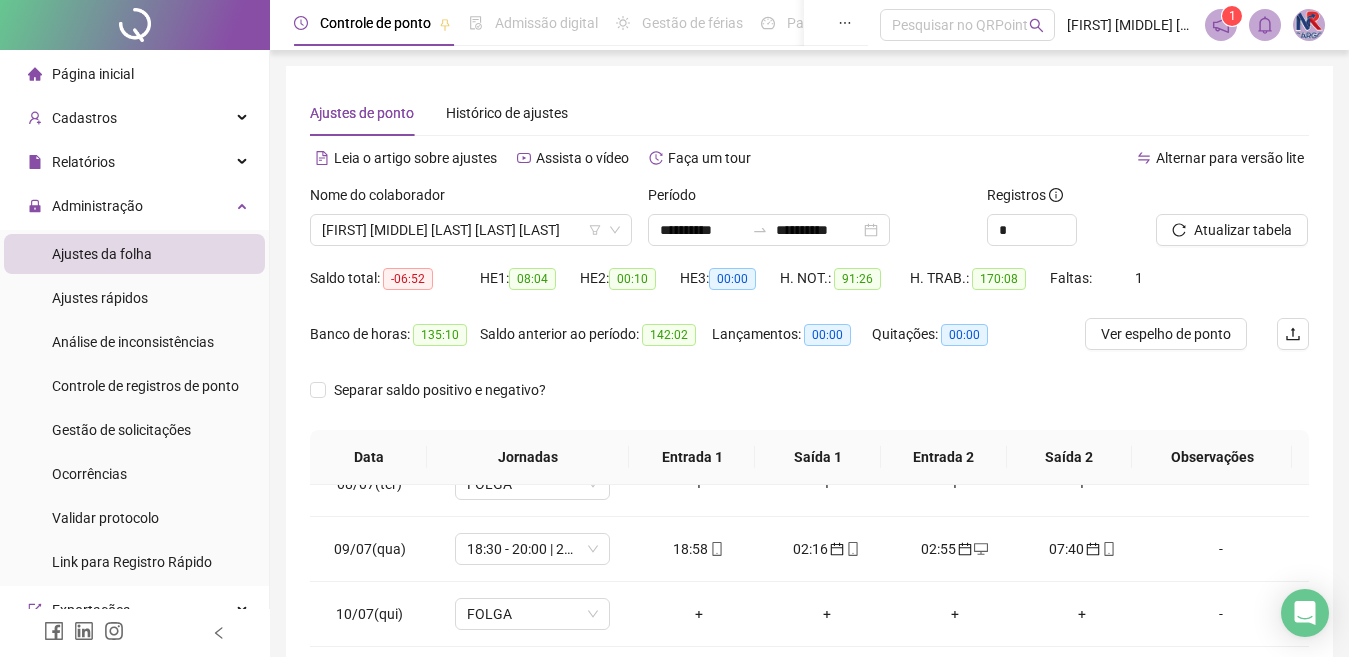 scroll, scrollTop: 285, scrollLeft: 0, axis: vertical 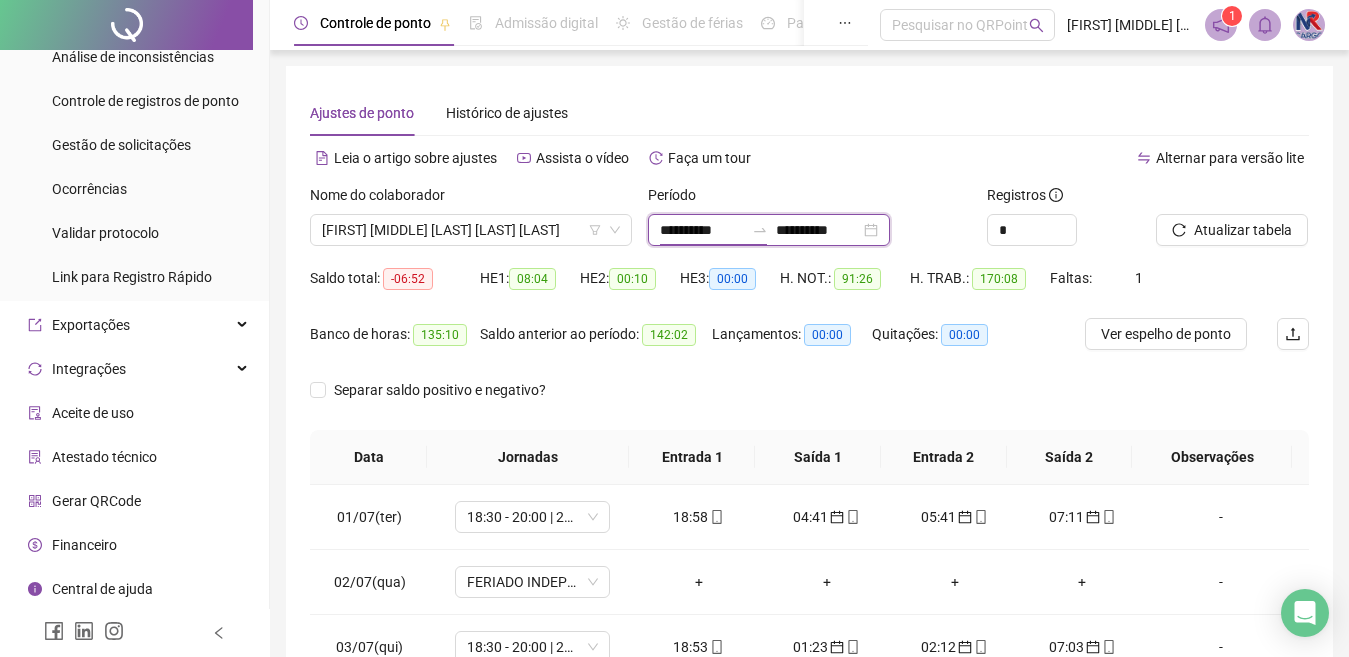 click on "**********" at bounding box center [702, 230] 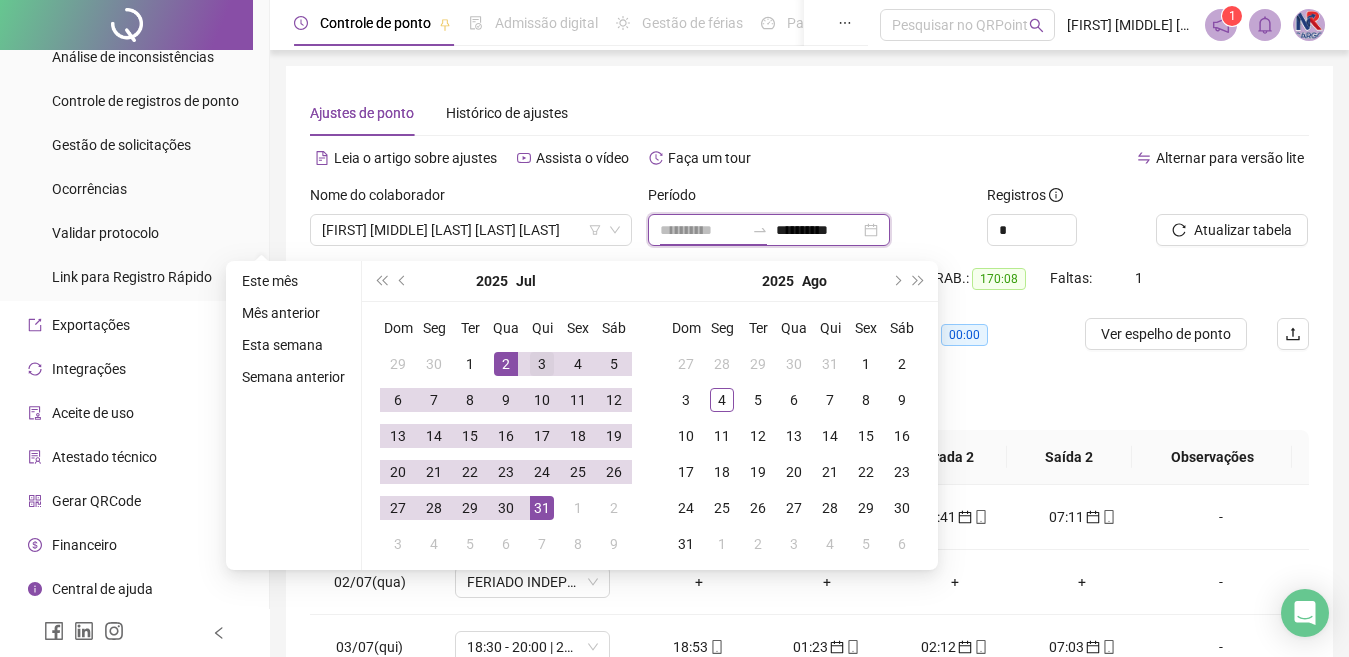 type on "**********" 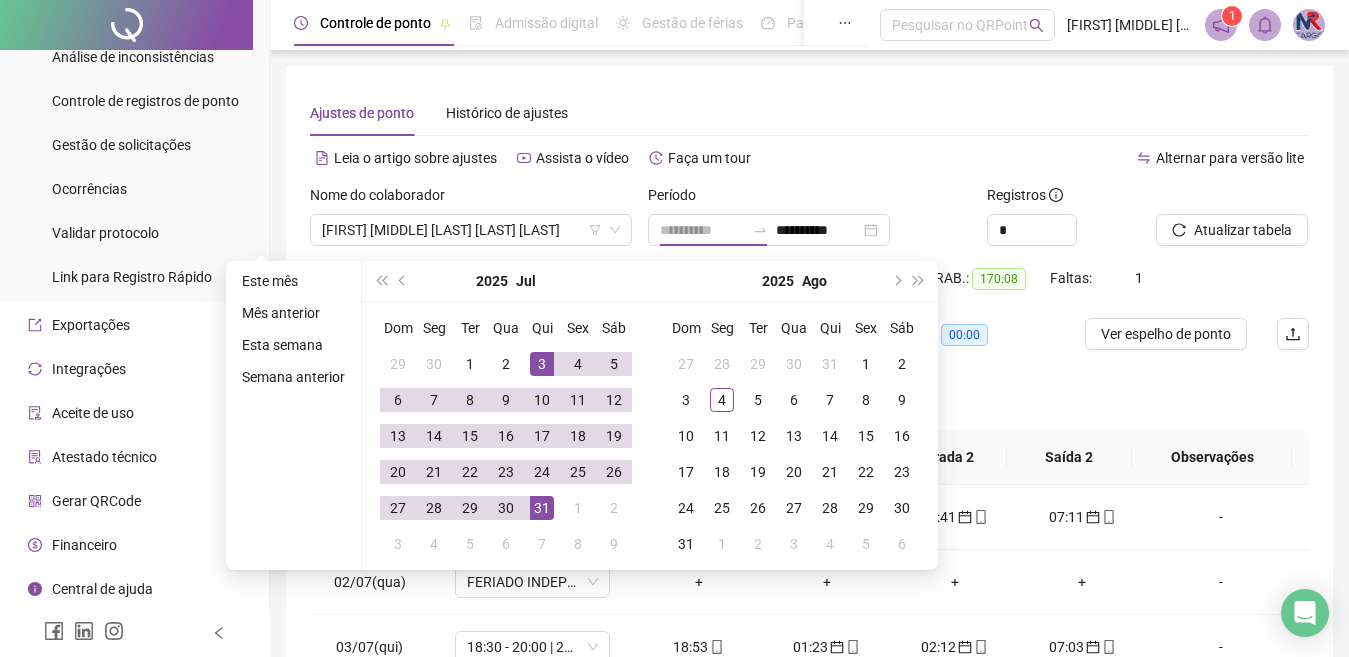click on "3" at bounding box center (542, 364) 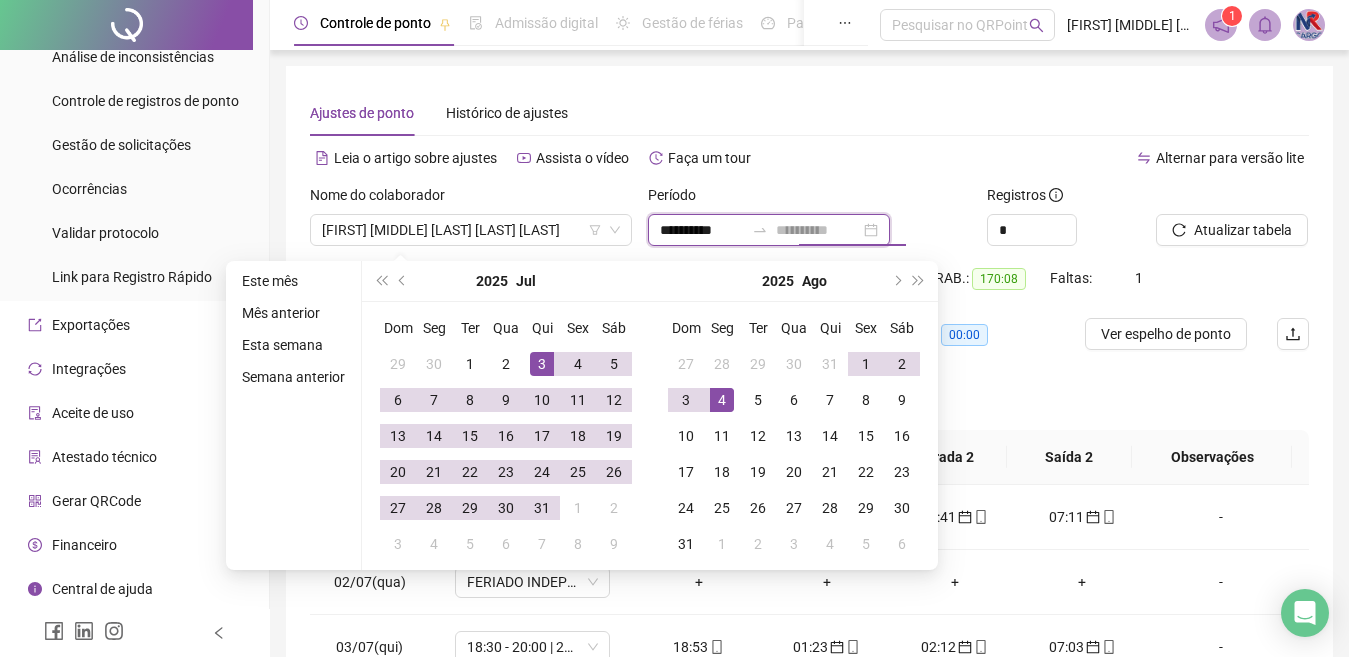 type on "**********" 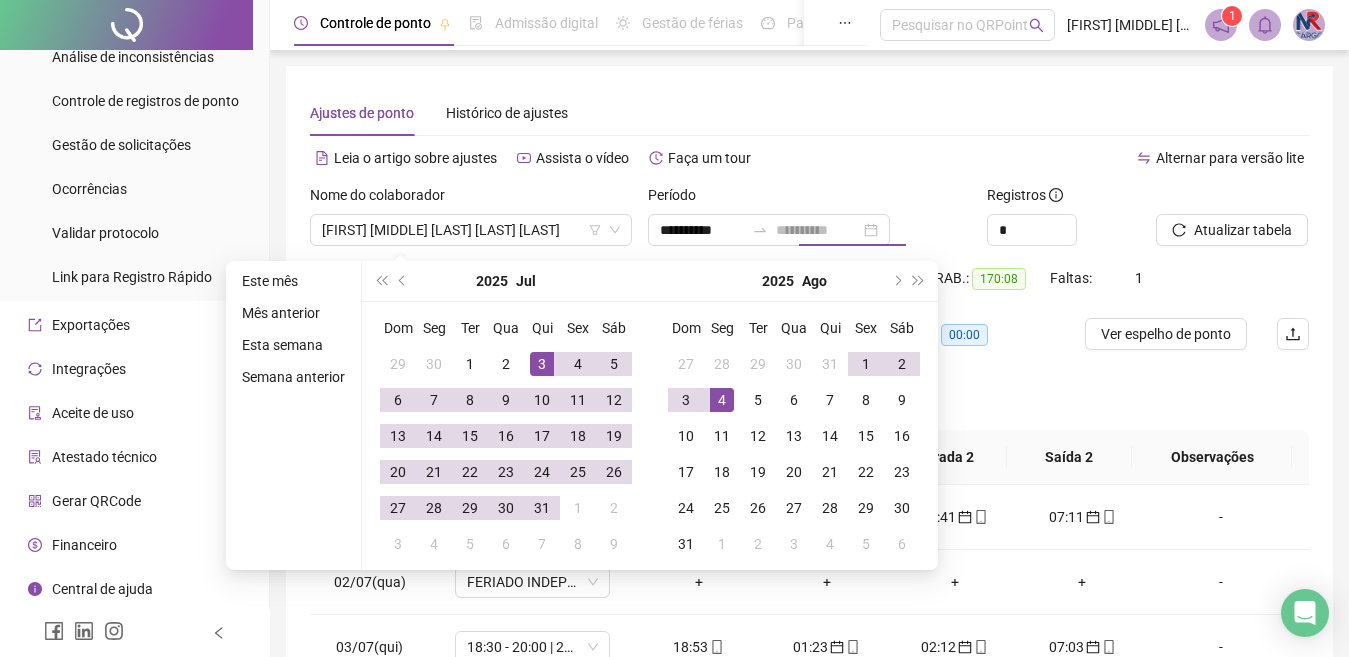 click on "4" at bounding box center [722, 400] 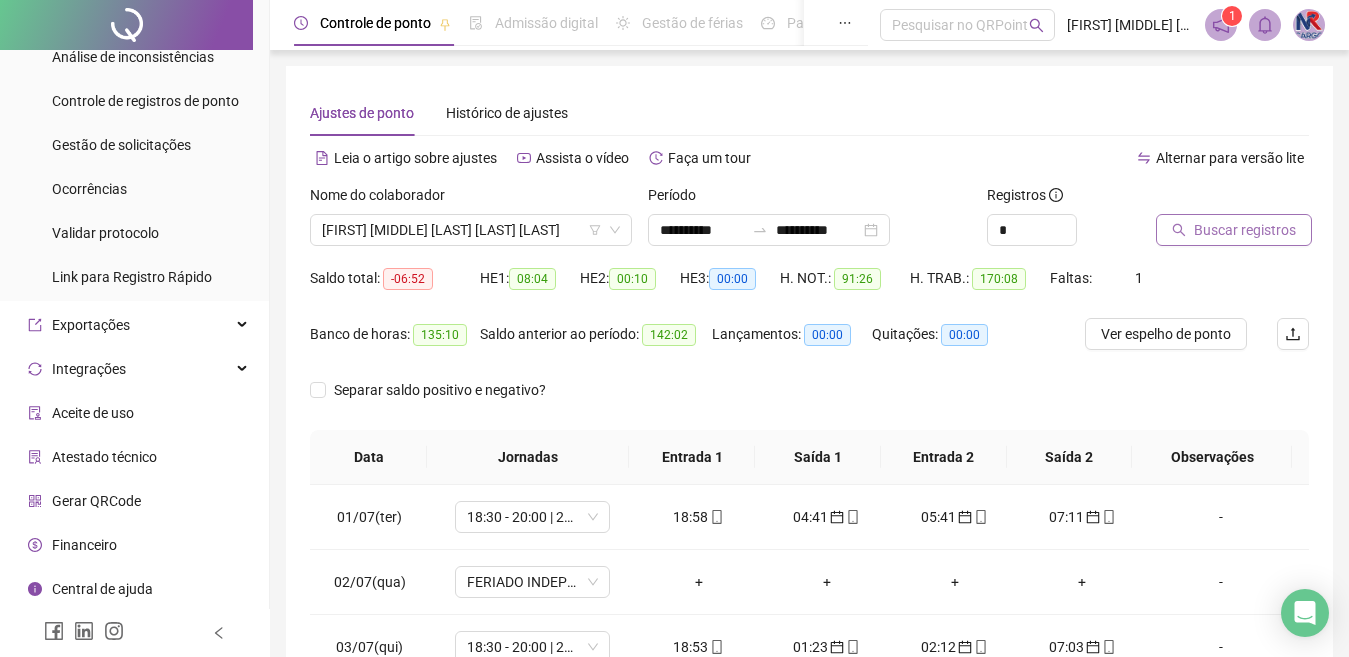 click on "Buscar registros" at bounding box center [1234, 230] 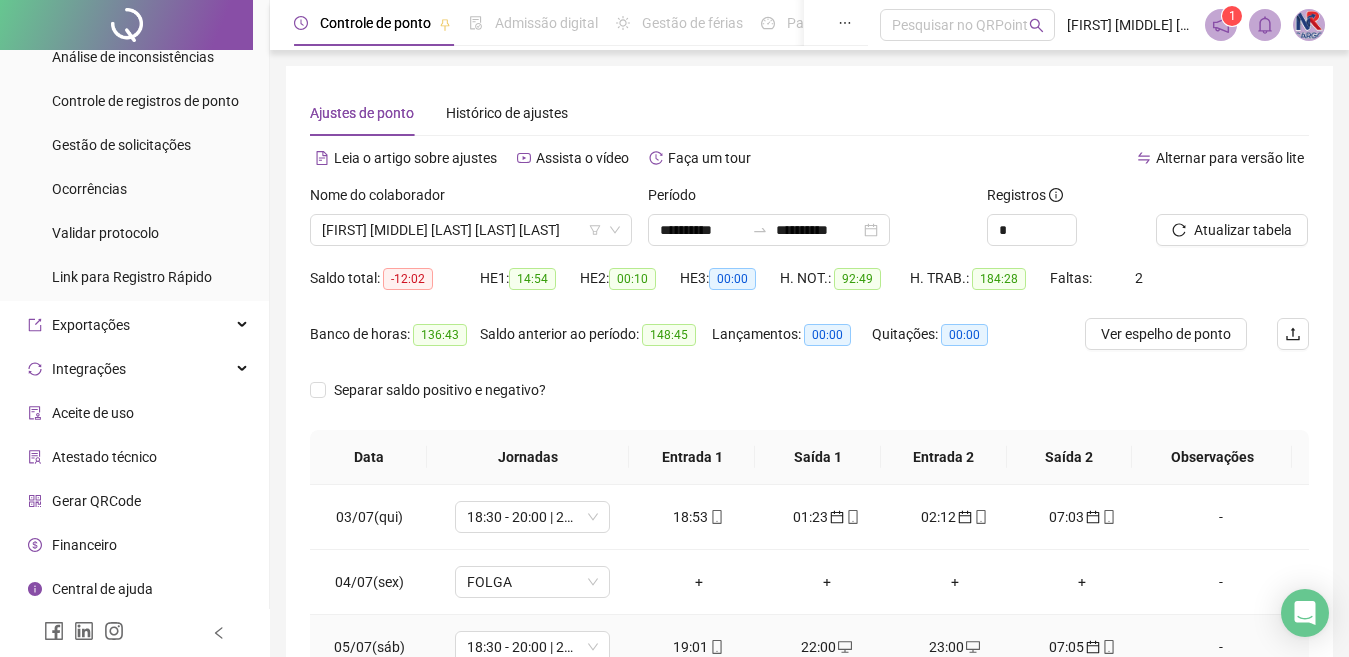 click on "03:04" at bounding box center (699, 2402) 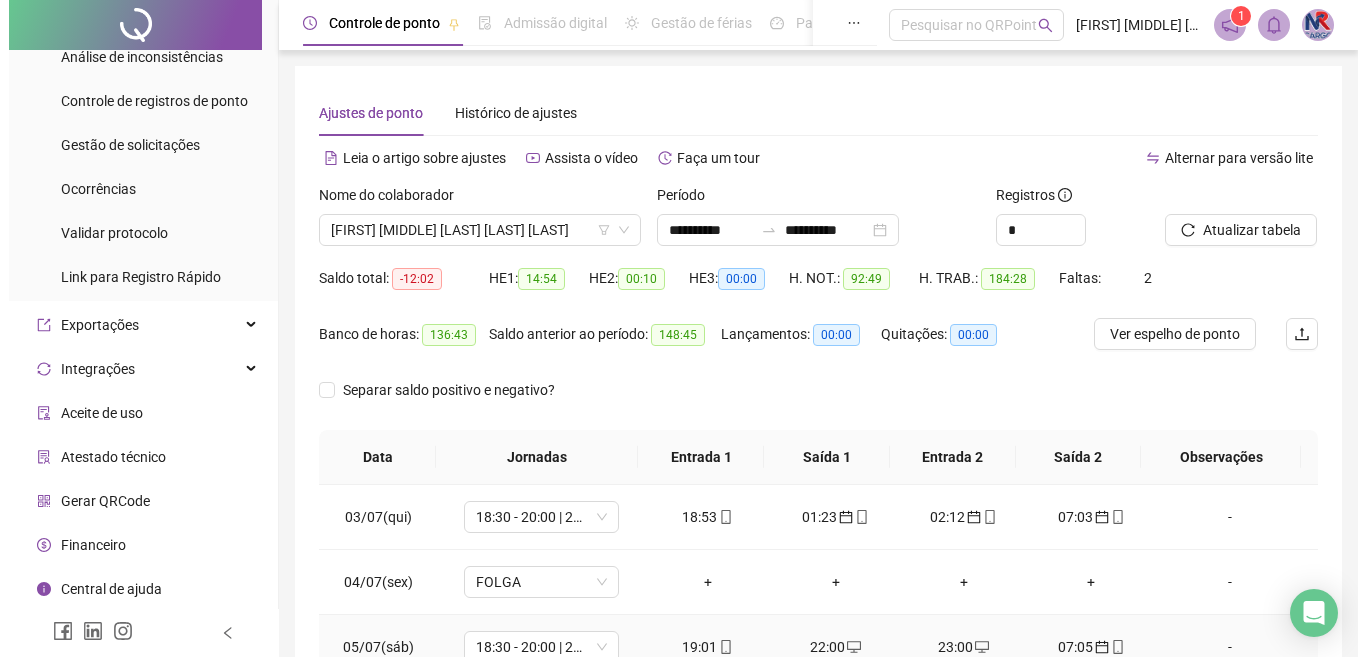 scroll, scrollTop: 365, scrollLeft: 0, axis: vertical 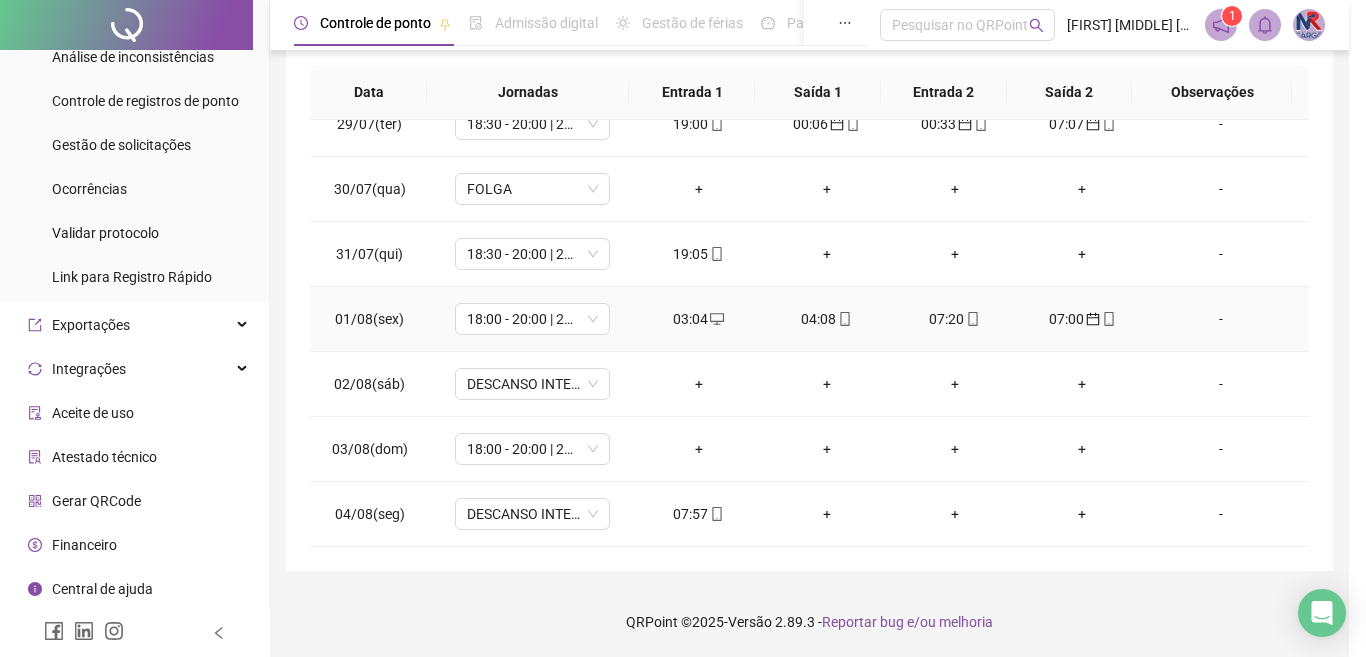 type on "**********" 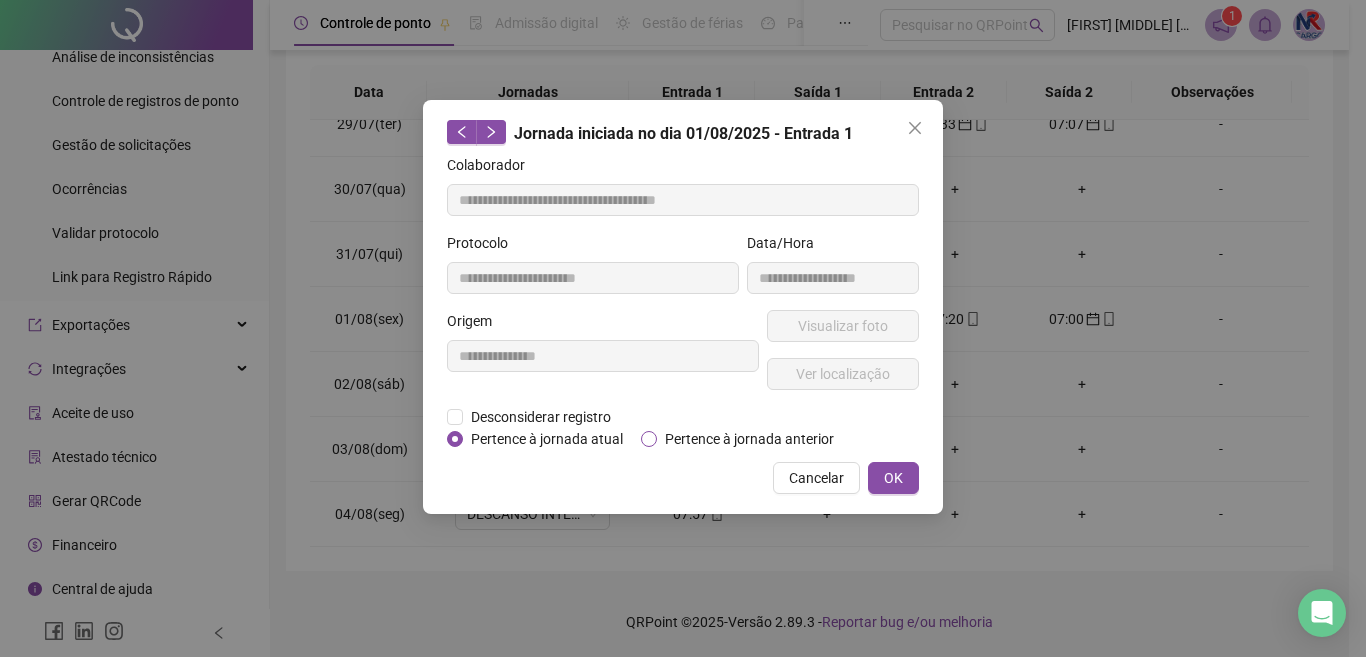 click on "Pertence à jornada anterior" at bounding box center (749, 439) 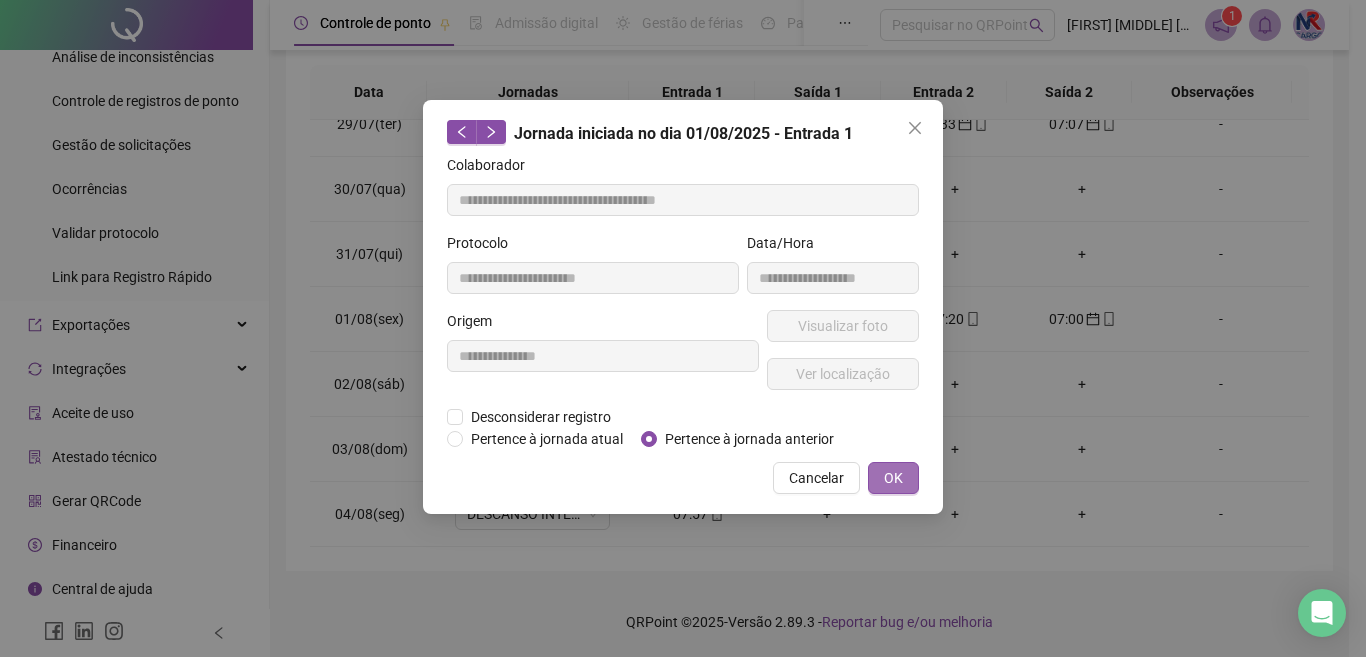 click on "OK" at bounding box center (893, 478) 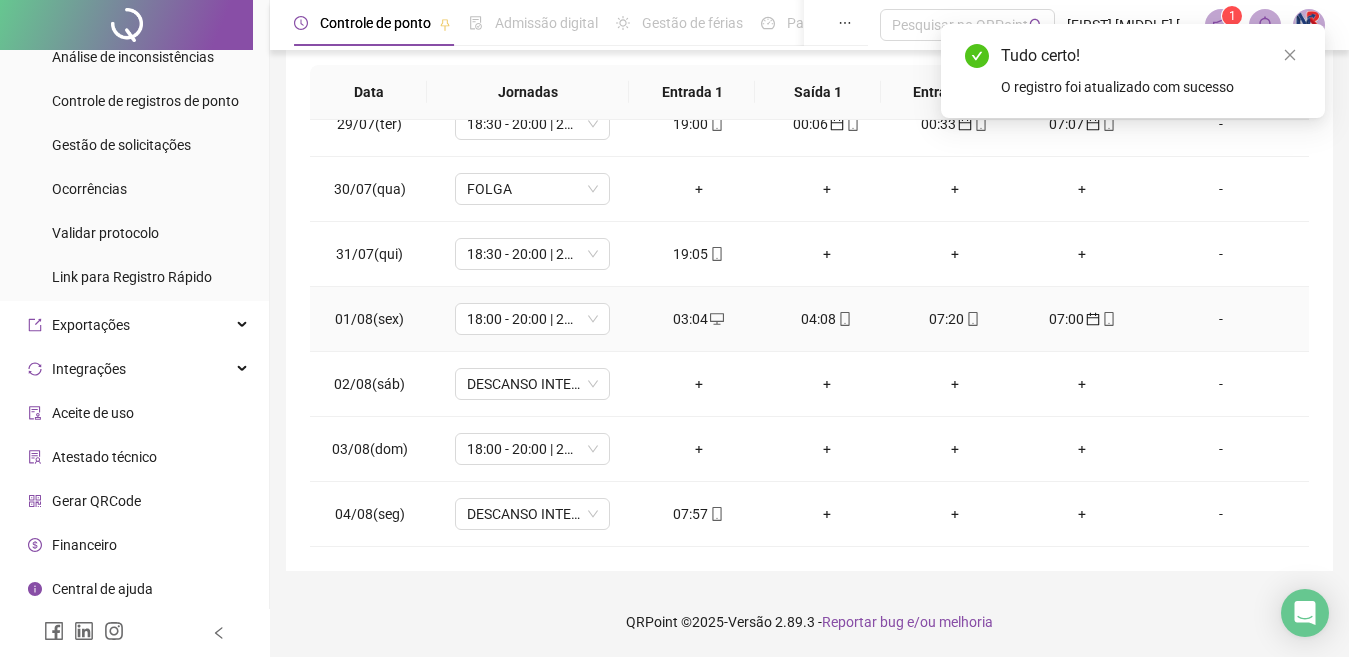 click on "04:08" at bounding box center [827, 319] 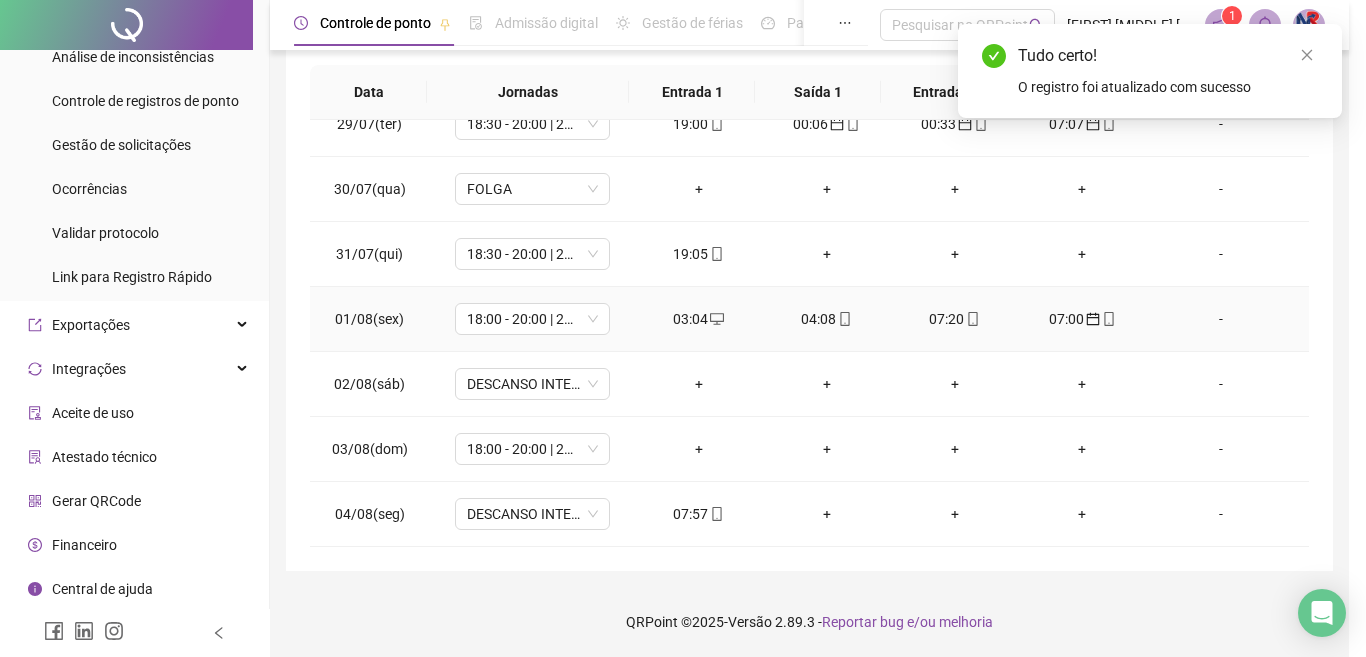 type on "**********" 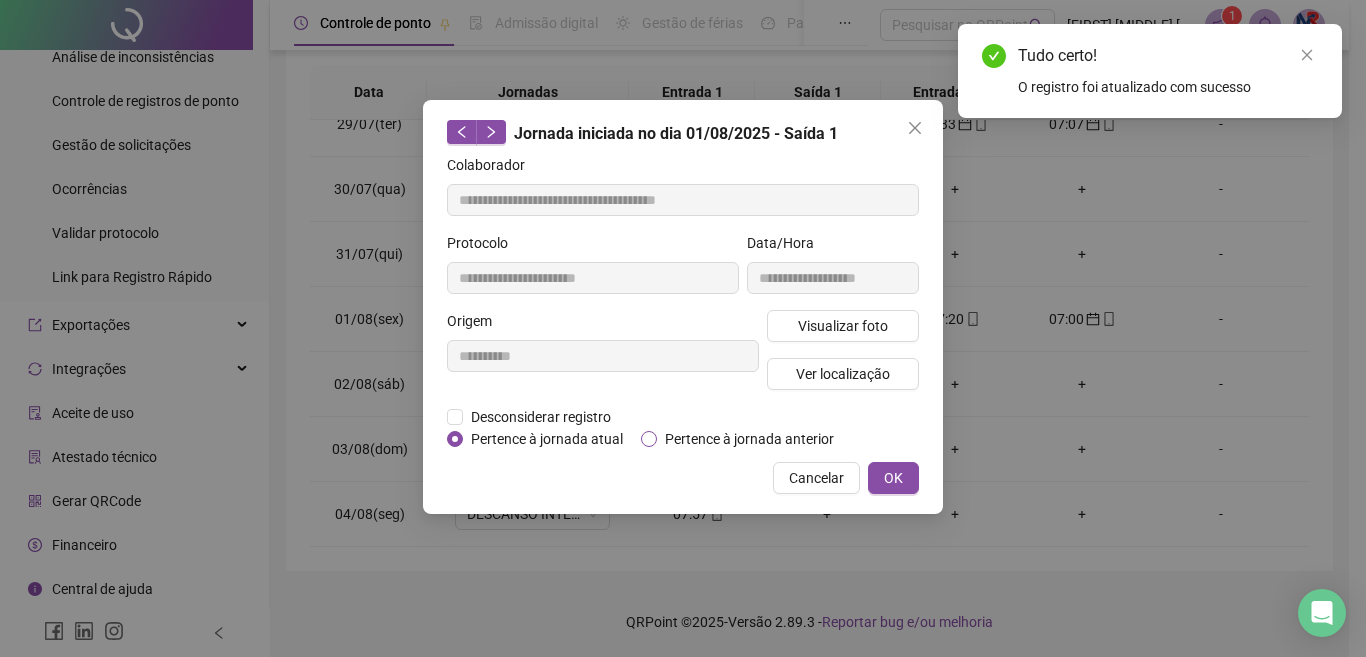 click on "Pertence à jornada anterior" at bounding box center [749, 439] 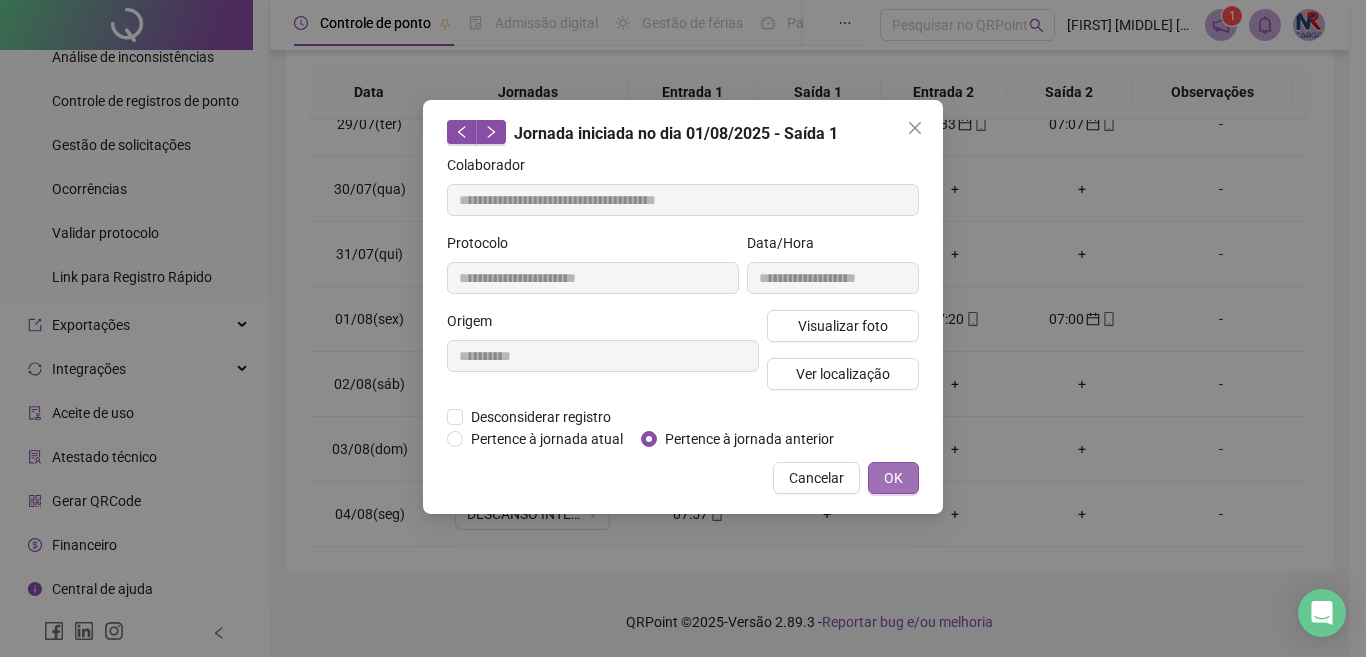 click on "OK" at bounding box center [893, 478] 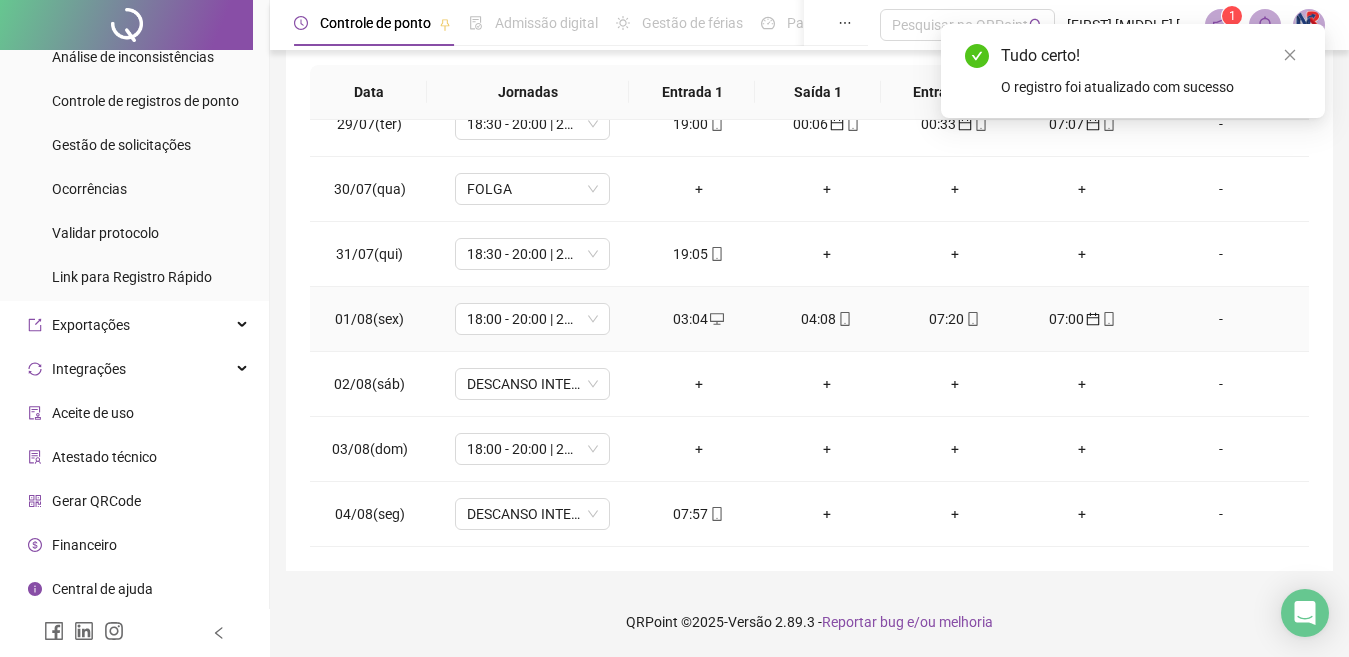 click on "07:20" at bounding box center (955, 319) 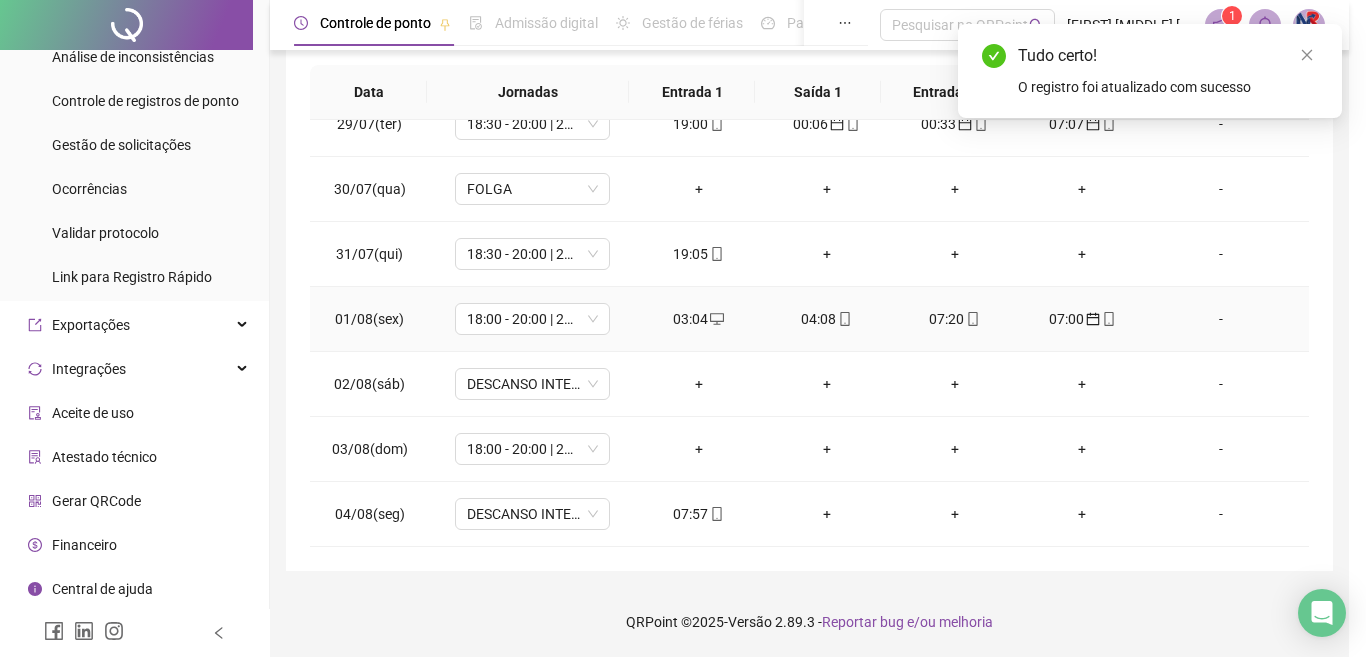 type on "**********" 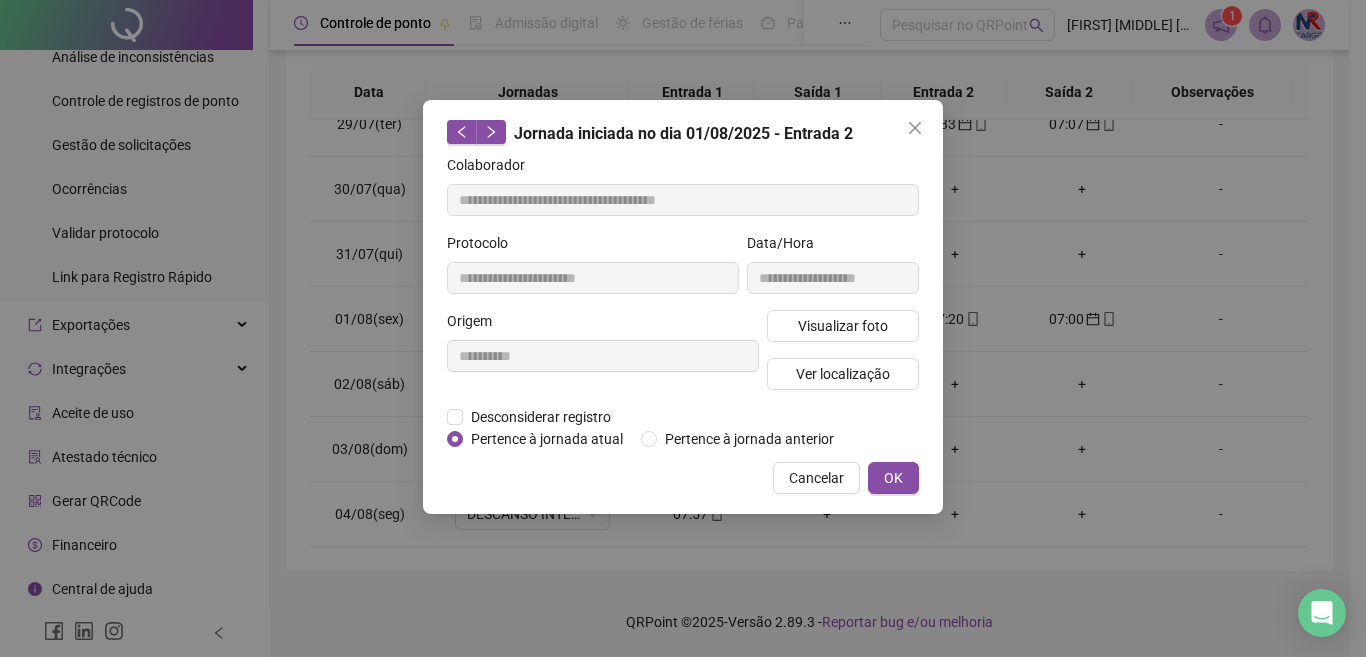 click on "**********" at bounding box center (683, 307) 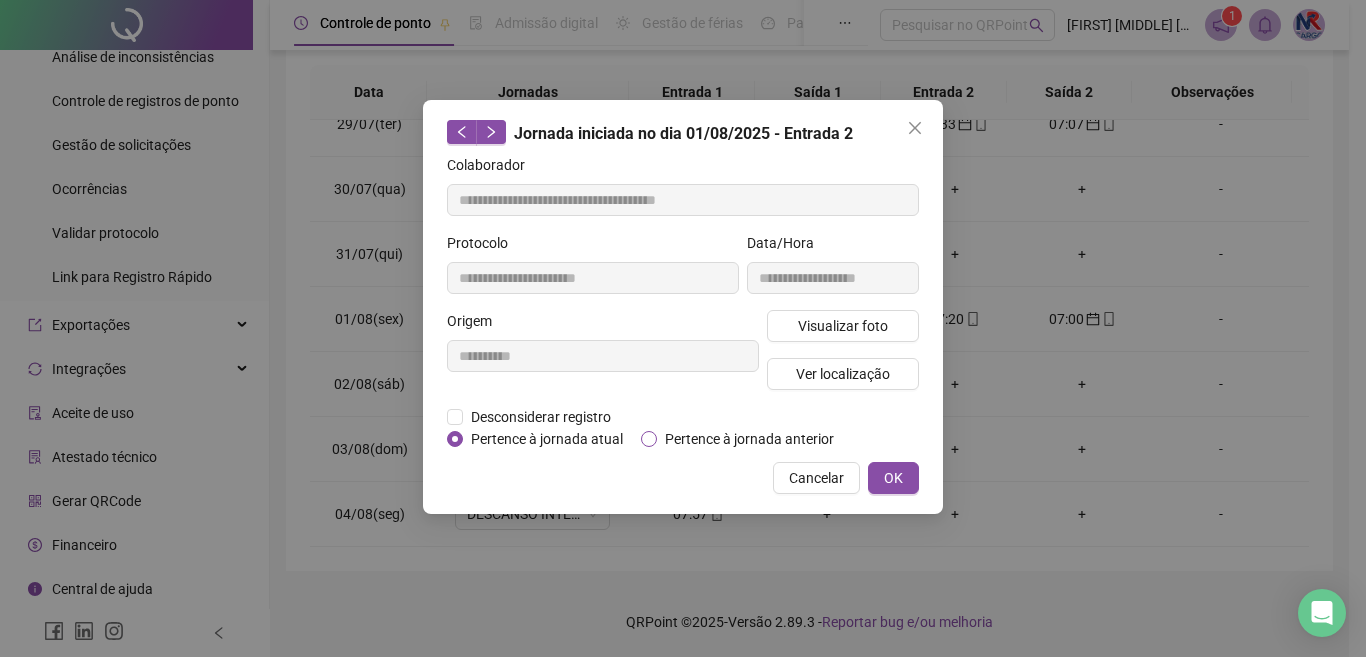 click on "Pertence à jornada anterior" at bounding box center [749, 439] 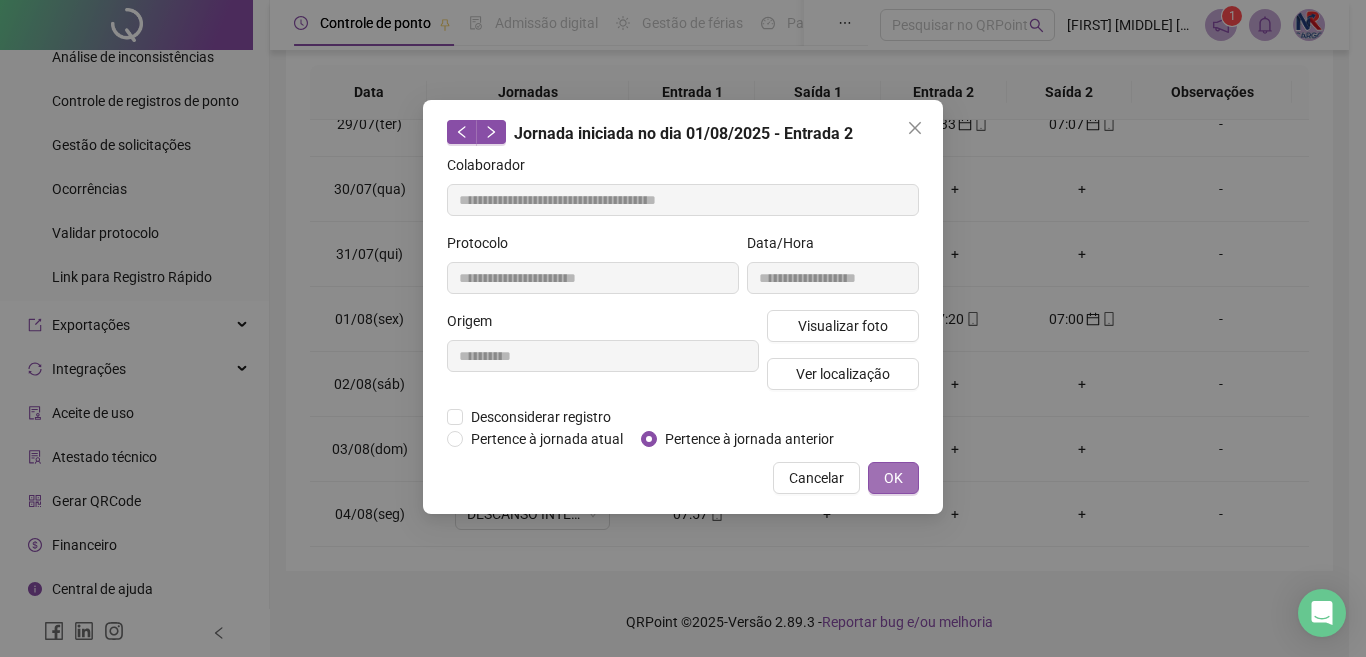 click on "OK" at bounding box center (893, 478) 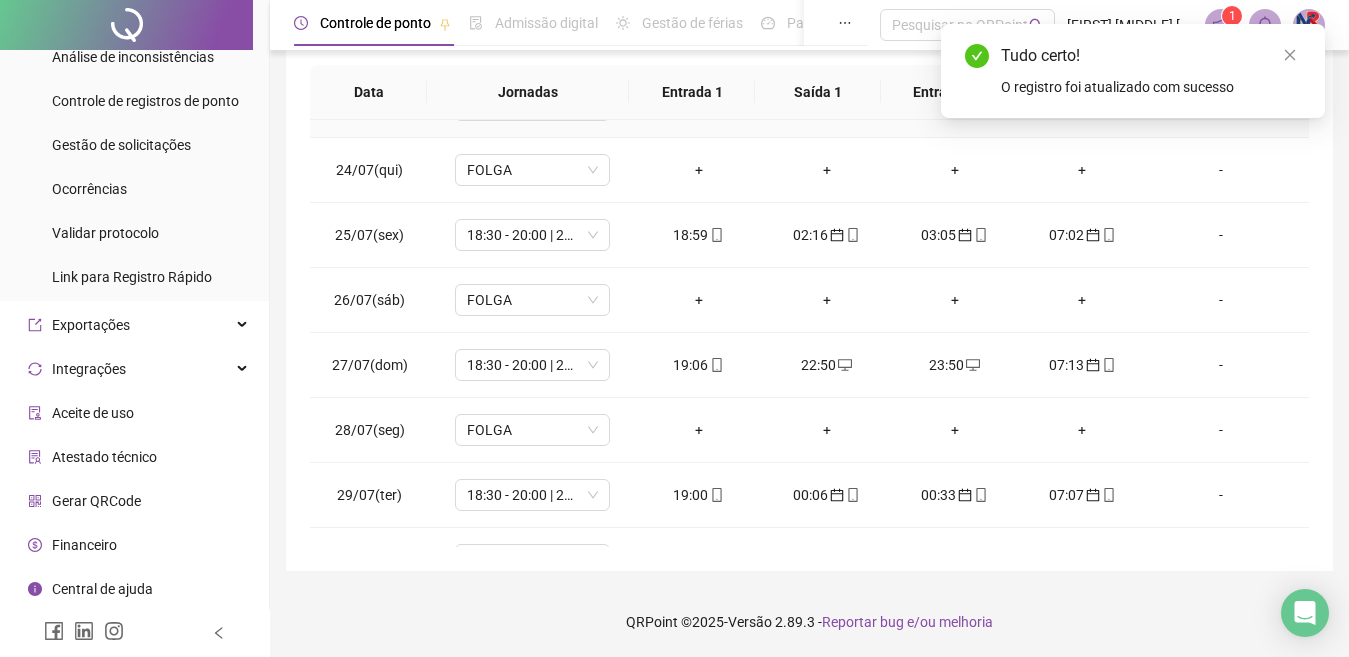 scroll, scrollTop: 1218, scrollLeft: 0, axis: vertical 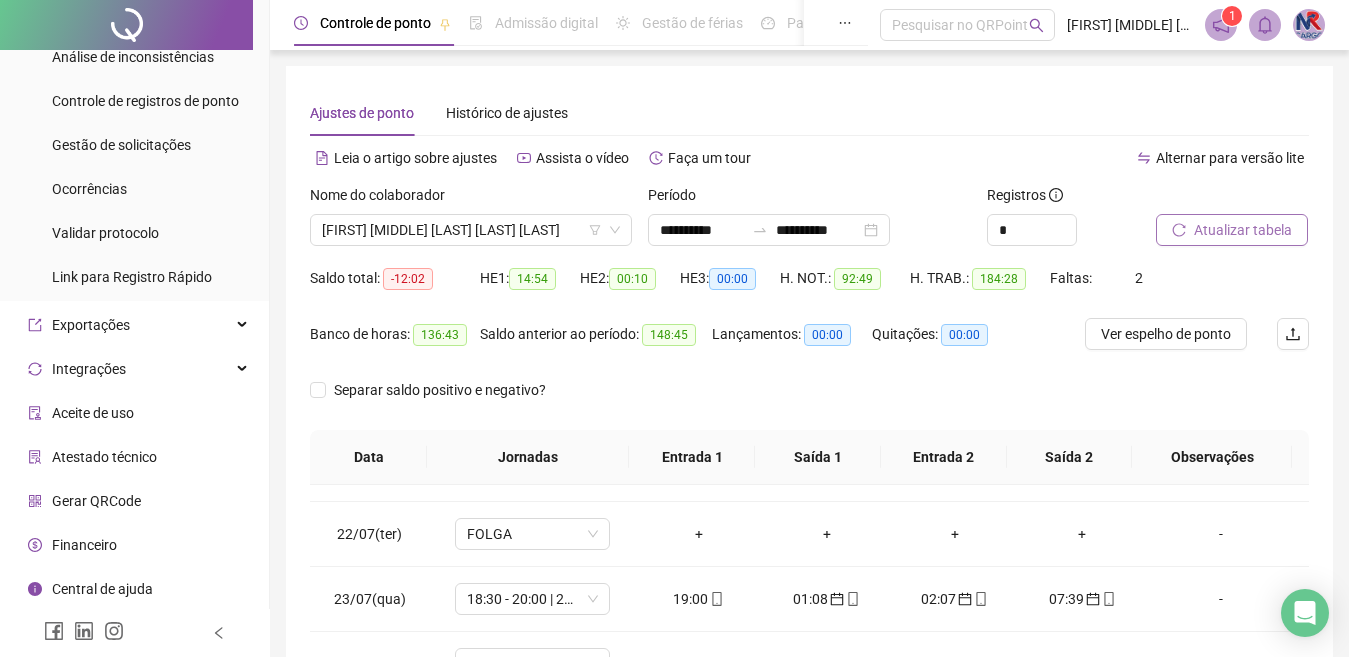 click on "Atualizar tabela" at bounding box center [1232, 230] 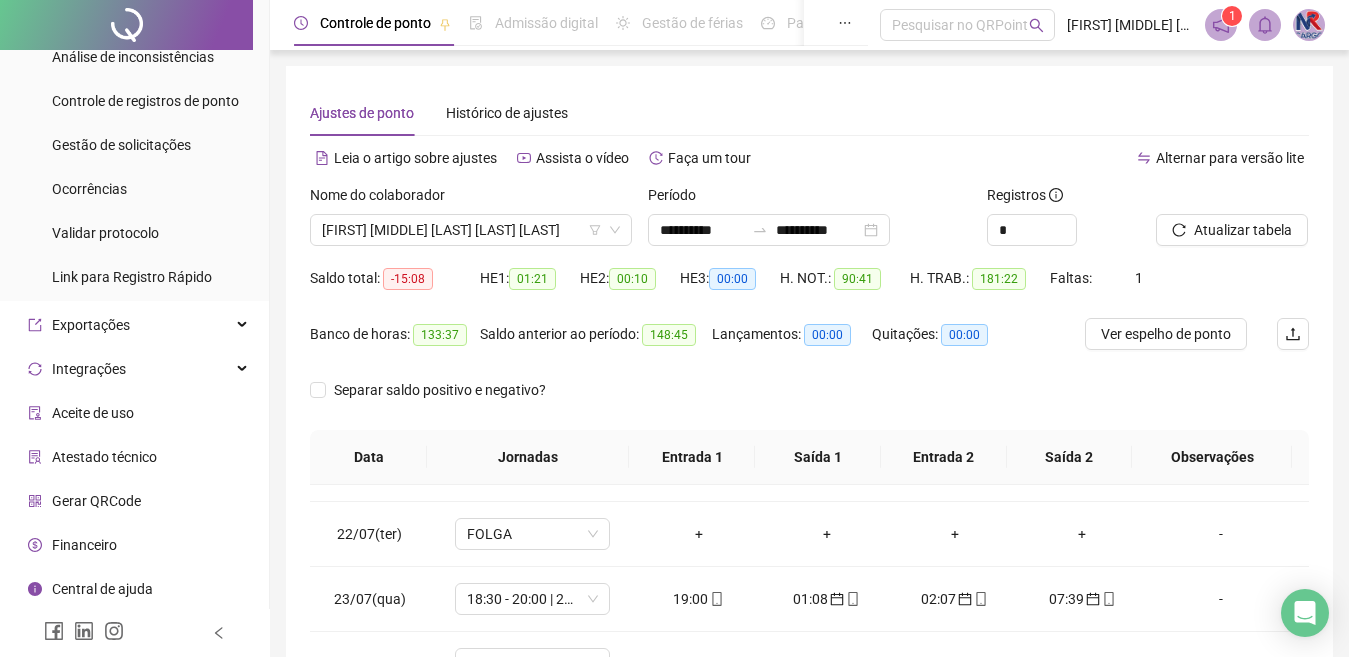 scroll, scrollTop: 365, scrollLeft: 0, axis: vertical 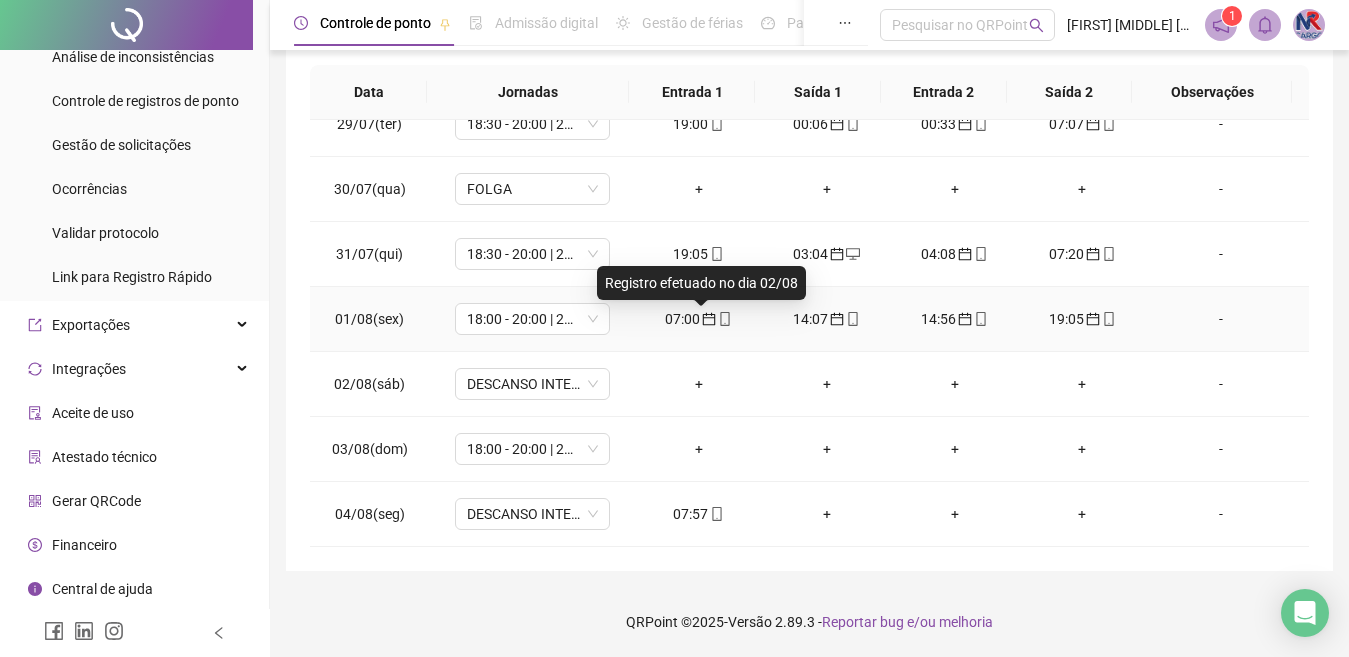 click 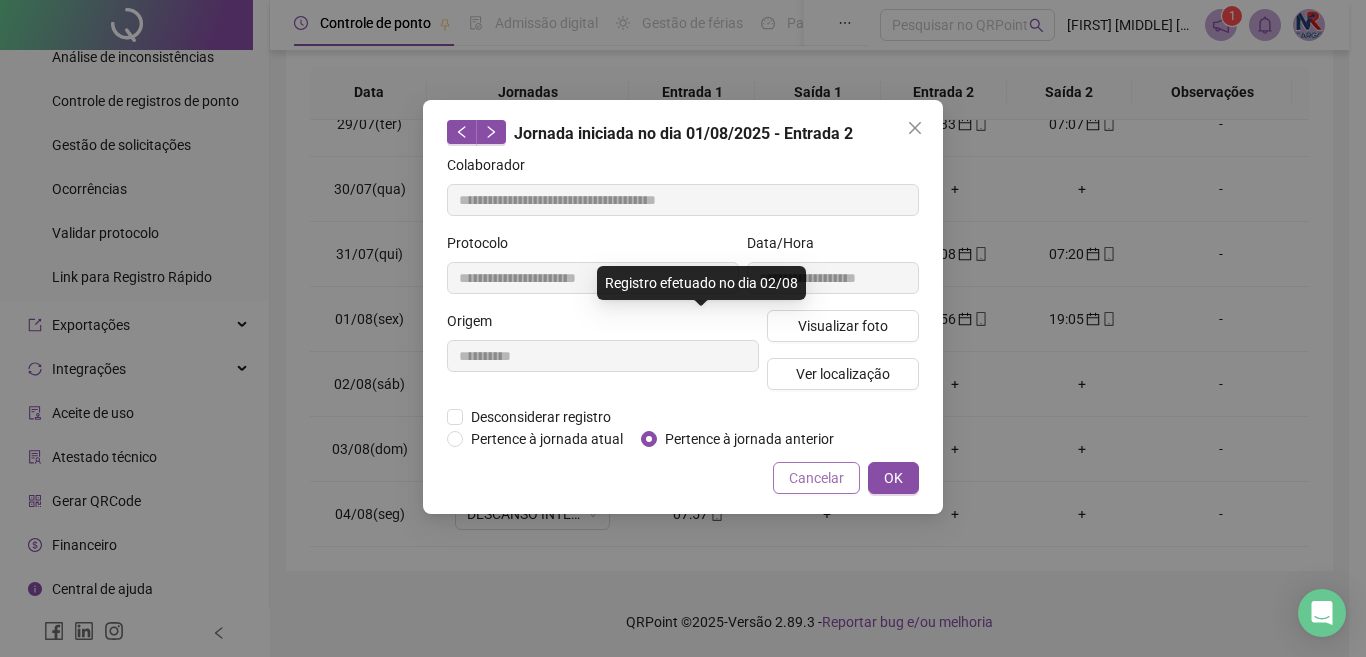 click on "Cancelar" at bounding box center [816, 478] 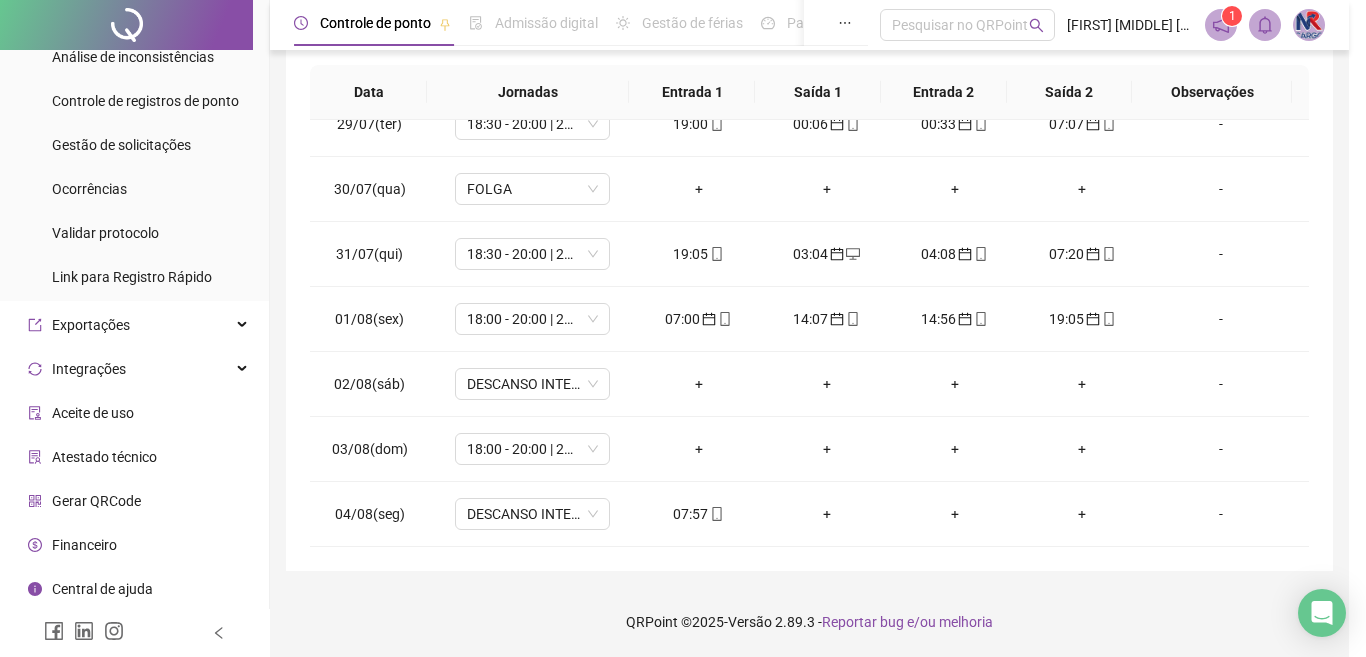 click on "**********" at bounding box center (683, 328) 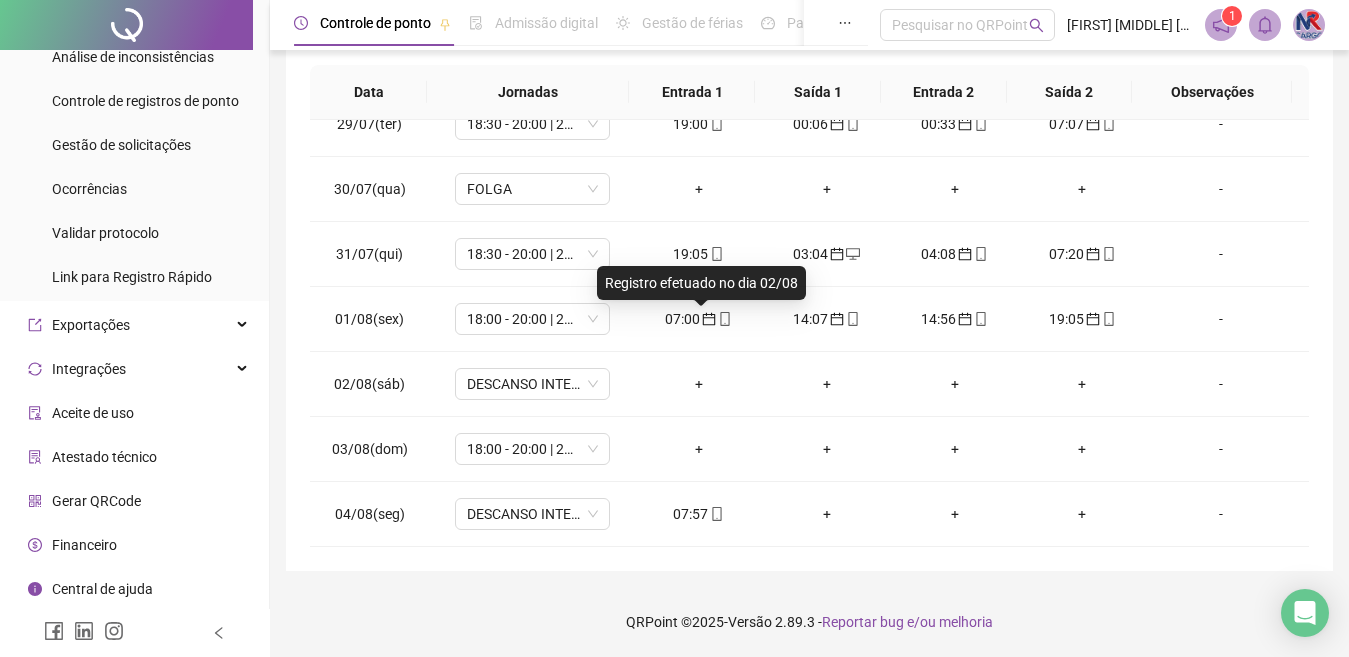 click 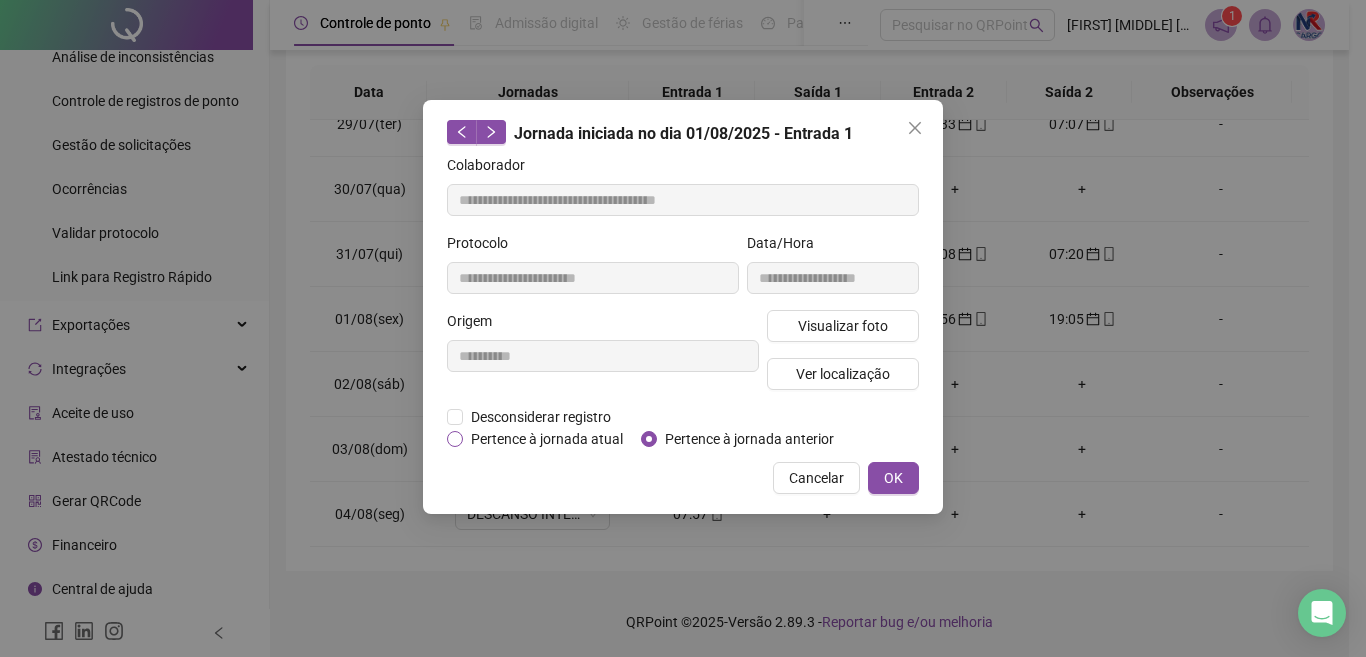 click on "Pertence à jornada atual" at bounding box center (547, 439) 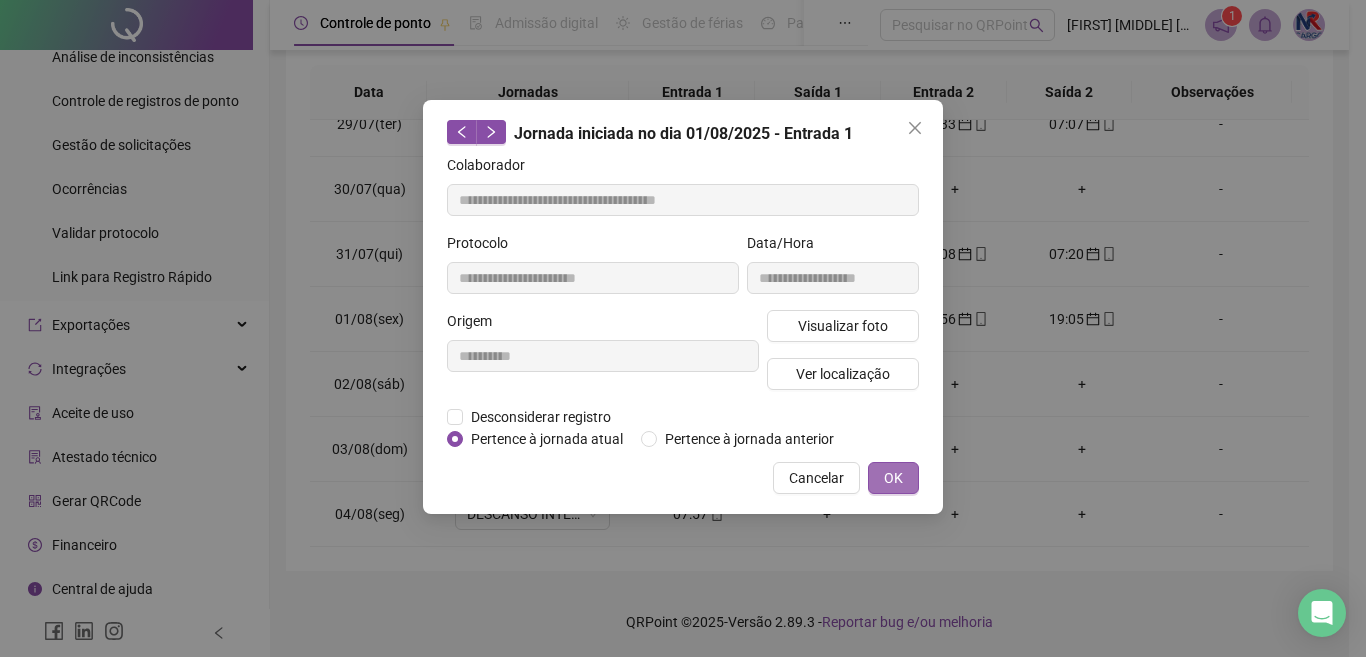 click on "OK" at bounding box center (893, 478) 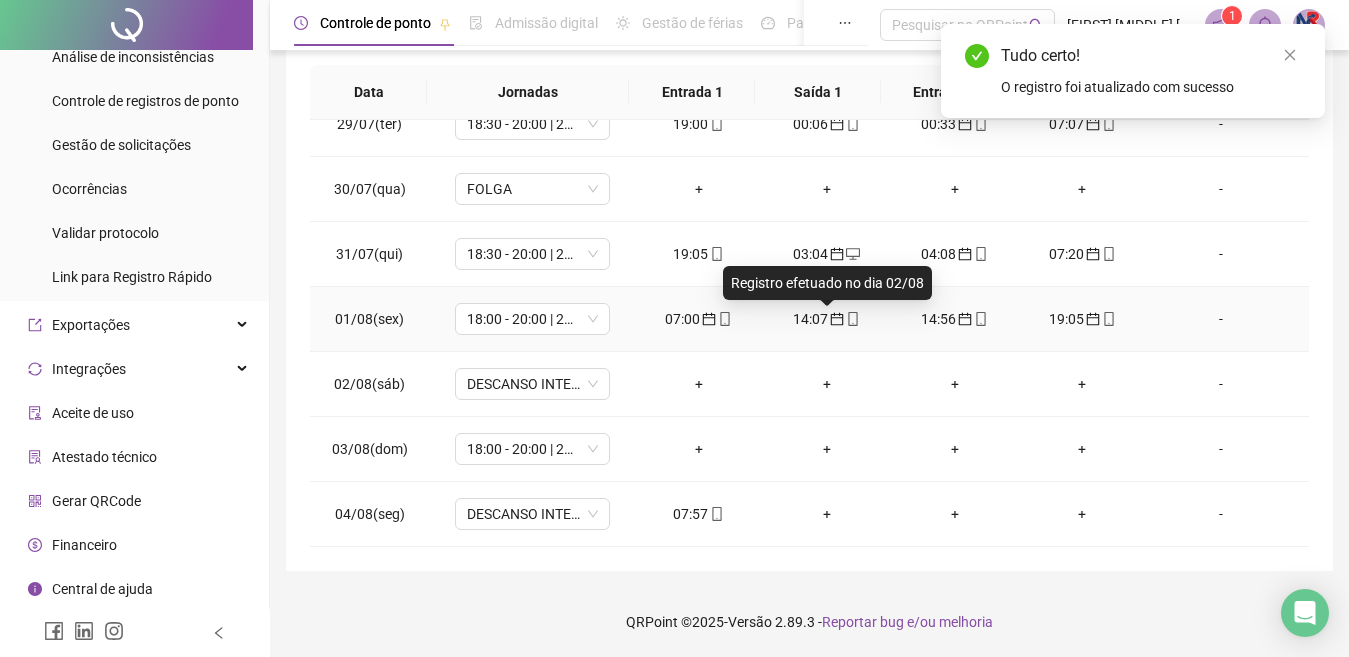 click 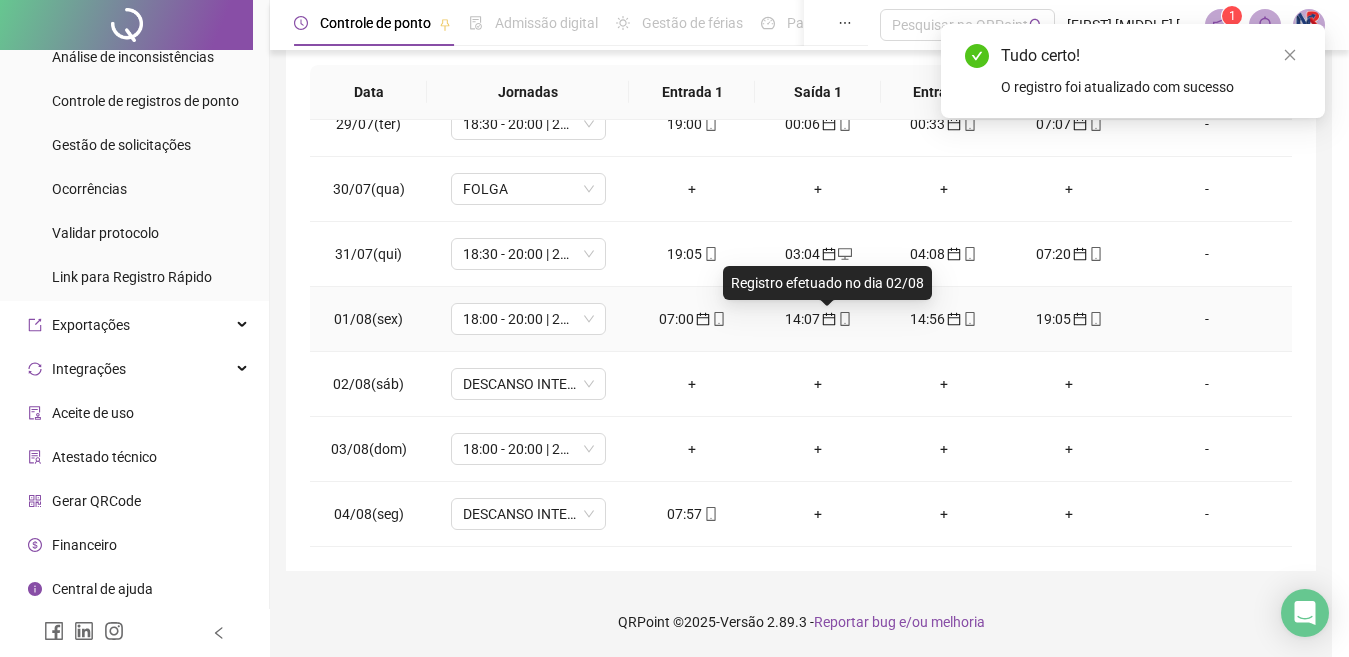 type on "**********" 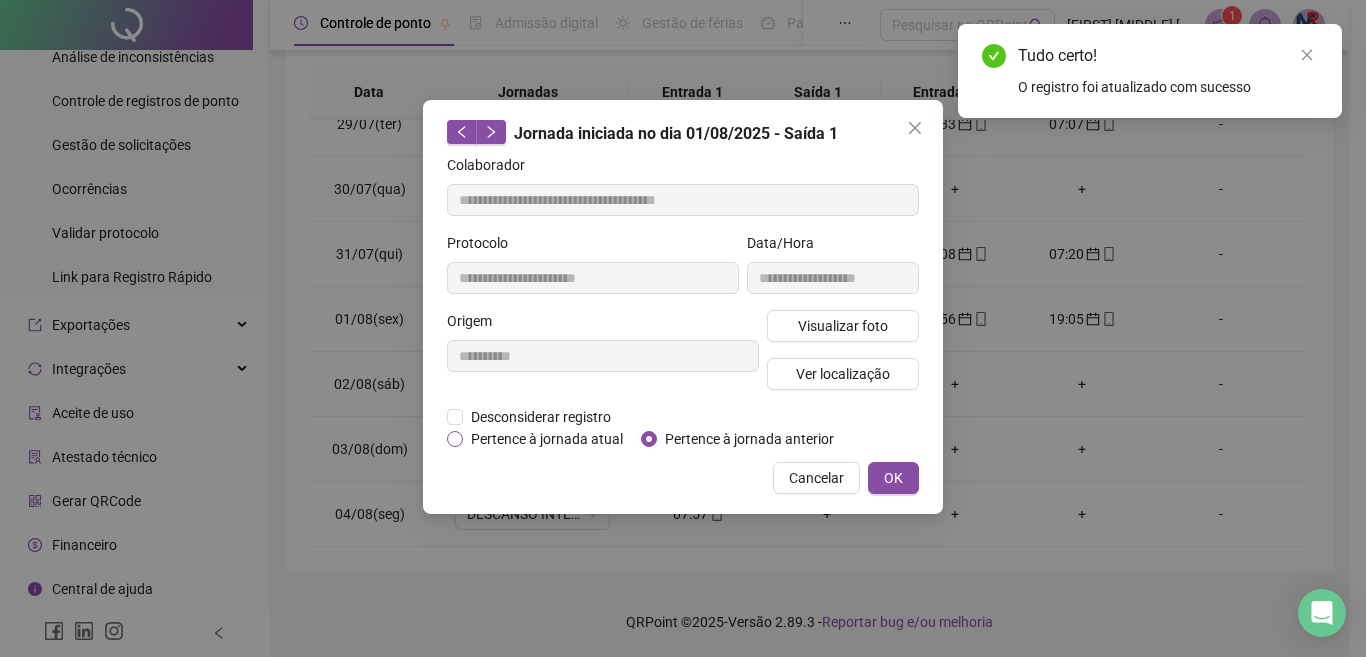 click on "Pertence à jornada atual" at bounding box center (547, 439) 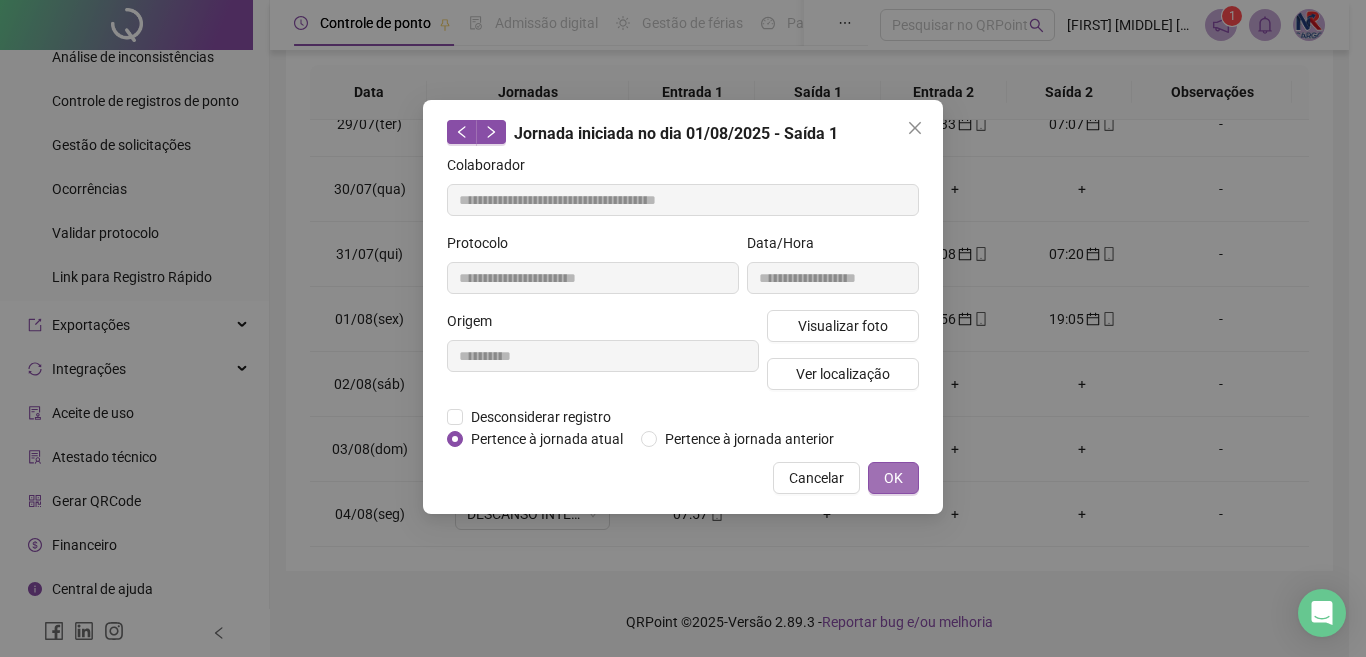 click on "OK" at bounding box center [893, 478] 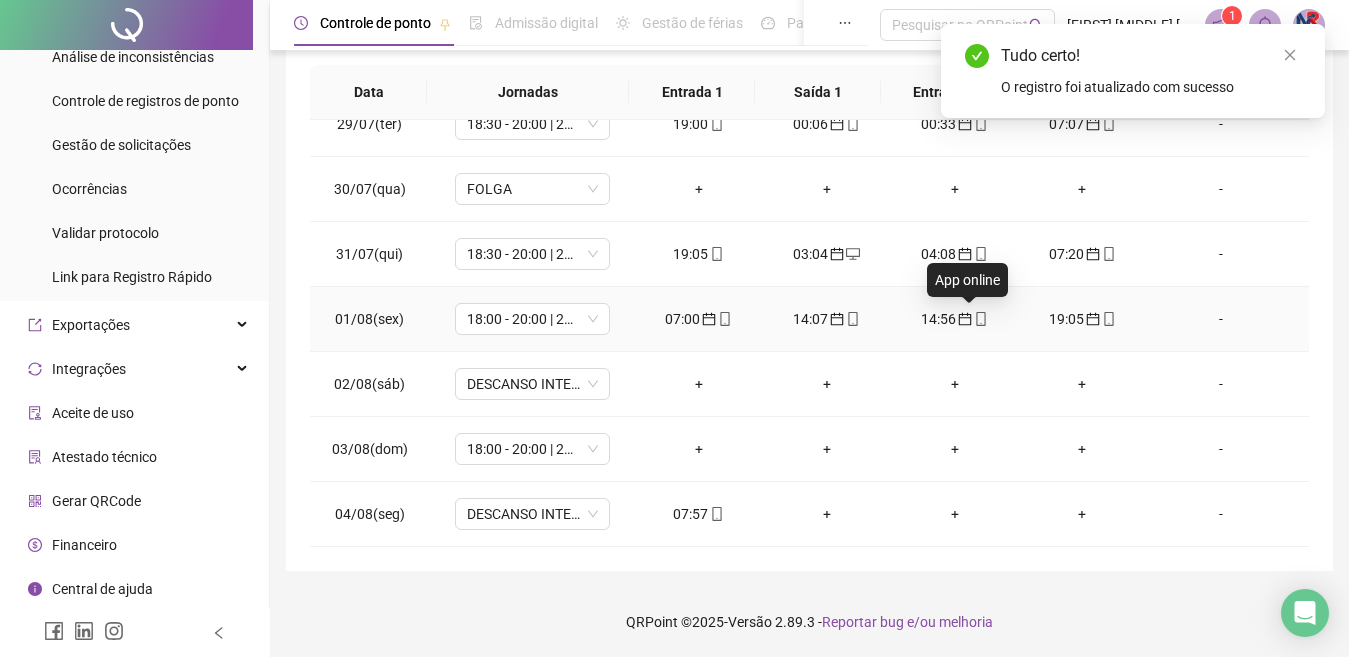drag, startPoint x: 960, startPoint y: 311, endPoint x: 972, endPoint y: 244, distance: 68.06615 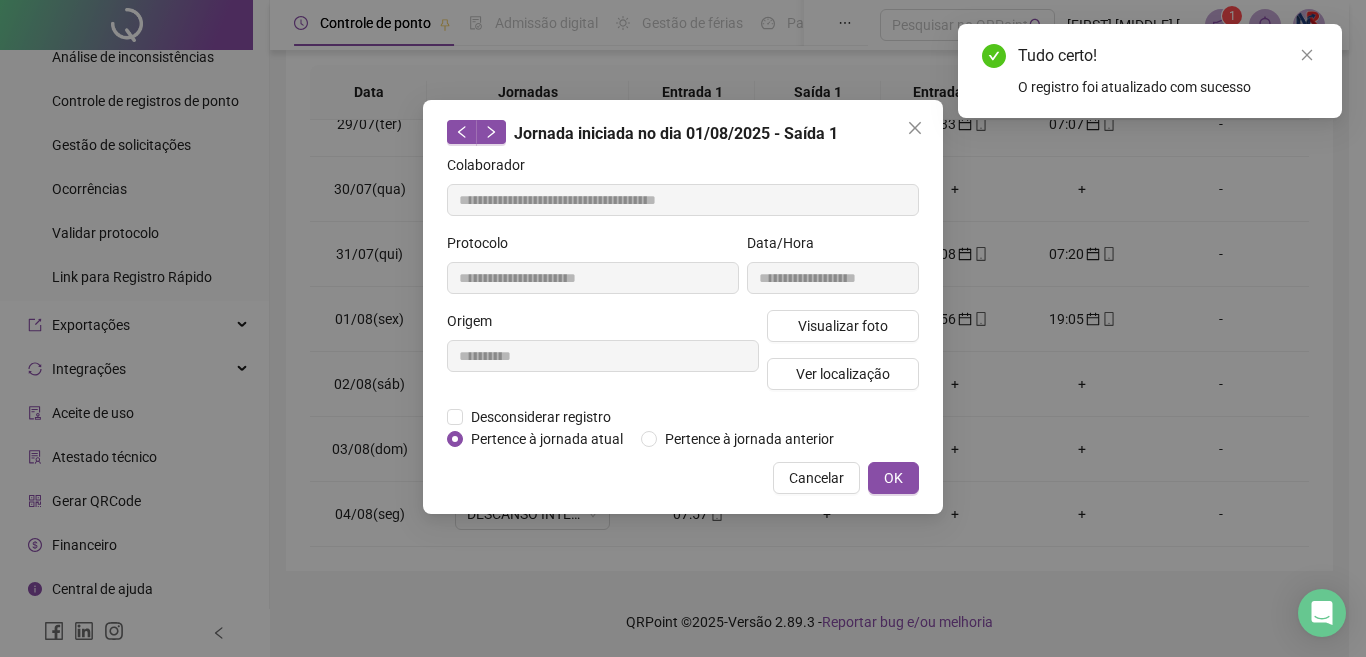 type on "**********" 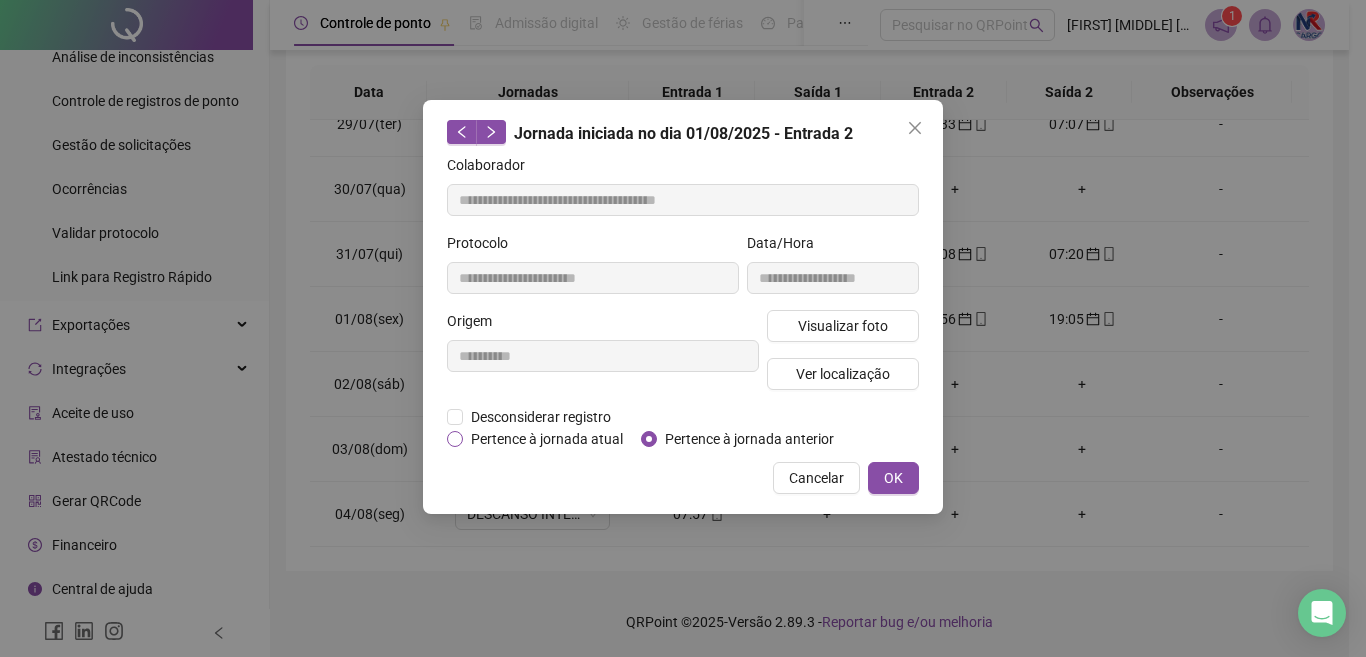 click on "Pertence à jornada atual" at bounding box center (547, 439) 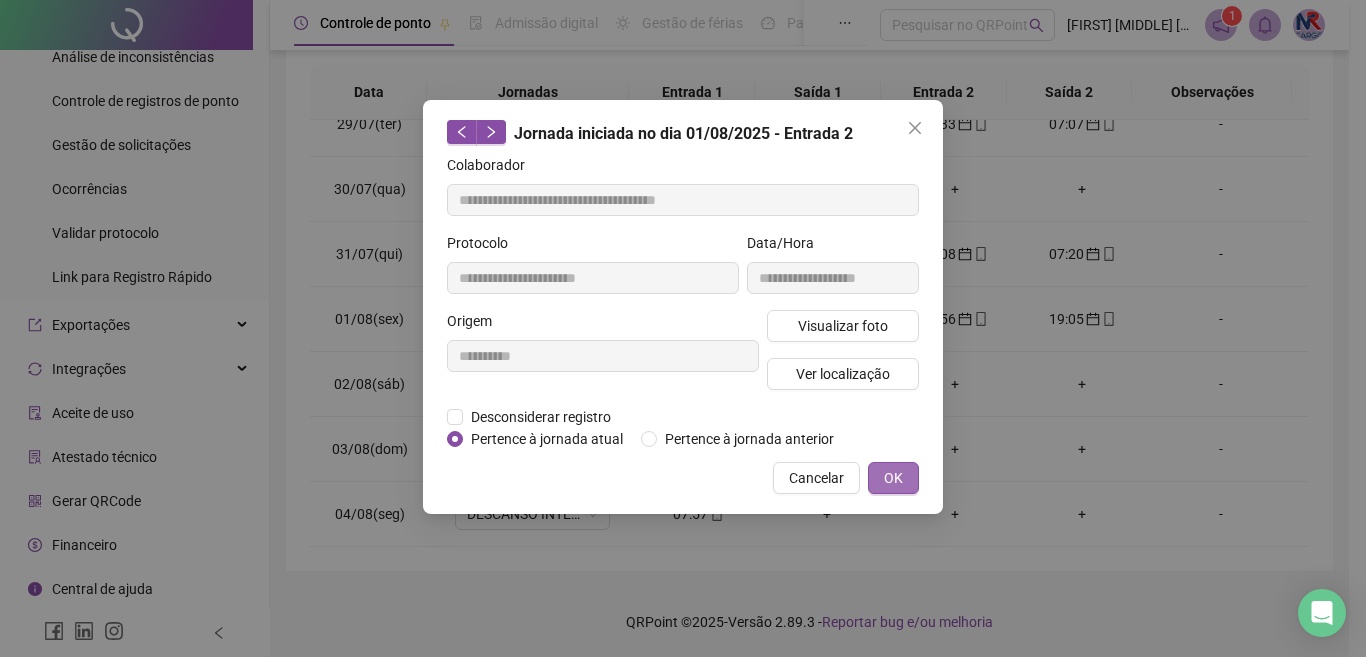 click on "OK" at bounding box center (893, 478) 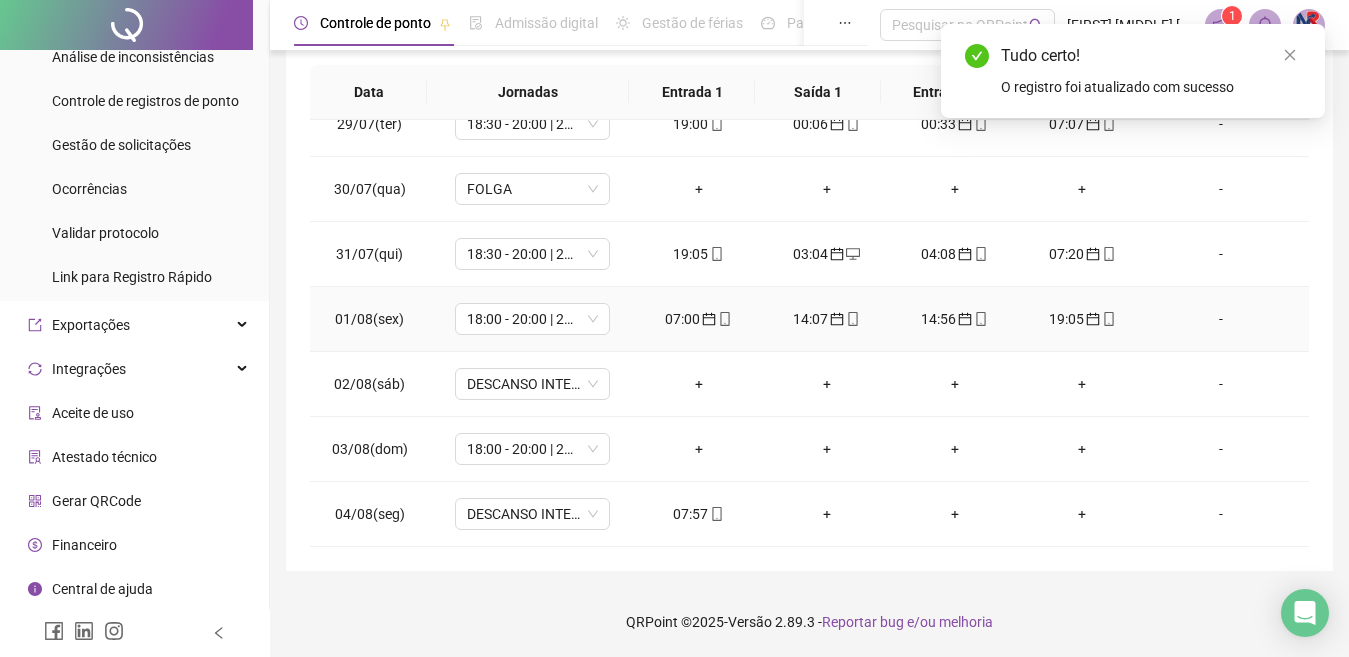 click on "19:05" at bounding box center [1083, 319] 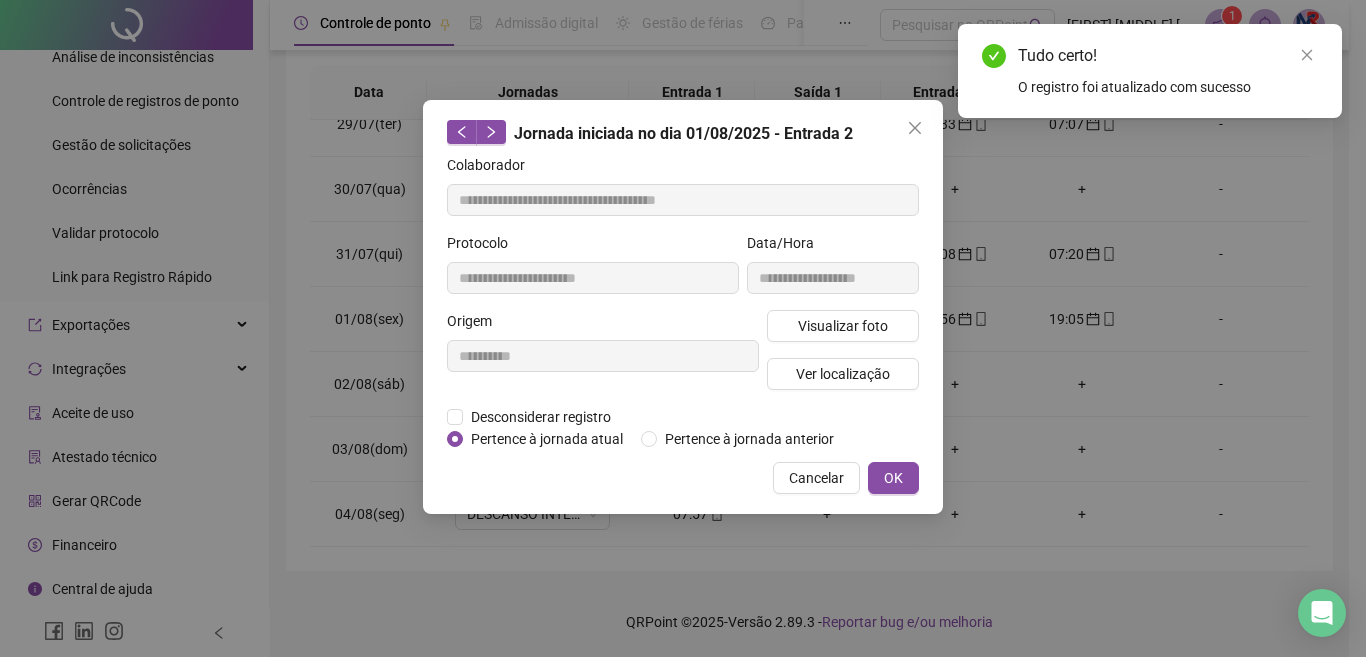 type on "**********" 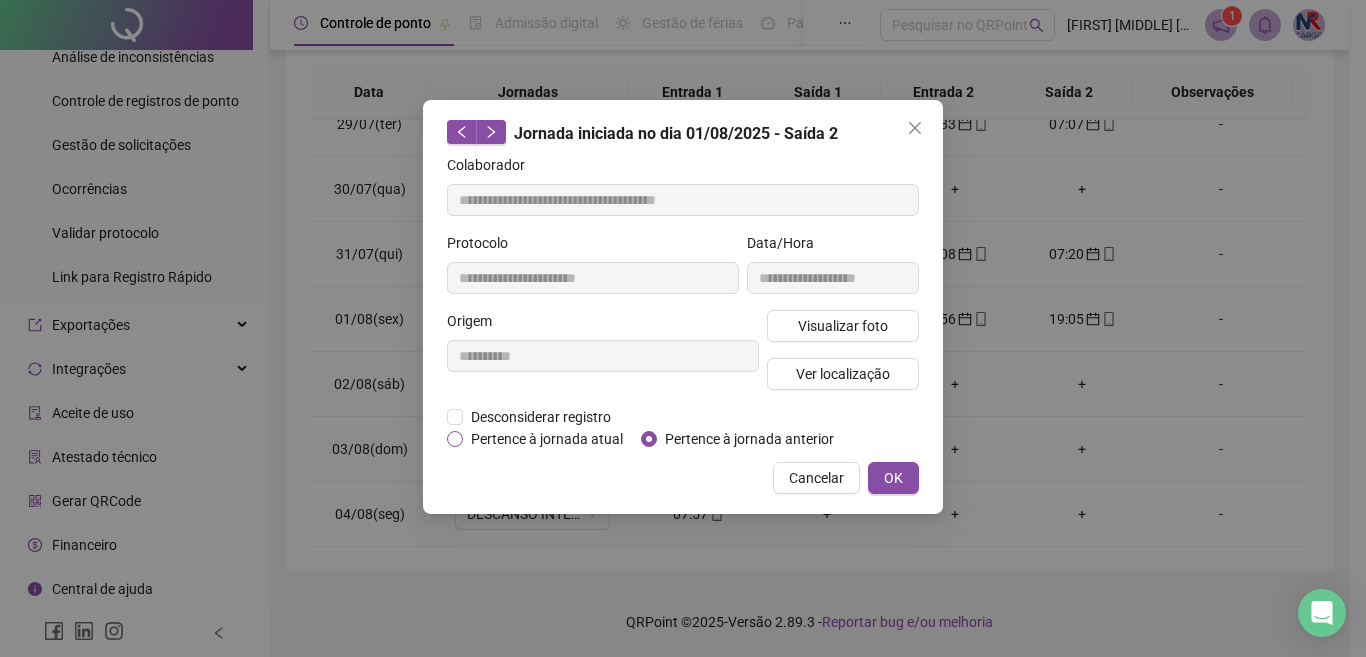 click on "Pertence à jornada atual" at bounding box center (547, 439) 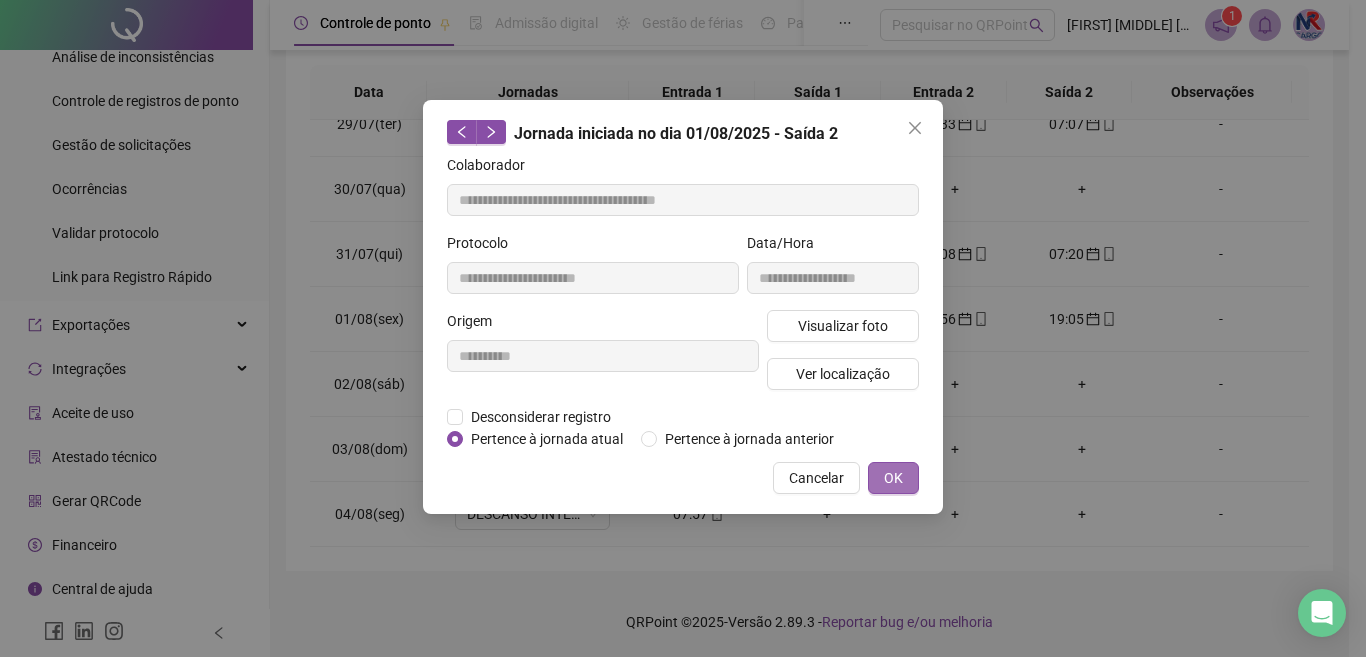 click on "OK" at bounding box center [893, 478] 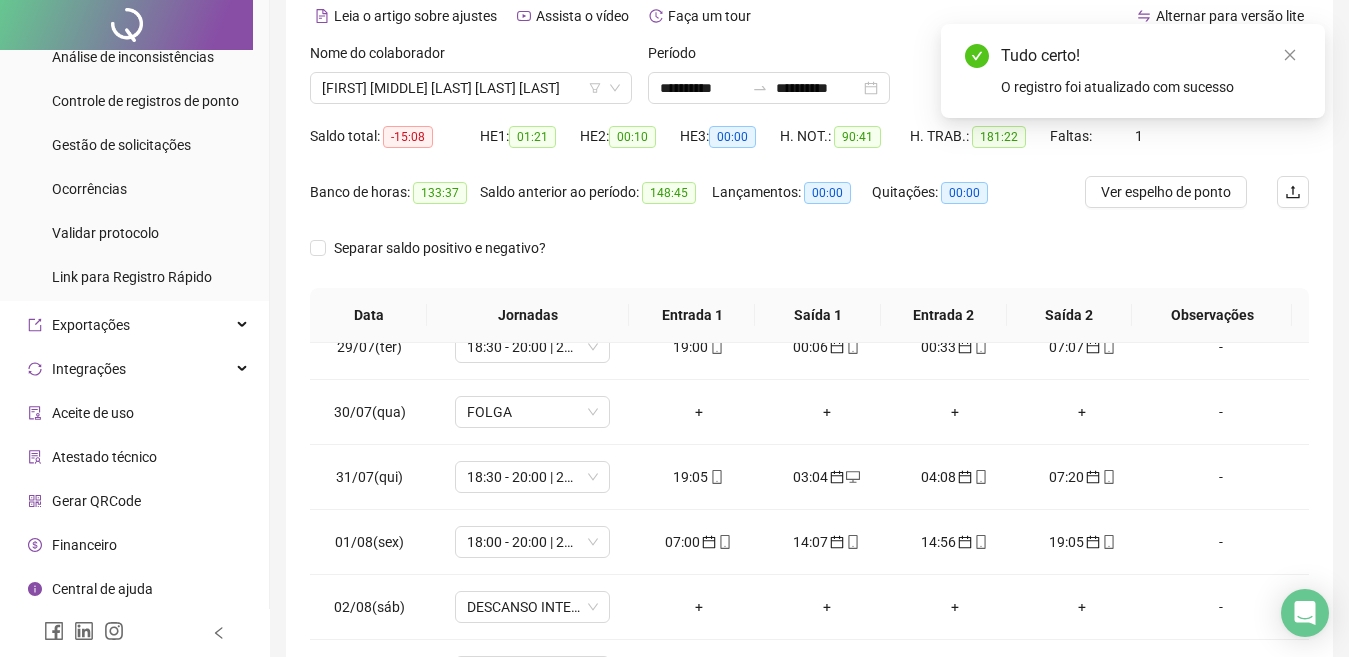 scroll, scrollTop: 0, scrollLeft: 0, axis: both 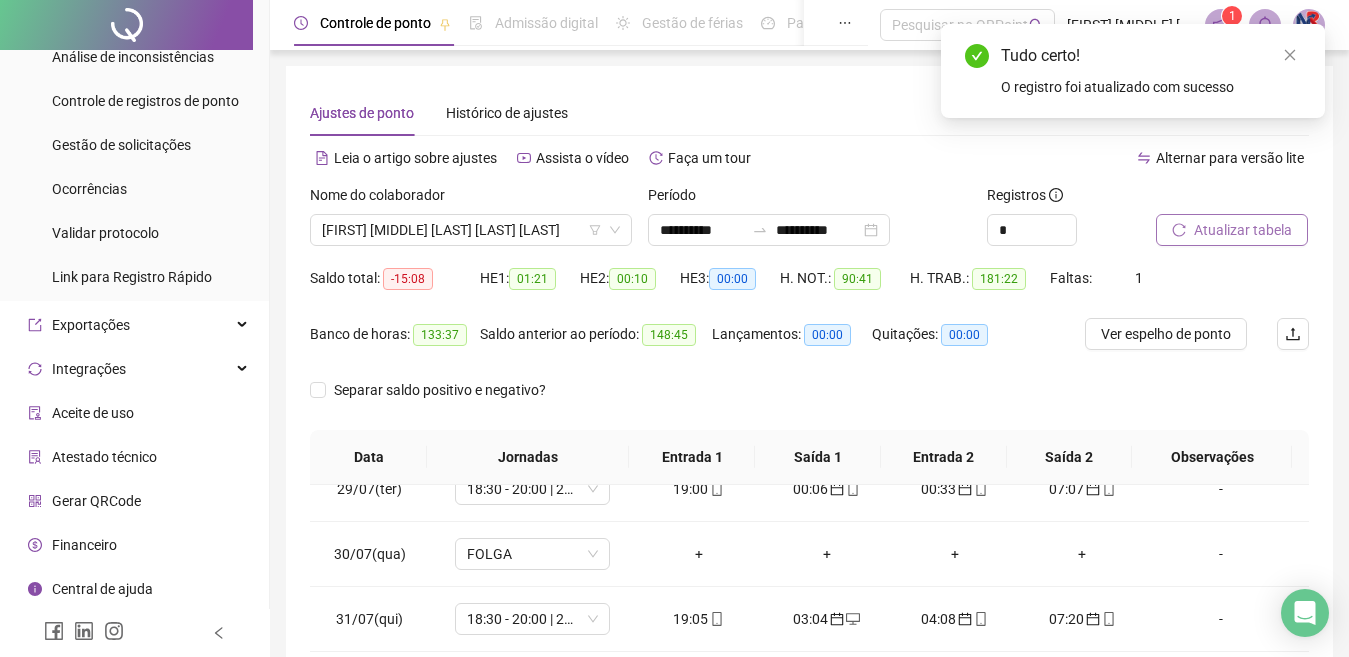 click on "Atualizar tabela" at bounding box center [1243, 230] 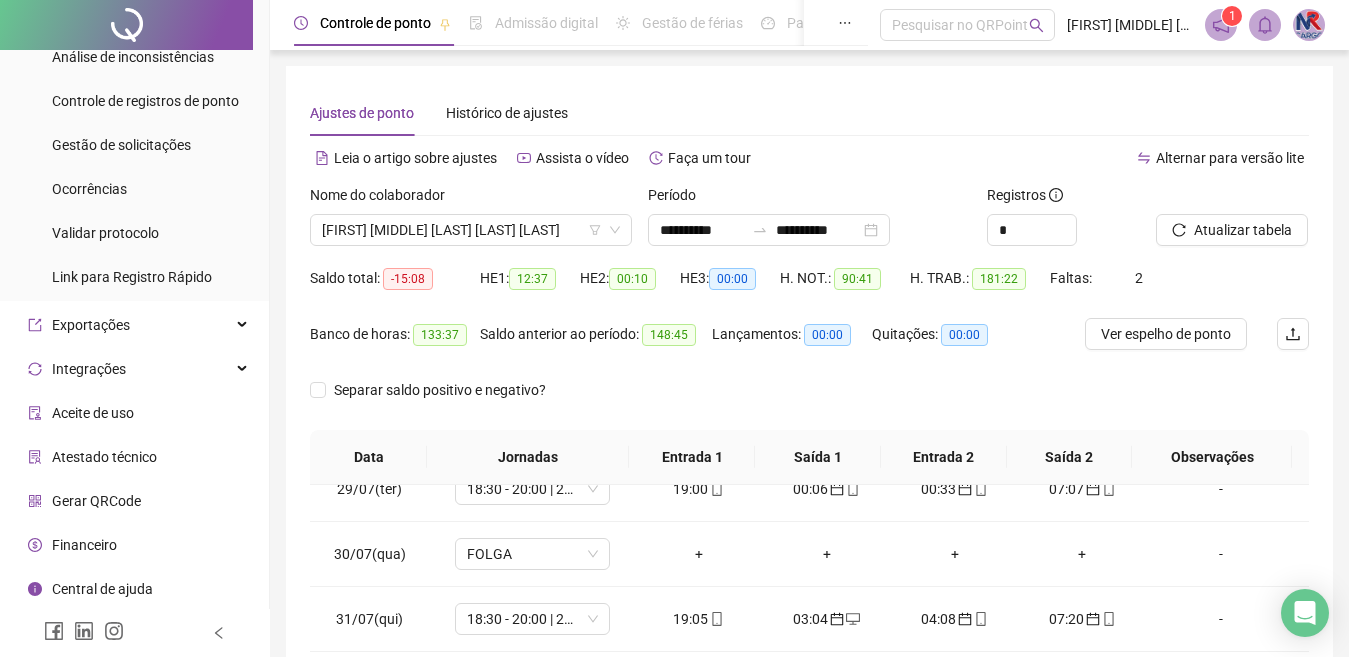 scroll, scrollTop: 365, scrollLeft: 0, axis: vertical 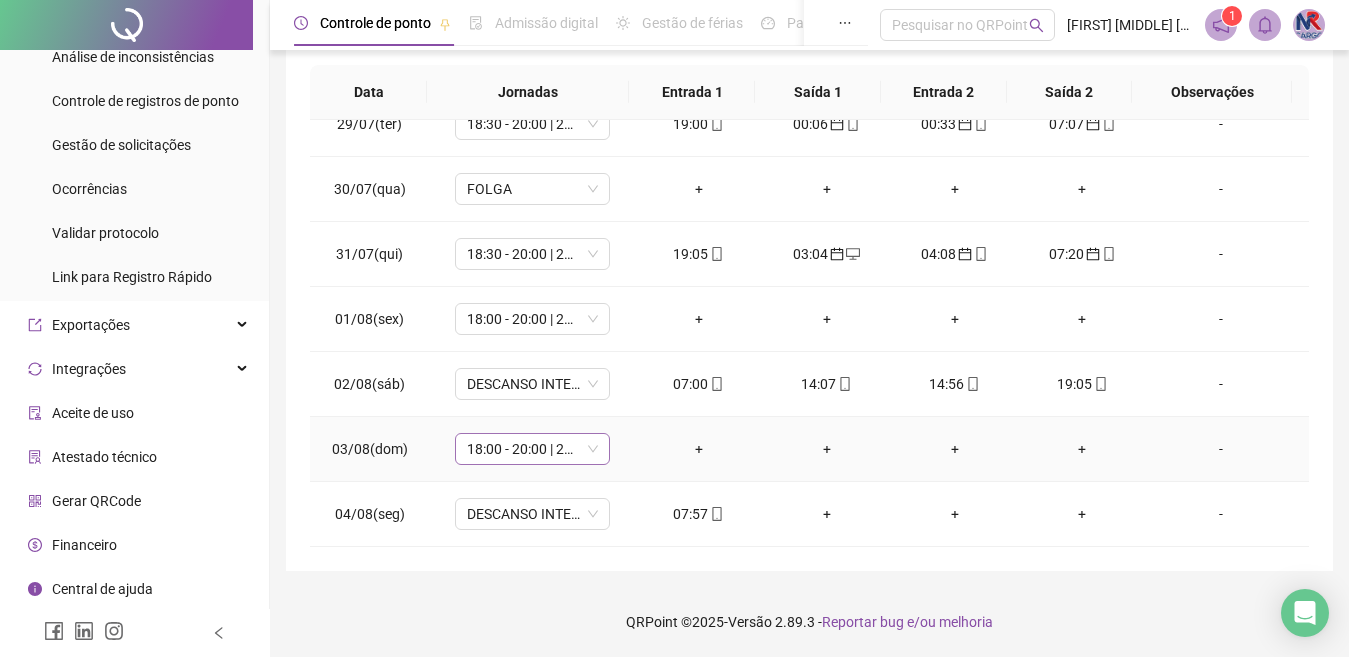 click on "18:00 - 20:00 | 21:00 - 07:00" at bounding box center [532, 449] 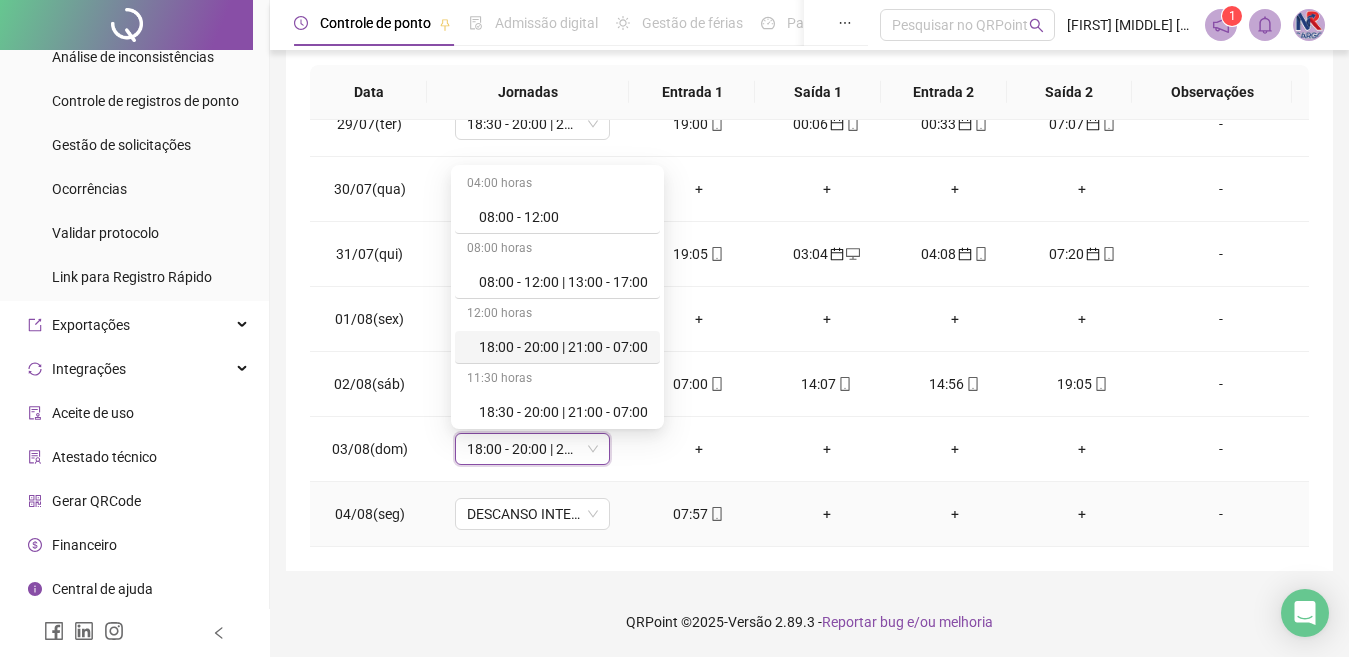 click on "+" at bounding box center [955, 514] 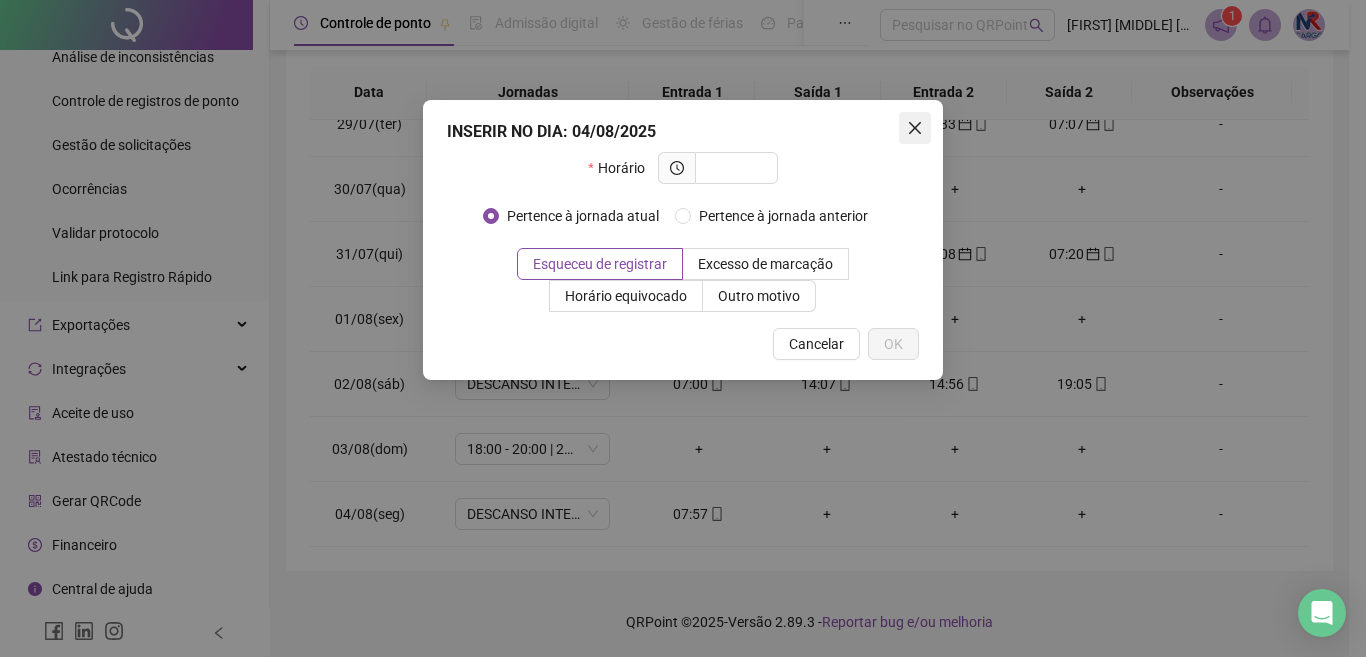 click 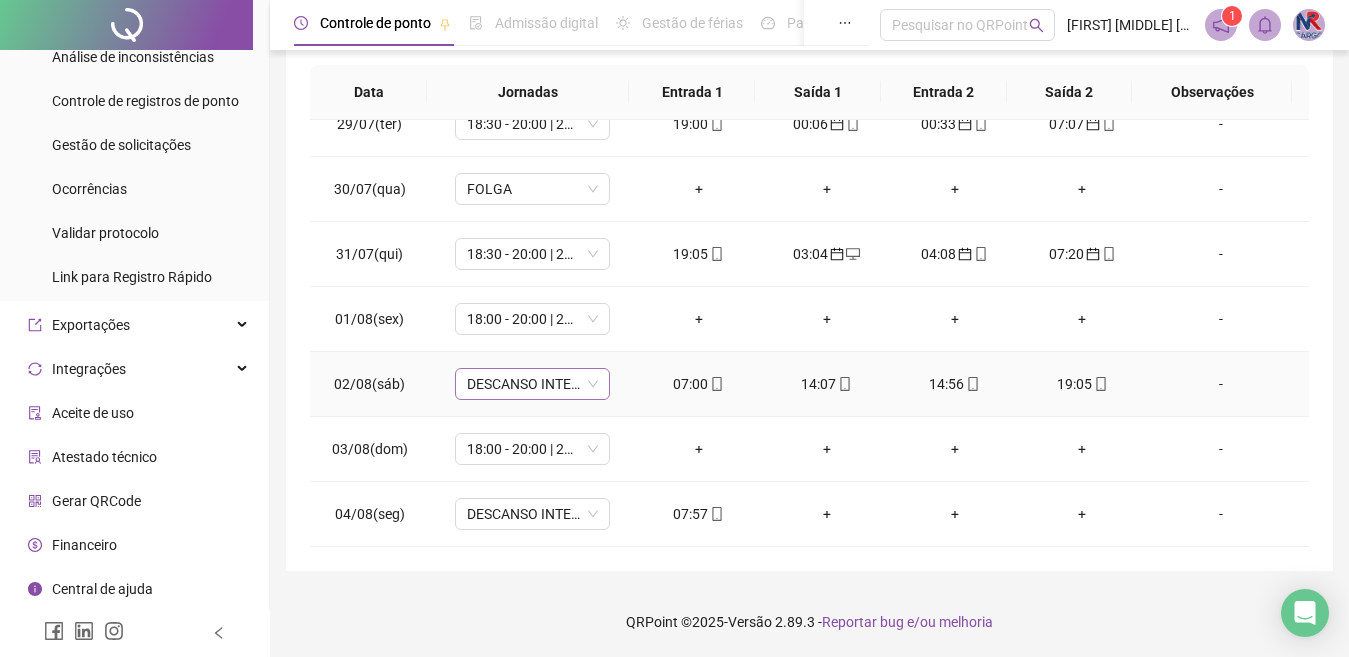 click on "DESCANSO INTER-JORNADA" at bounding box center [532, 384] 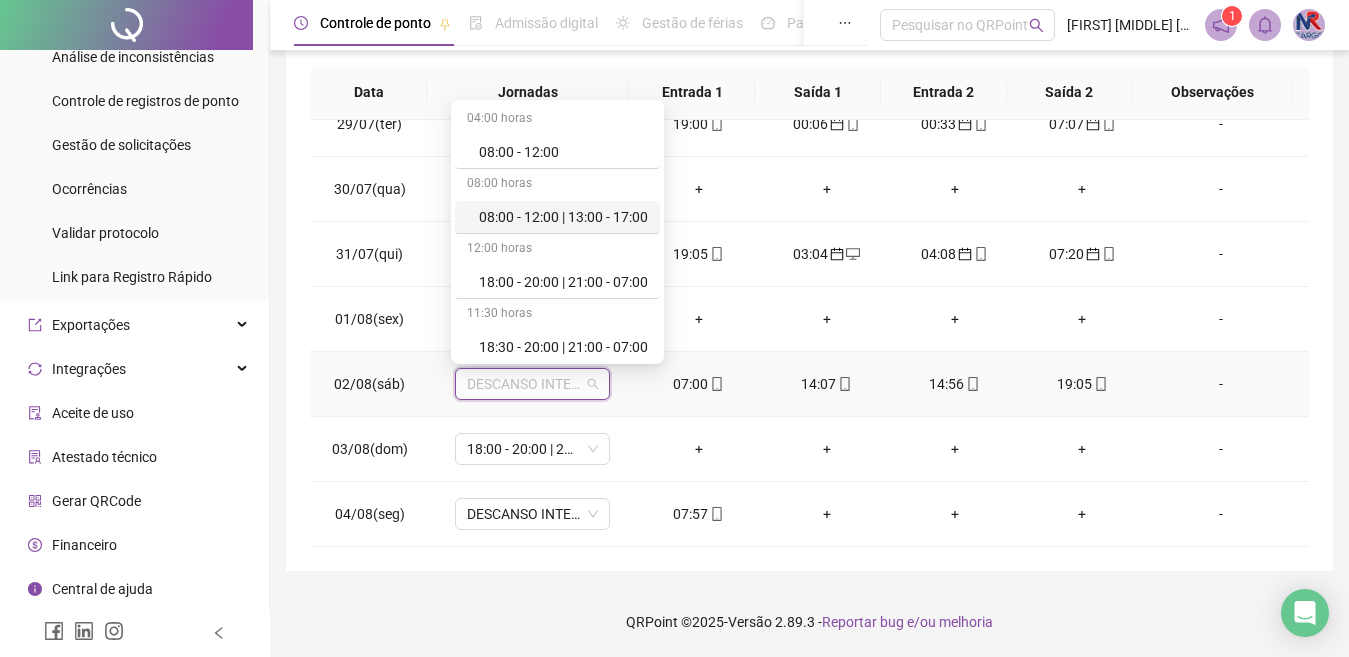 click on "08:00 - 12:00 | 13:00 - 17:00" at bounding box center (563, 217) 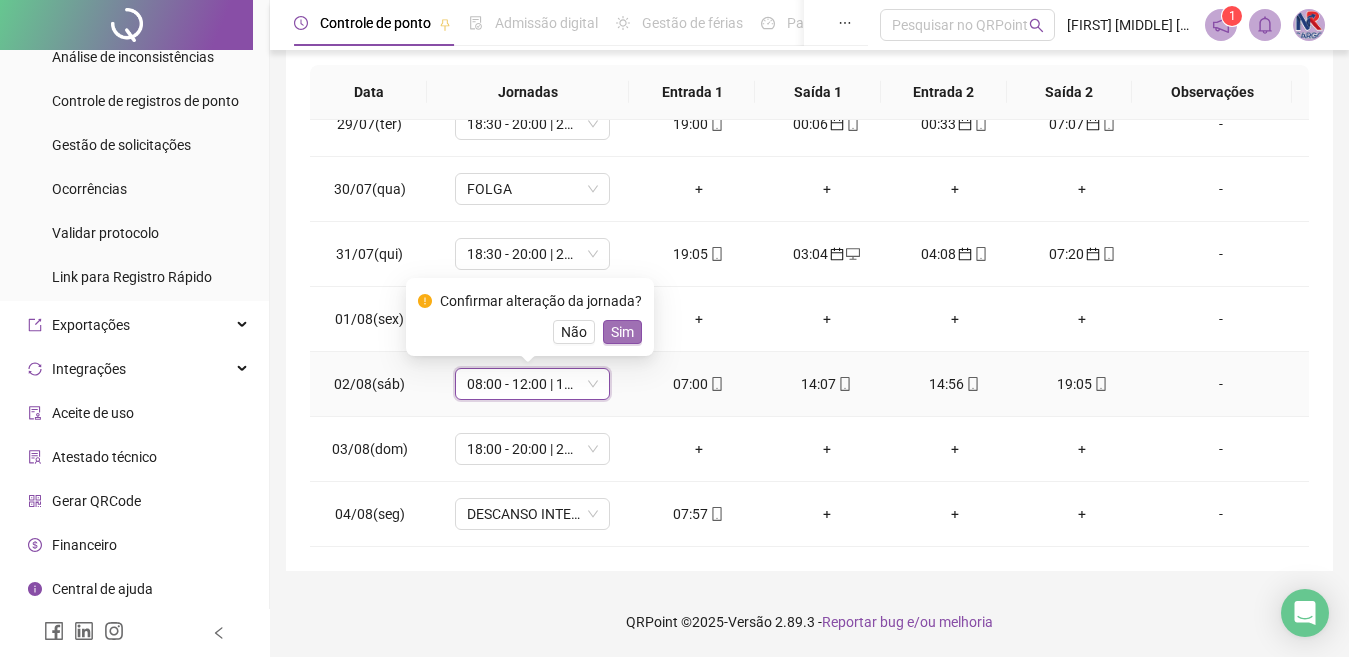 click on "Sim" at bounding box center (622, 332) 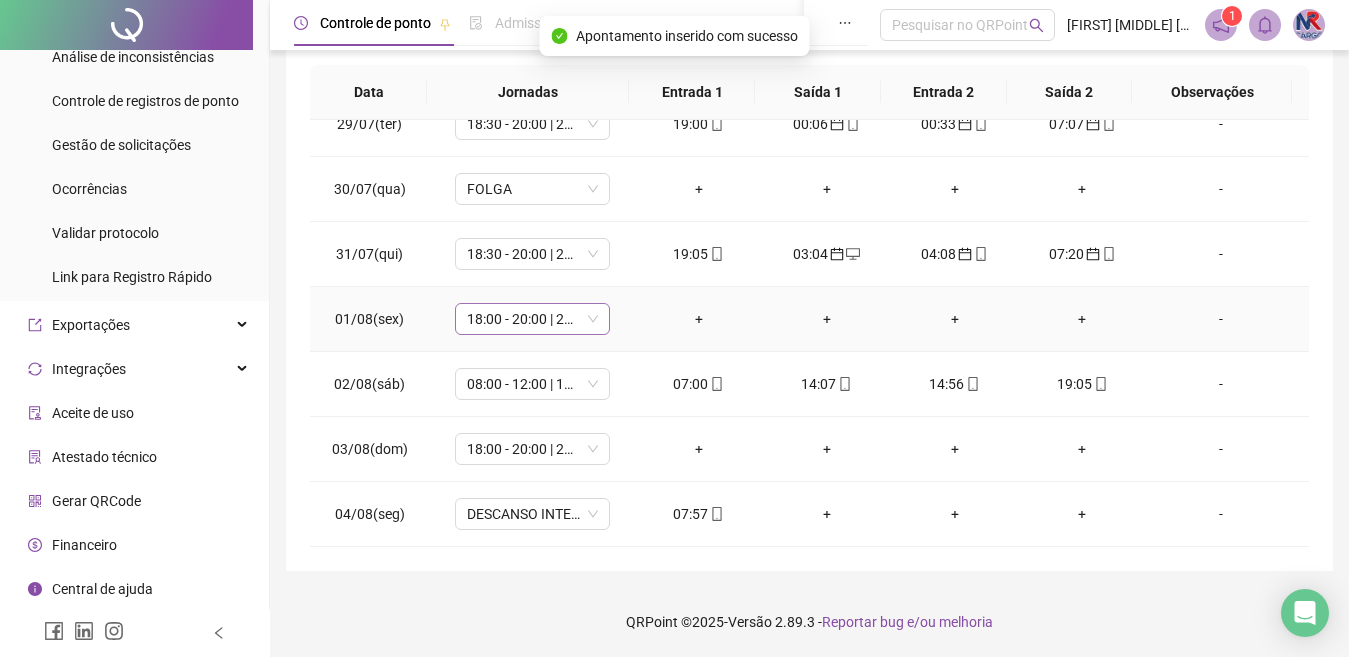 click on "18:00 - 20:00 | 21:00 - 07:00" at bounding box center (532, 319) 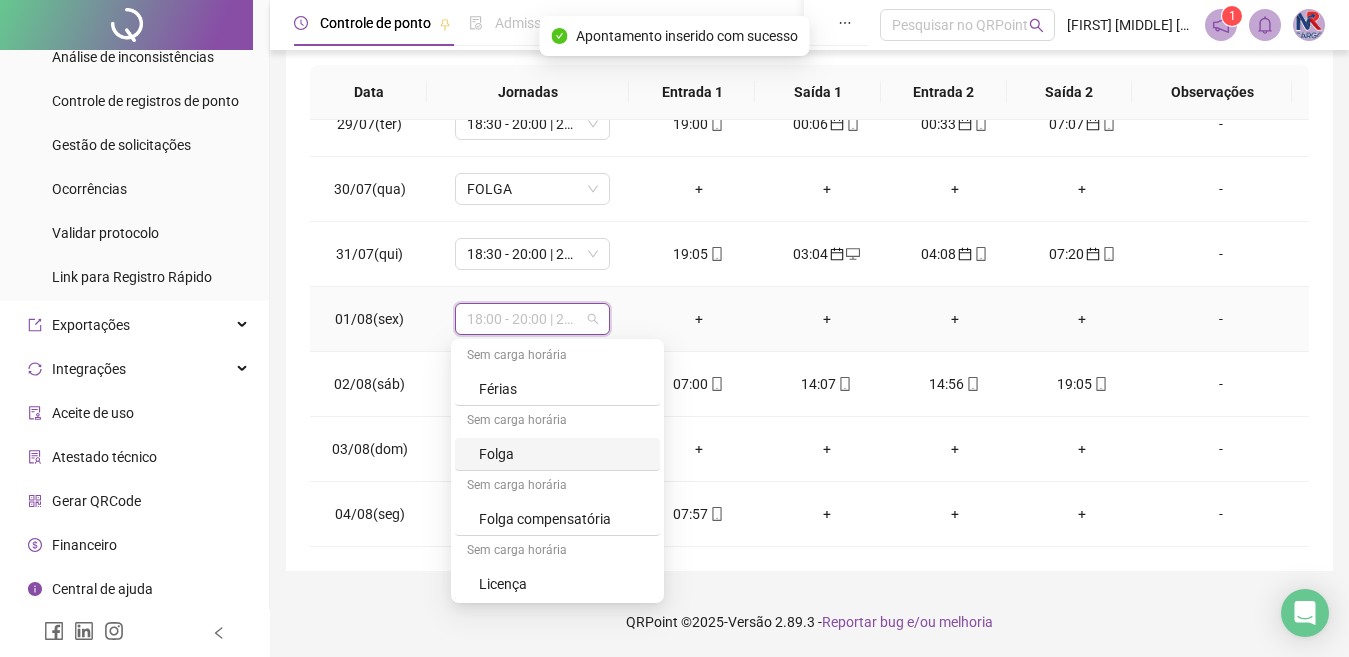 scroll, scrollTop: 329, scrollLeft: 0, axis: vertical 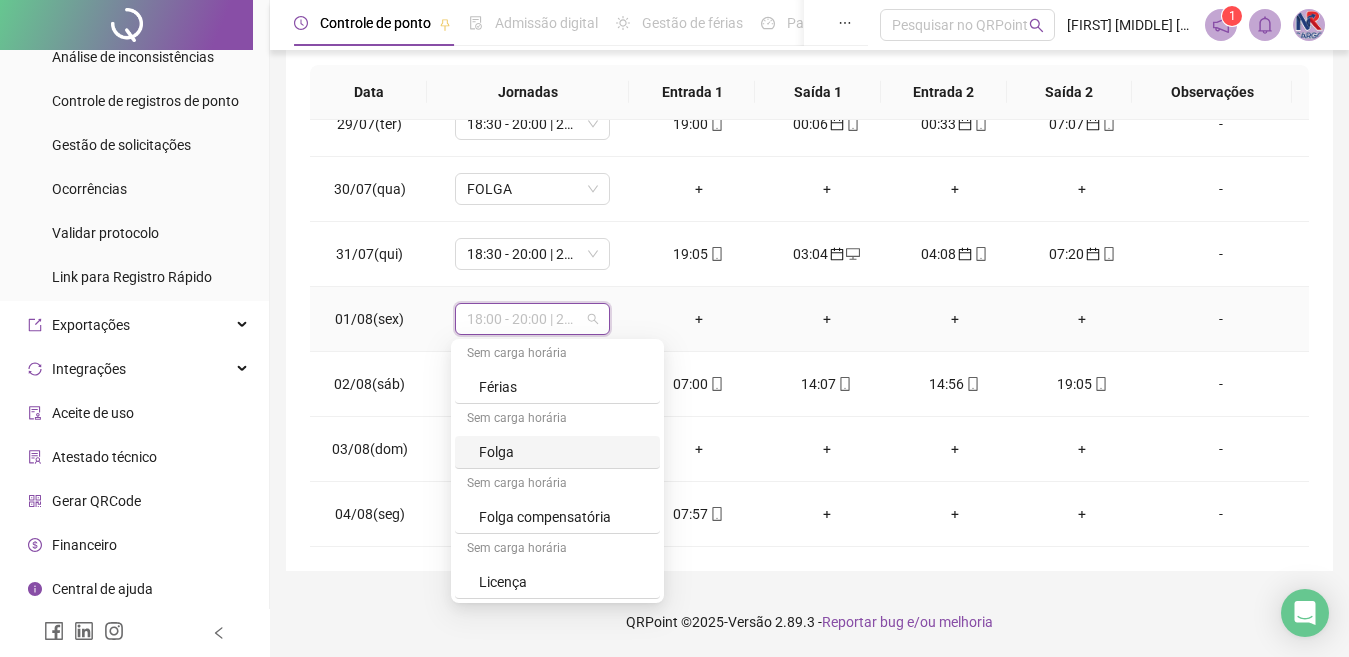 click on "Folga" at bounding box center [563, 452] 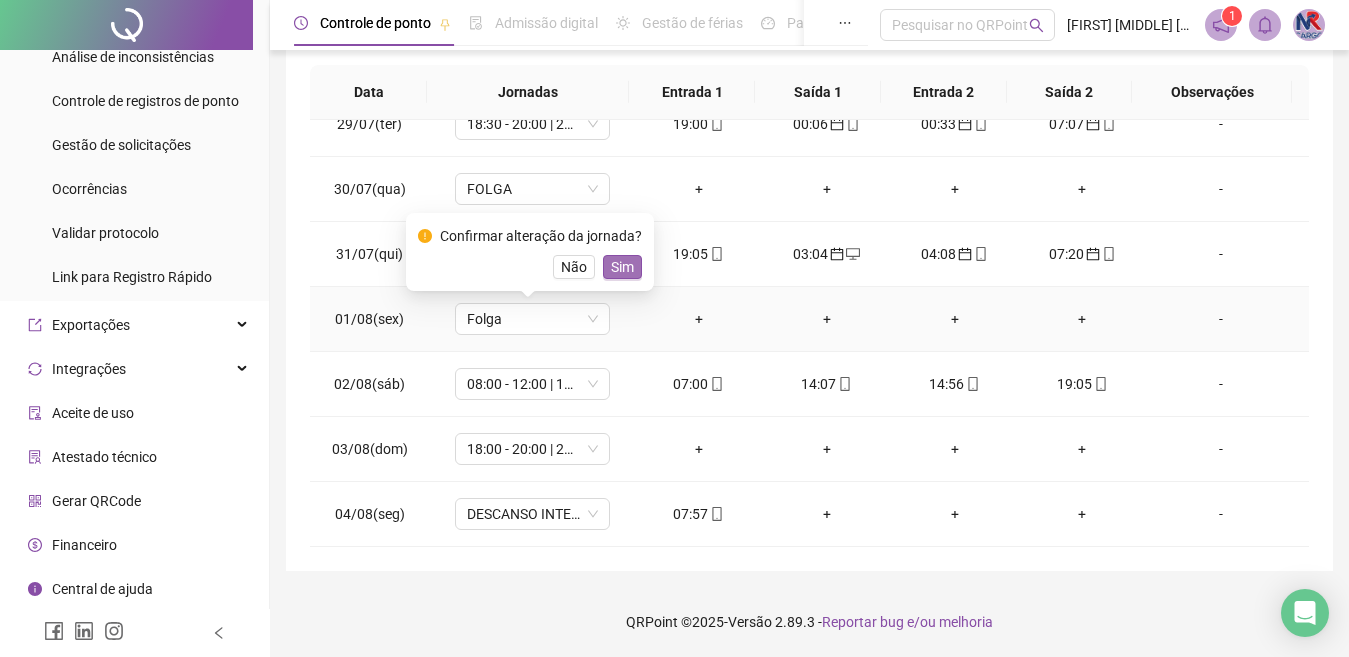 click on "Sim" at bounding box center [622, 267] 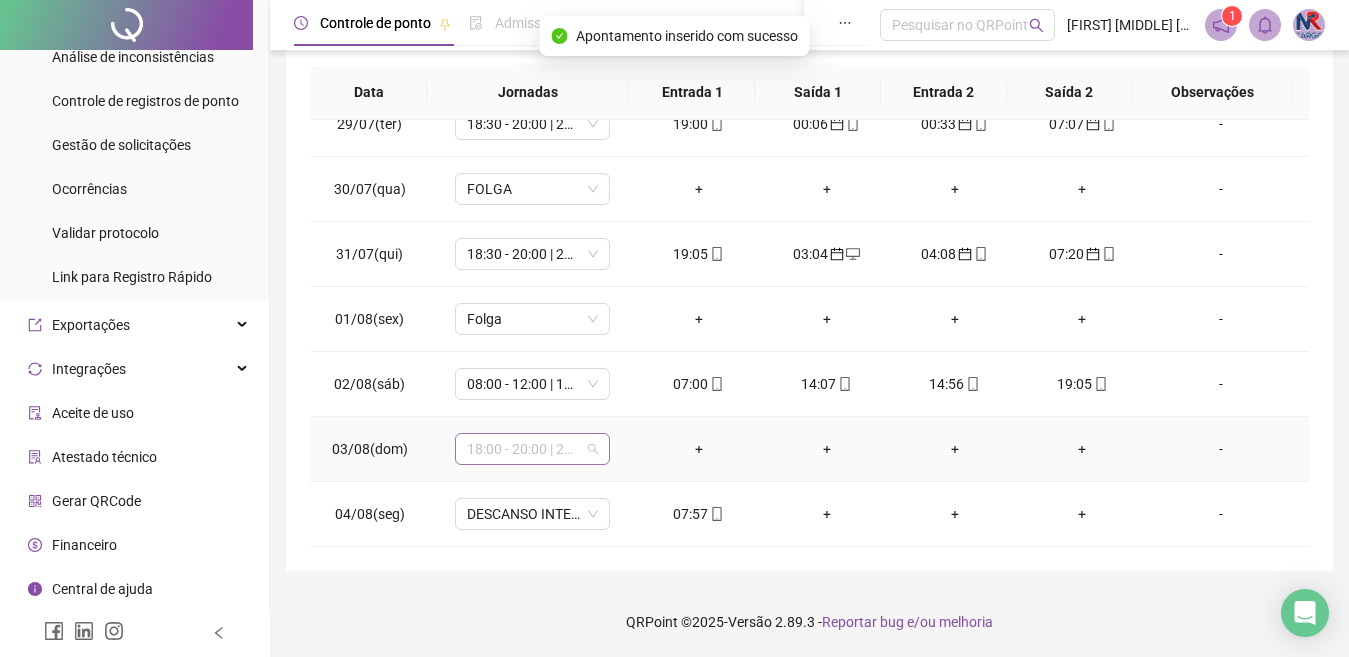 click on "18:00 - 20:00 | 21:00 - 07:00" at bounding box center [532, 449] 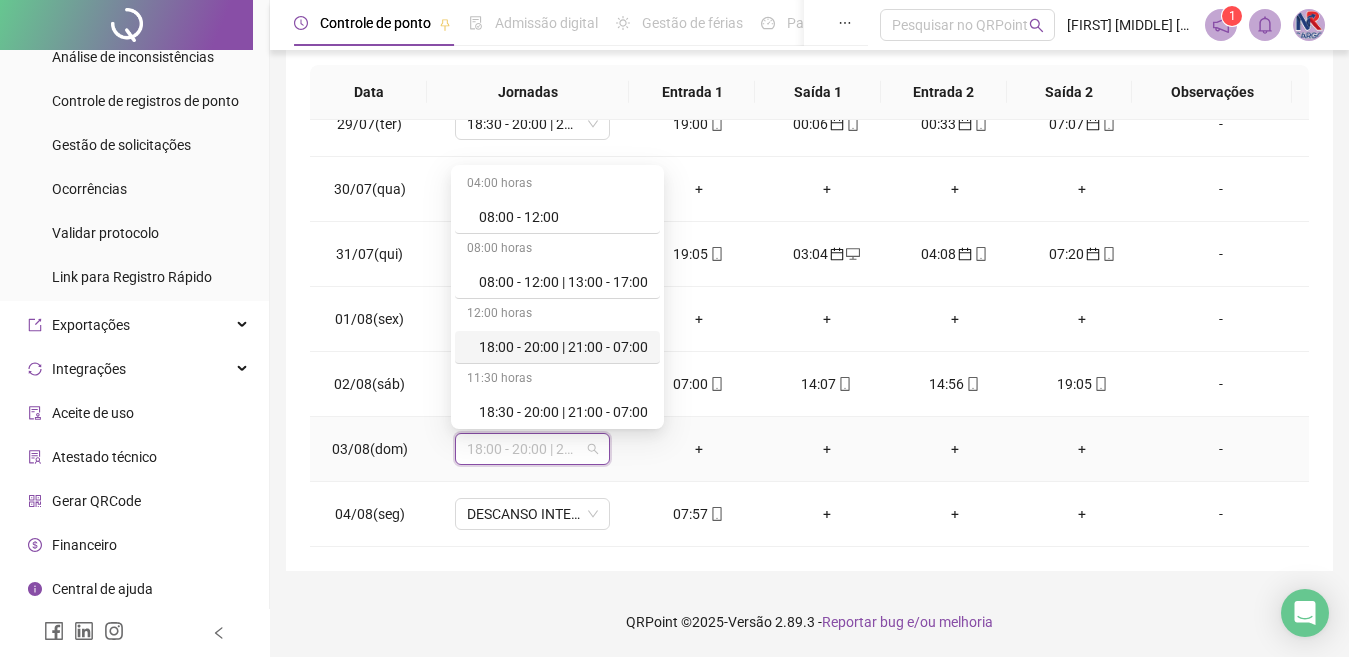 scroll, scrollTop: 200, scrollLeft: 0, axis: vertical 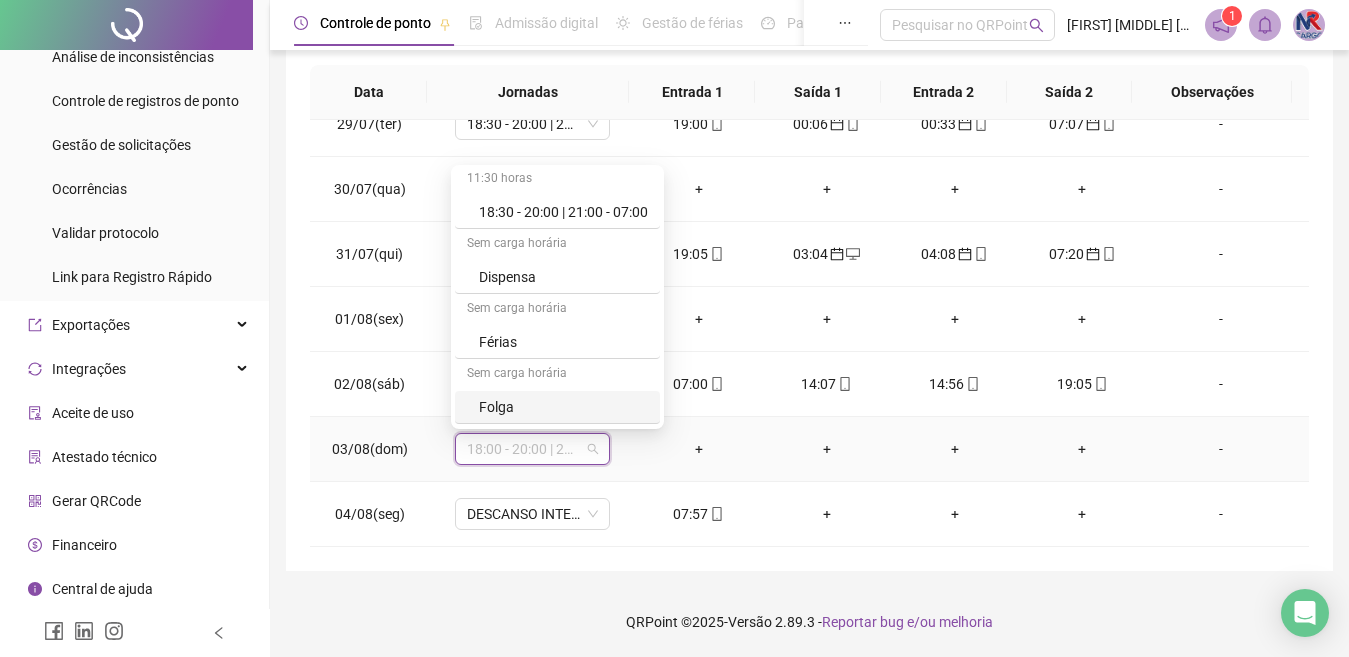 click on "Folga" at bounding box center (563, 407) 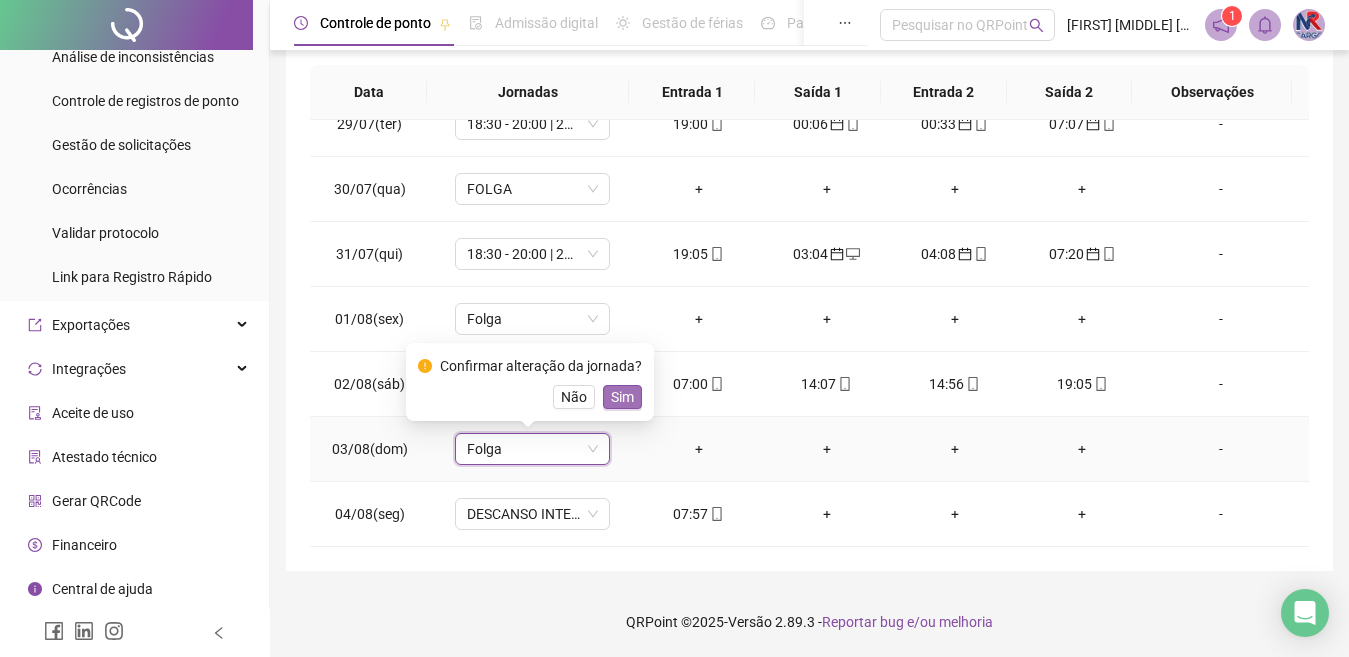 click on "Sim" at bounding box center (622, 397) 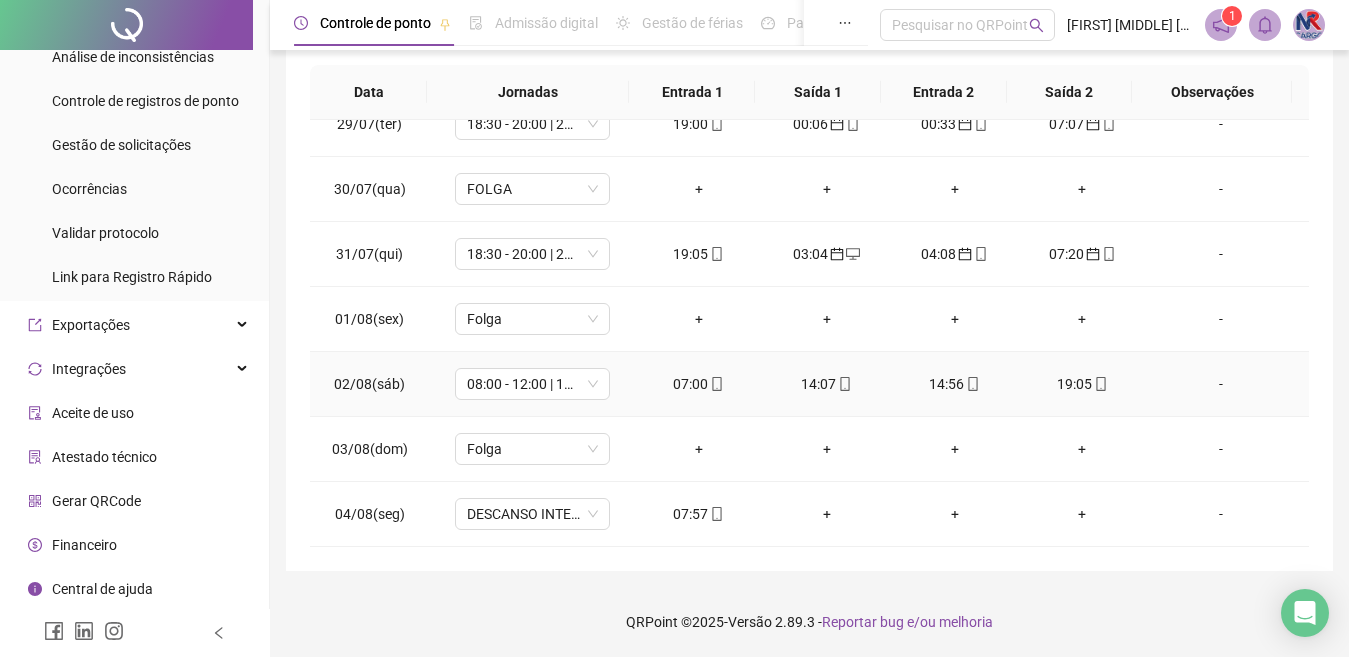 click on "-" at bounding box center (1227, 189) 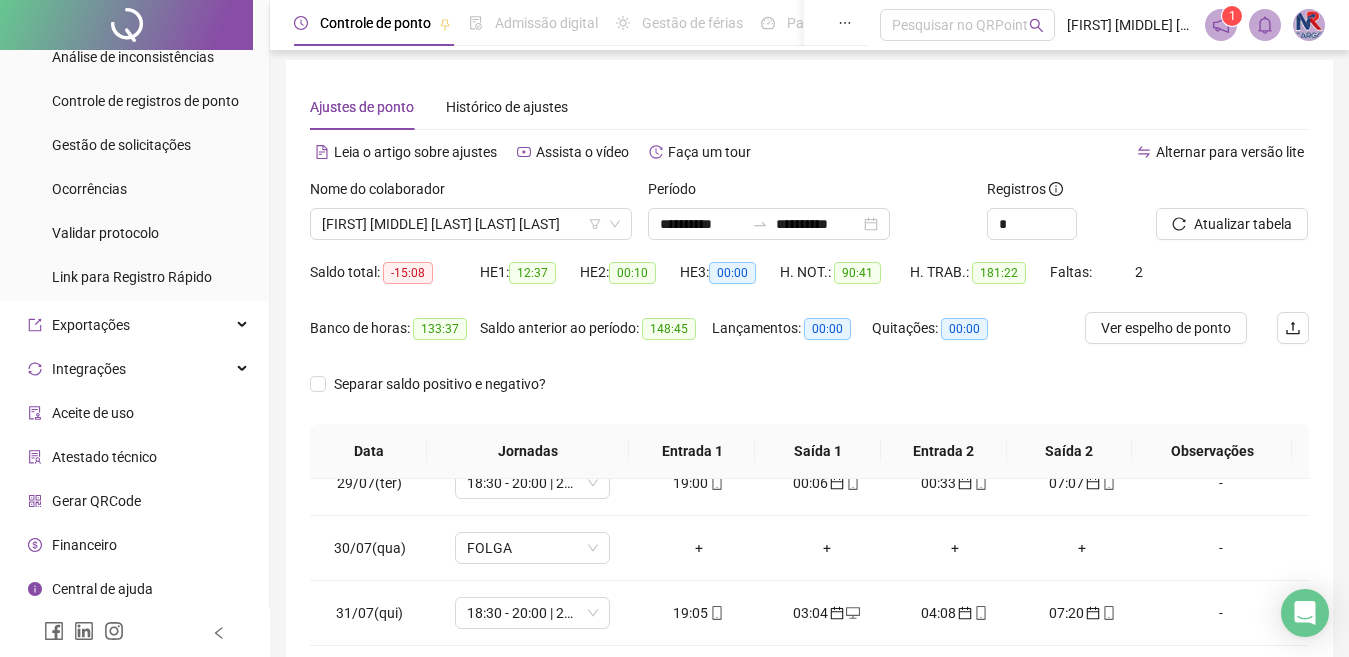 scroll, scrollTop: 365, scrollLeft: 0, axis: vertical 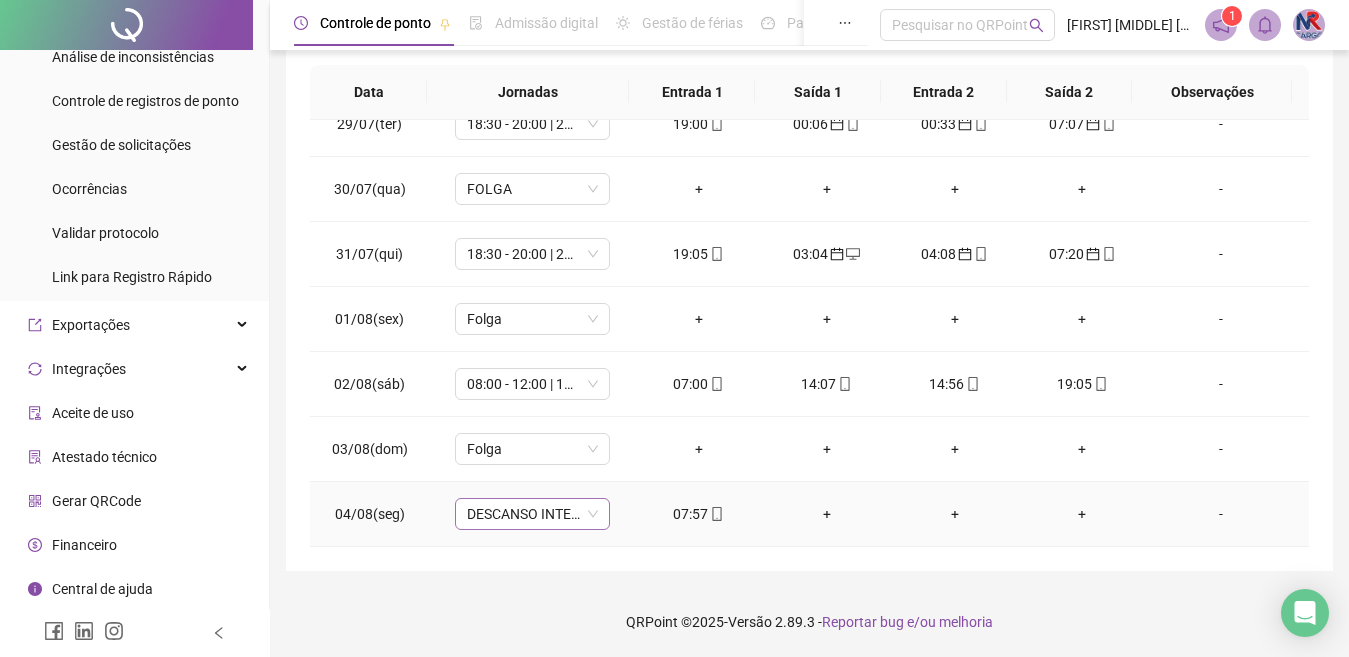click on "DESCANSO INTER-JORNADA" at bounding box center [532, 514] 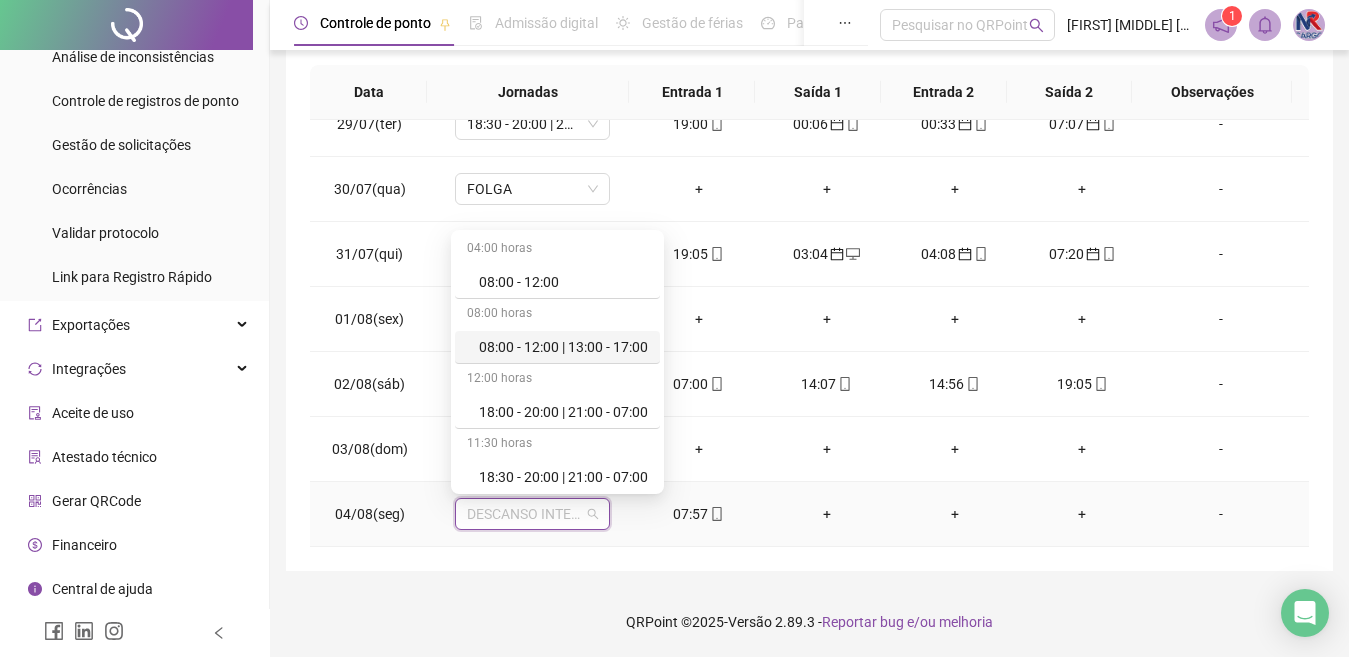 click on "08:00 - 12:00 | 13:00 - 17:00" at bounding box center (563, 347) 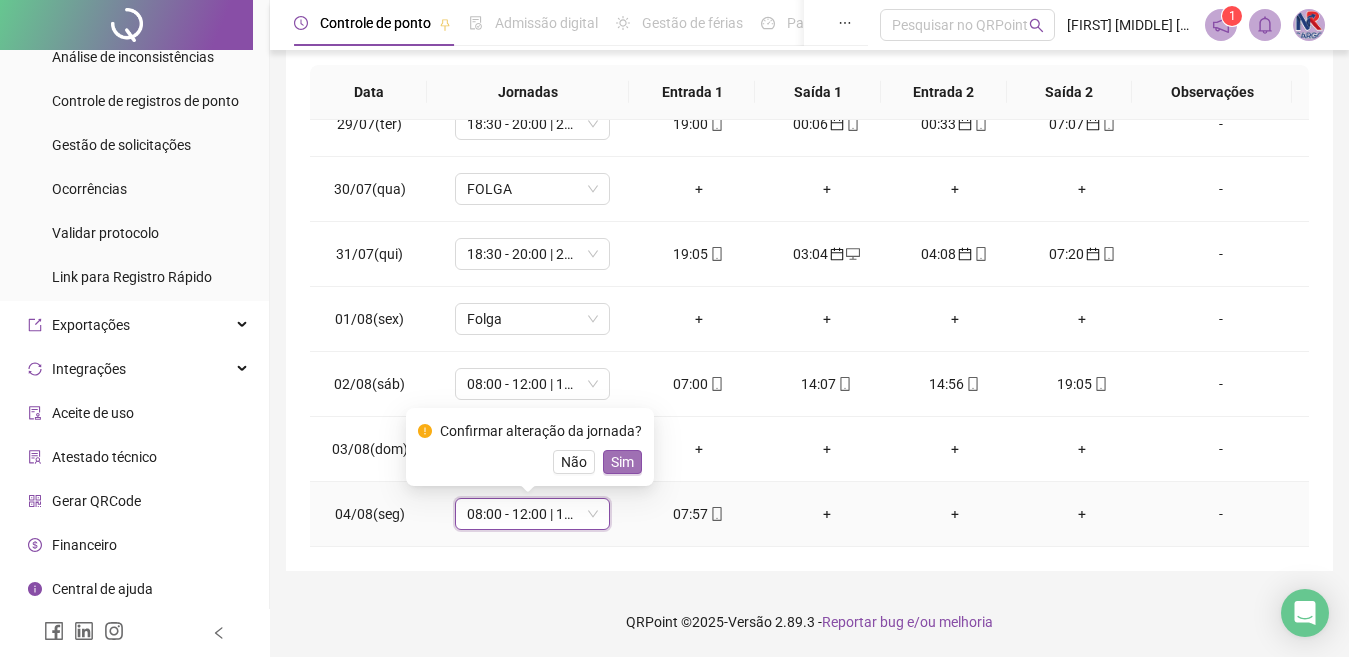 click on "Sim" at bounding box center (622, 462) 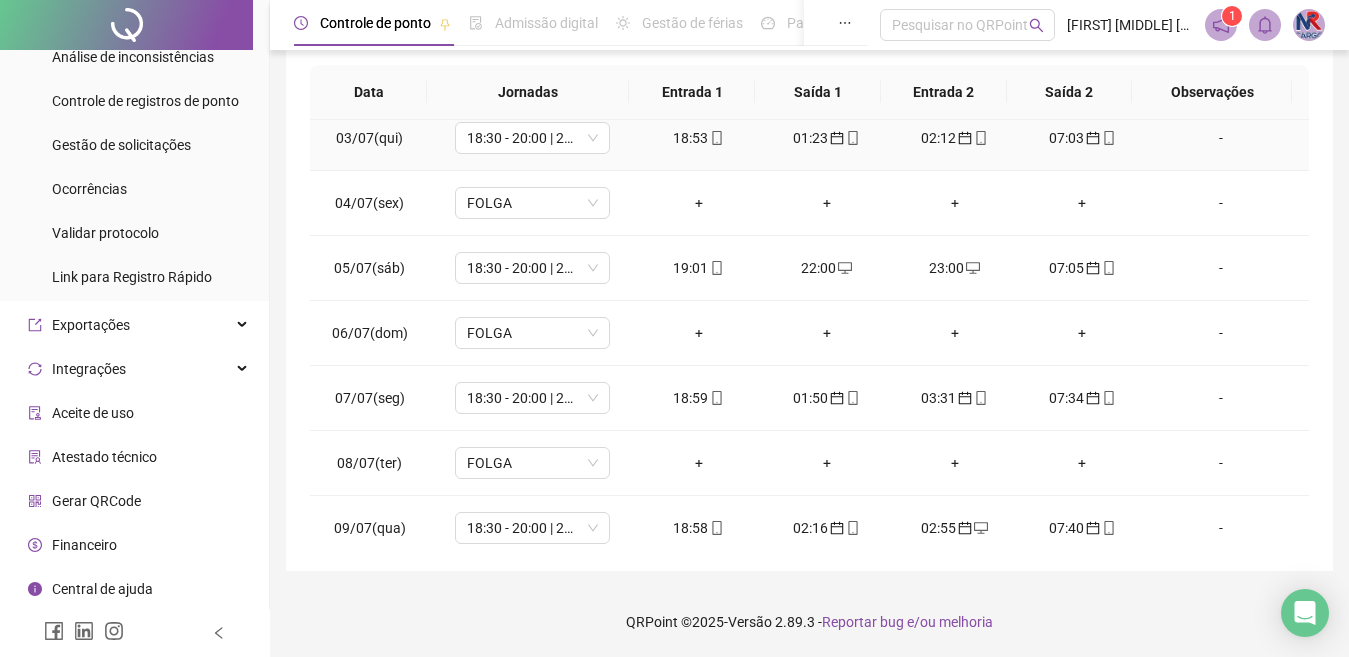 scroll, scrollTop: 0, scrollLeft: 0, axis: both 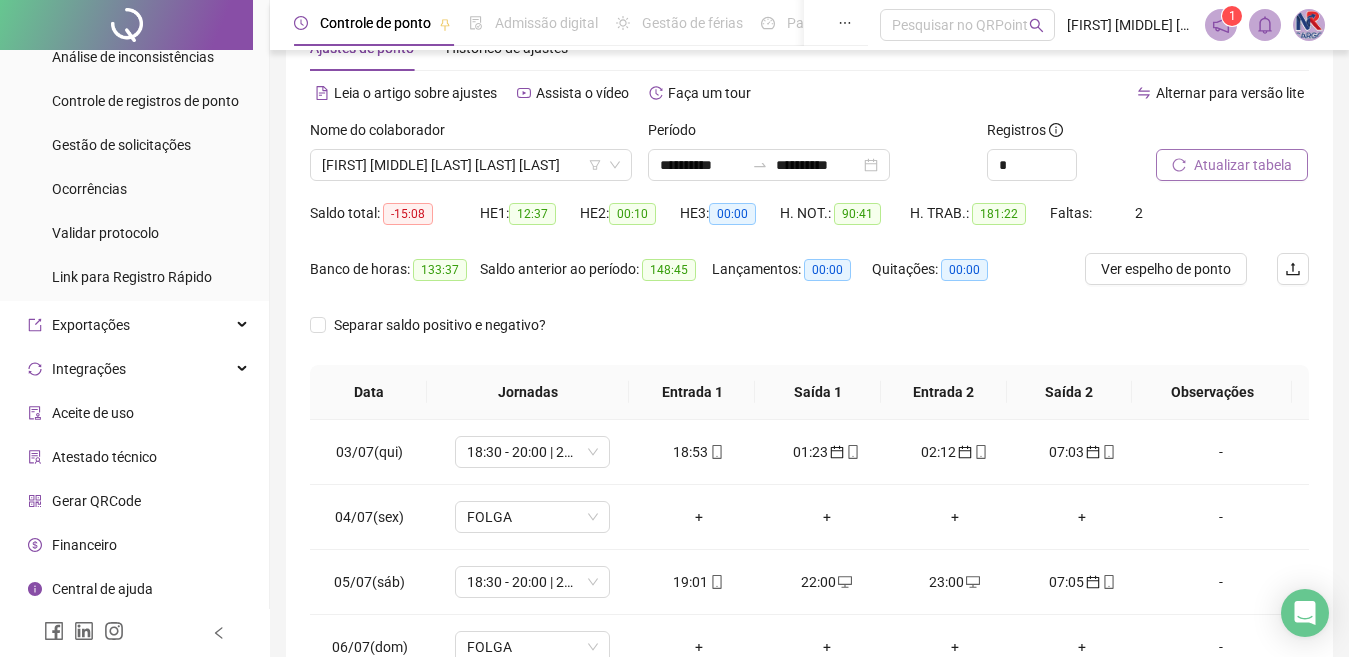 click on "Atualizar tabela" at bounding box center (1232, 165) 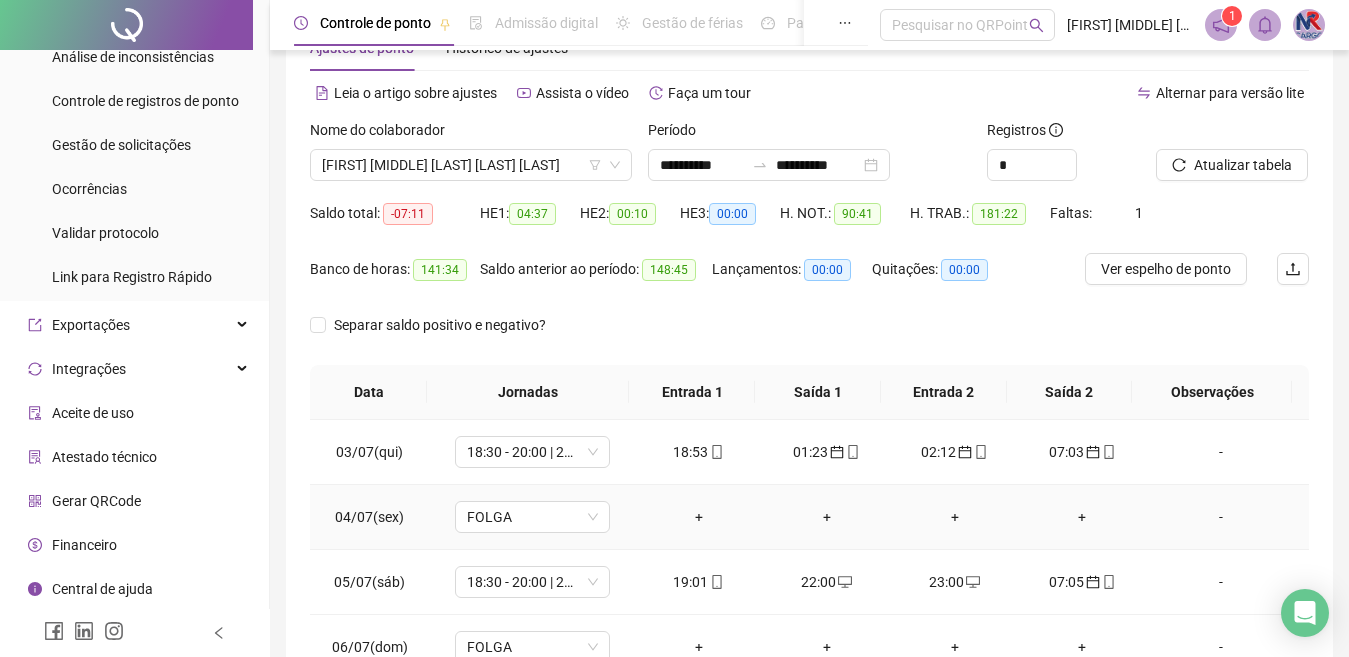 scroll, scrollTop: 365, scrollLeft: 0, axis: vertical 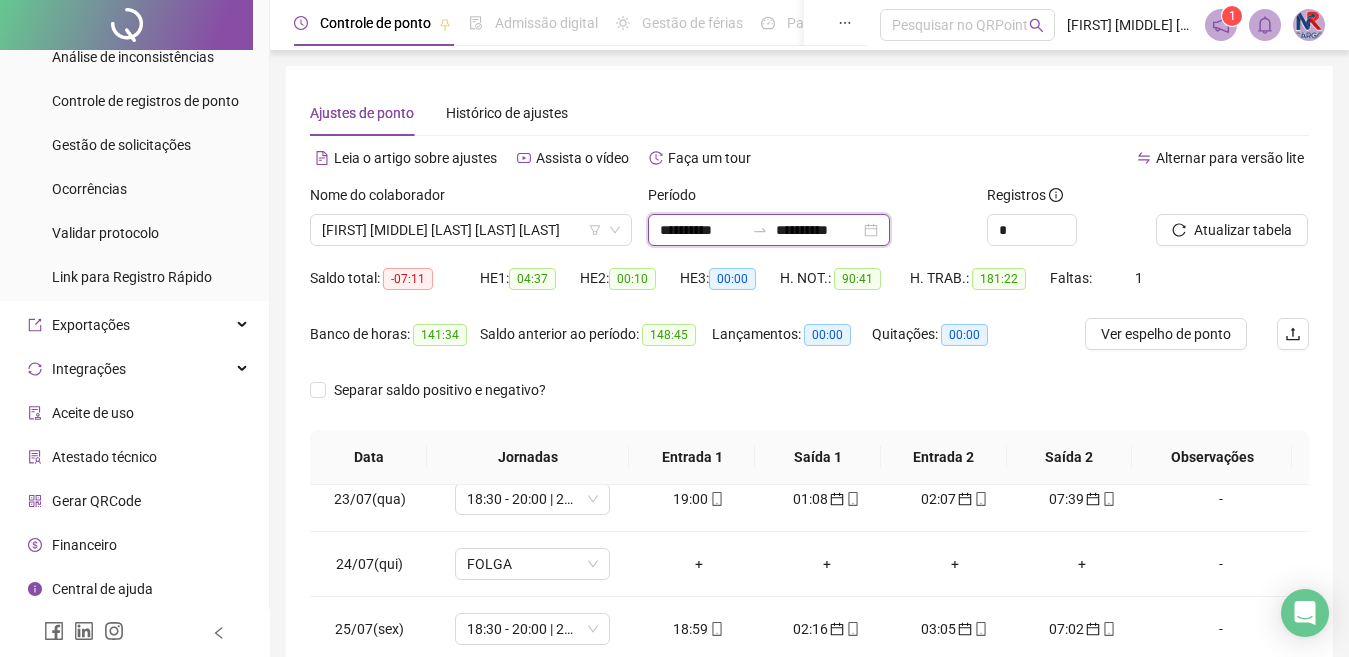 click on "**********" at bounding box center (702, 230) 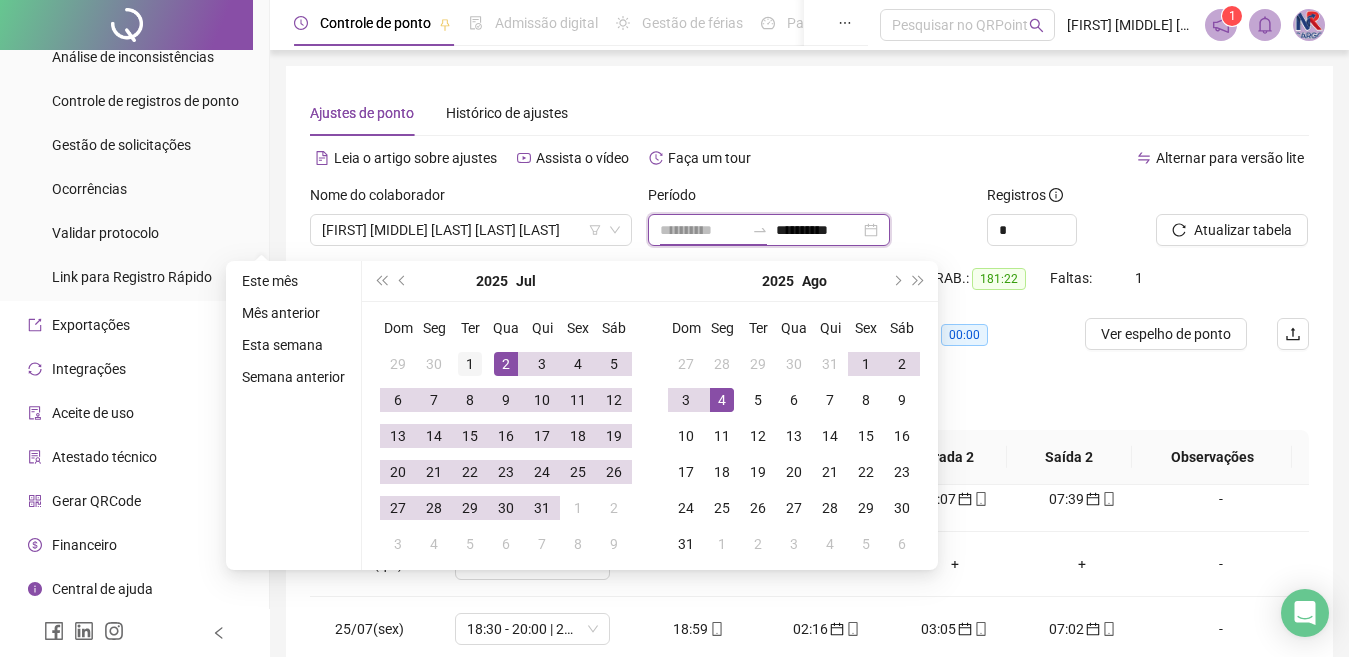 type on "**********" 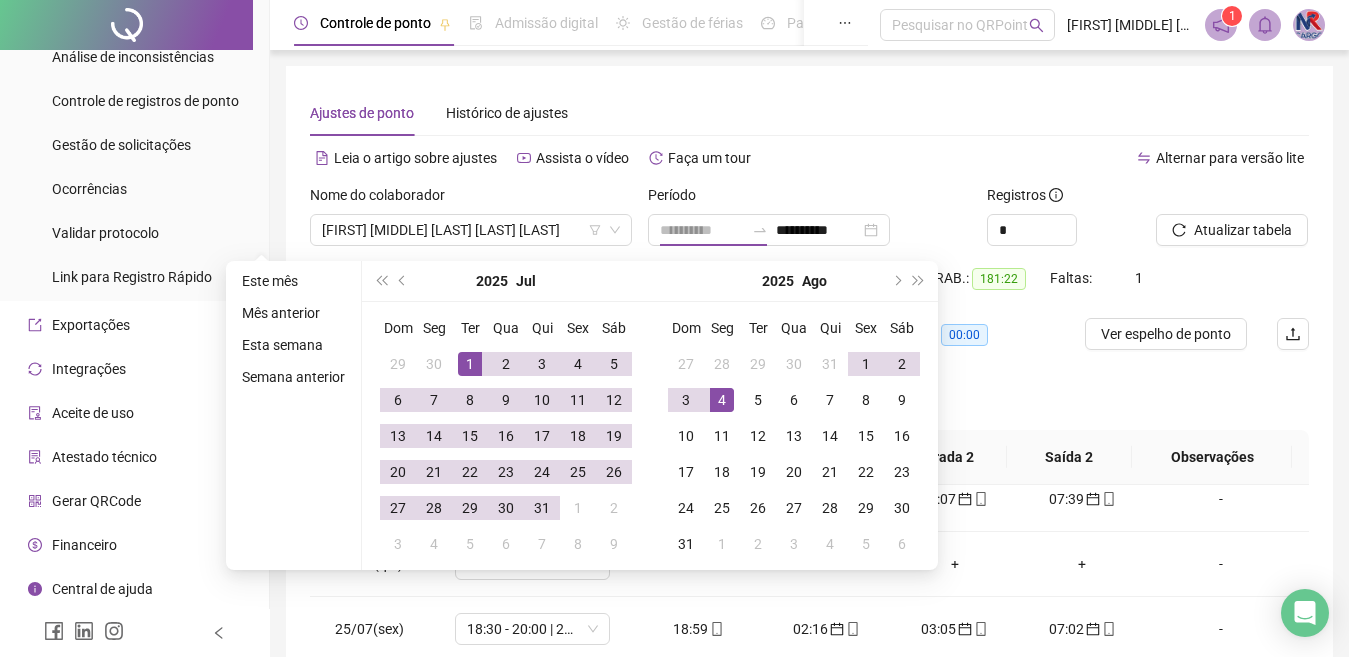 click on "1" at bounding box center (470, 364) 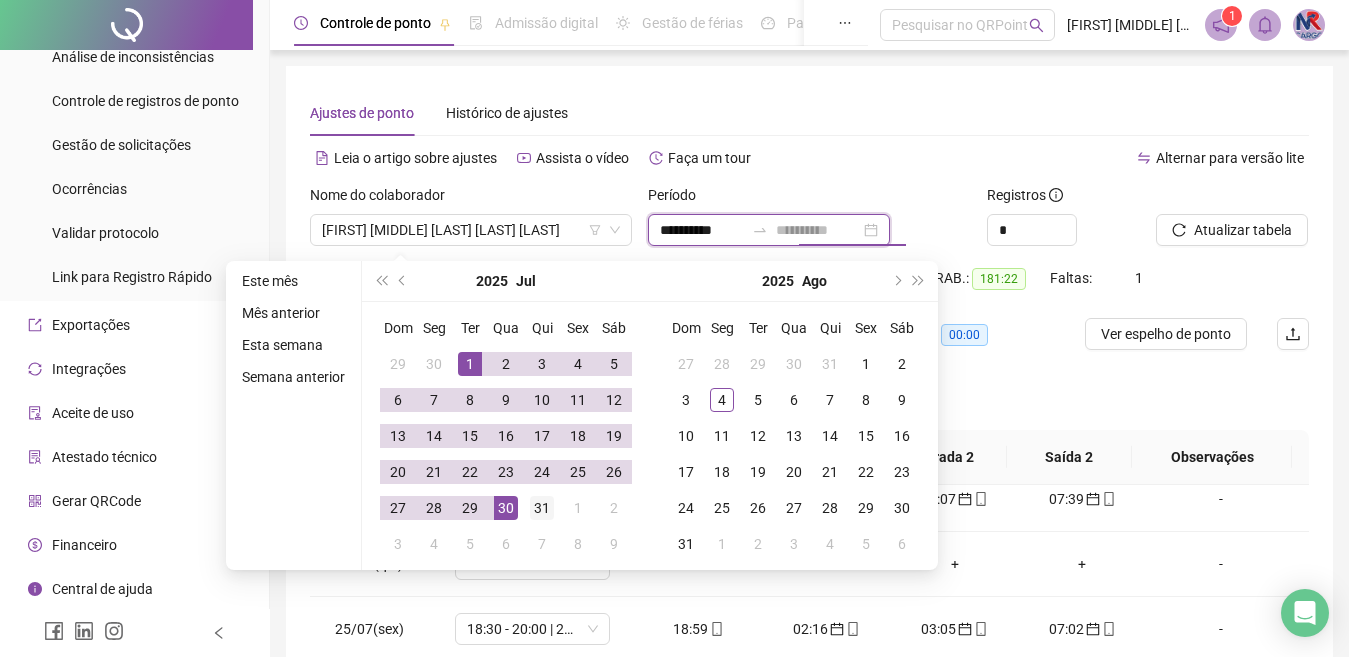 type on "**********" 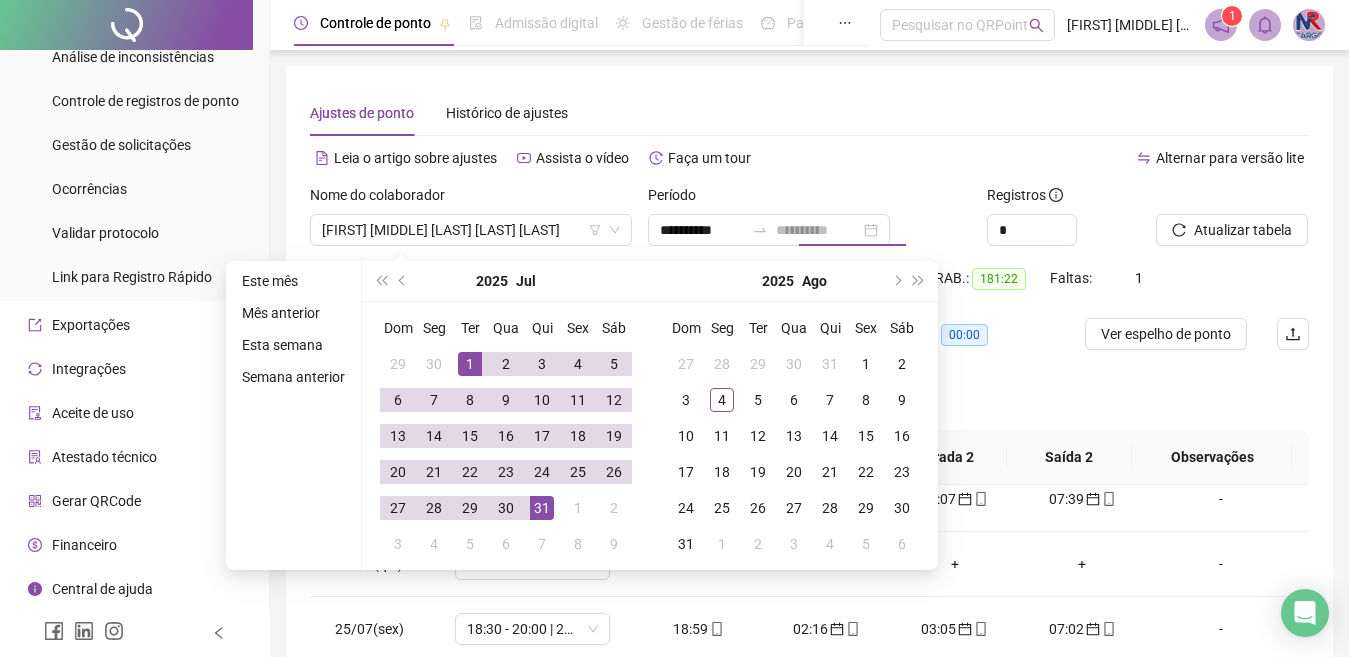 click on "31" at bounding box center [542, 508] 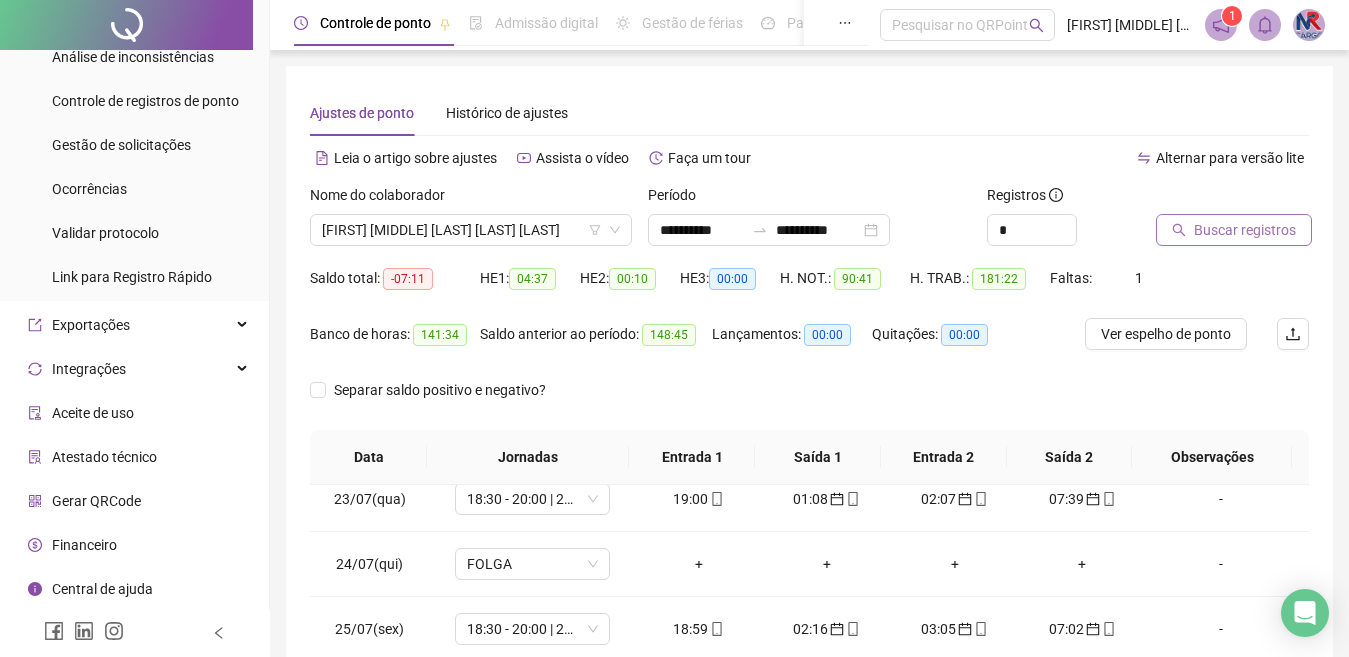 click on "Buscar registros" at bounding box center (1245, 230) 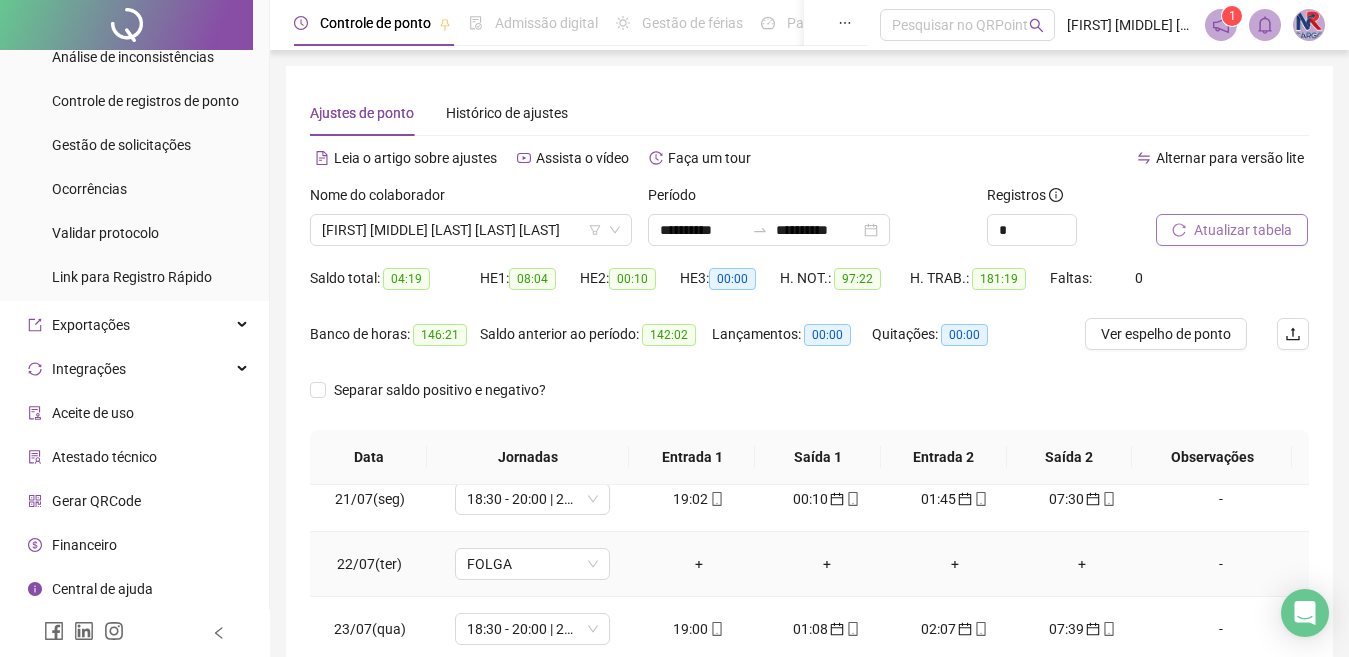 scroll, scrollTop: 1588, scrollLeft: 0, axis: vertical 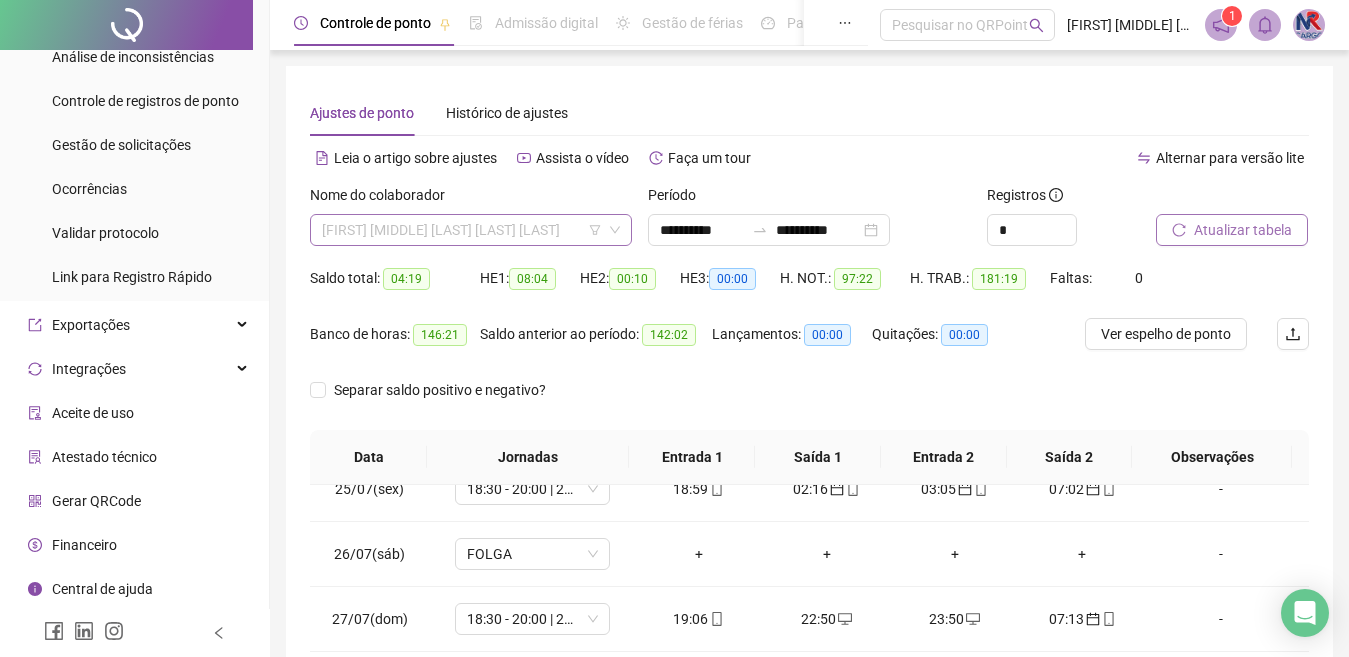 click on "[FIRST] [MIDDLE] [LAST] [LAST] [LAST]" at bounding box center [471, 230] 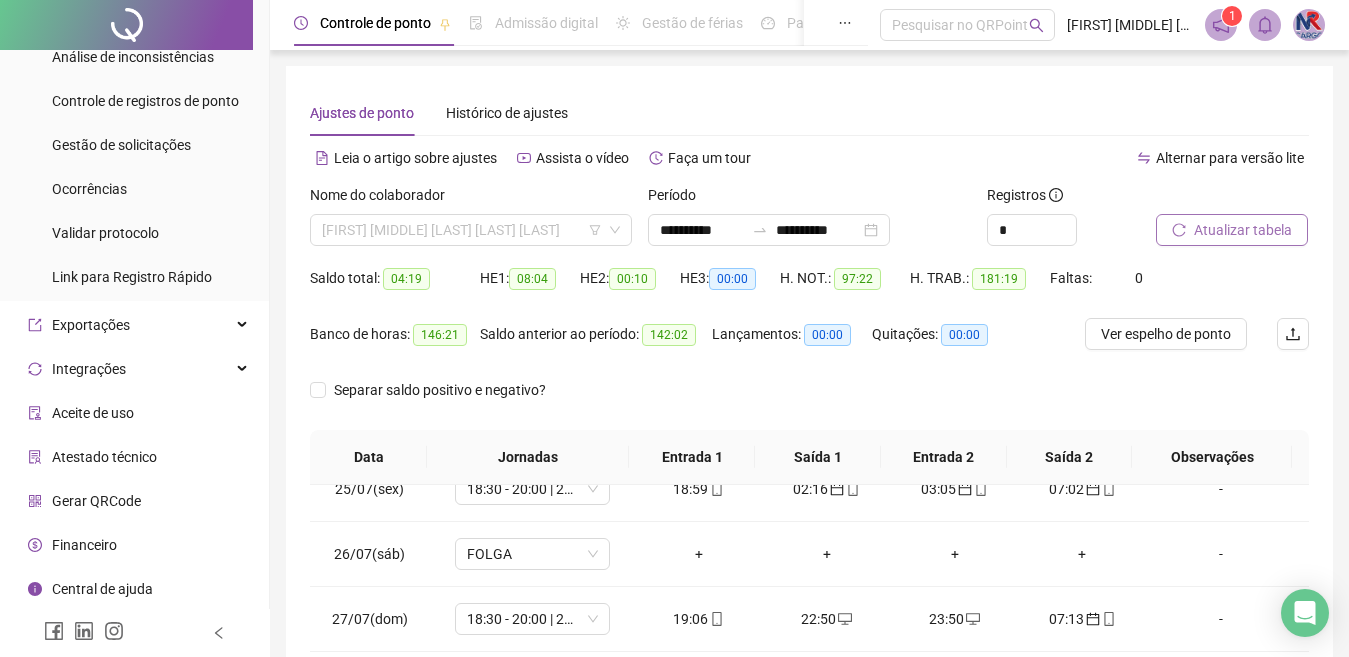 scroll, scrollTop: 1088, scrollLeft: 0, axis: vertical 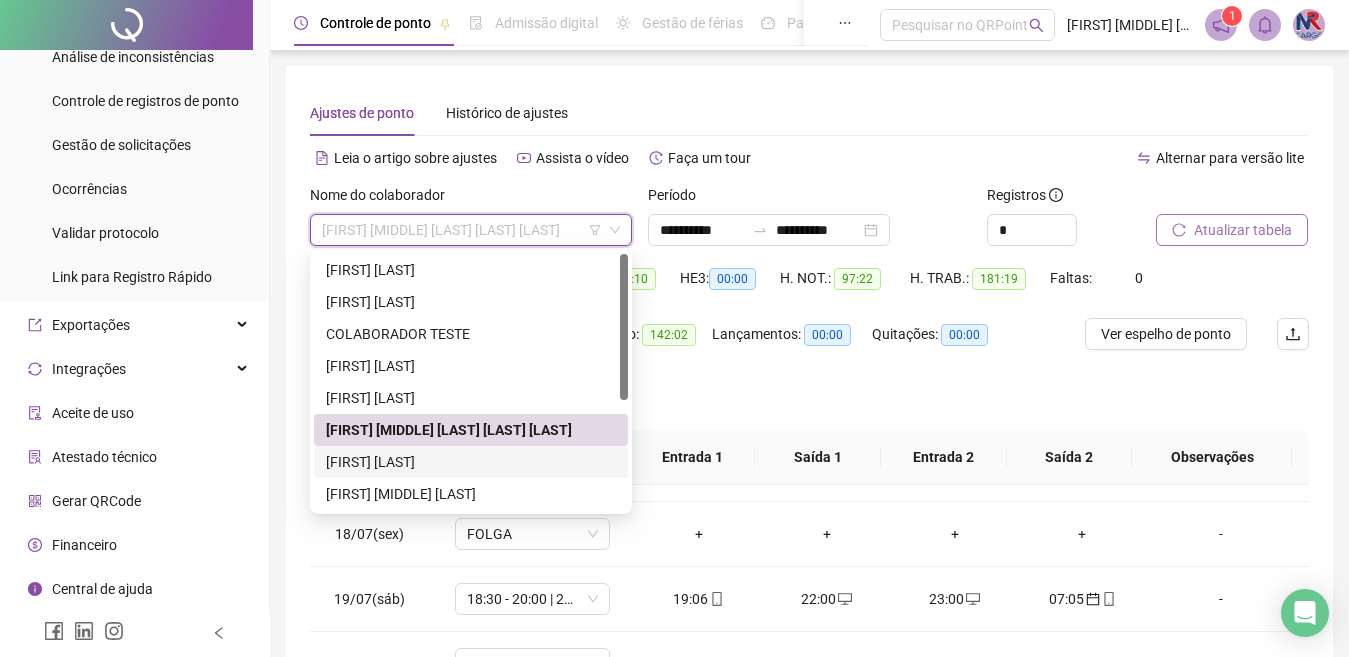 click on "[FIRST] [LAST]" at bounding box center [471, 462] 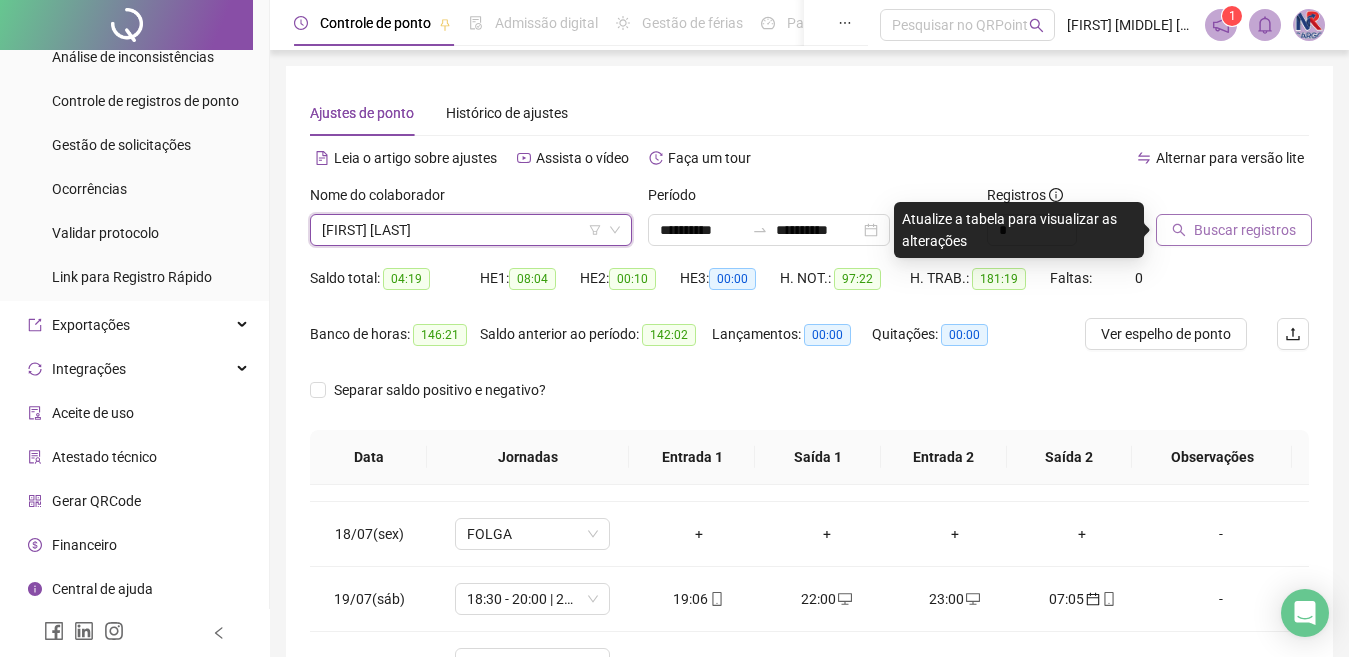 click on "Buscar registros" at bounding box center (1245, 230) 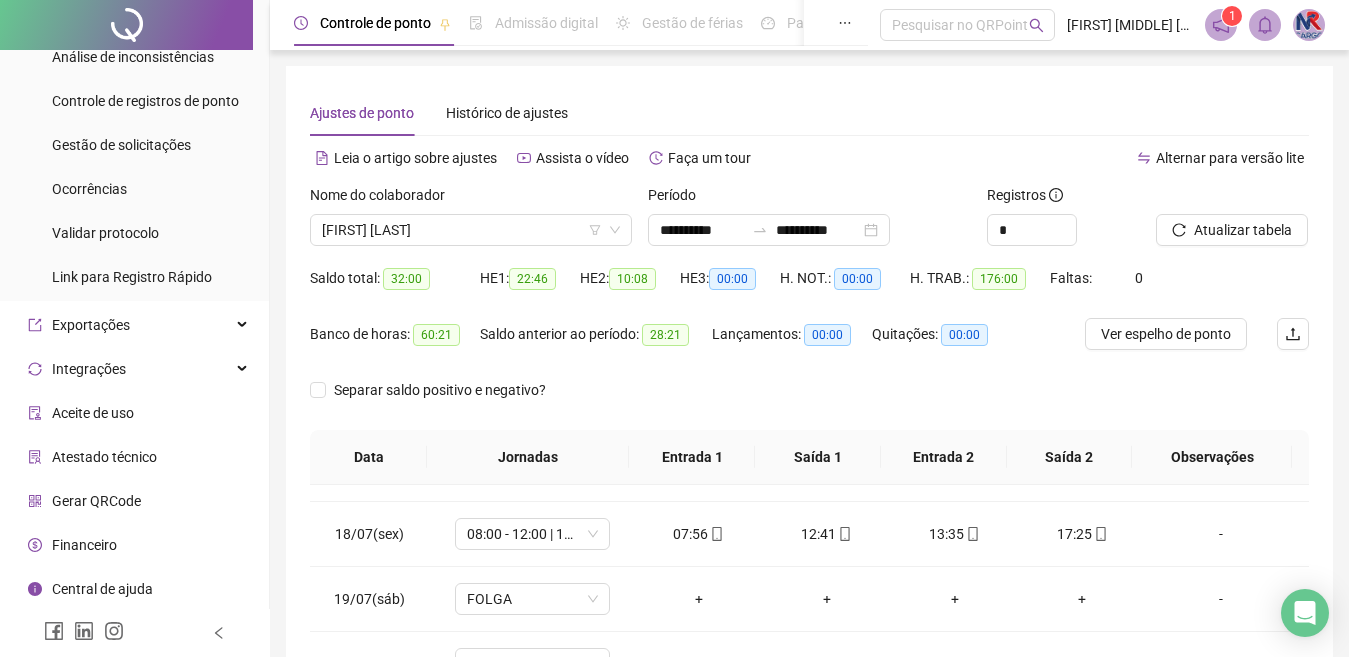 scroll, scrollTop: 365, scrollLeft: 0, axis: vertical 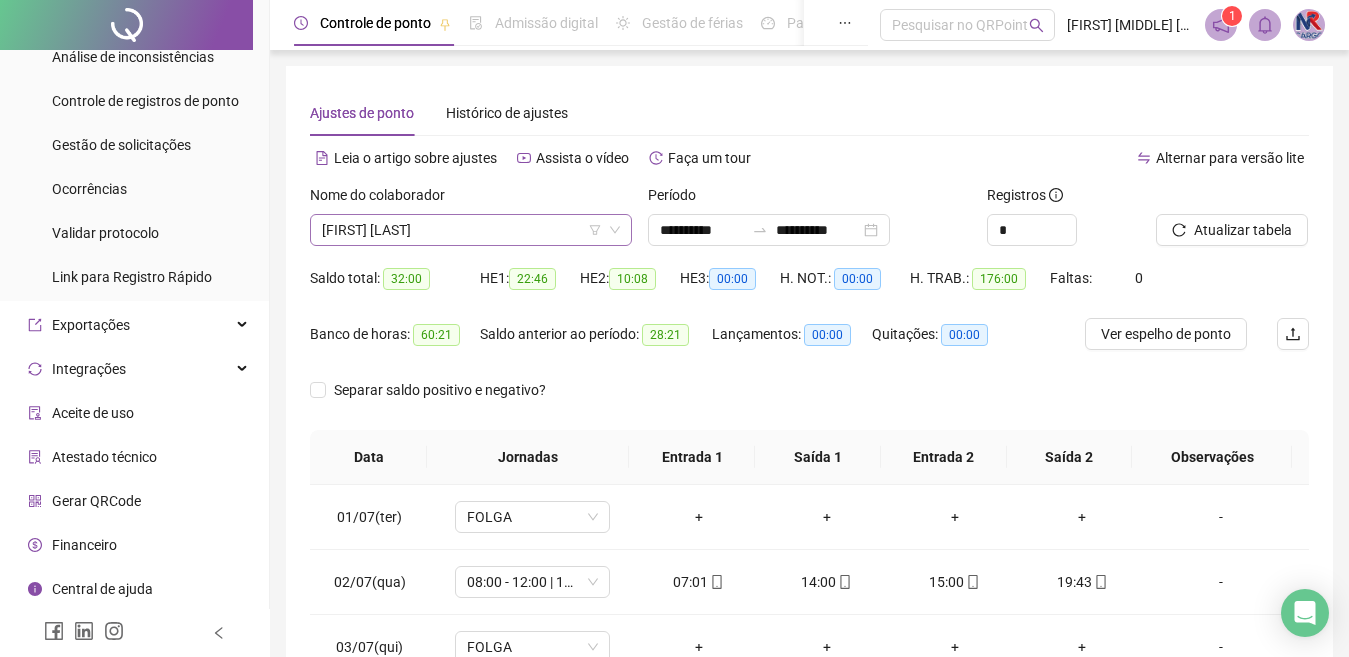 click on "[FIRST] [LAST]" at bounding box center [471, 230] 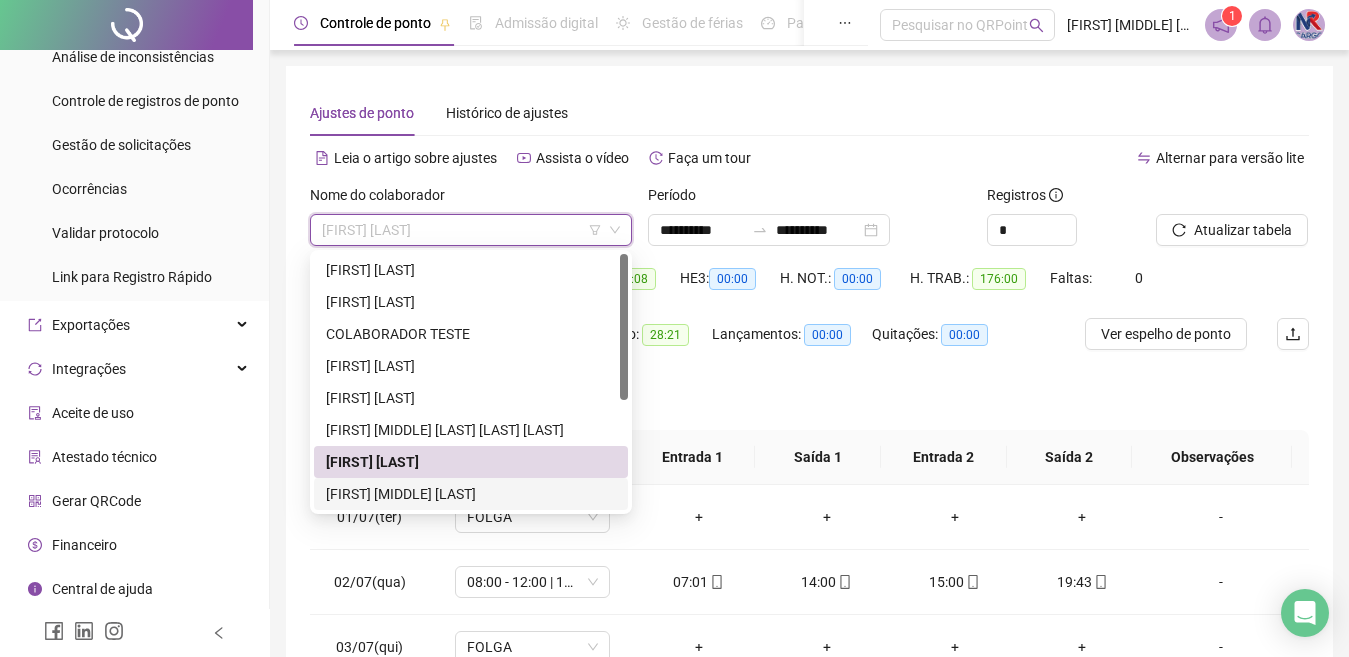 click on "[FIRST] [MIDDLE] [LAST]" at bounding box center [471, 494] 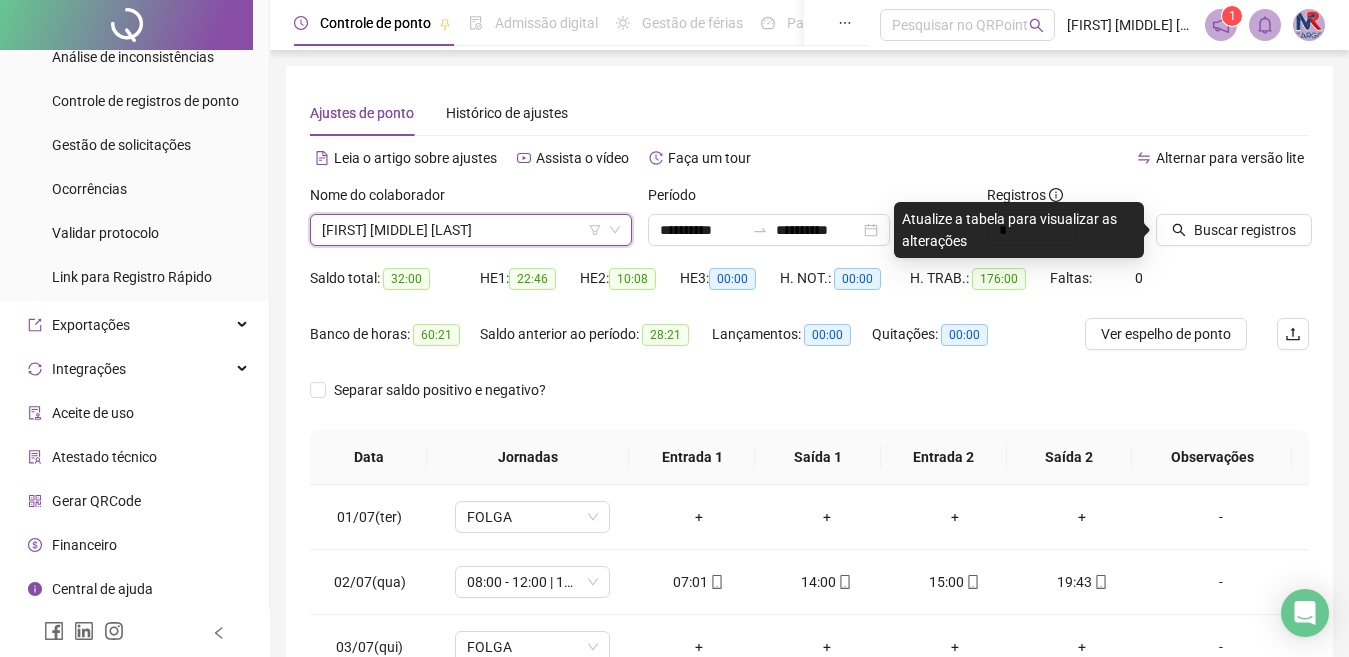 click at bounding box center (1207, 199) 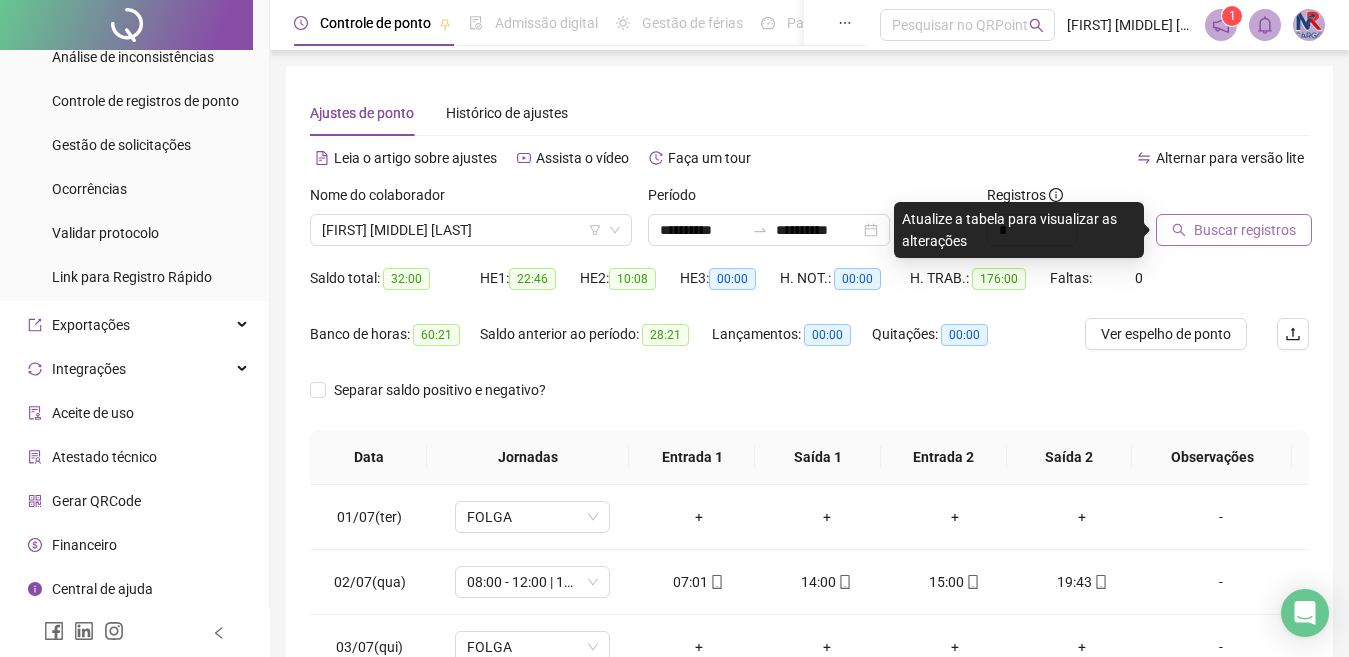 click on "Buscar registros" at bounding box center (1245, 230) 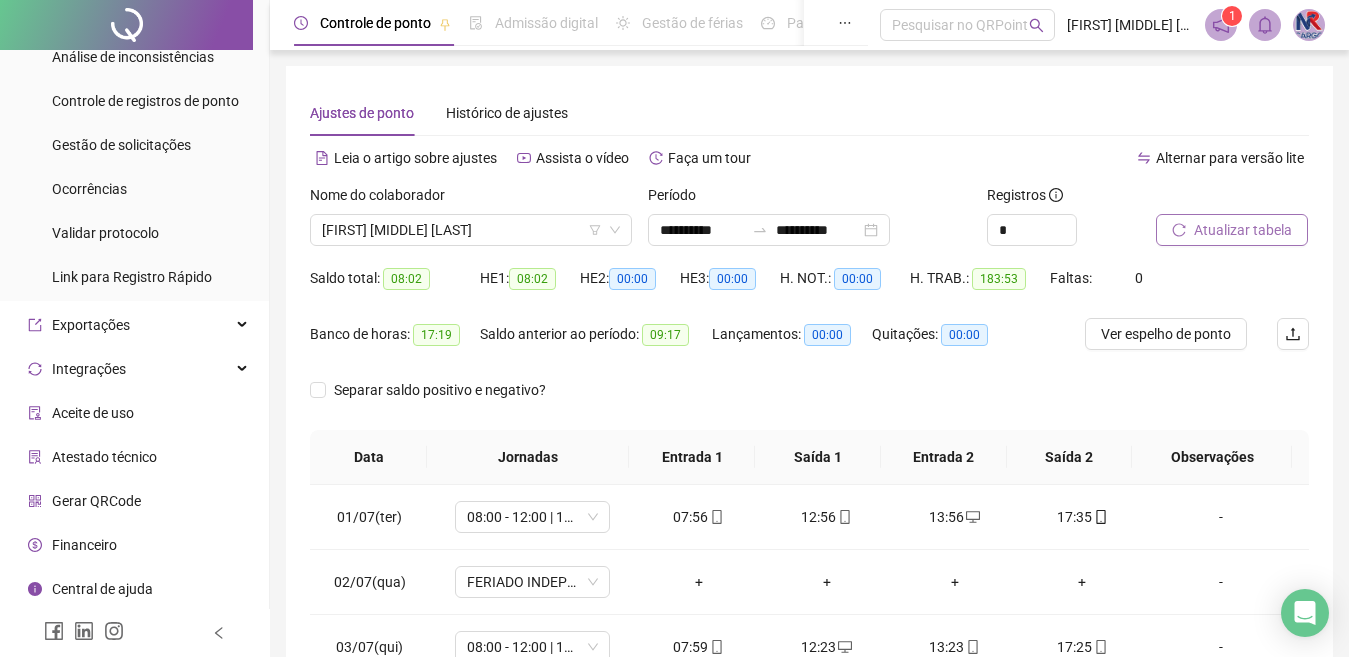 scroll, scrollTop: 118, scrollLeft: 0, axis: vertical 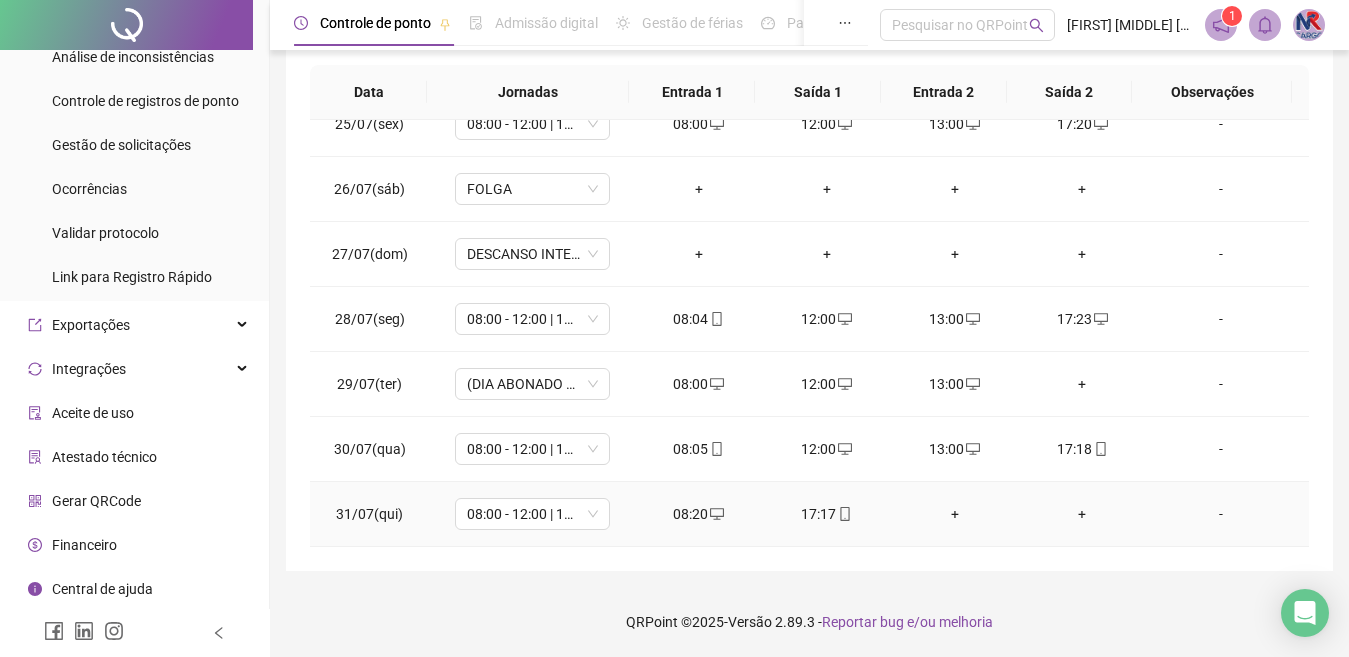 click on "+" at bounding box center [955, 514] 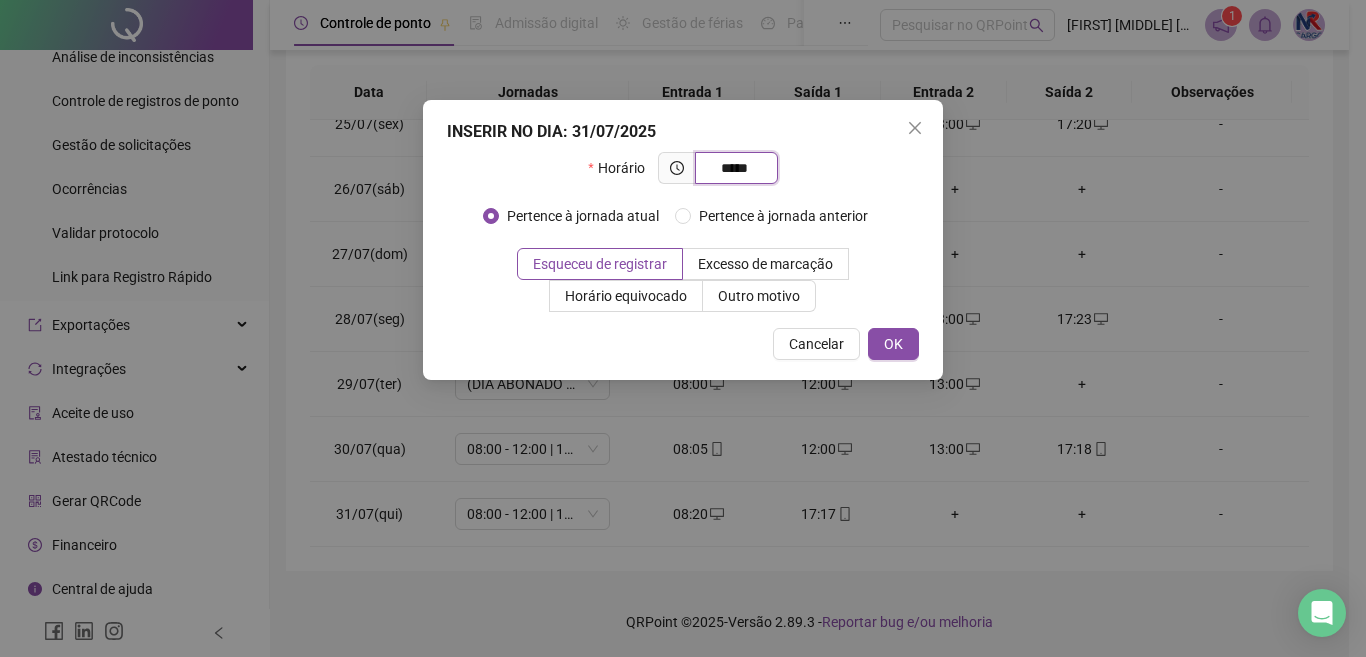 type on "*****" 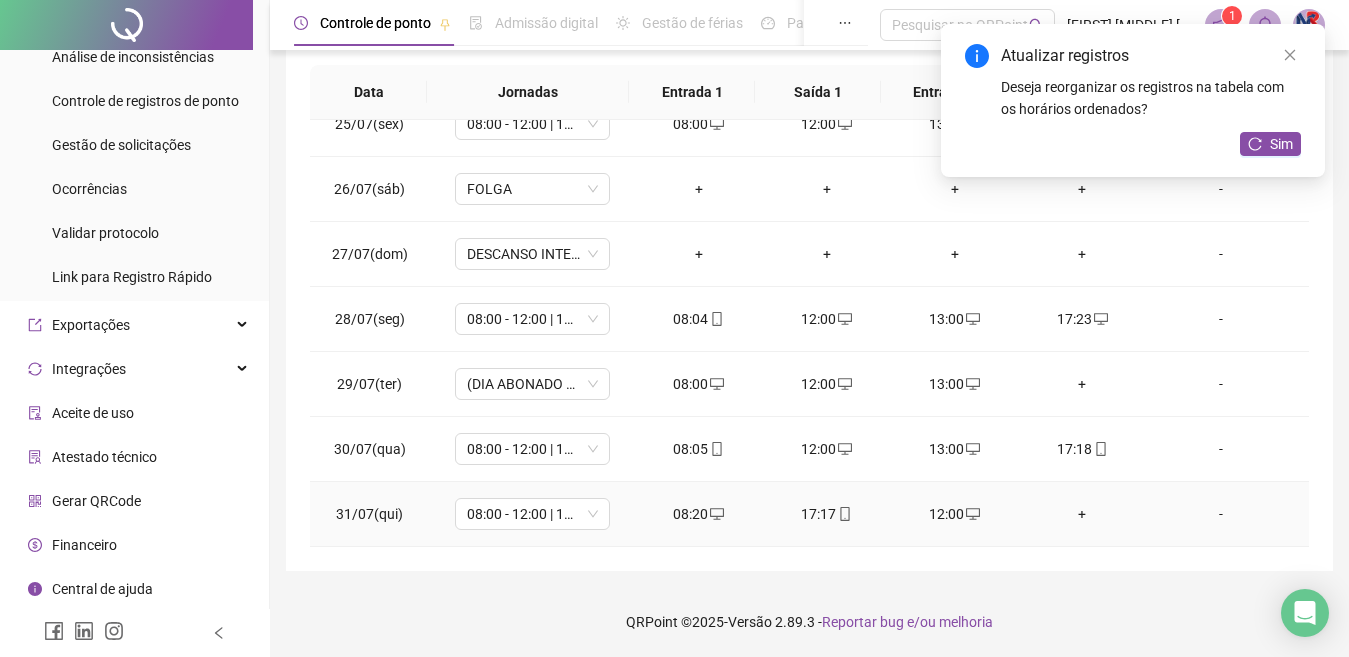 click on "+" at bounding box center (1083, 514) 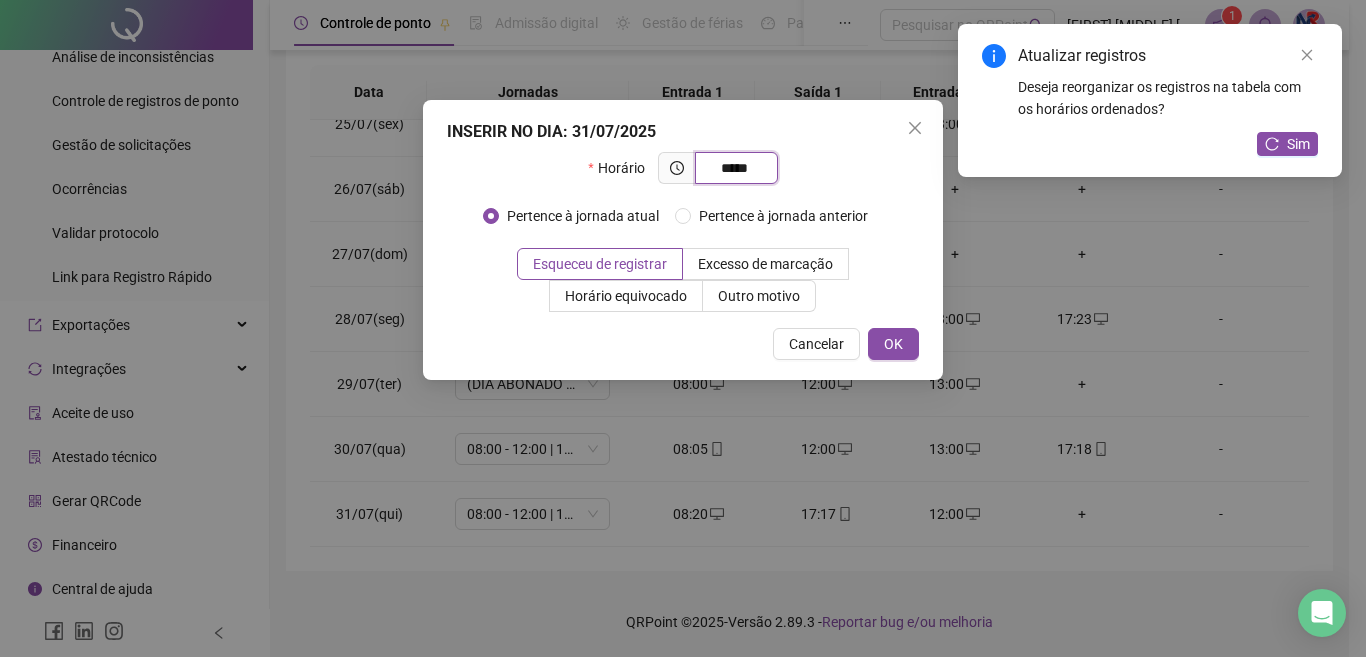type on "*****" 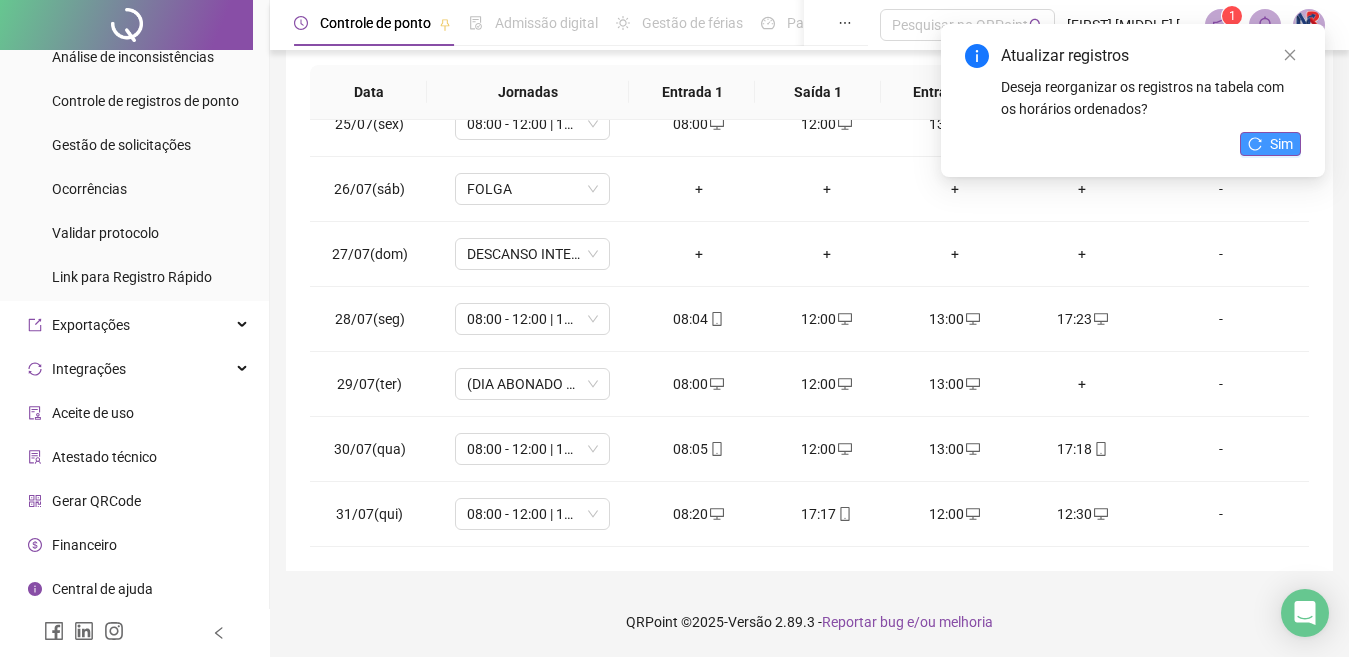 click on "Sim" at bounding box center [1281, 144] 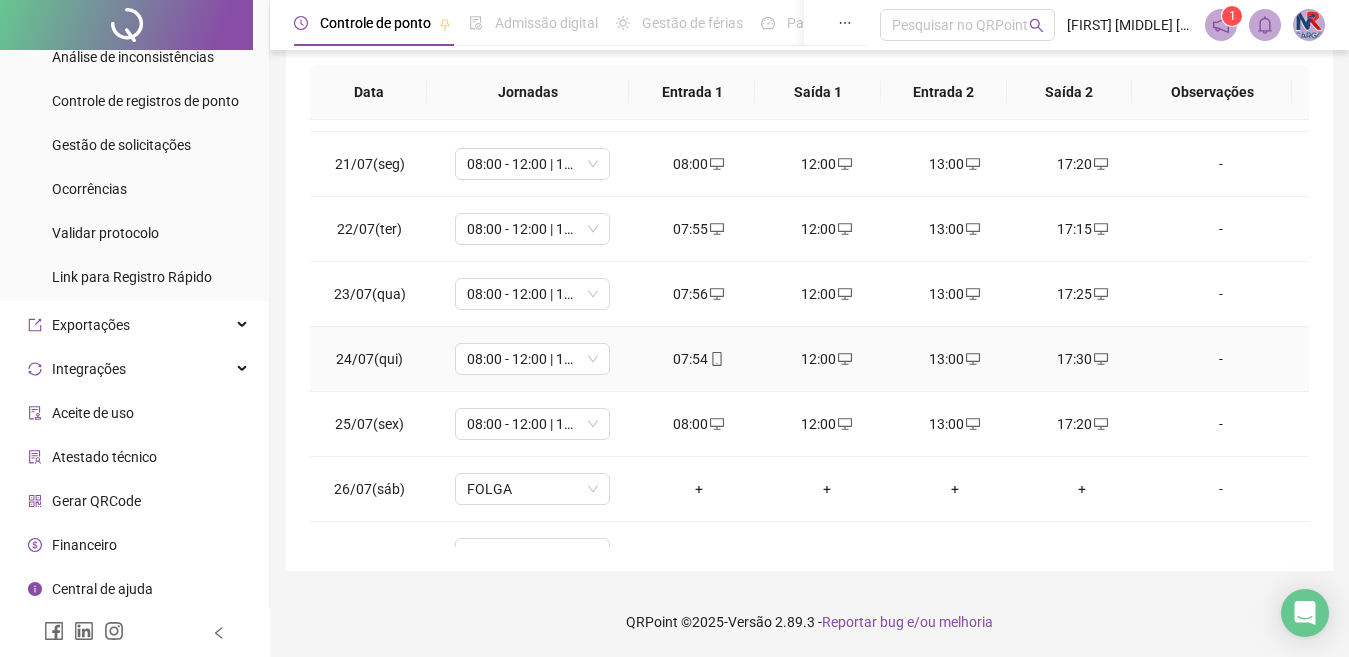 scroll, scrollTop: 788, scrollLeft: 0, axis: vertical 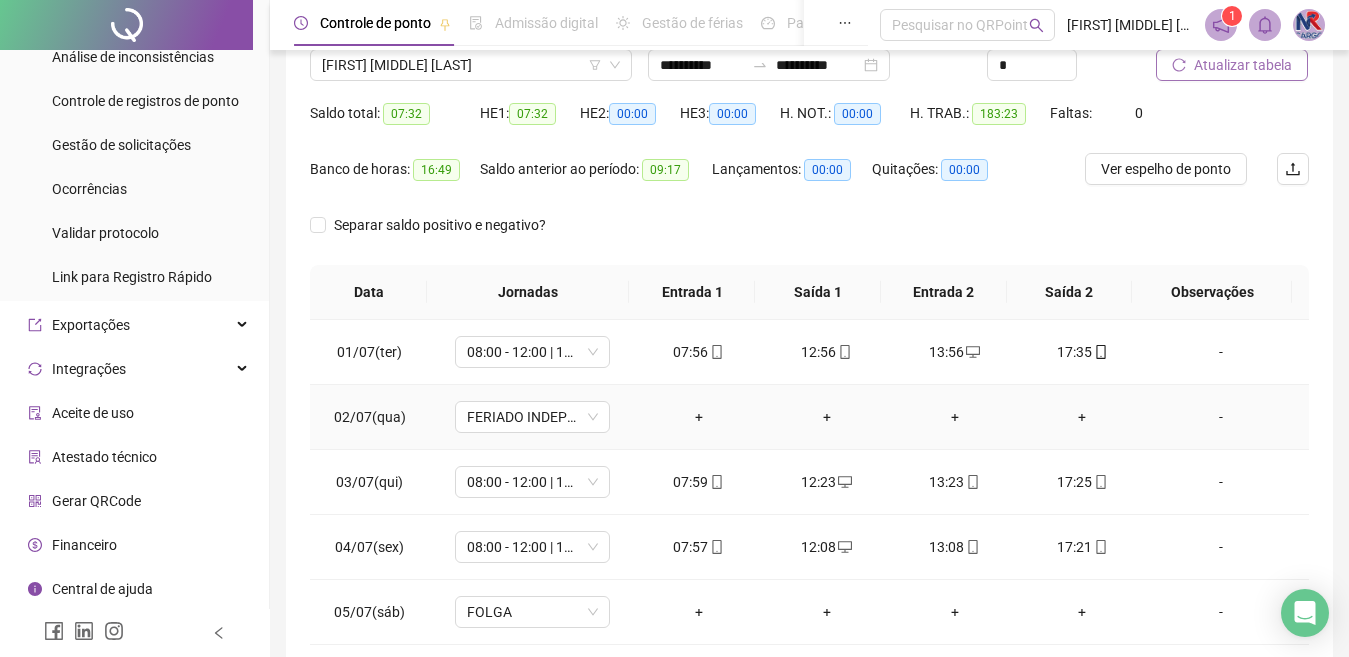 drag, startPoint x: 1043, startPoint y: 396, endPoint x: 1185, endPoint y: 442, distance: 149.26486 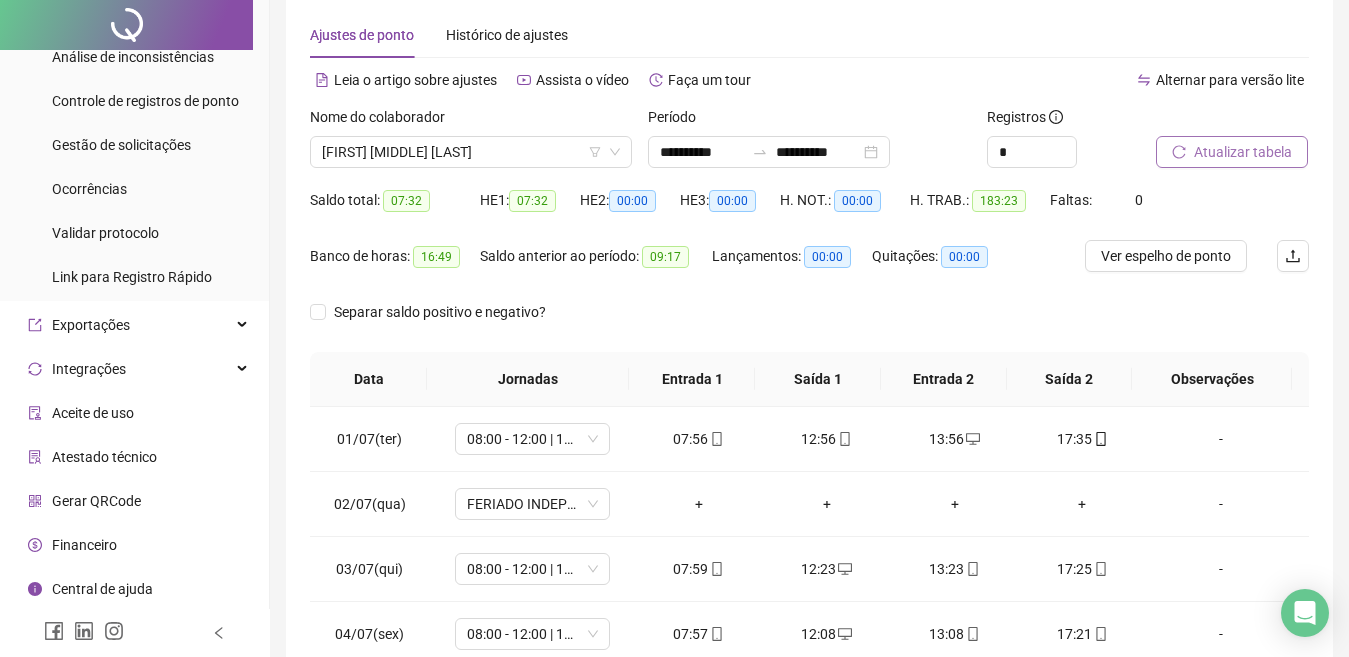 scroll, scrollTop: 0, scrollLeft: 0, axis: both 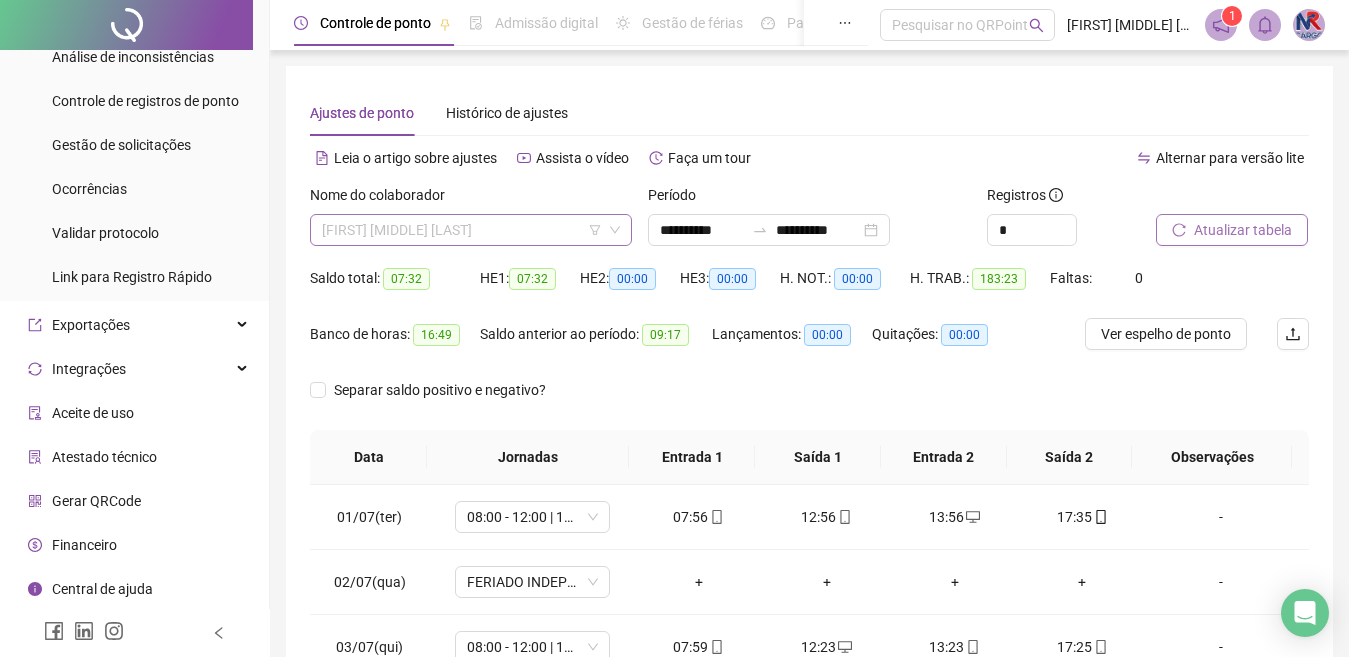 click on "[FIRST] [MIDDLE] [LAST]" at bounding box center [471, 230] 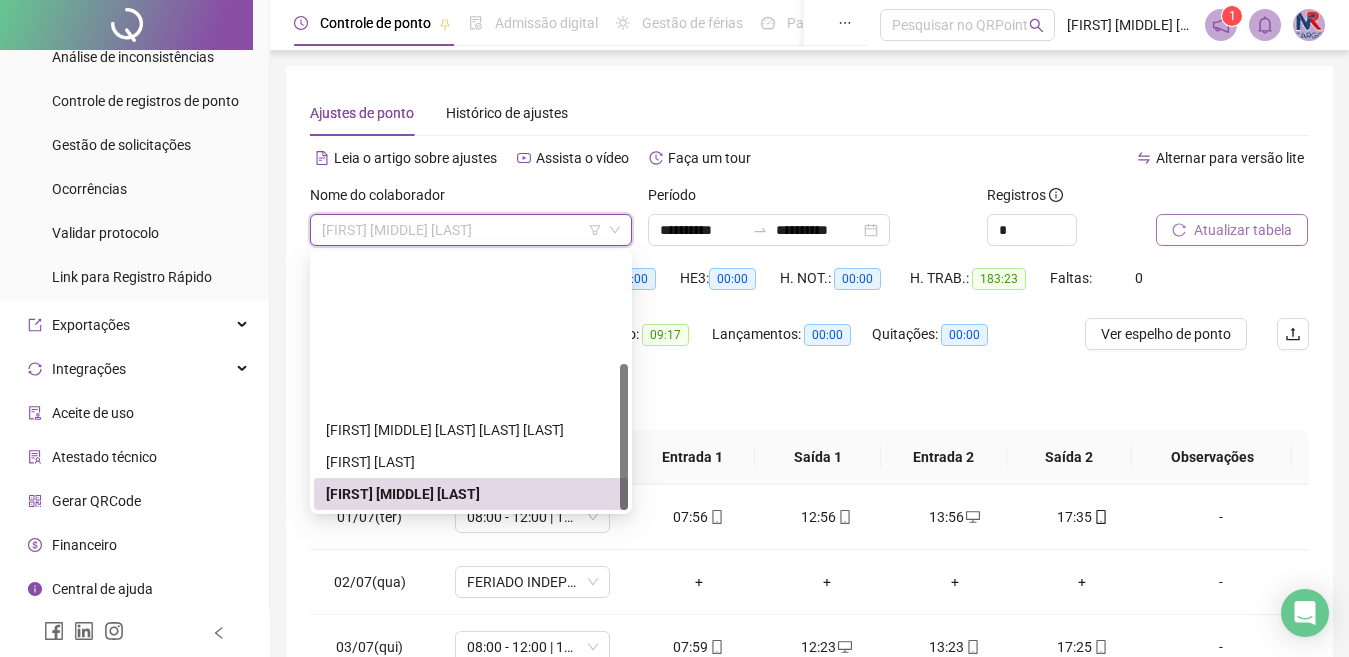 scroll, scrollTop: 192, scrollLeft: 0, axis: vertical 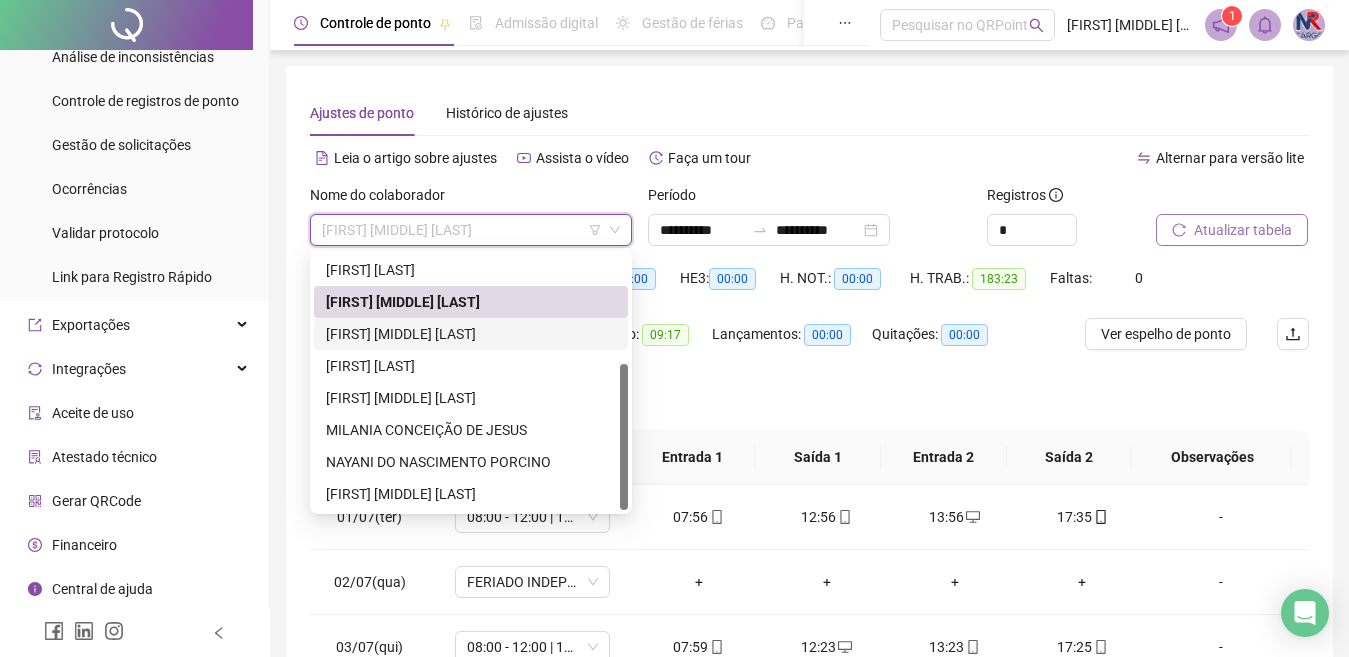 click on "[FIRST] [MIDDLE] [LAST]" at bounding box center (471, 334) 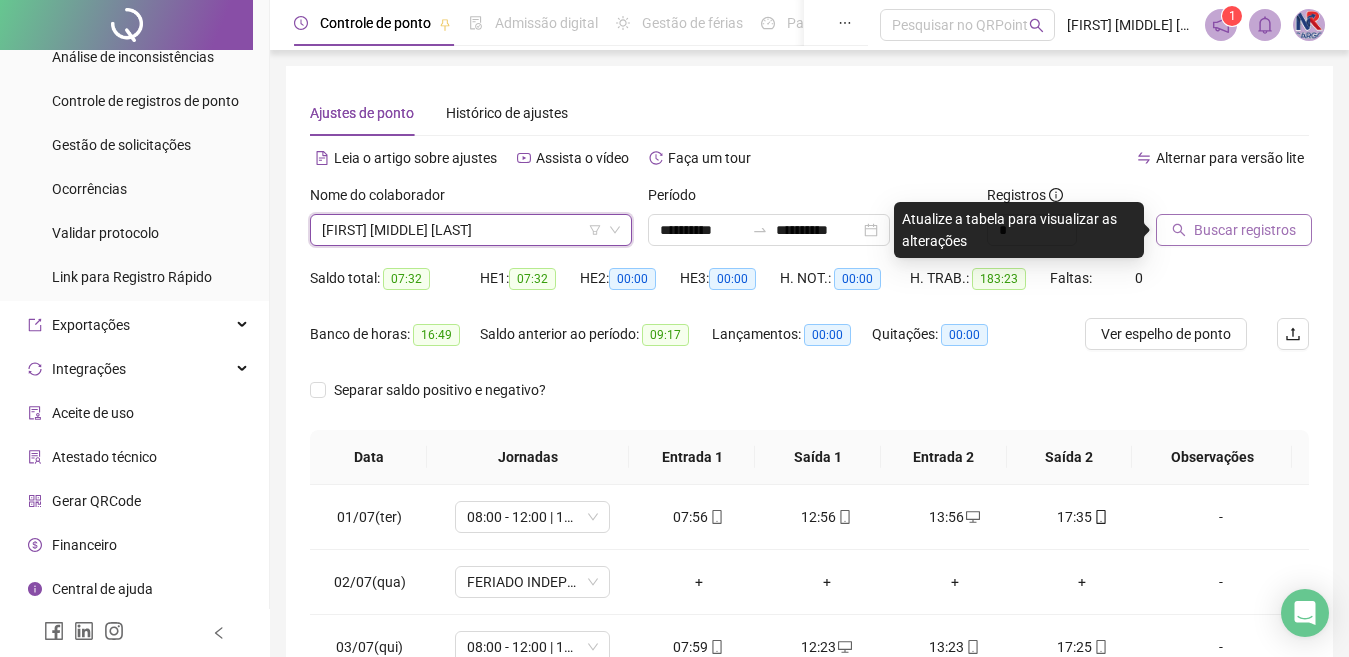 click on "Buscar registros" at bounding box center [1245, 230] 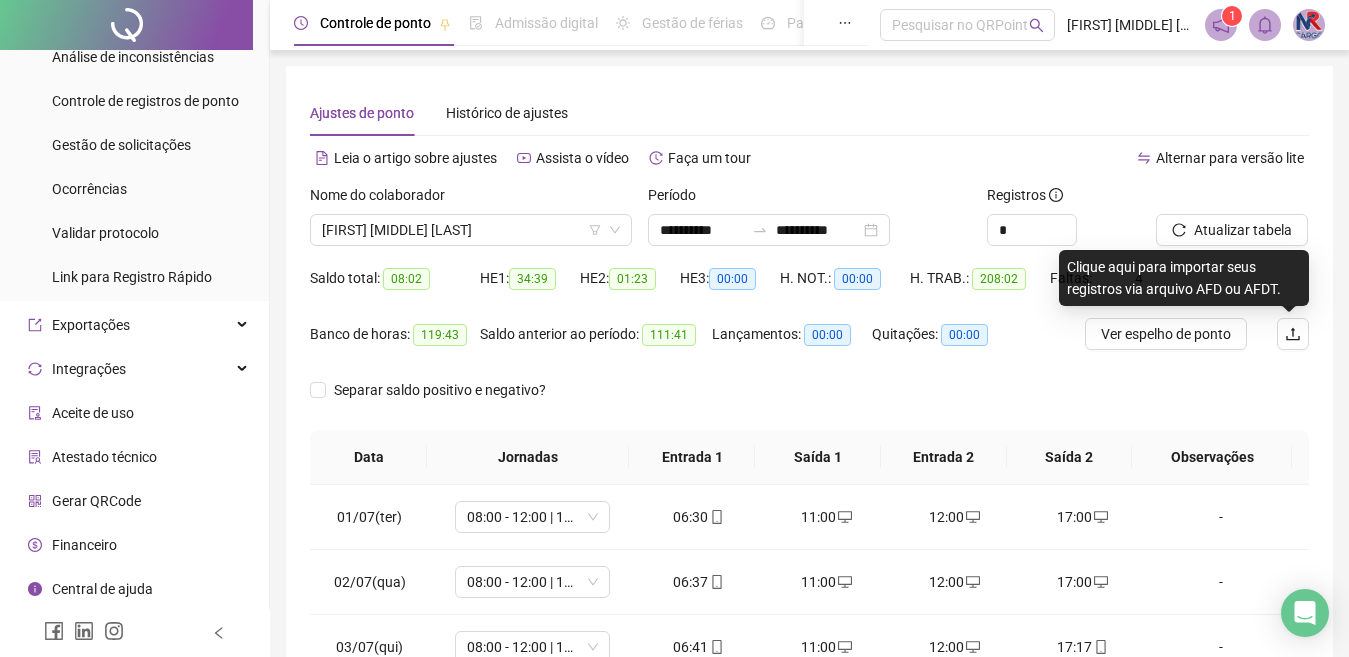 scroll, scrollTop: 365, scrollLeft: 0, axis: vertical 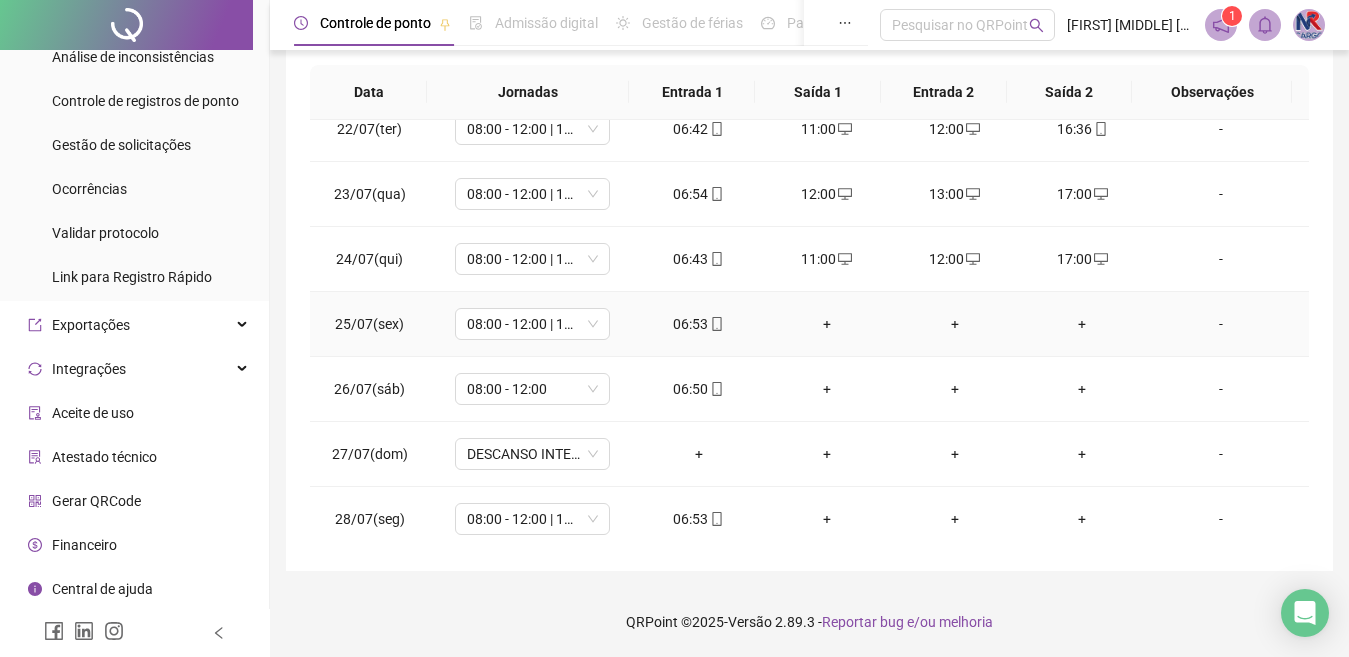 click on "+" at bounding box center [827, 324] 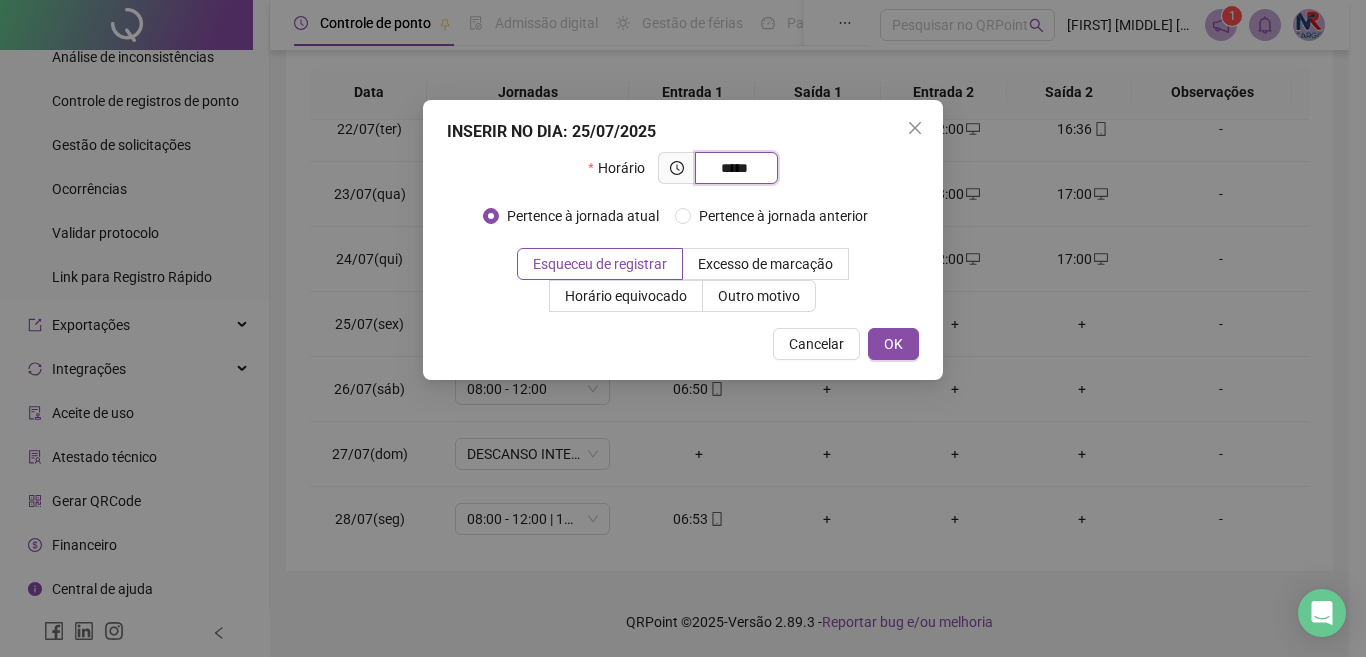 type on "*****" 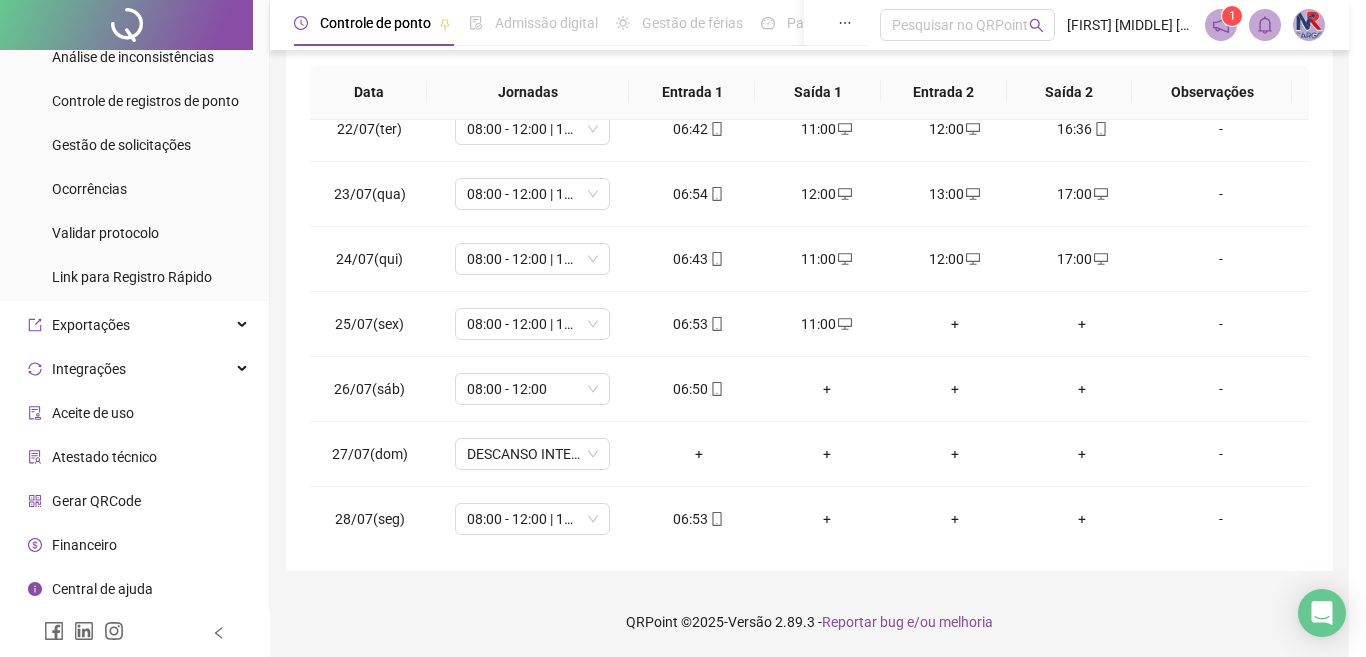 click at bounding box center [683, 328] 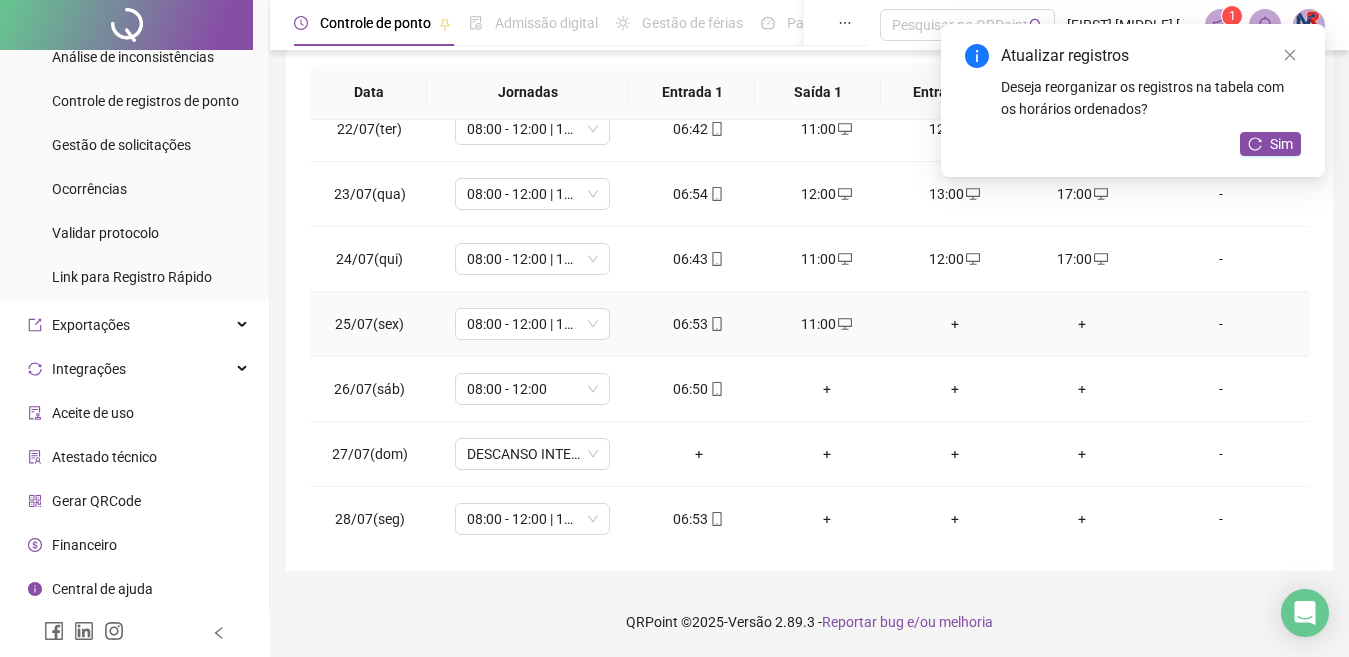 click on "+" at bounding box center [955, 324] 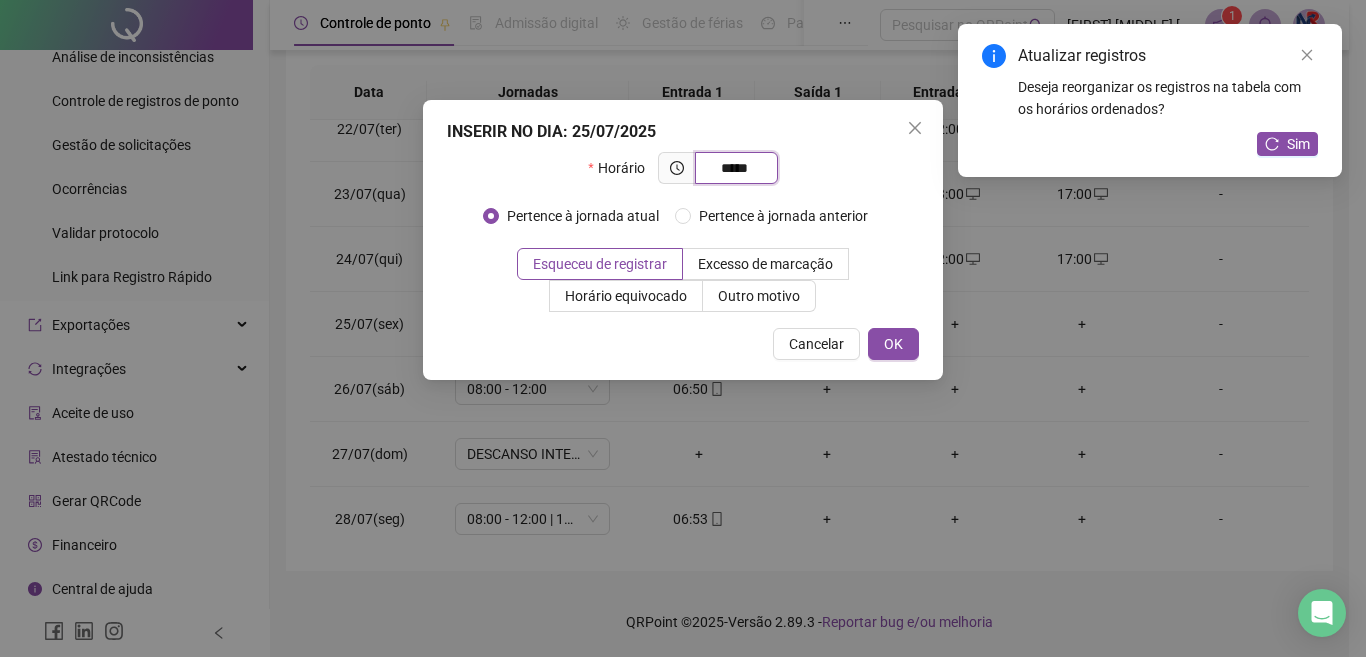 type on "*****" 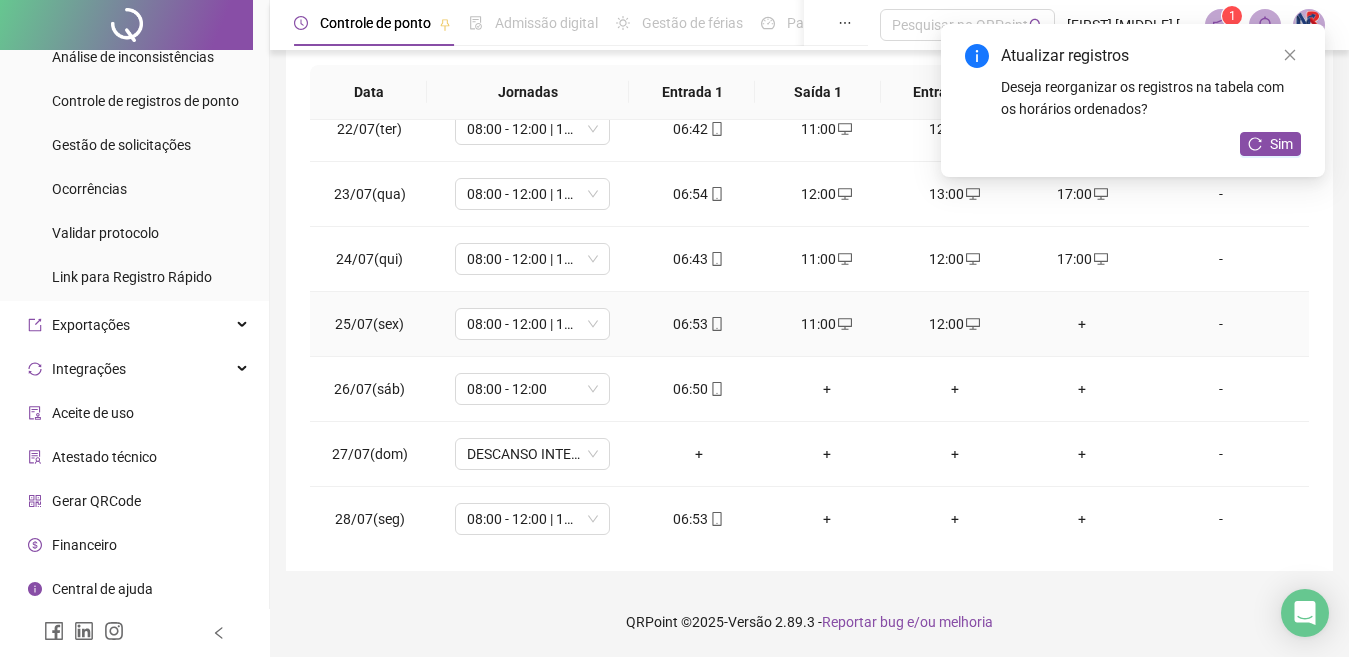 click on "+" at bounding box center [1083, 324] 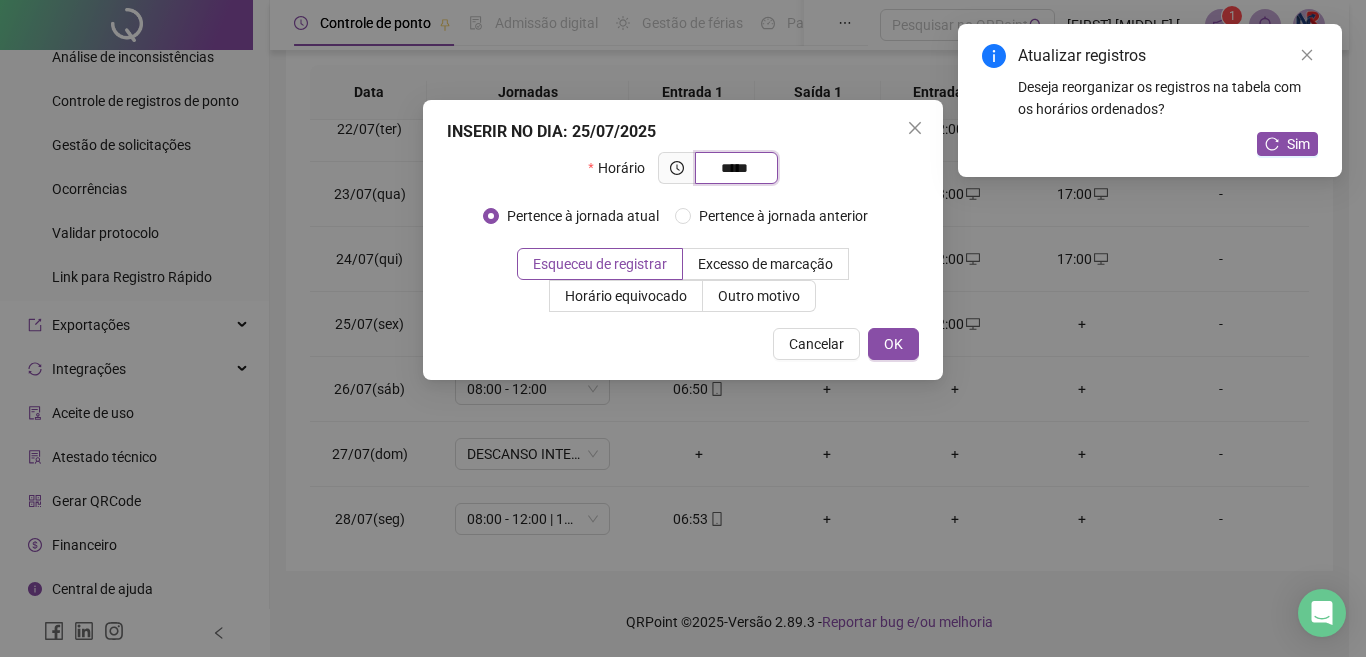 type on "*****" 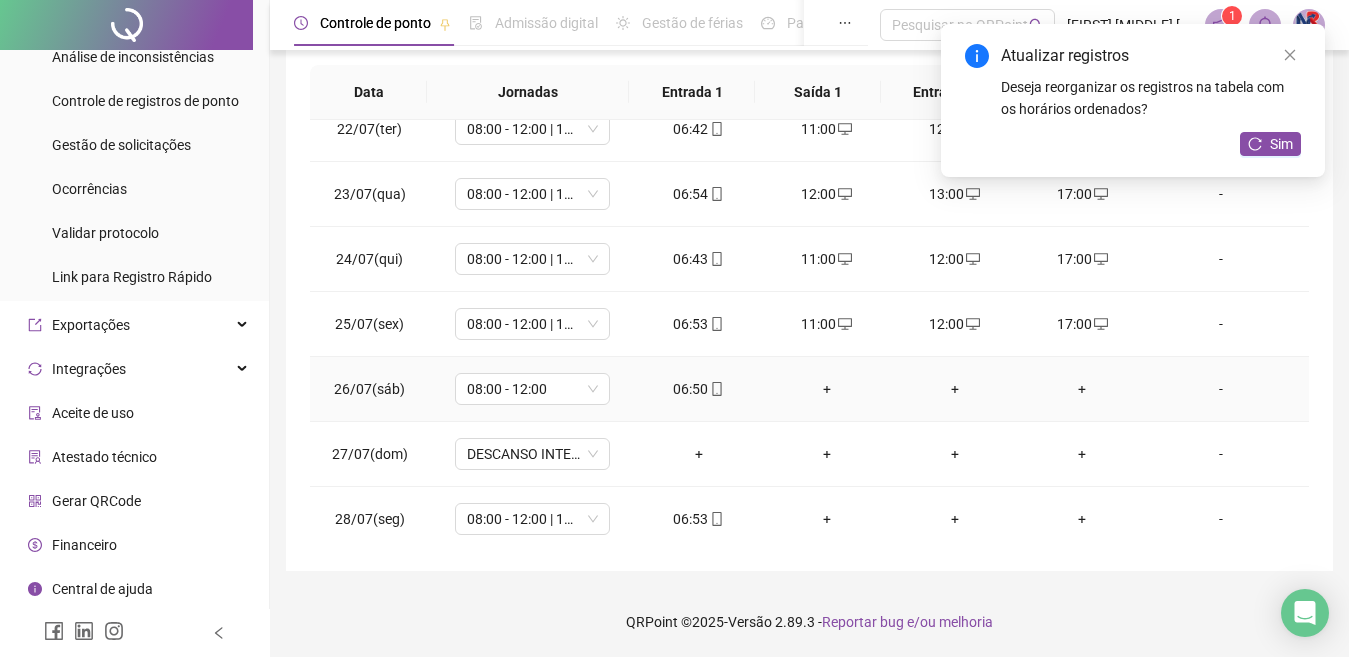 click on "+" at bounding box center [827, 389] 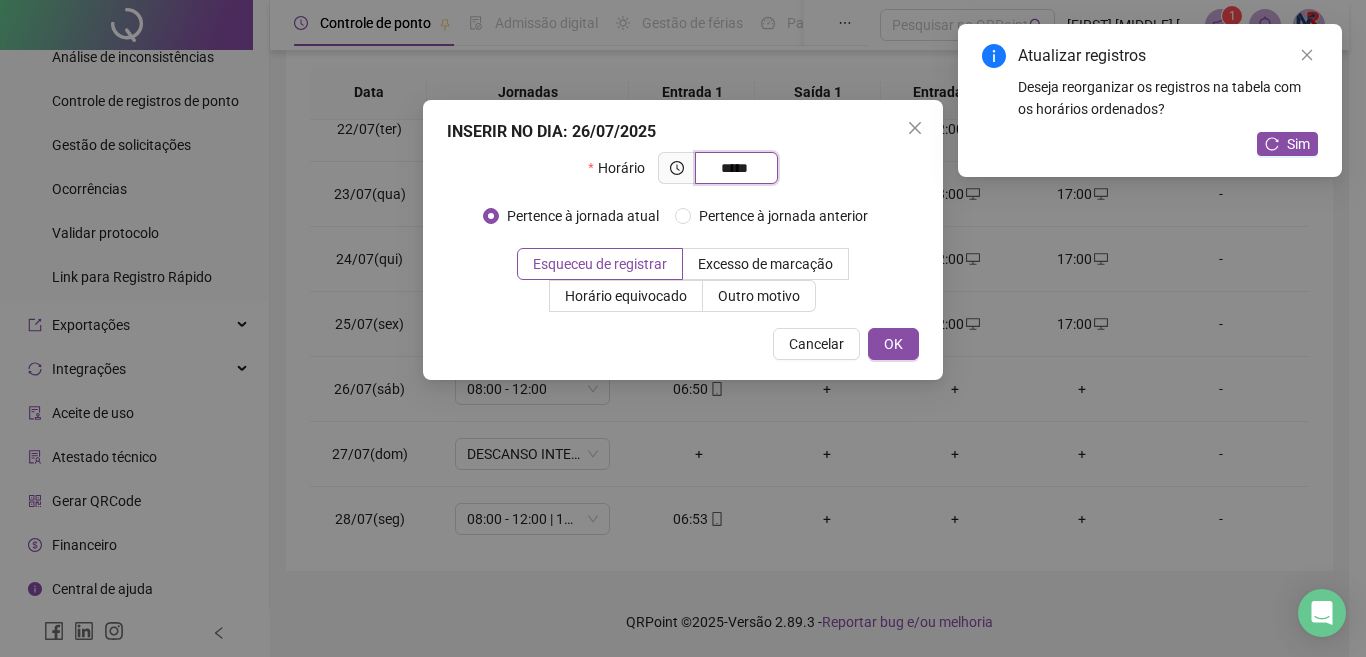 type on "*****" 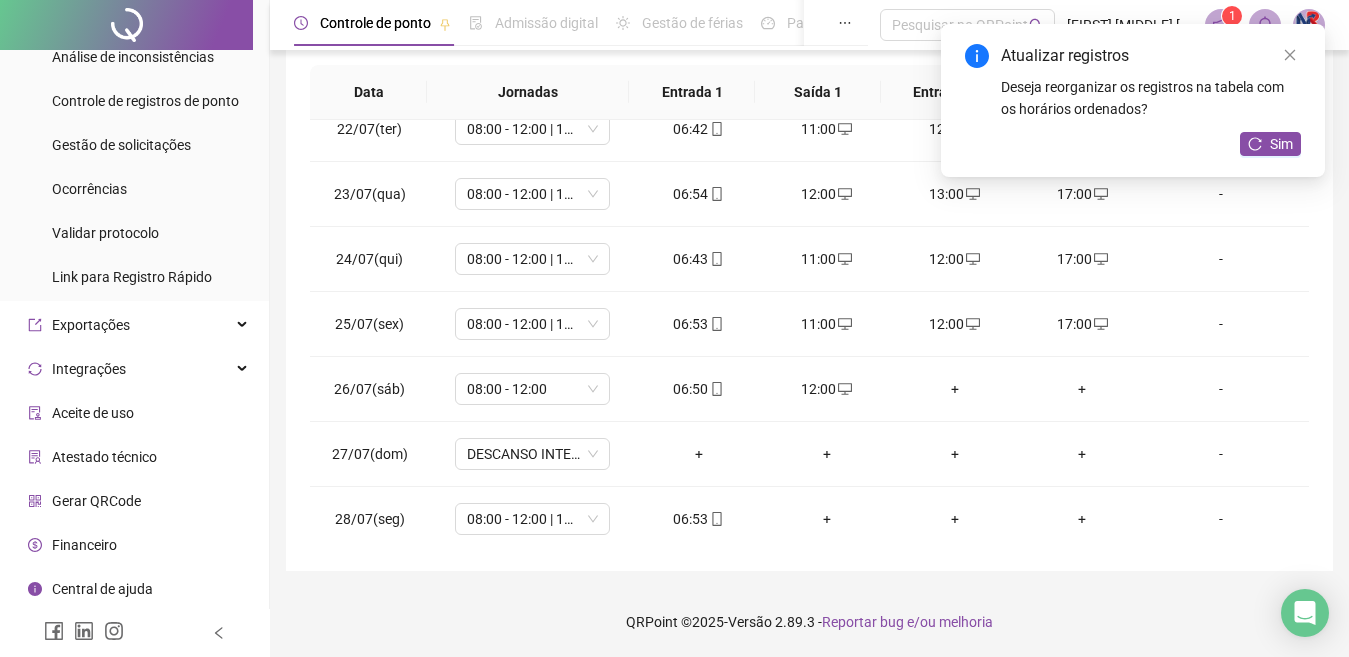scroll, scrollTop: 1588, scrollLeft: 0, axis: vertical 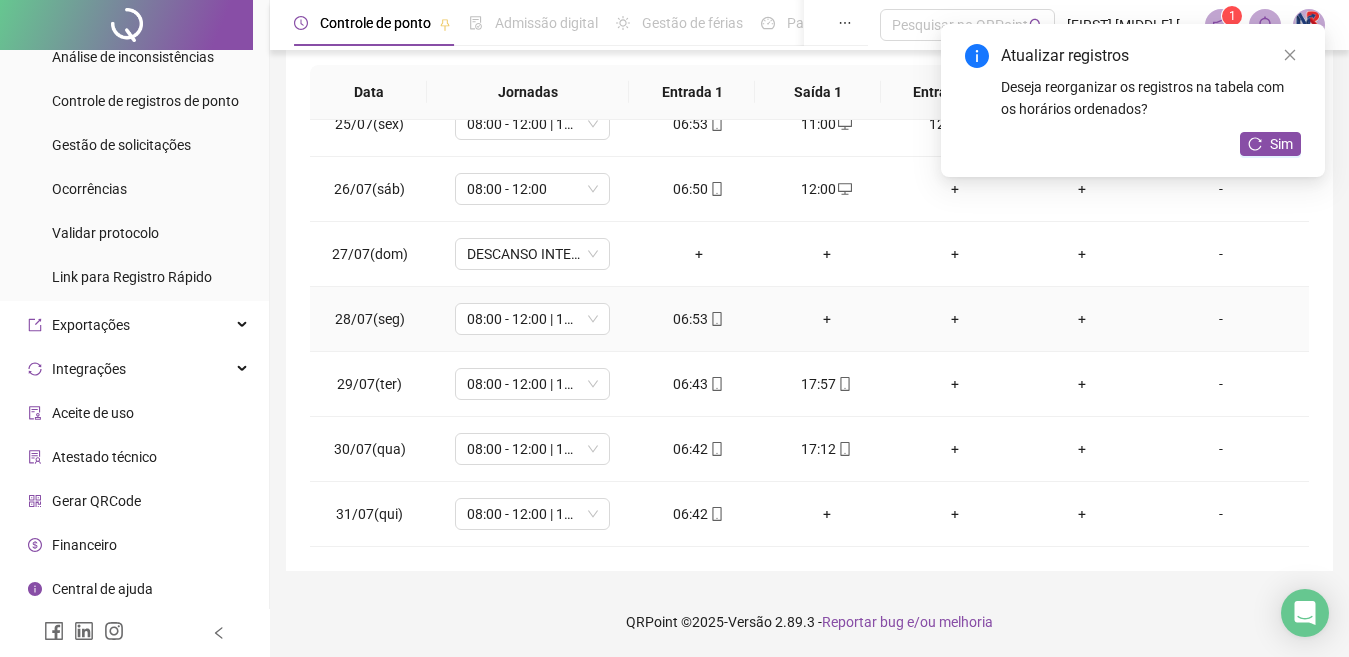 click on "+" at bounding box center (827, 319) 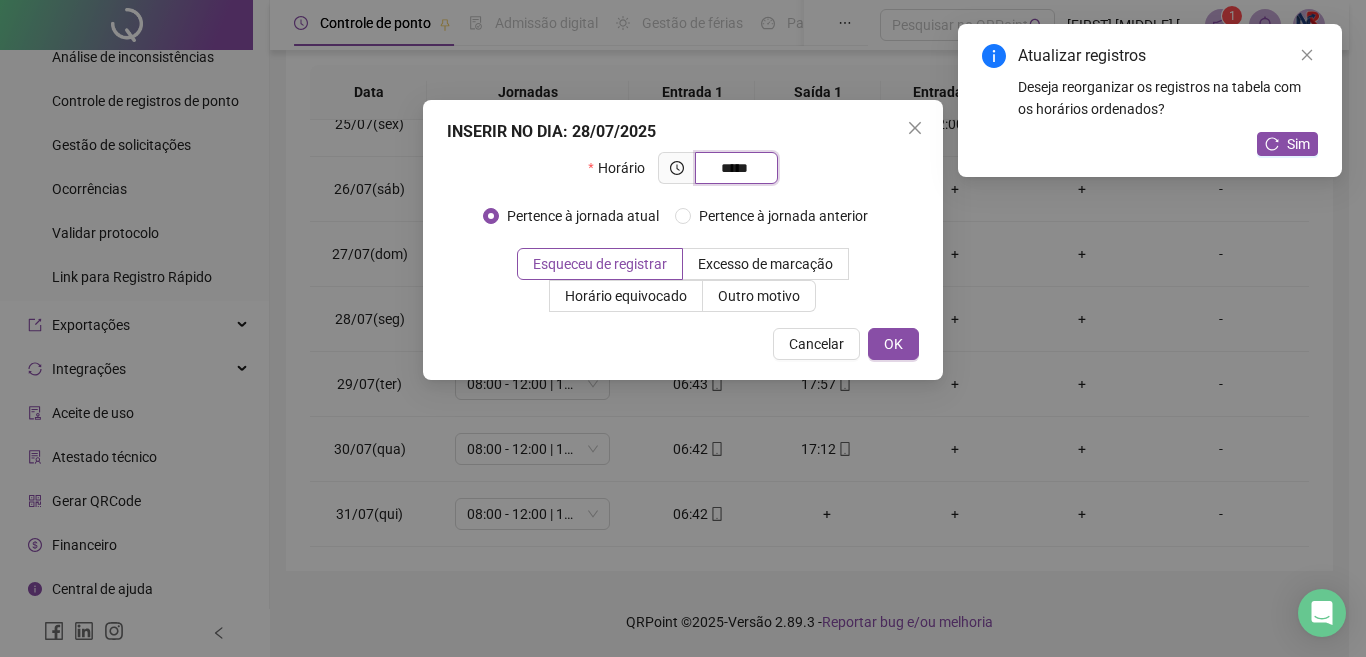 type on "*****" 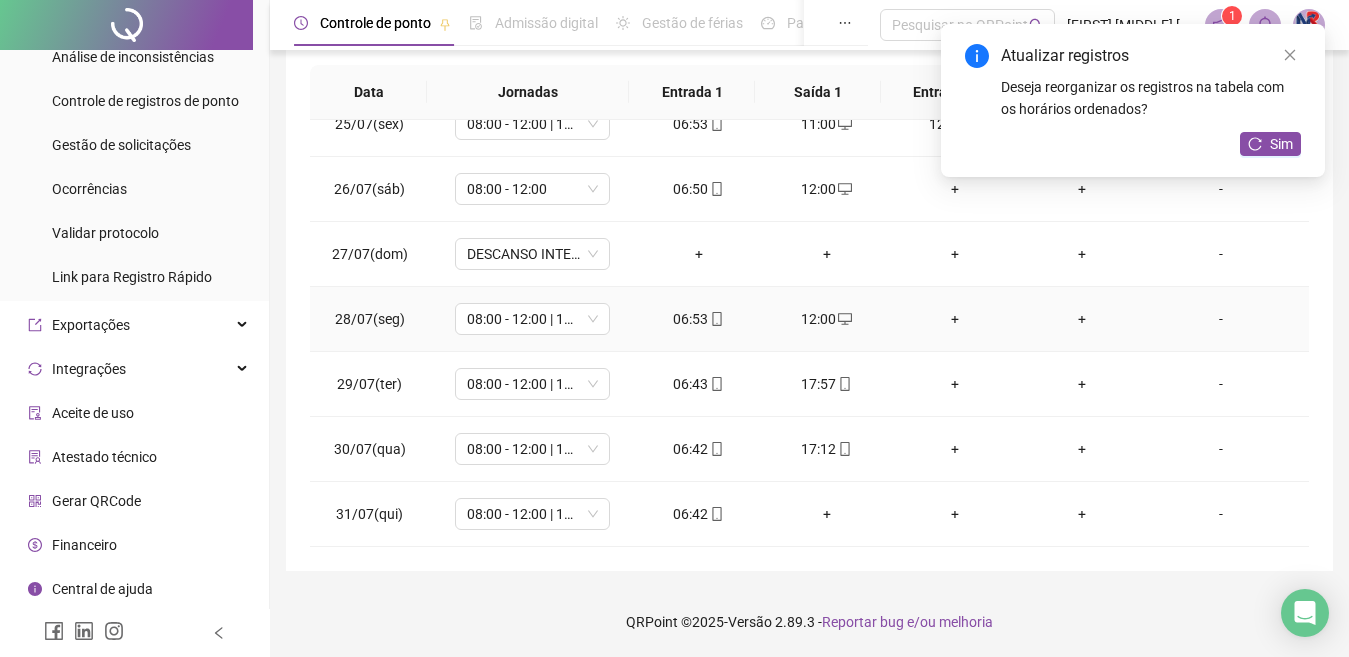 click on "+" at bounding box center (955, 319) 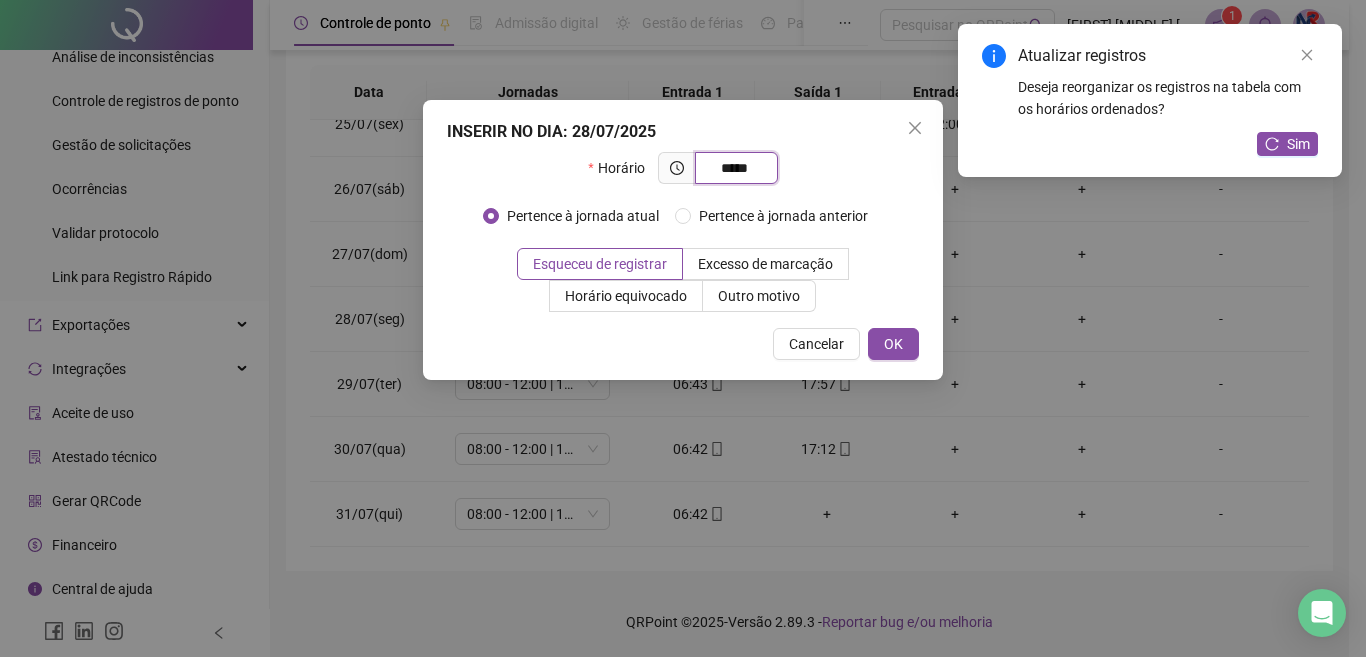 type on "*****" 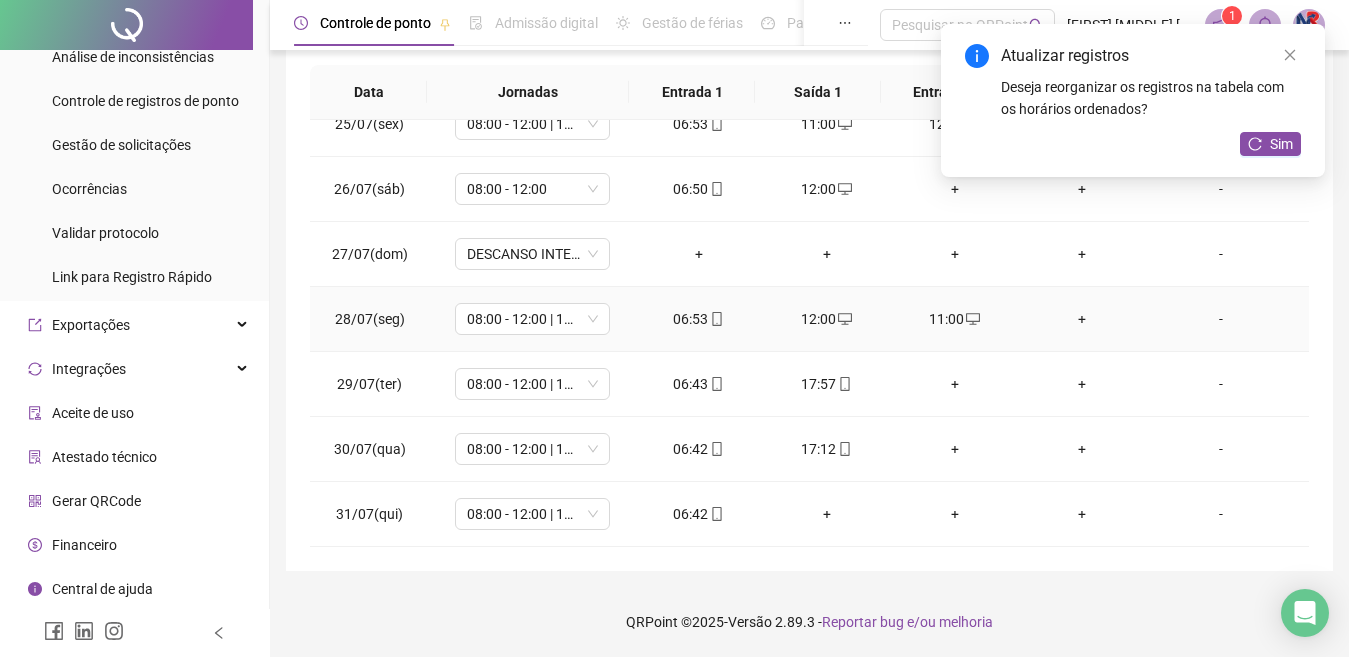 click on "+" at bounding box center (1083, 319) 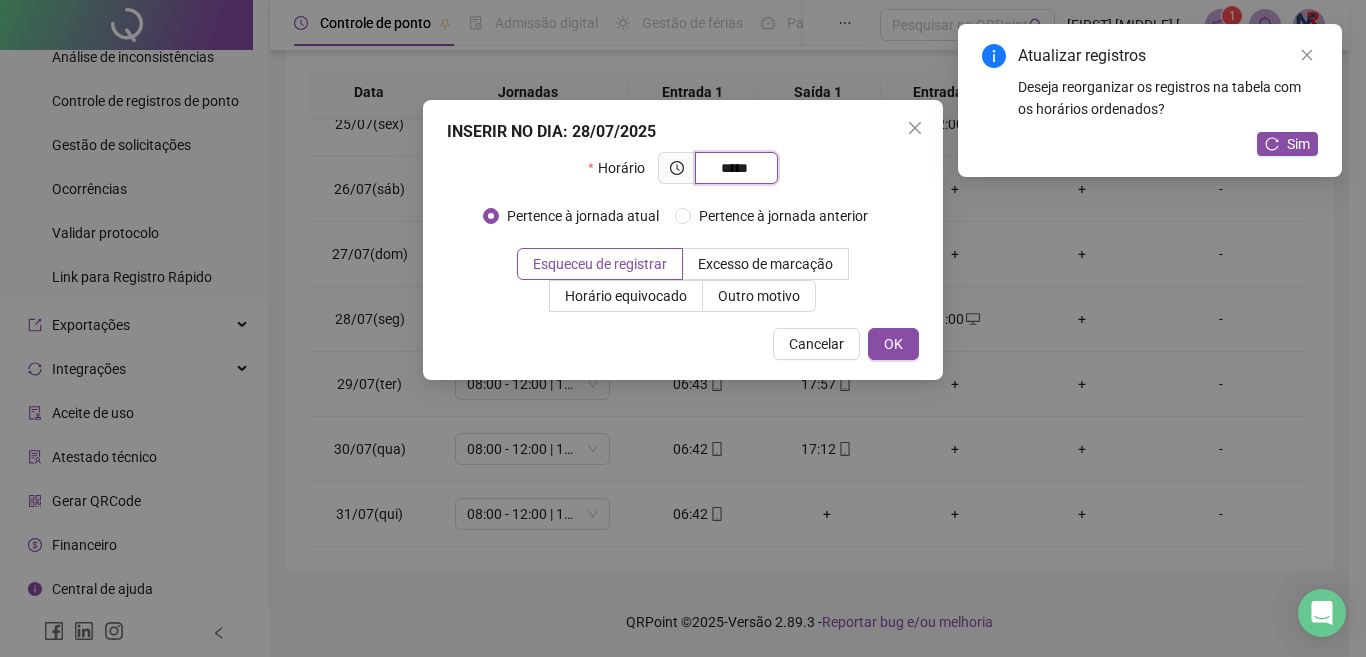 type on "*****" 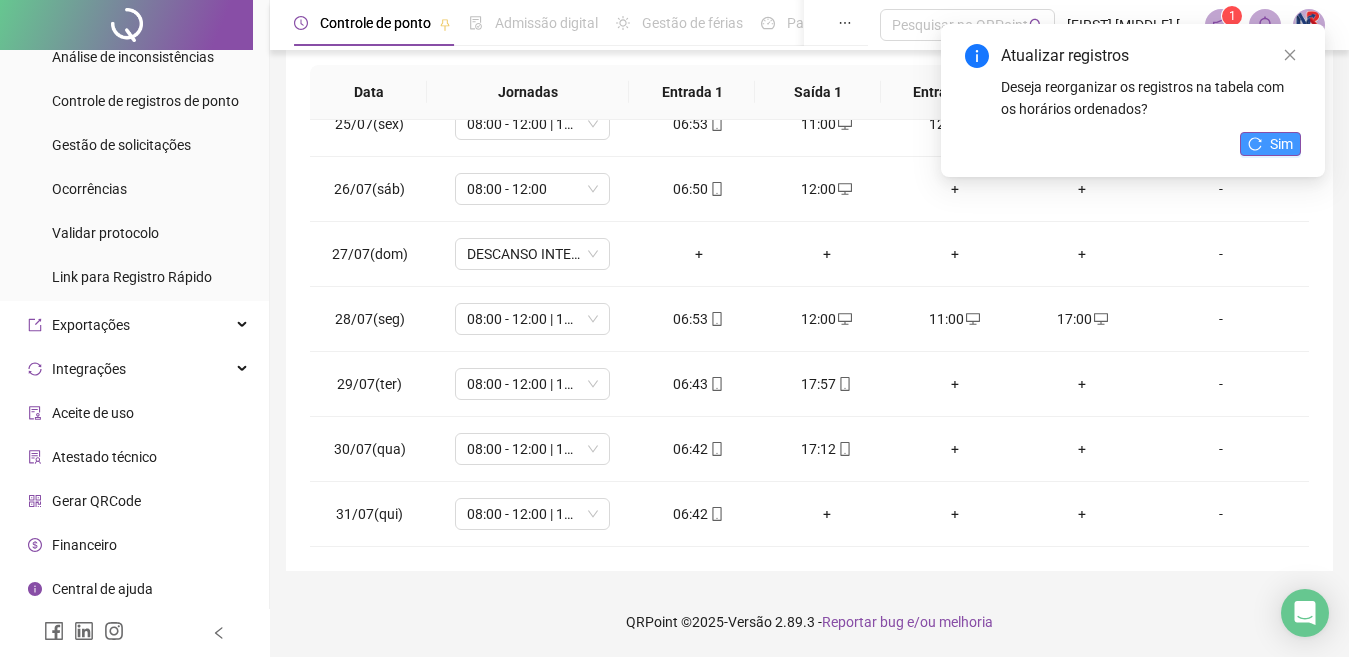 click on "Sim" at bounding box center [1270, 144] 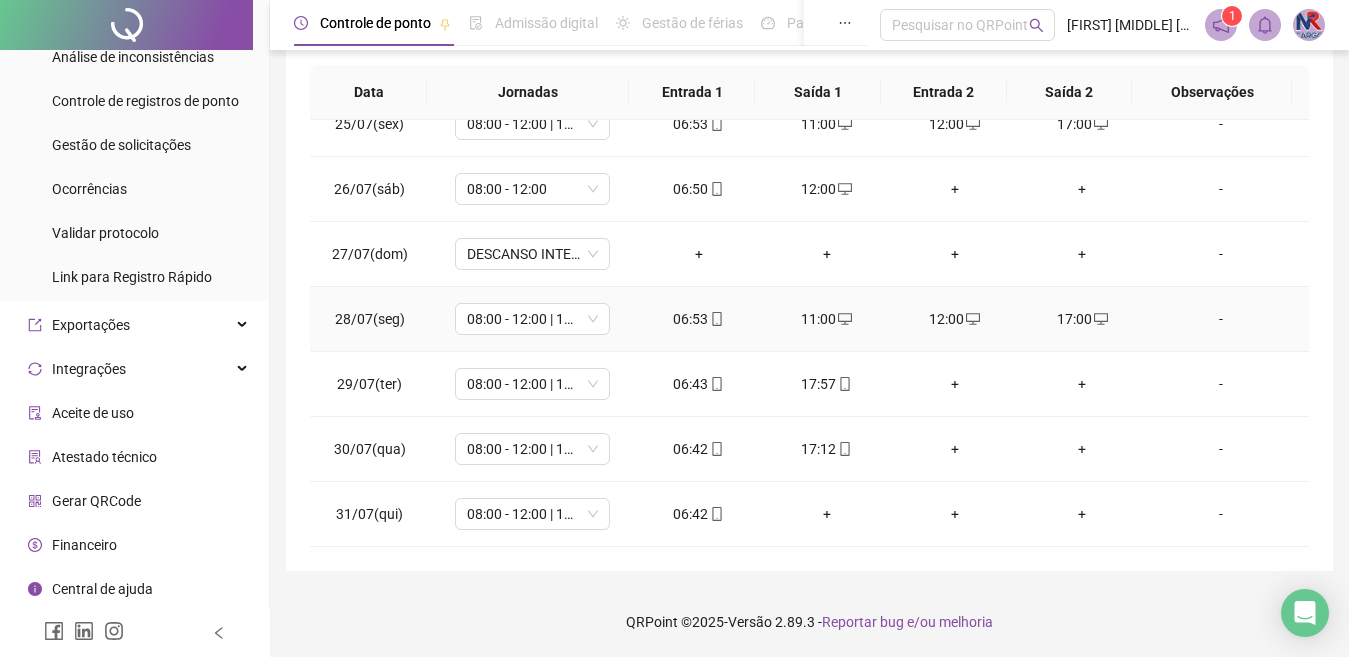 click 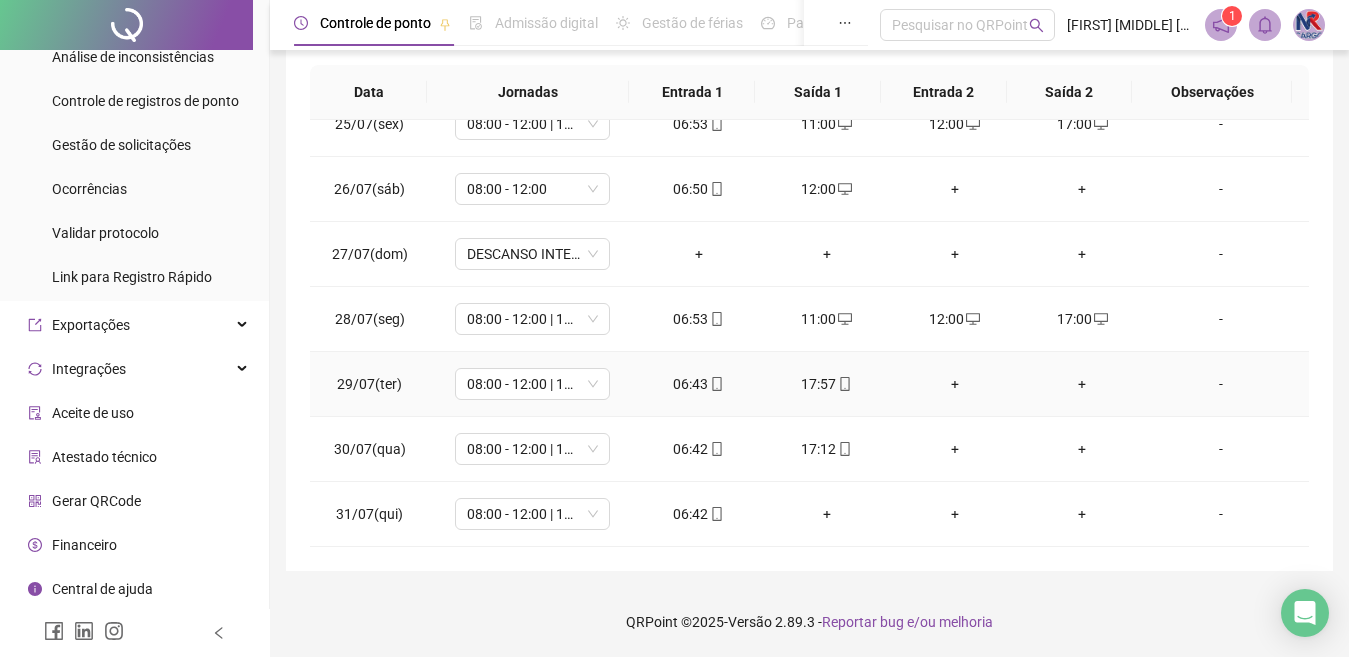 click on "+" at bounding box center [955, 384] 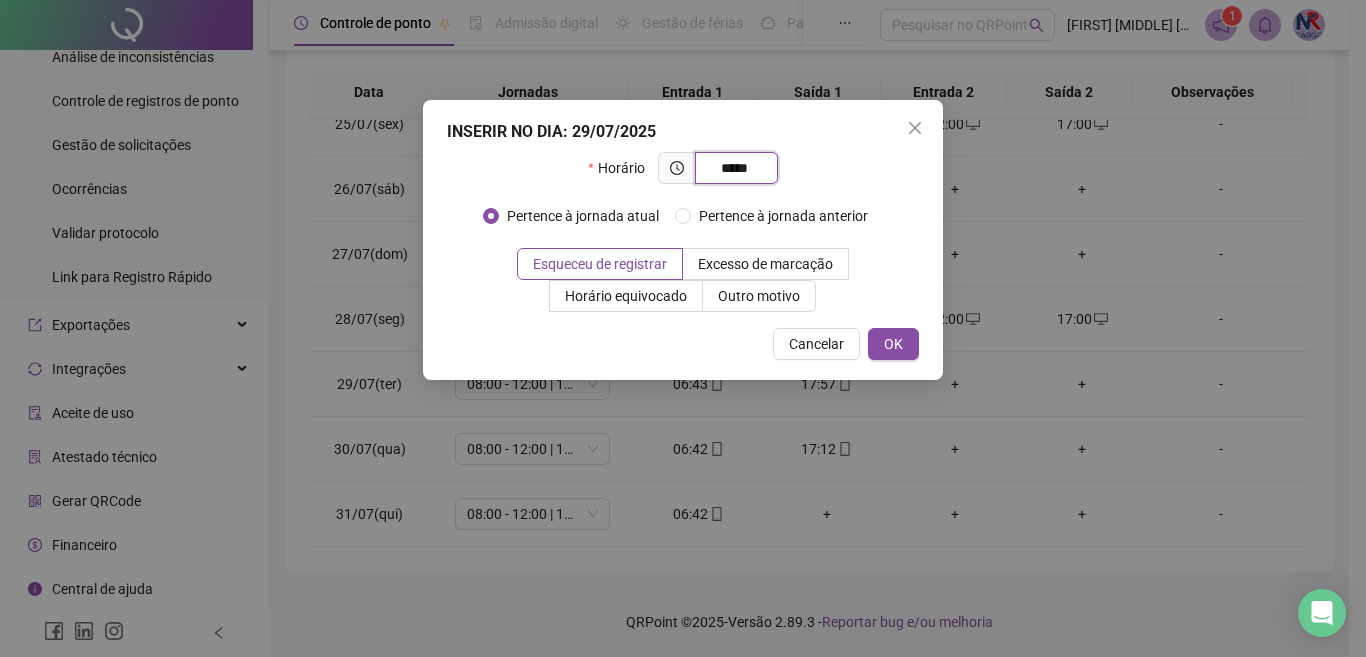 type on "*****" 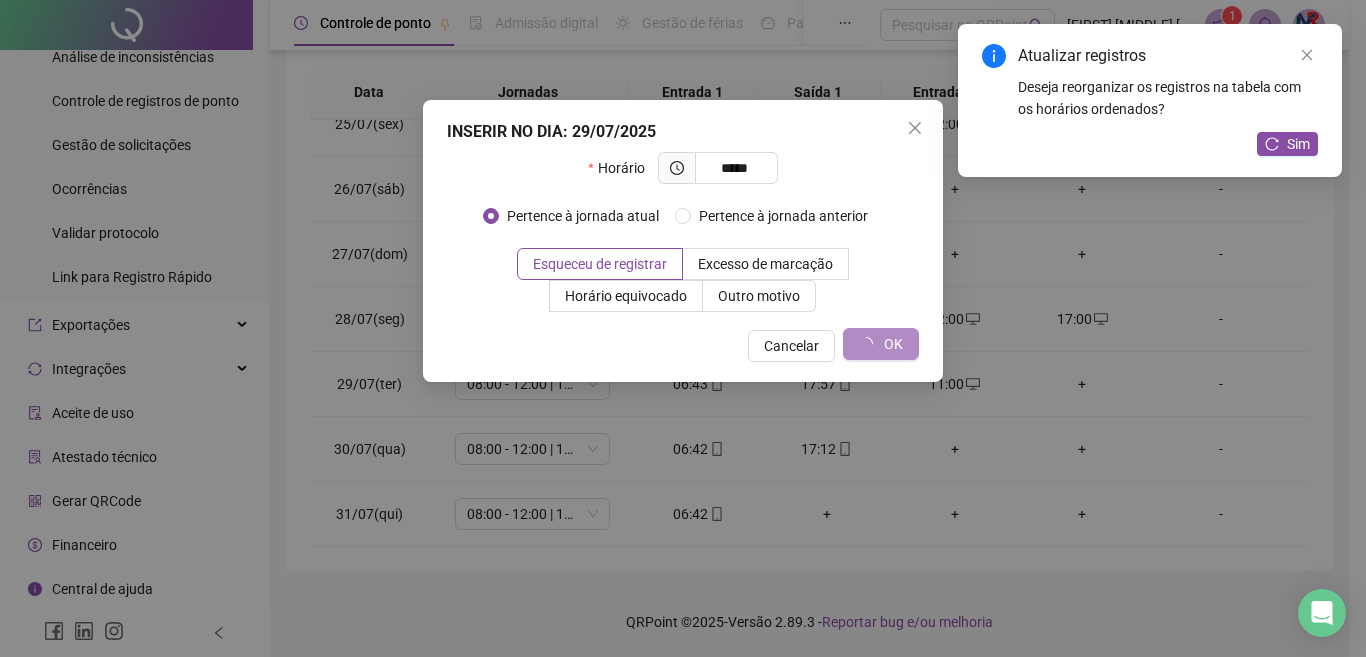 click on "Sim" at bounding box center (1287, 144) 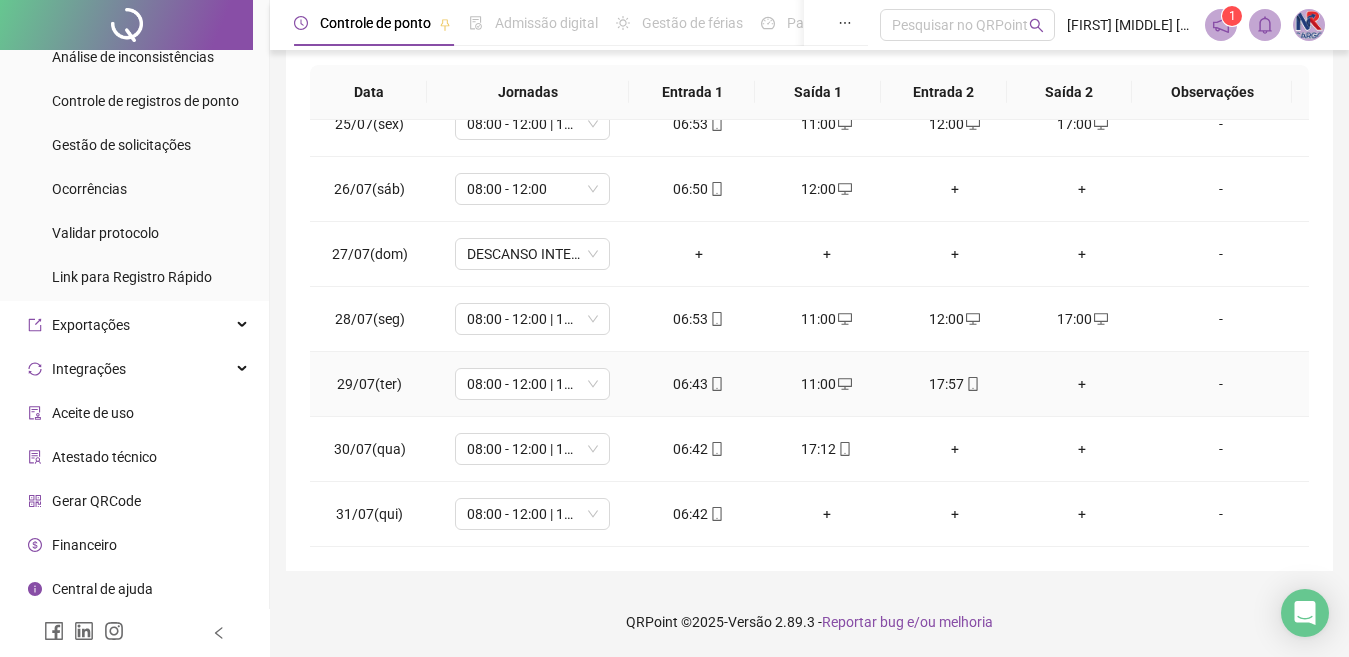 click on "+" at bounding box center (1083, 384) 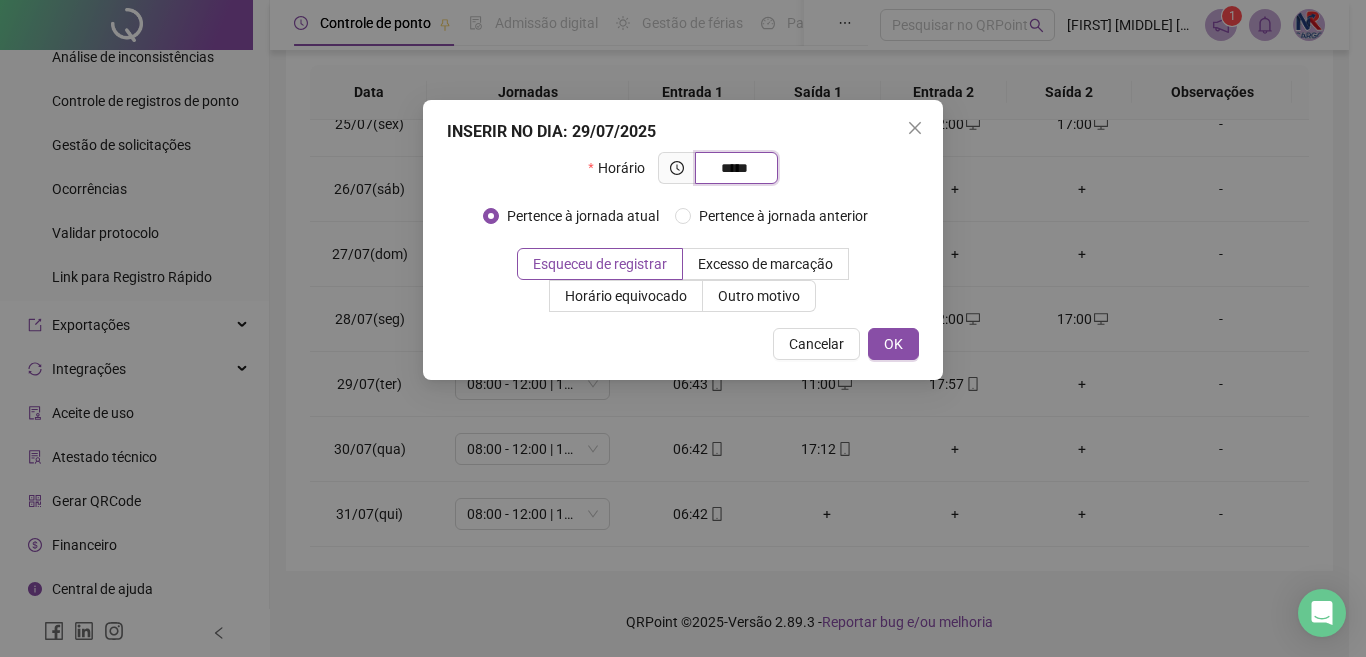 type on "*****" 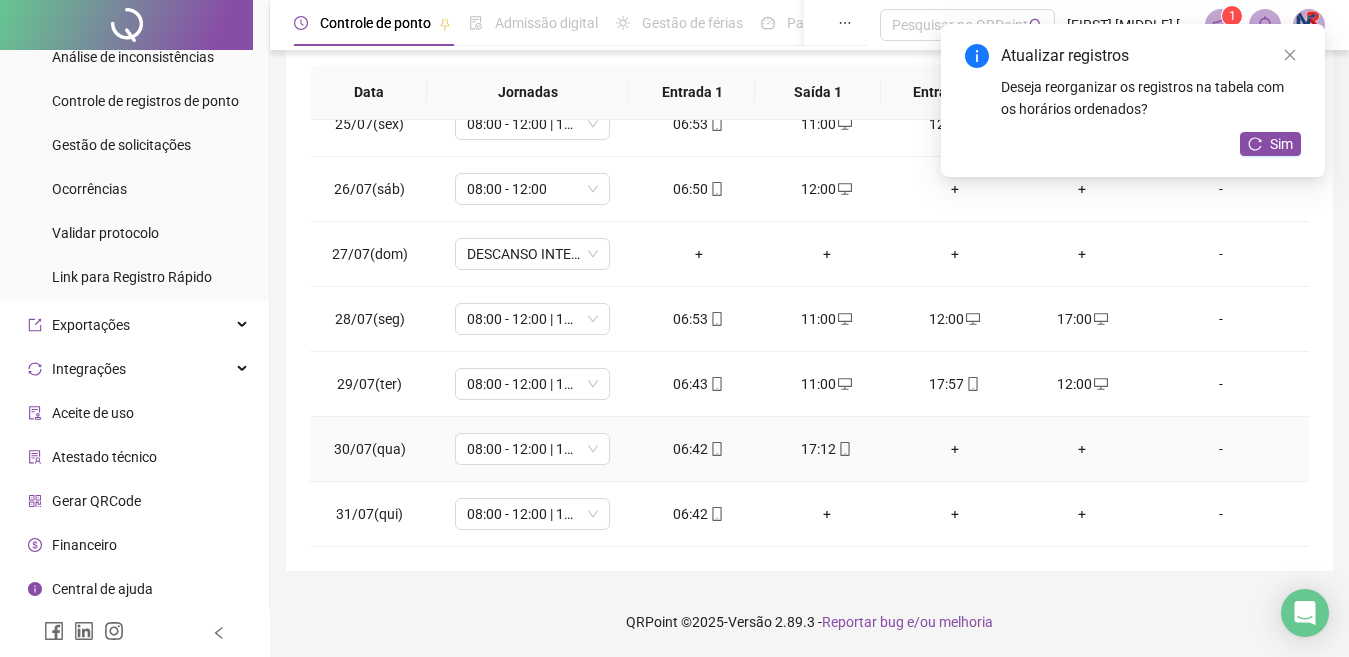 click on "+" at bounding box center (955, 449) 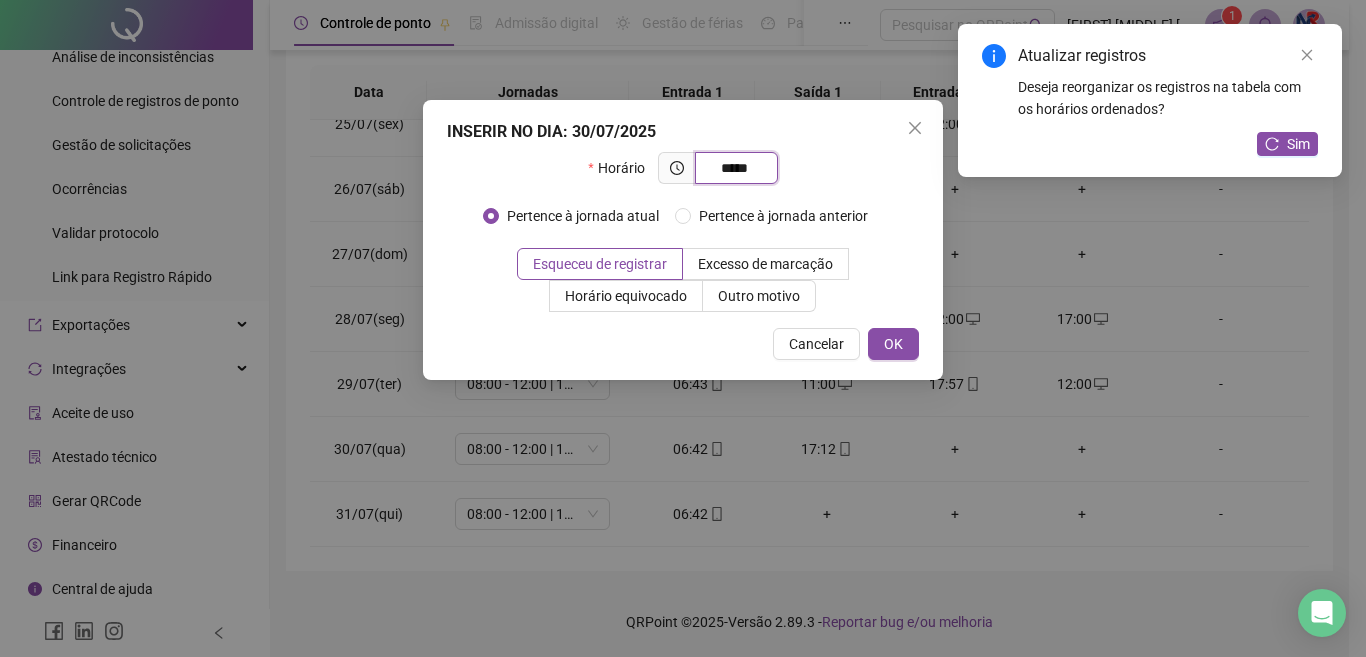 type on "*****" 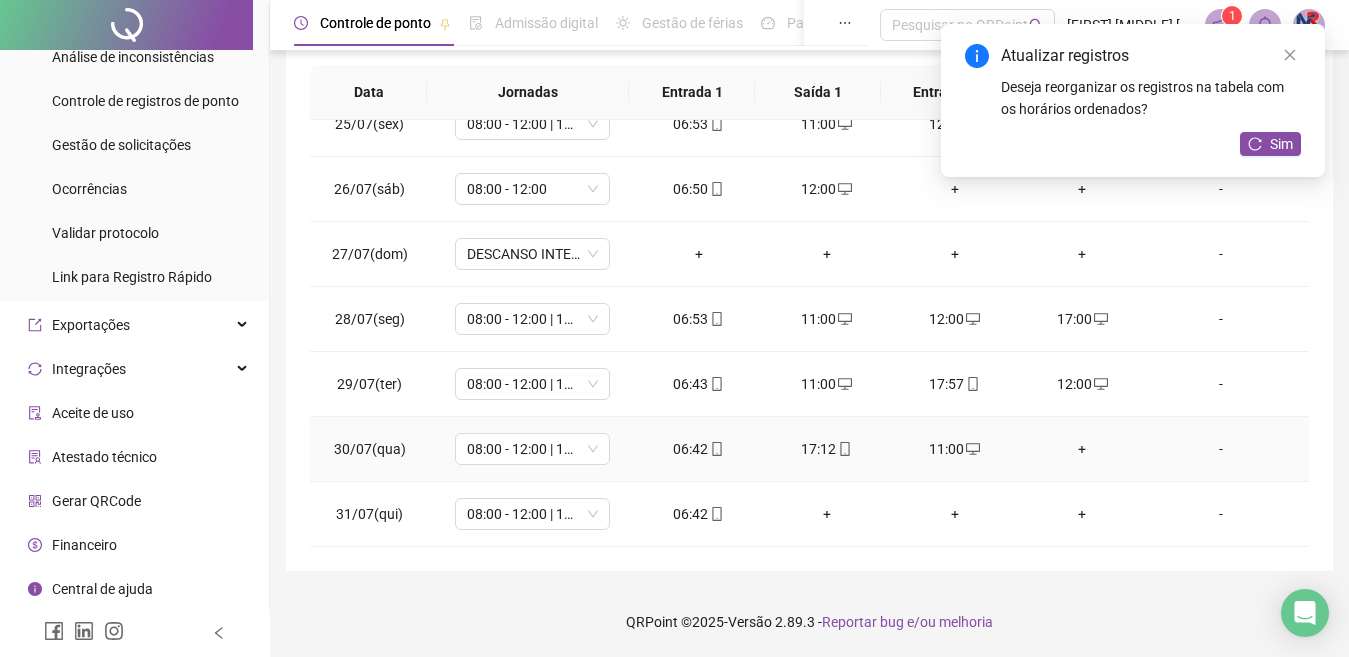 click on "+" at bounding box center (1083, 449) 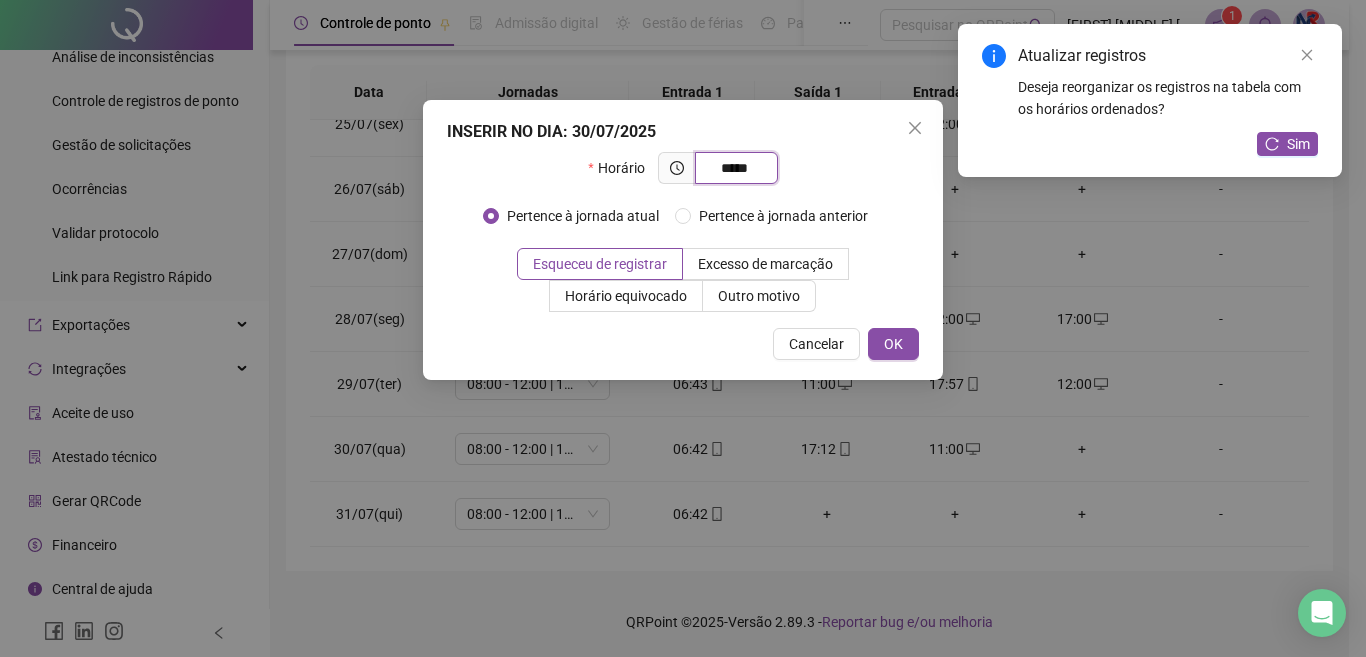type on "*****" 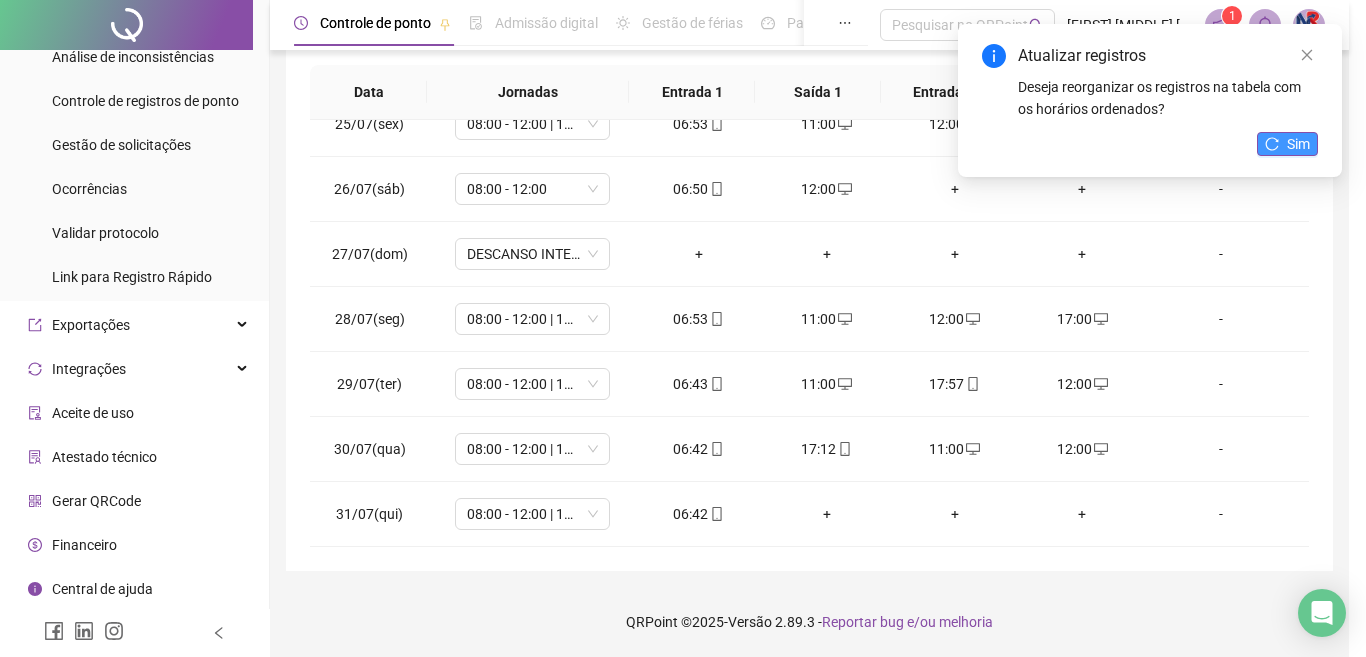 click on "Sim" at bounding box center (1298, 144) 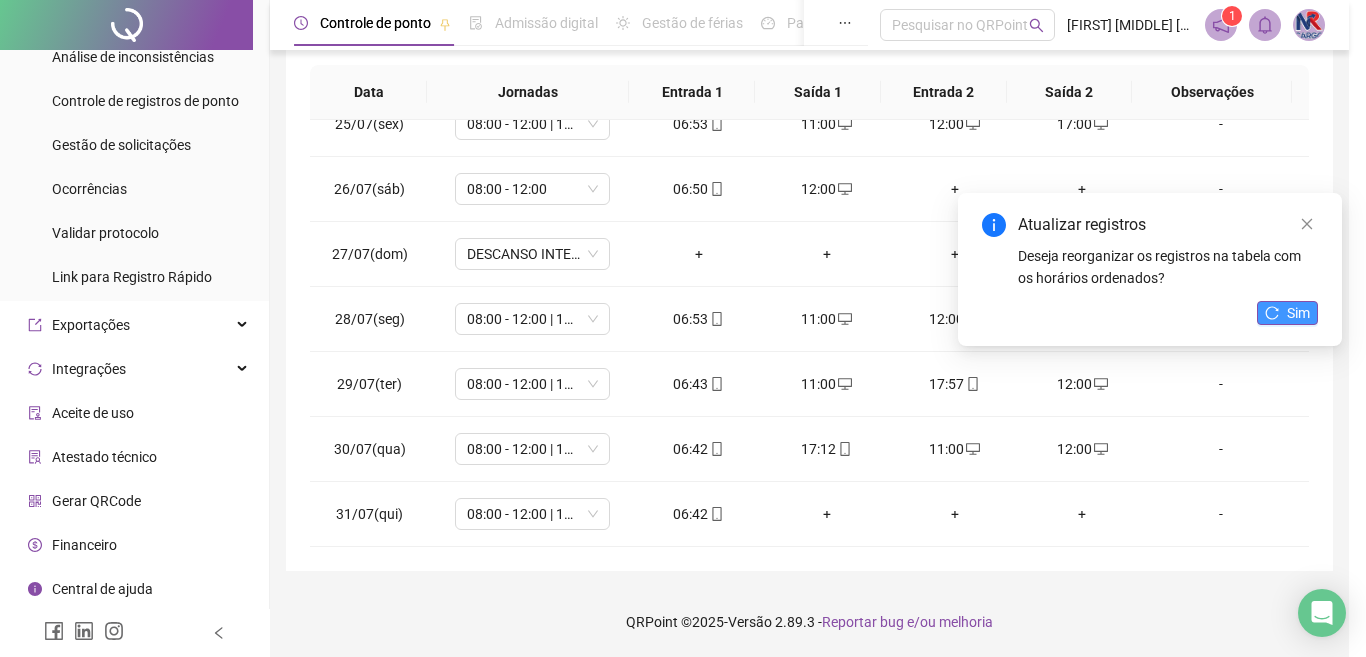 click at bounding box center (683, 328) 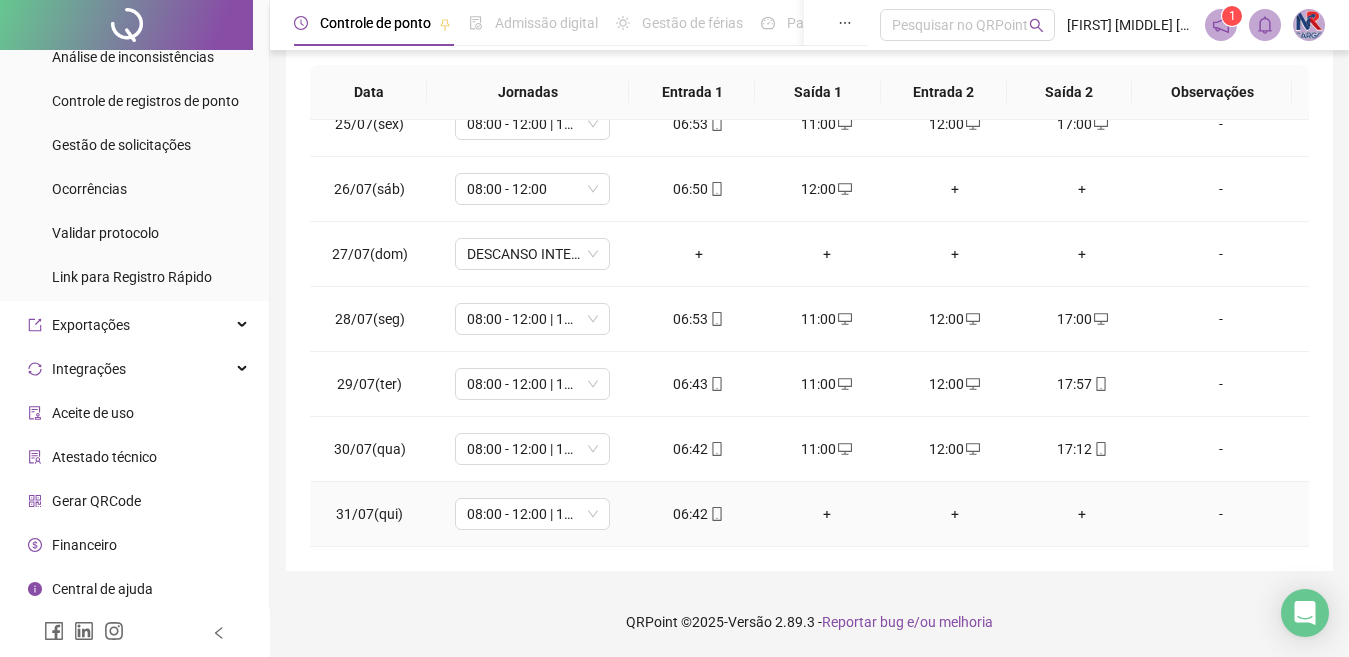 drag, startPoint x: 815, startPoint y: 514, endPoint x: 830, endPoint y: 515, distance: 15.033297 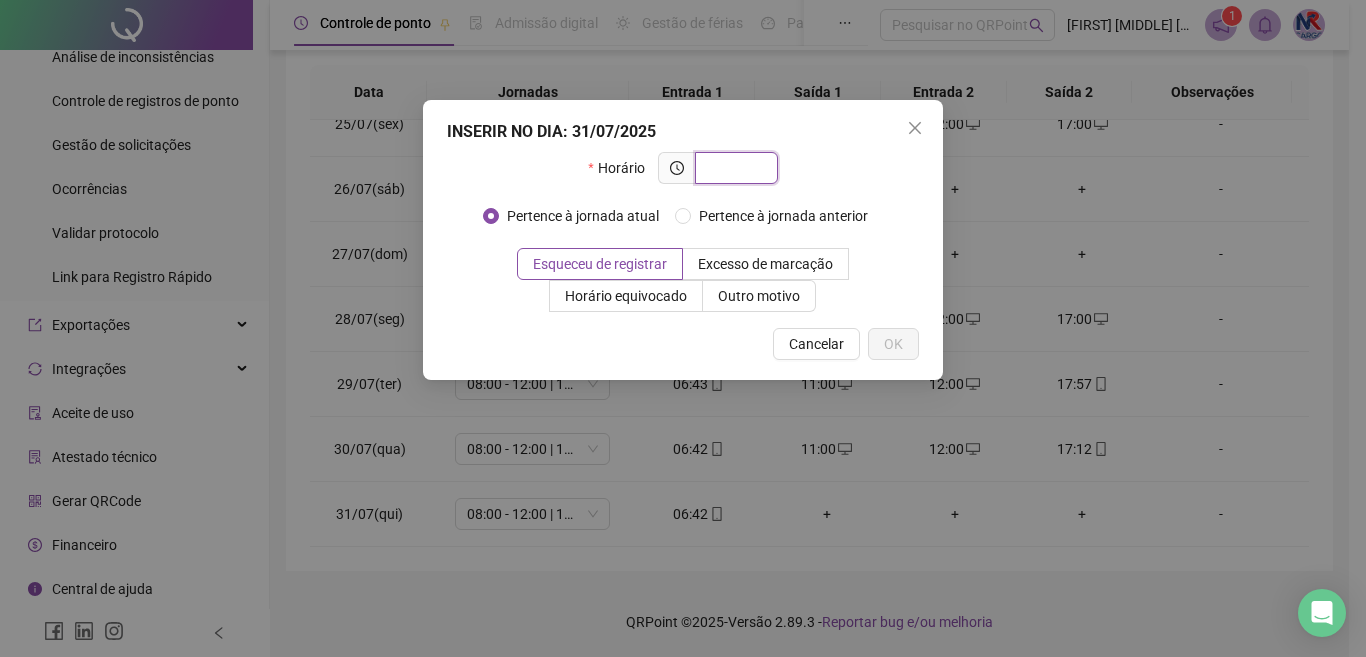 type on "*" 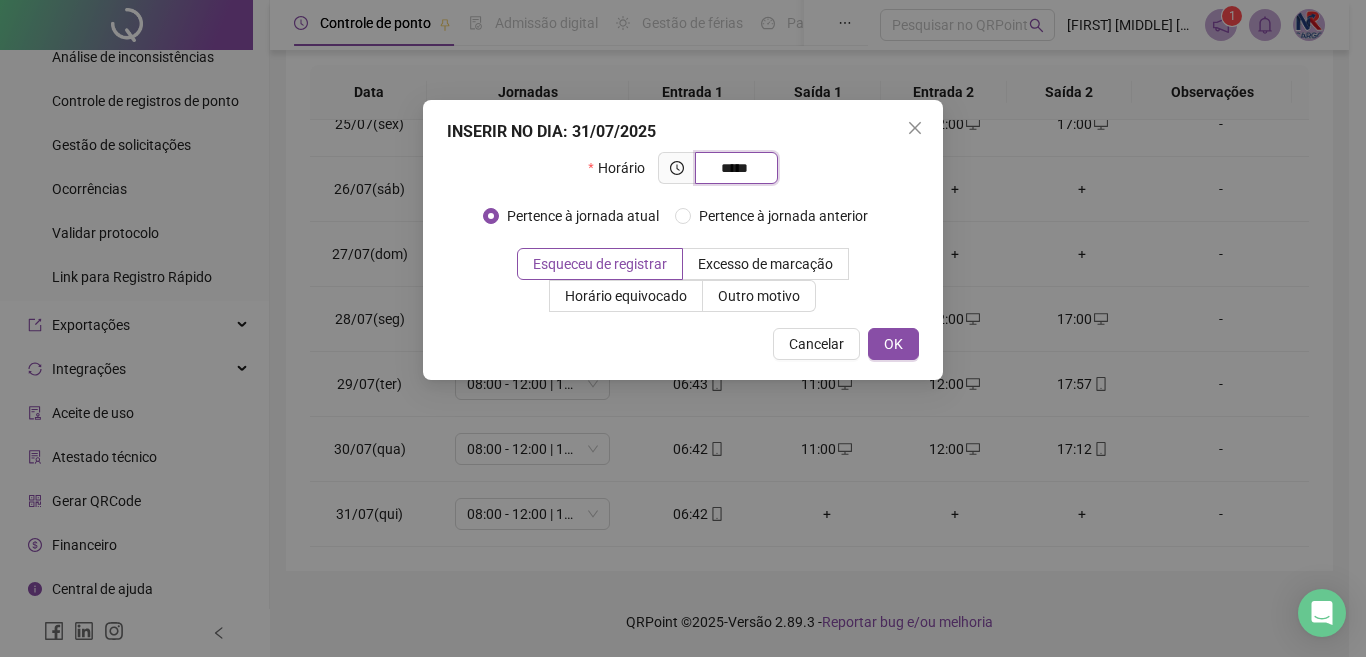 type on "*****" 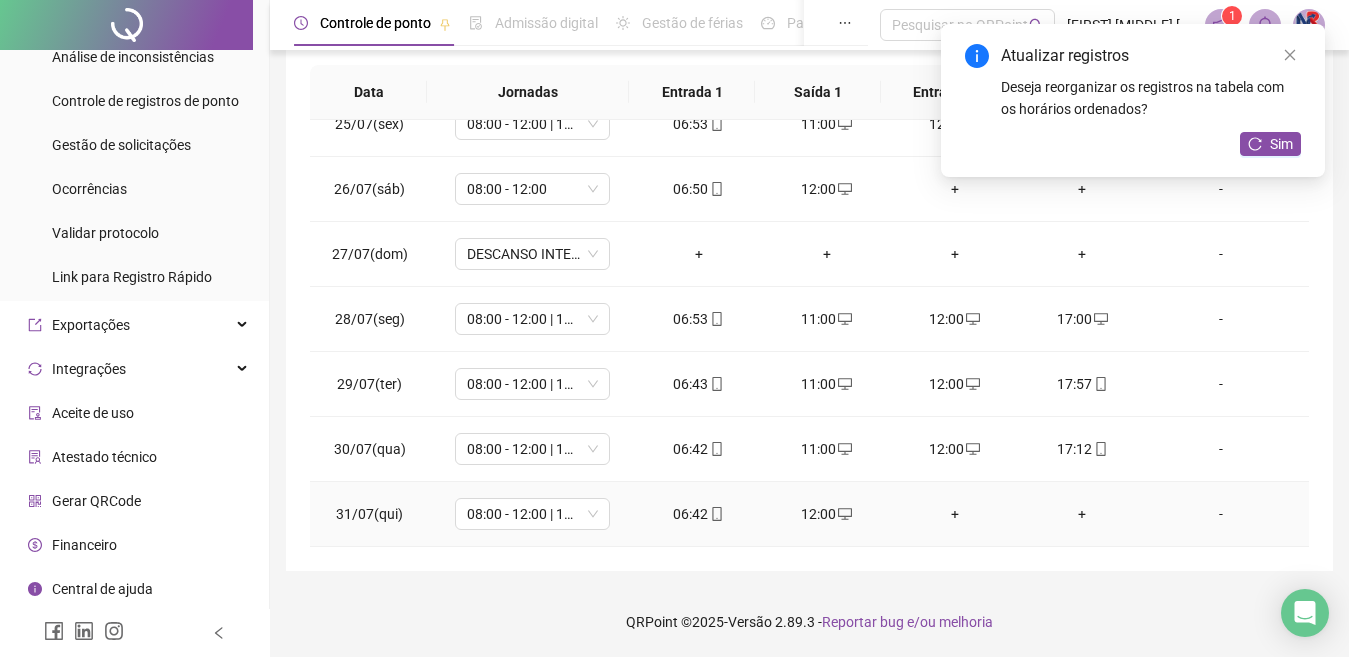 click on "+" at bounding box center (955, 514) 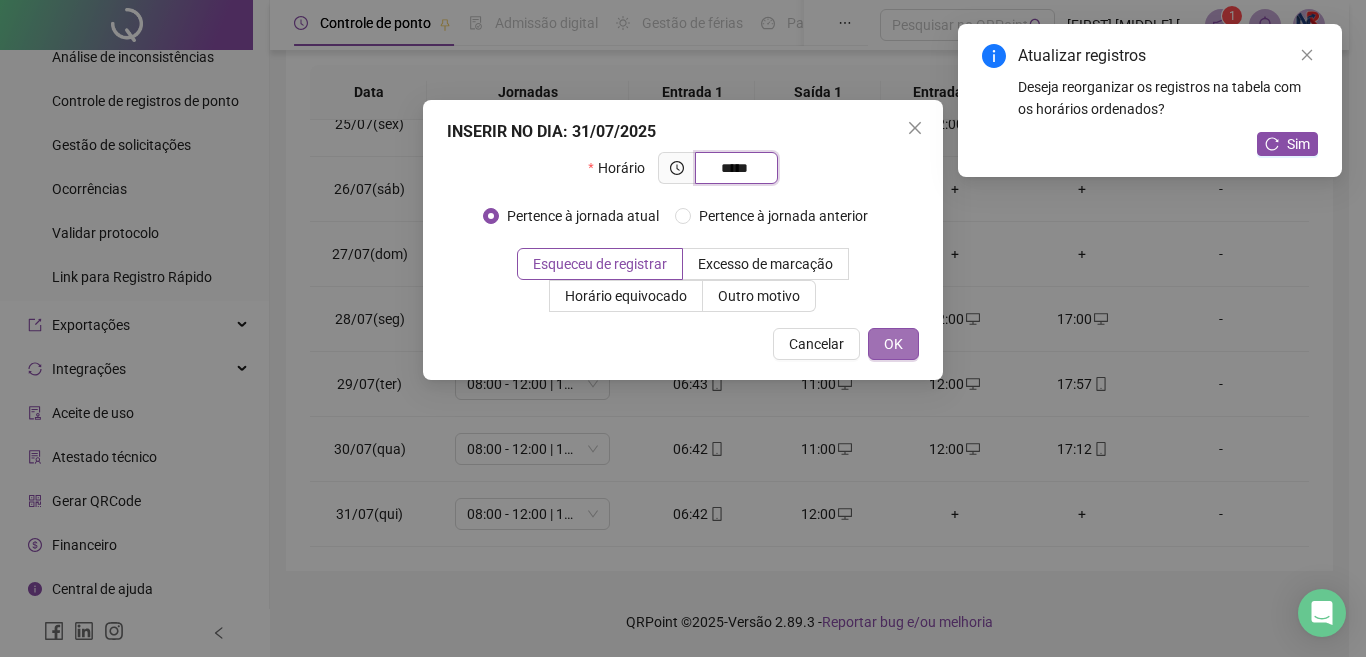 type on "*****" 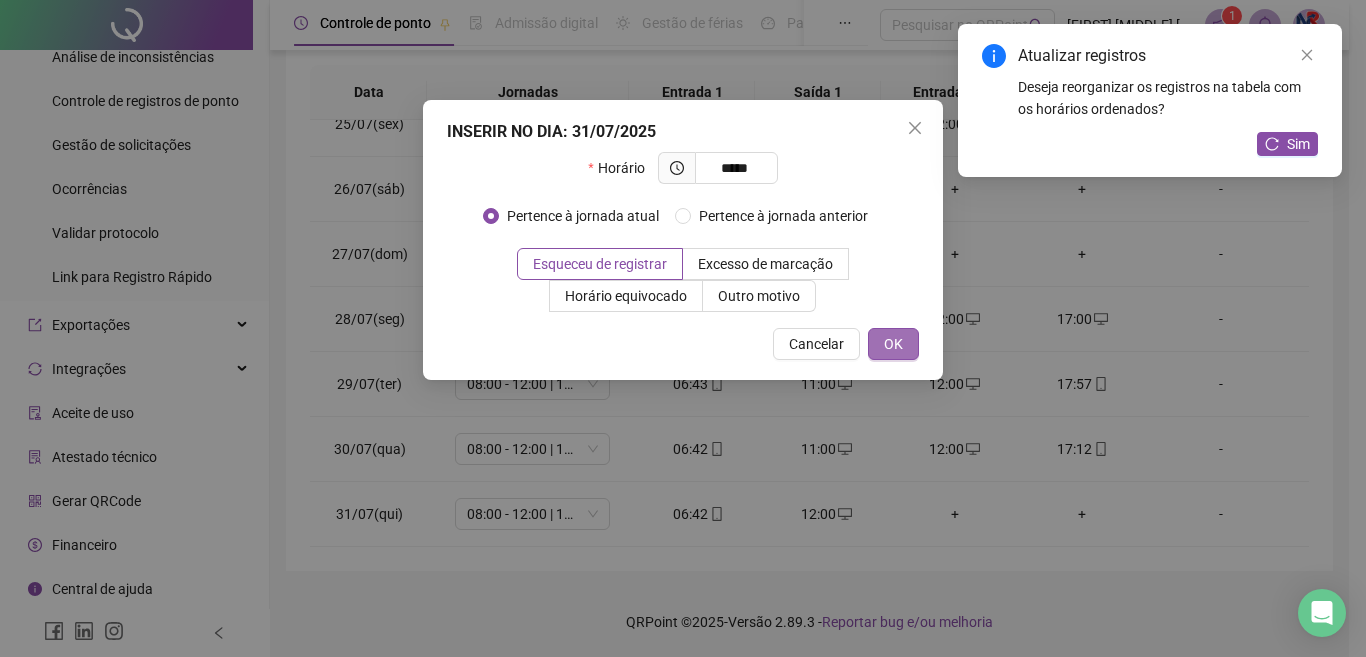 click on "OK" at bounding box center [893, 344] 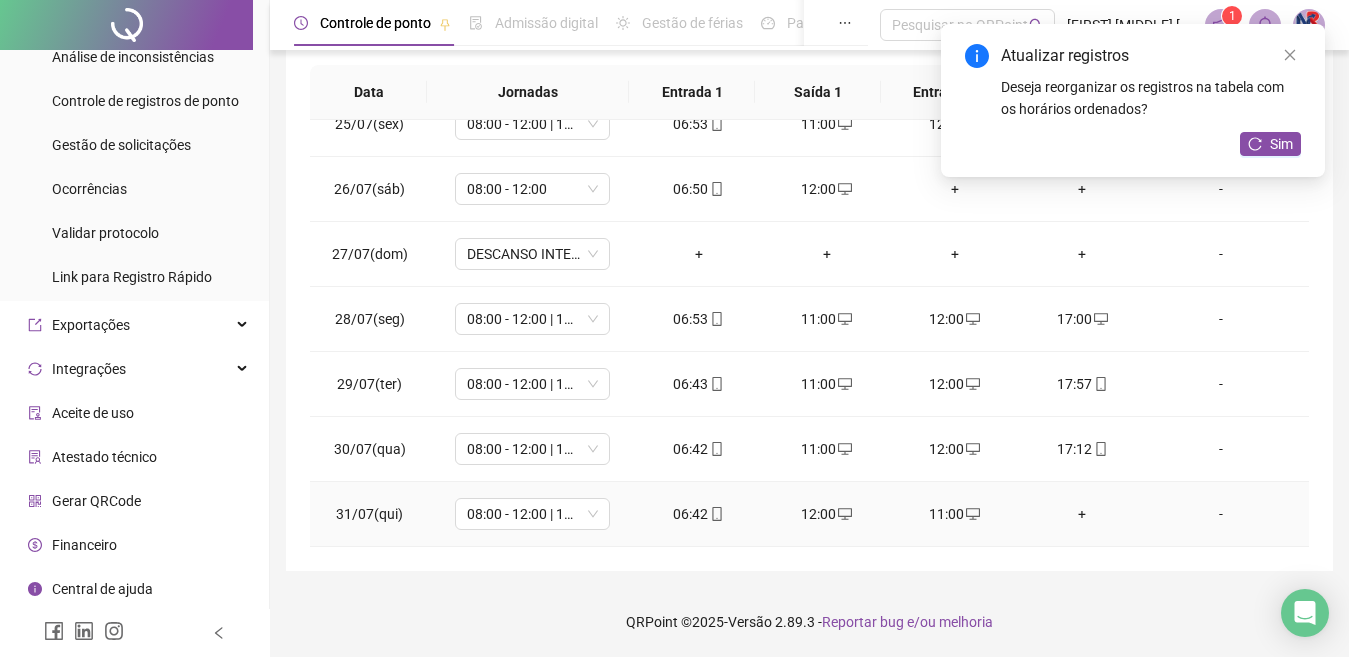 click on "+" at bounding box center [1083, 514] 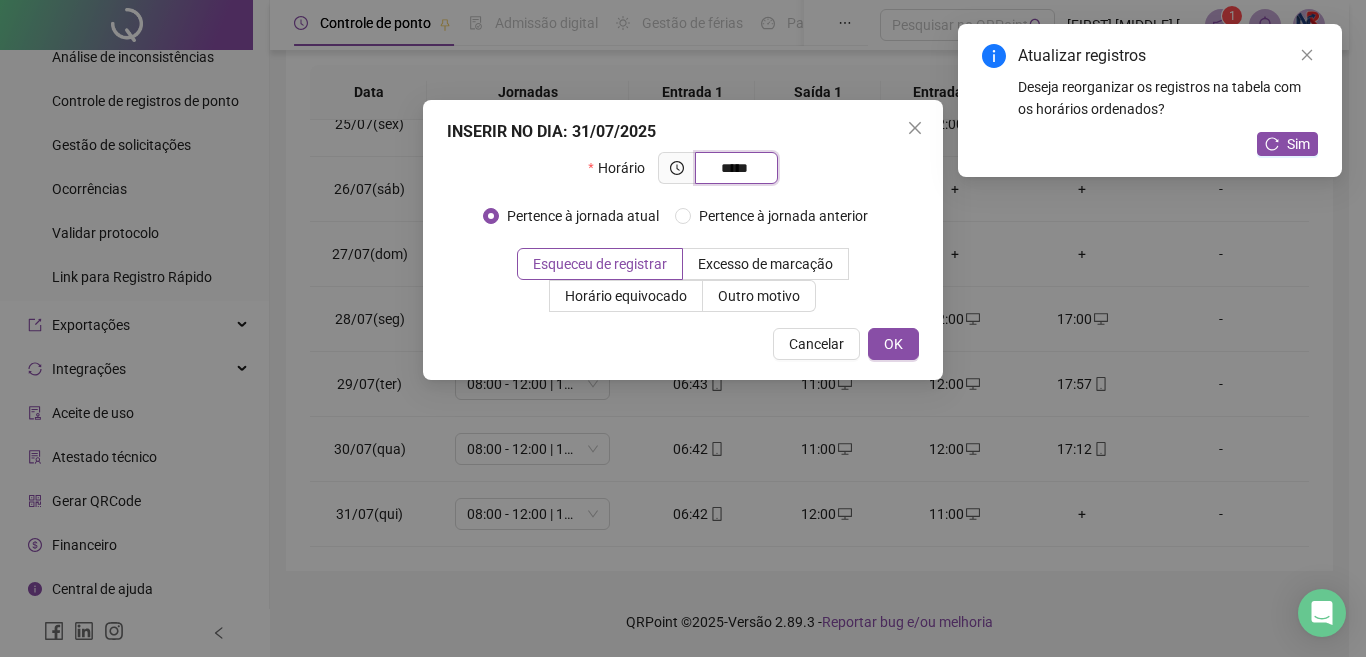 type on "*****" 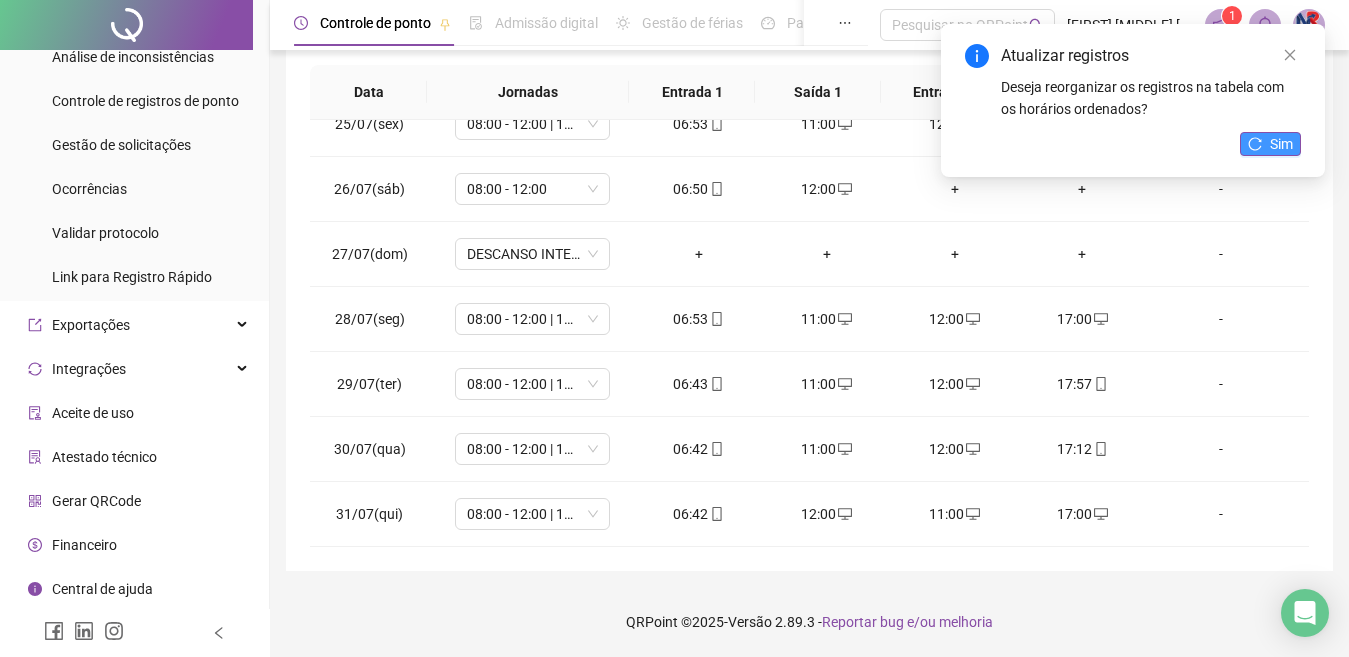 click 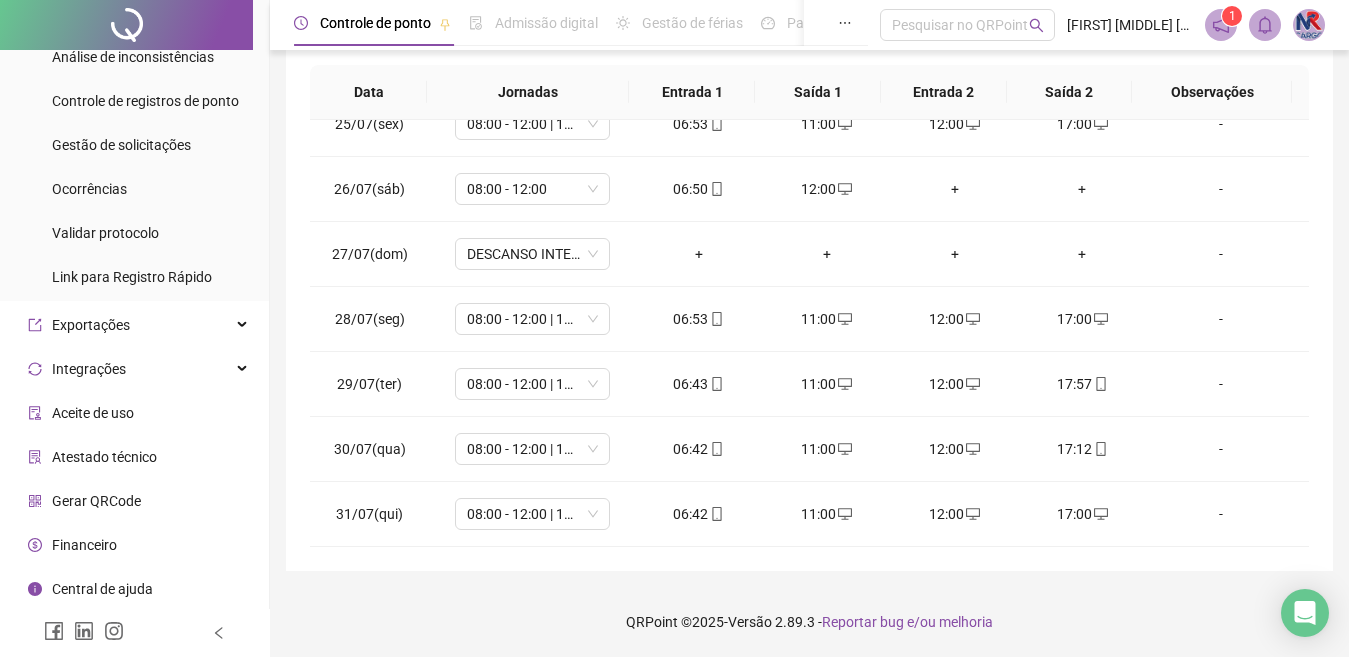 scroll, scrollTop: 1288, scrollLeft: 0, axis: vertical 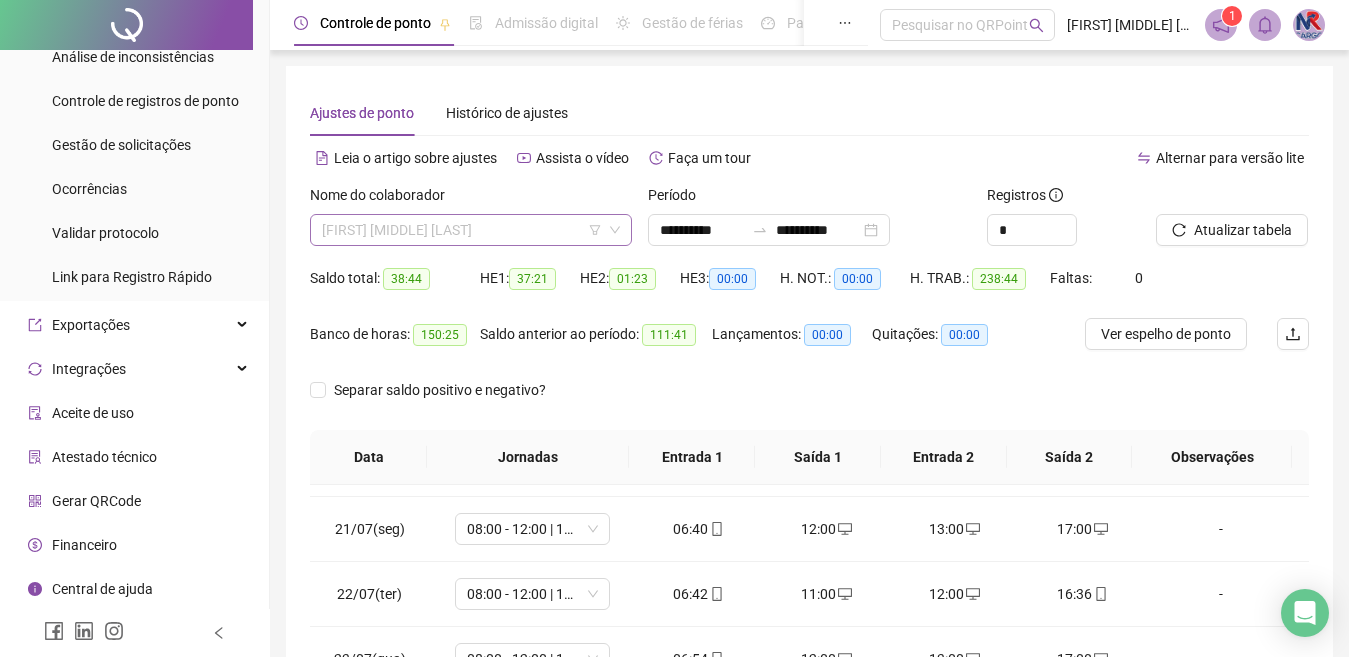 click on "[FIRST] [MIDDLE] [LAST]" at bounding box center [471, 230] 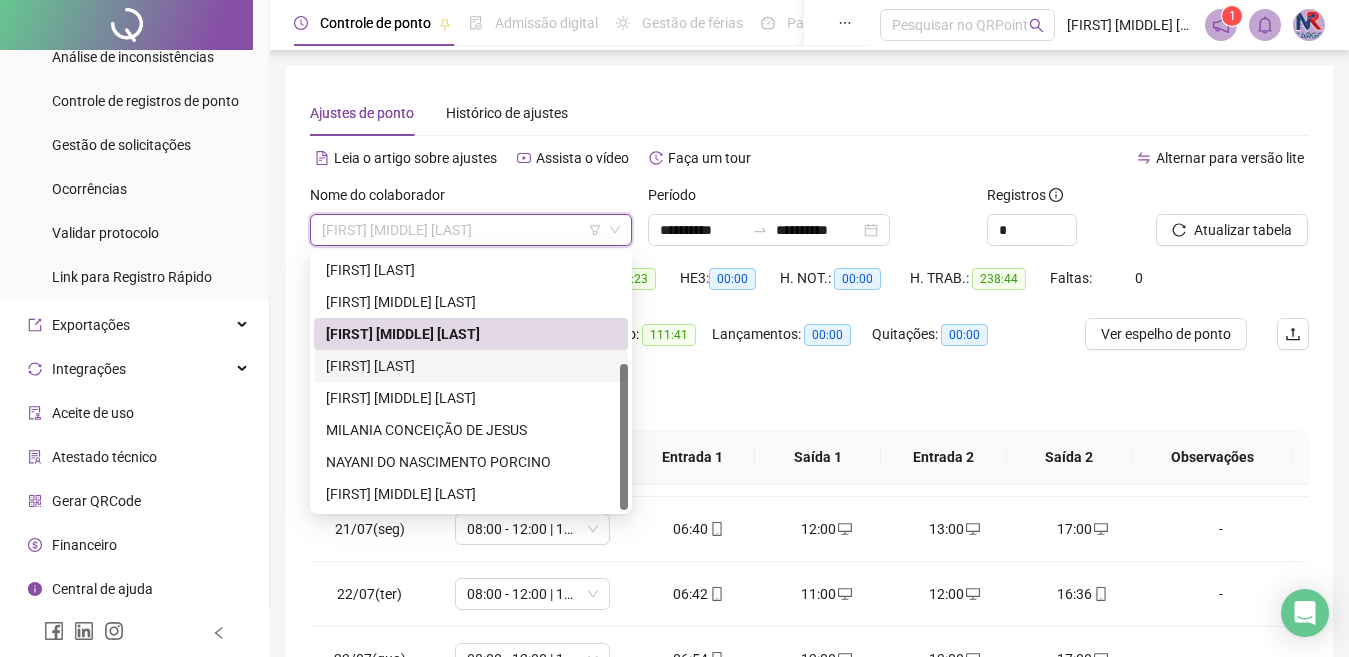 click on "[FIRST] [LAST]" at bounding box center (471, 366) 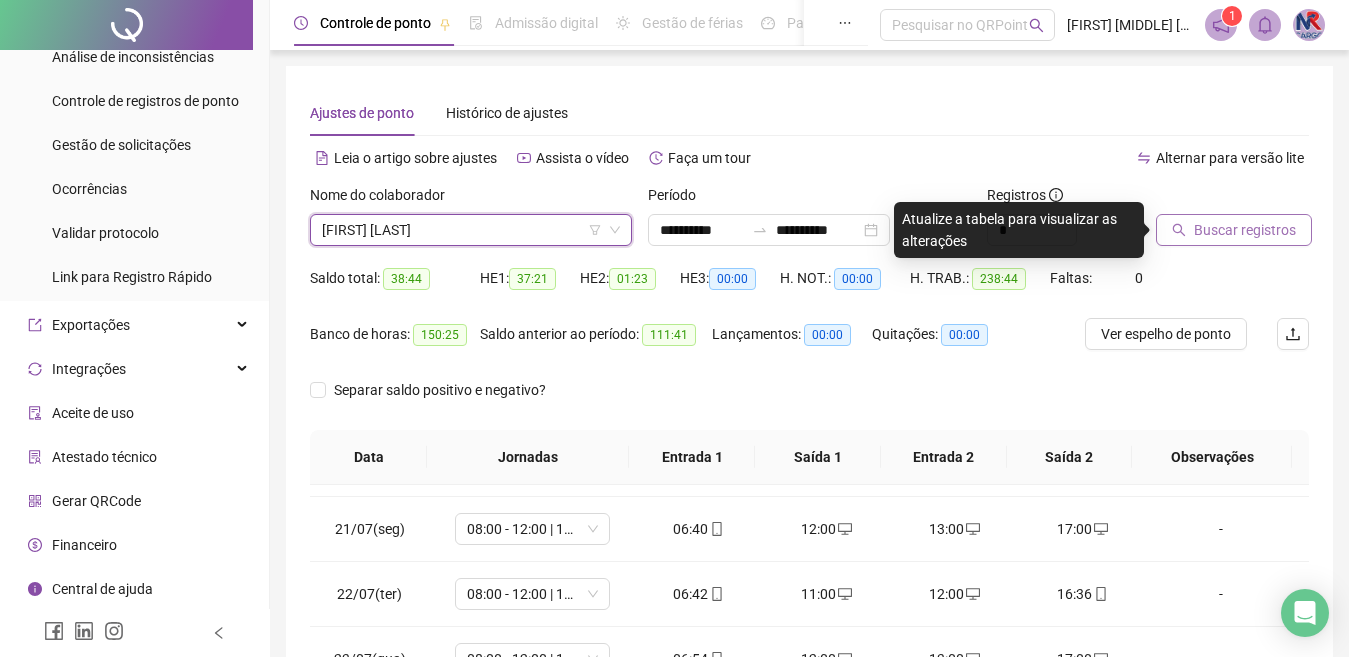 click on "Buscar registros" at bounding box center (1245, 230) 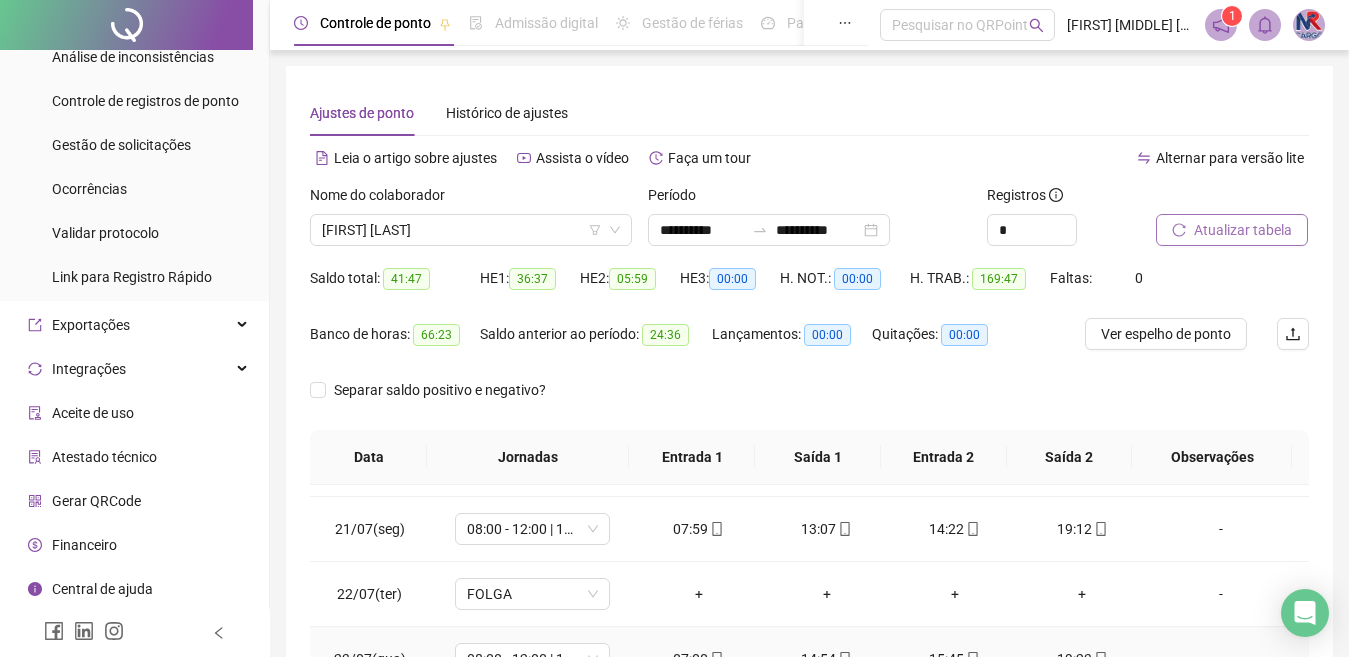 scroll, scrollTop: 365, scrollLeft: 0, axis: vertical 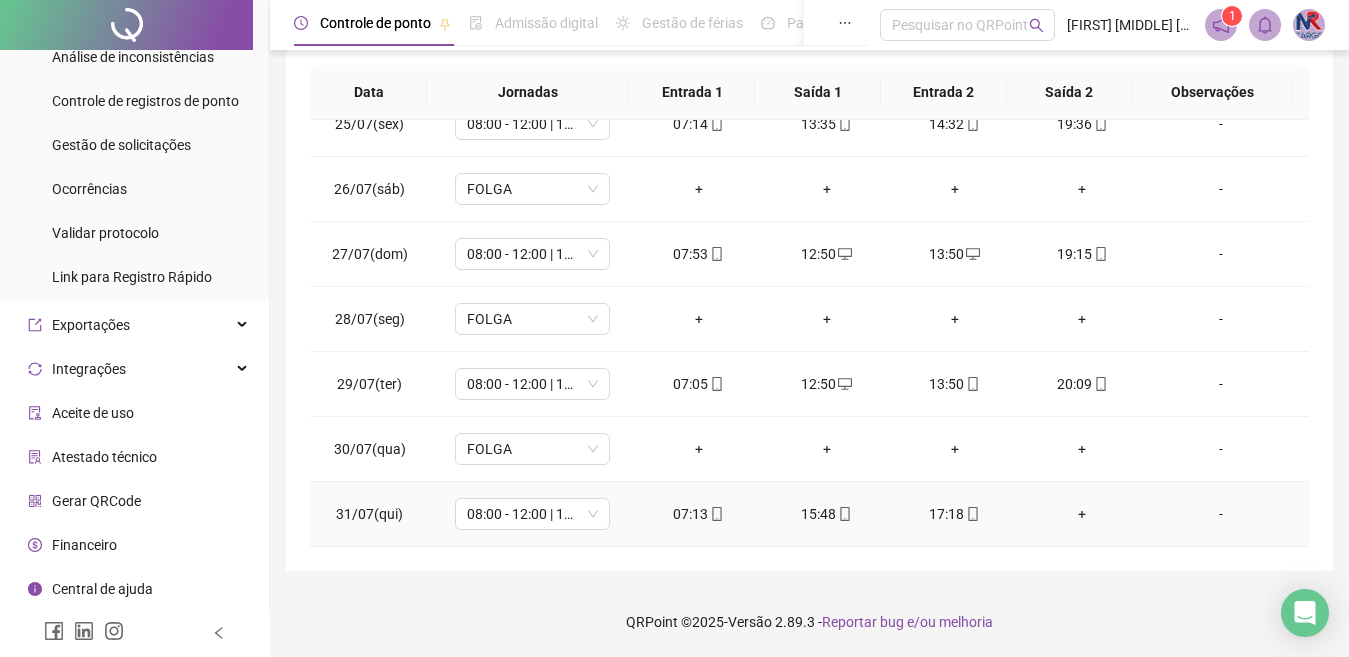 click on "+" at bounding box center [1083, 514] 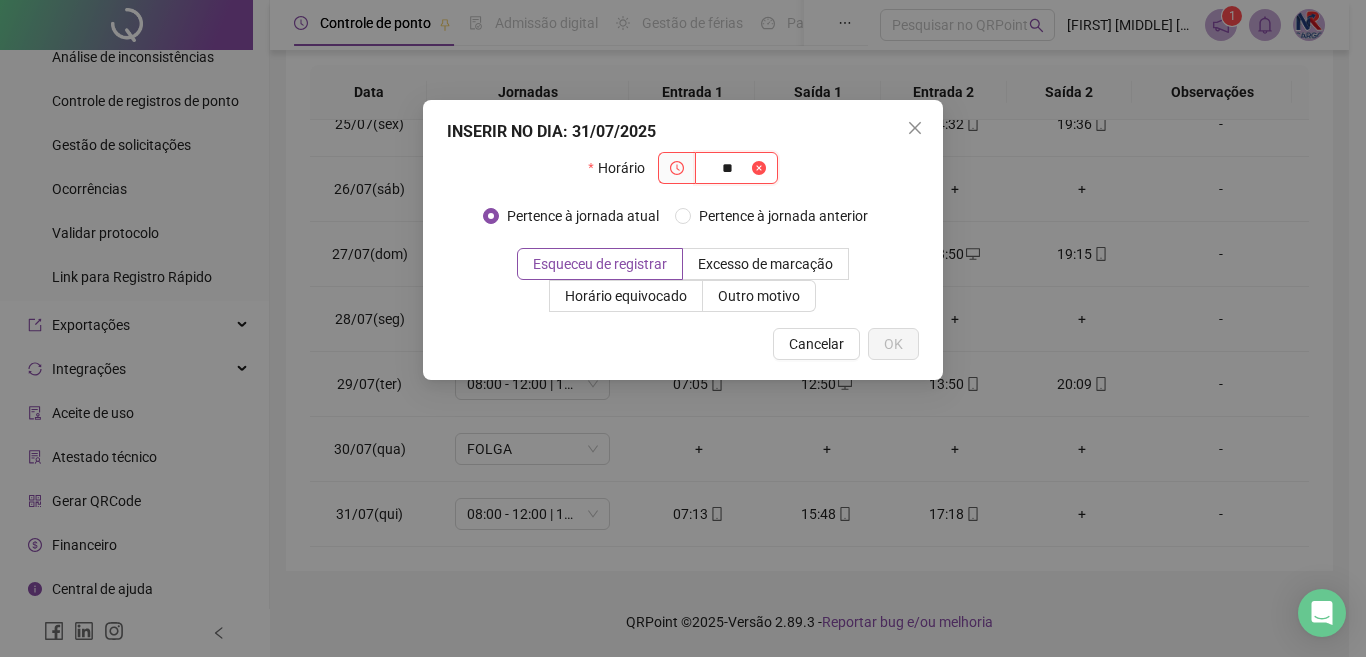 type on "*" 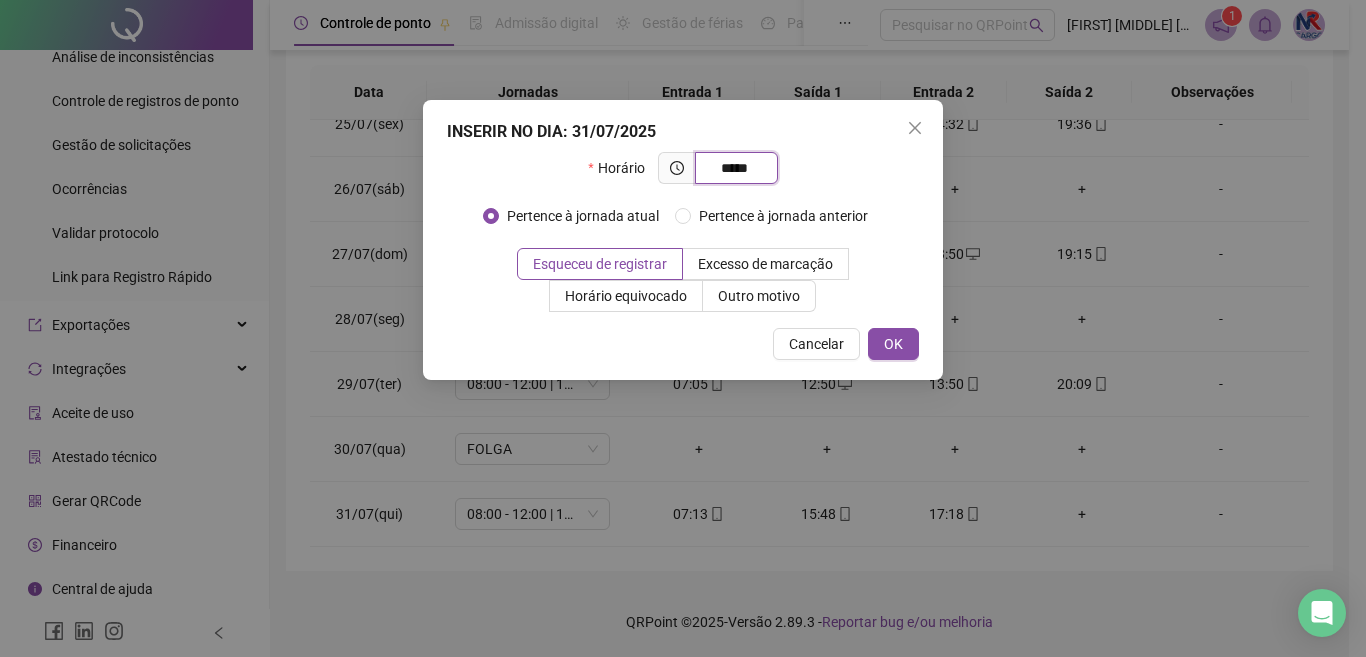 type on "*****" 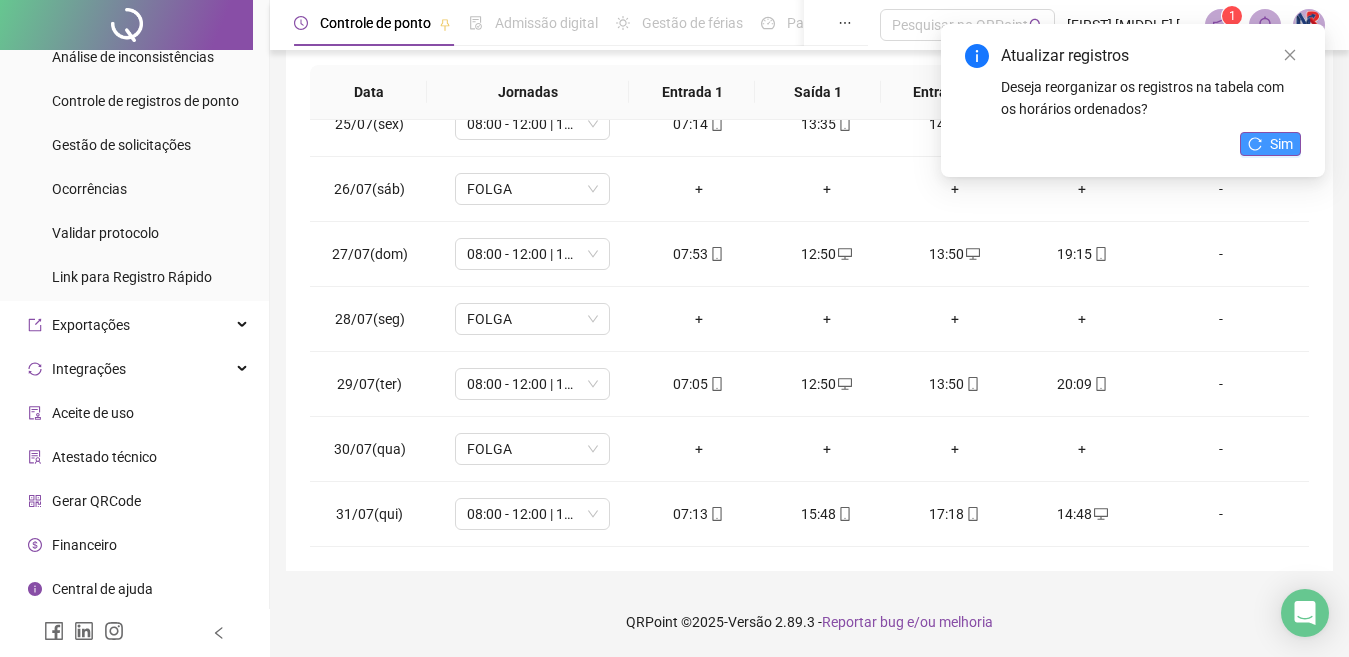 click on "Sim" at bounding box center (1281, 144) 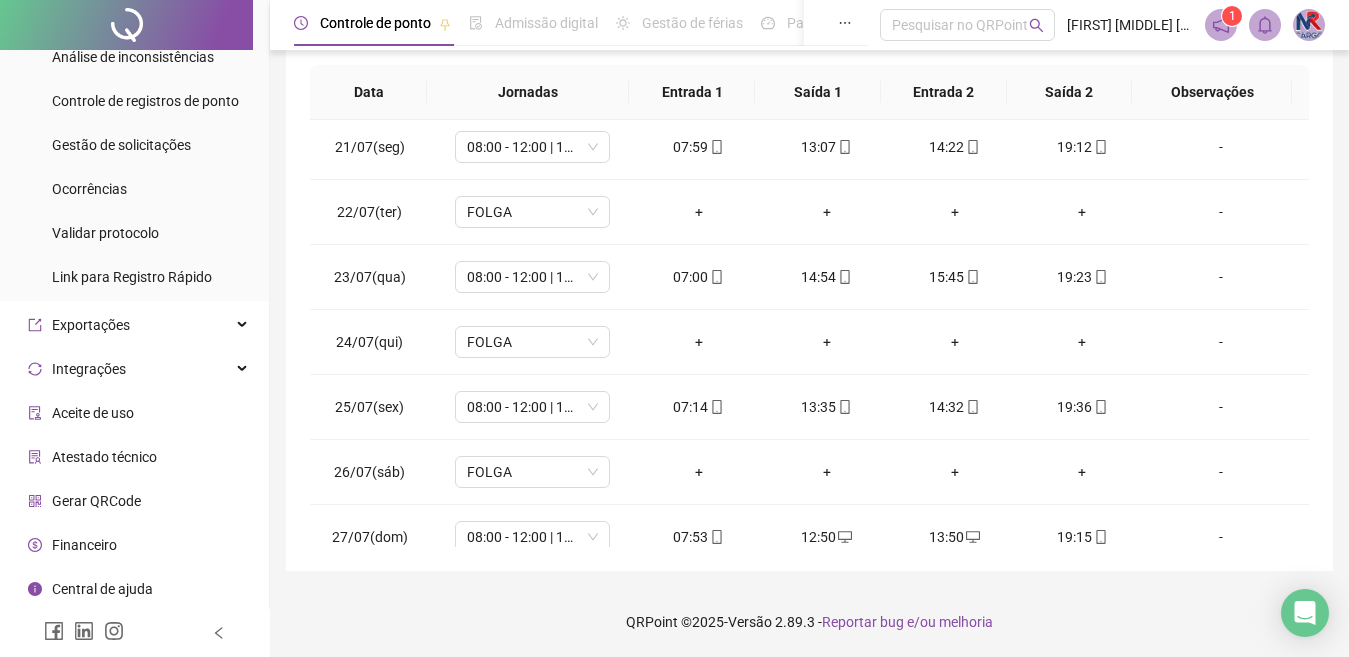 scroll, scrollTop: 1288, scrollLeft: 0, axis: vertical 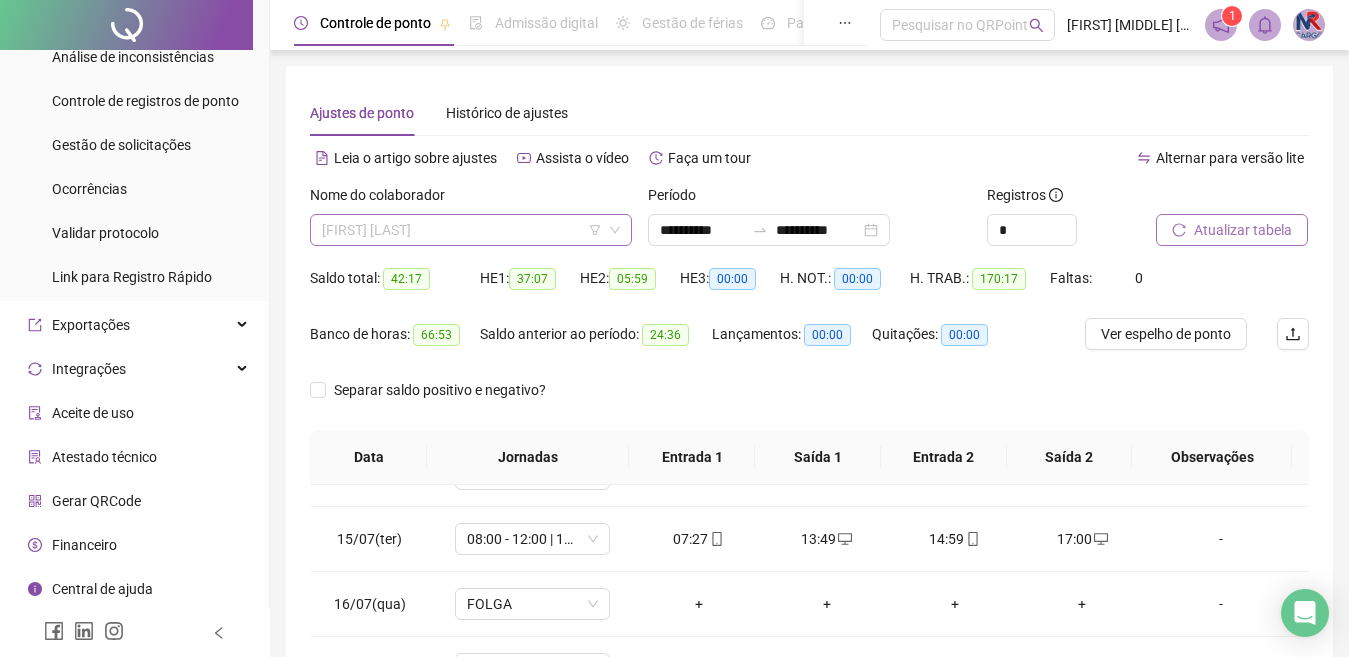 click on "[FIRST] [LAST]" at bounding box center [471, 230] 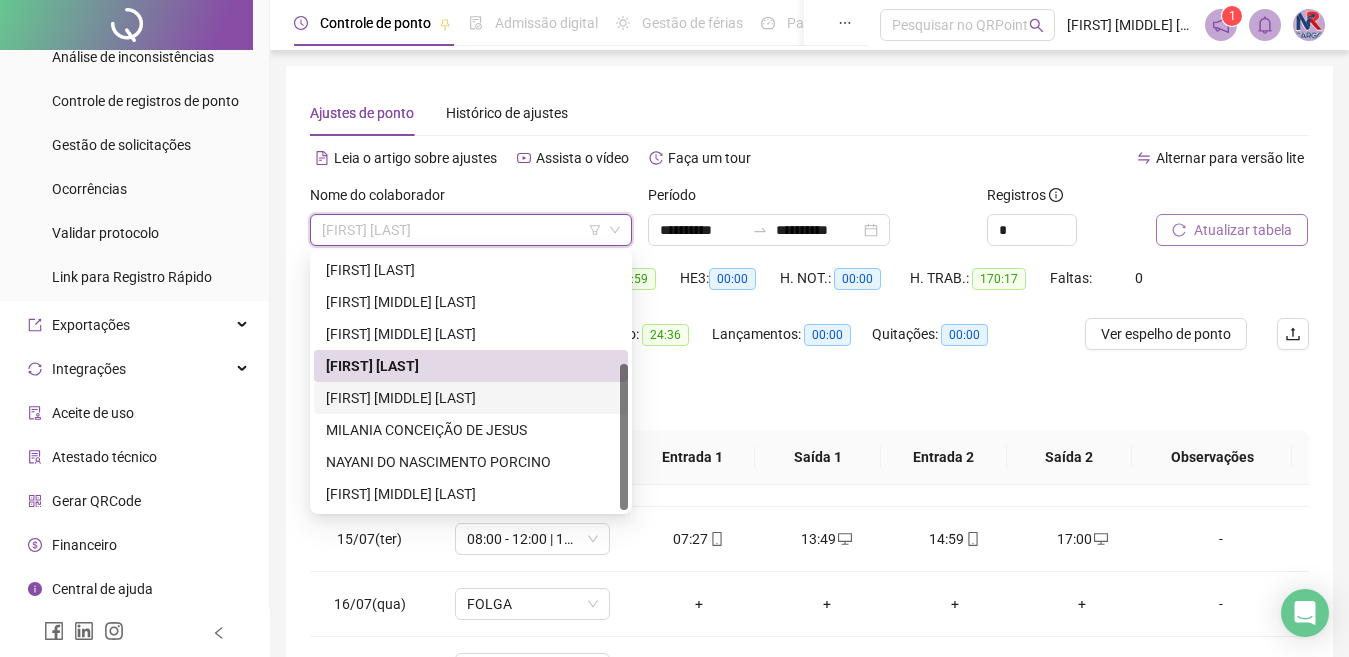 click on "[FIRST] [MIDDLE] [LAST]" at bounding box center [471, 398] 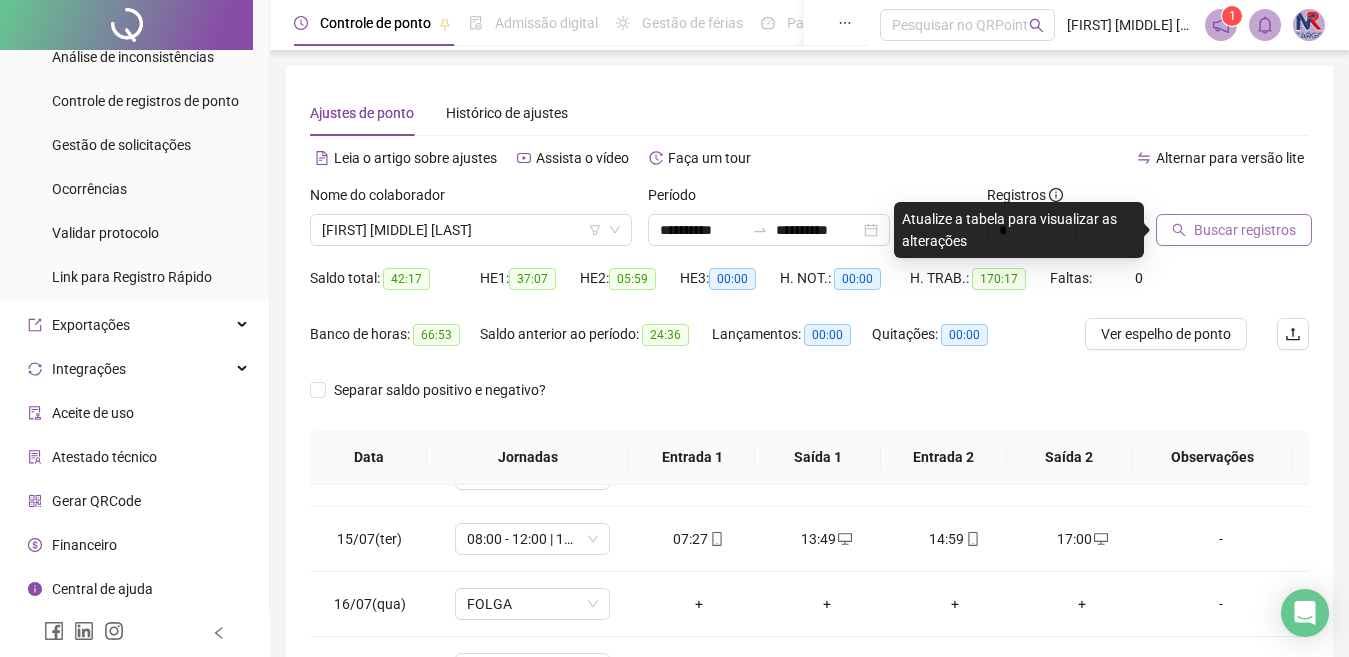 click on "Buscar registros" at bounding box center [1245, 230] 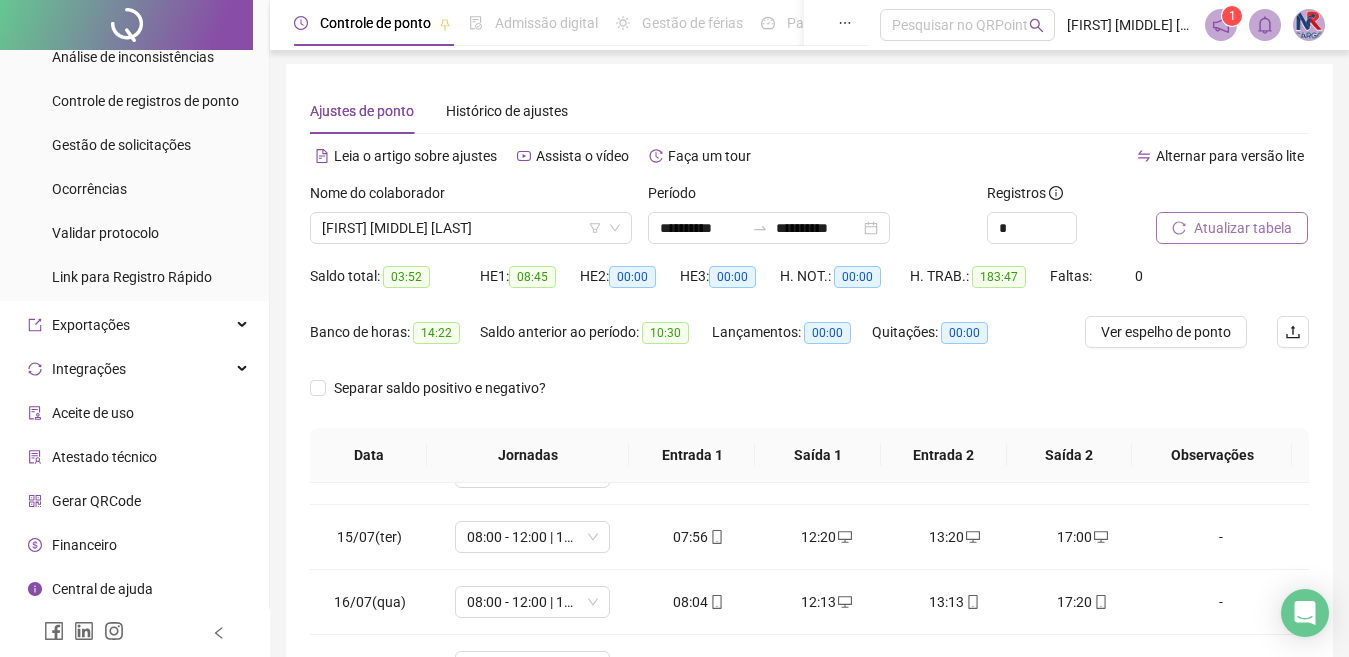 scroll, scrollTop: 365, scrollLeft: 0, axis: vertical 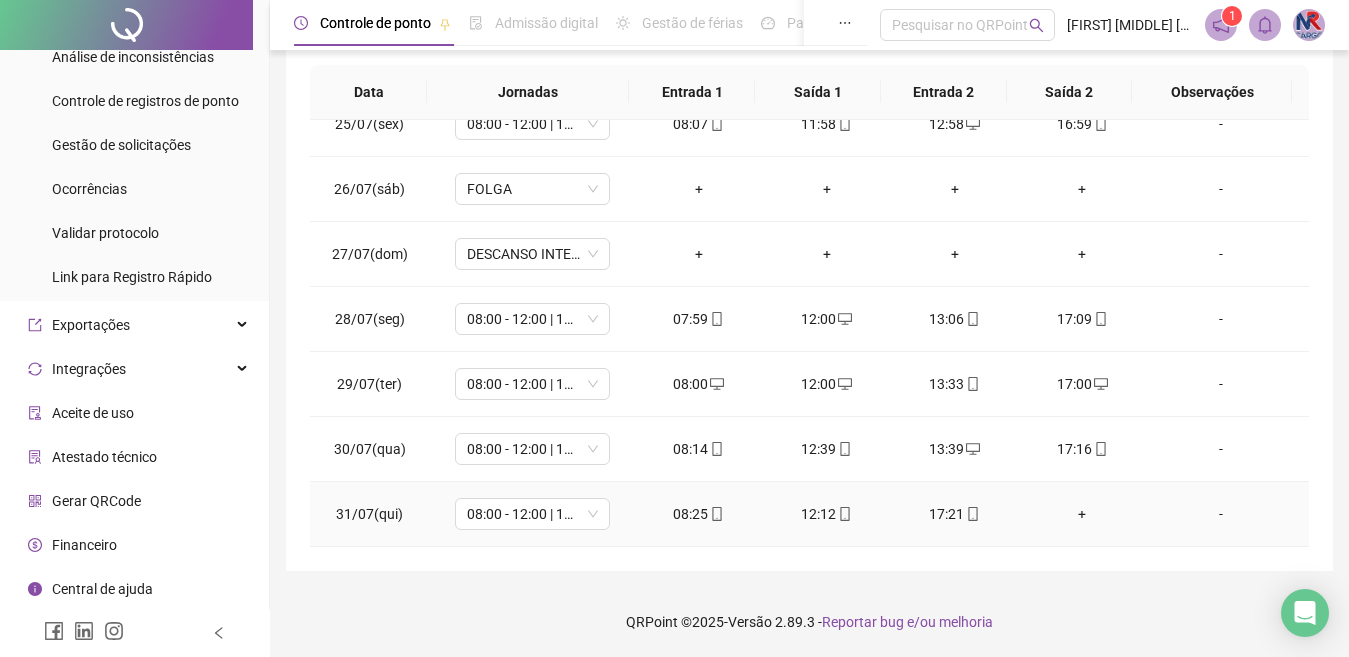 click on "+" at bounding box center [1083, 514] 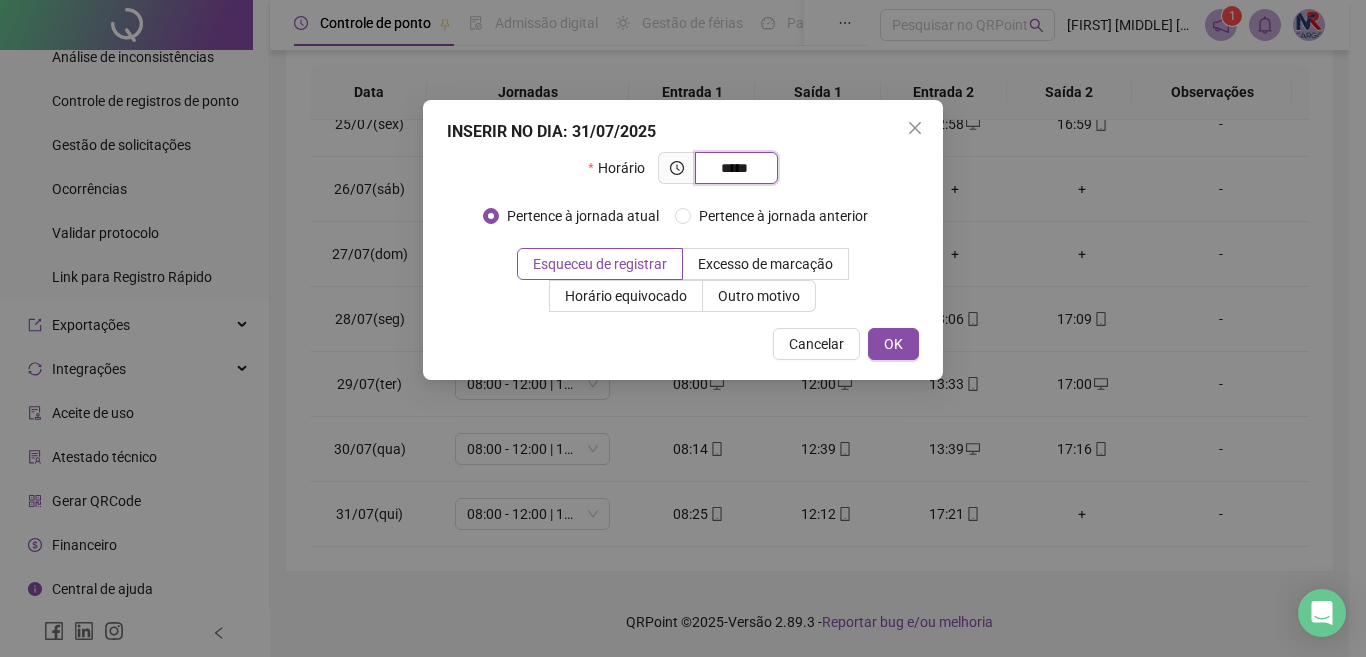 type on "*****" 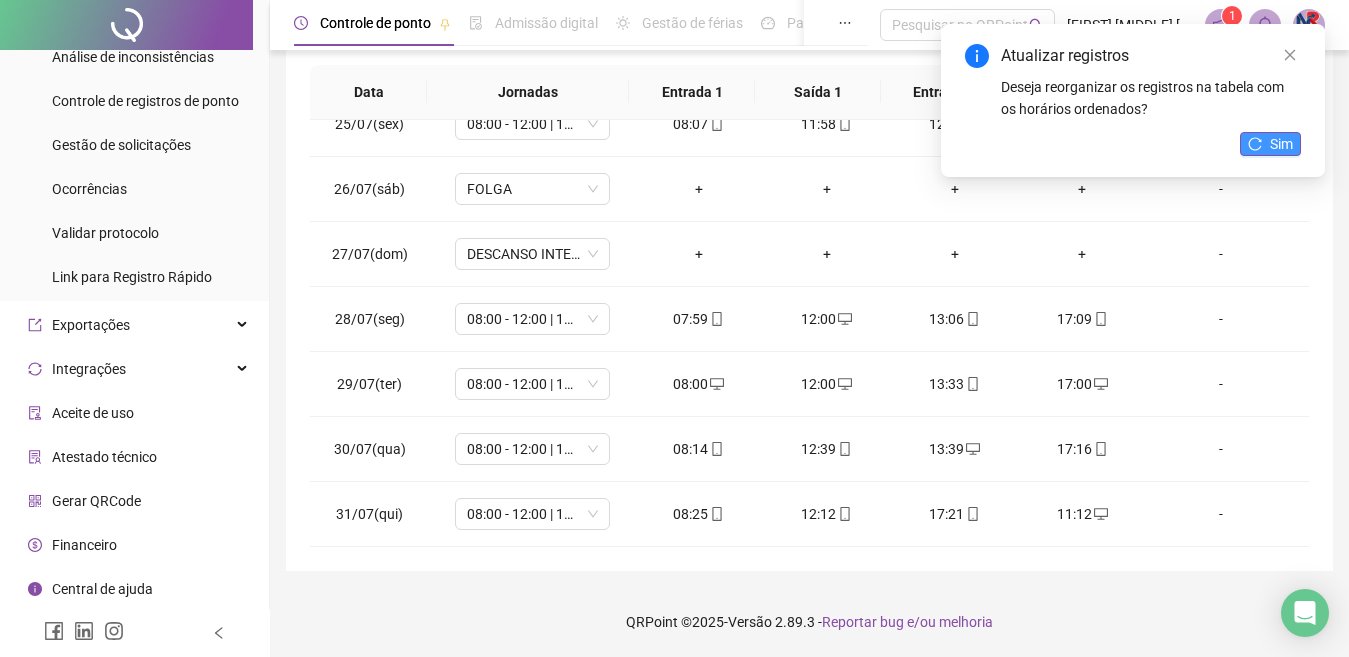 click 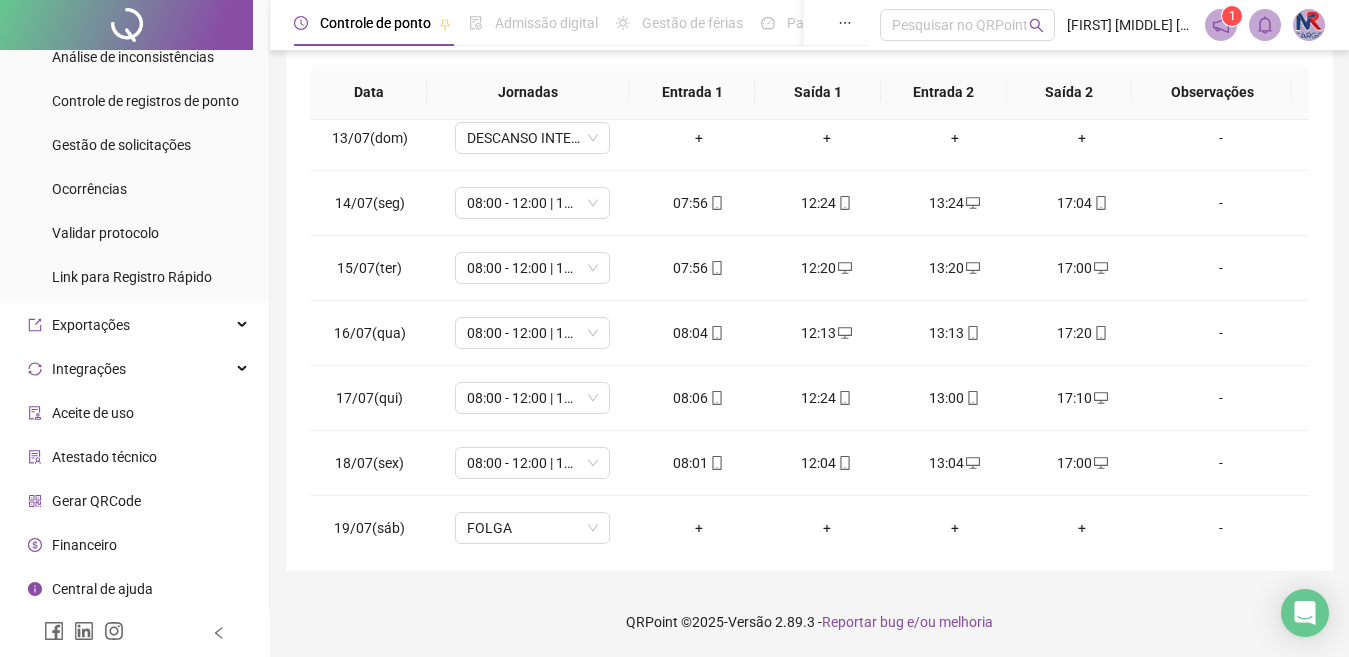 scroll, scrollTop: 788, scrollLeft: 0, axis: vertical 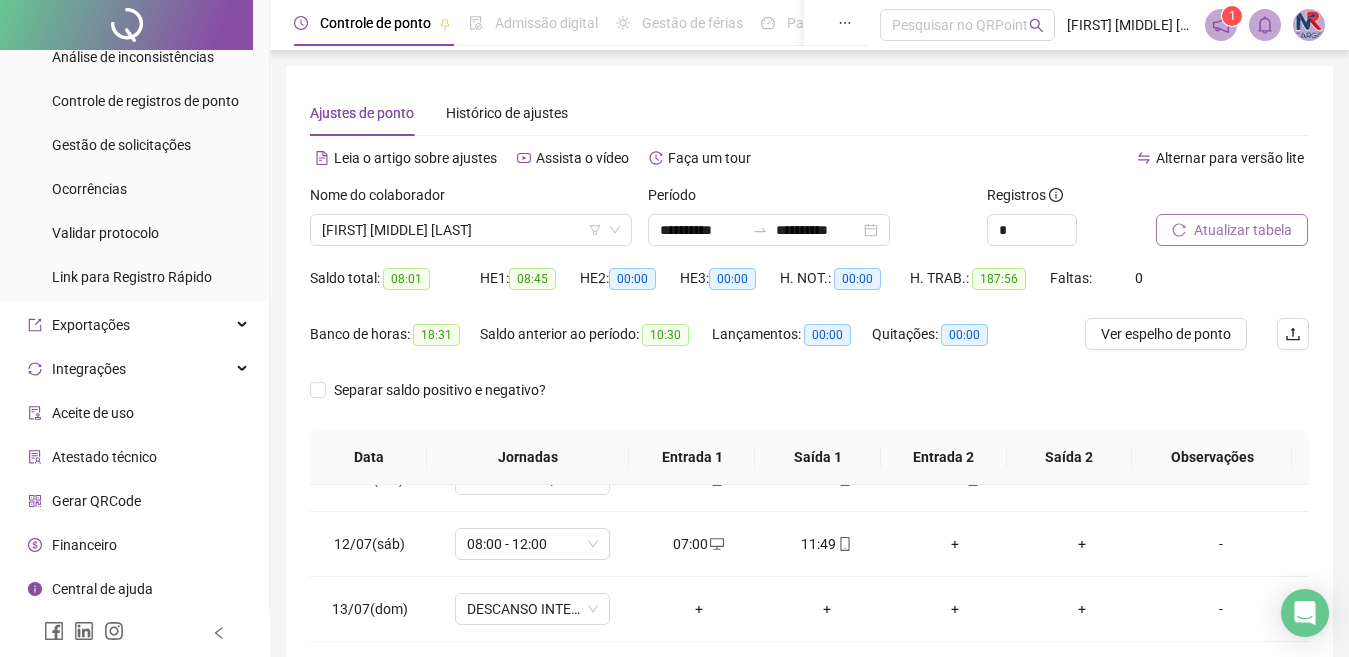 click on "Atualizar tabela" at bounding box center (1232, 230) 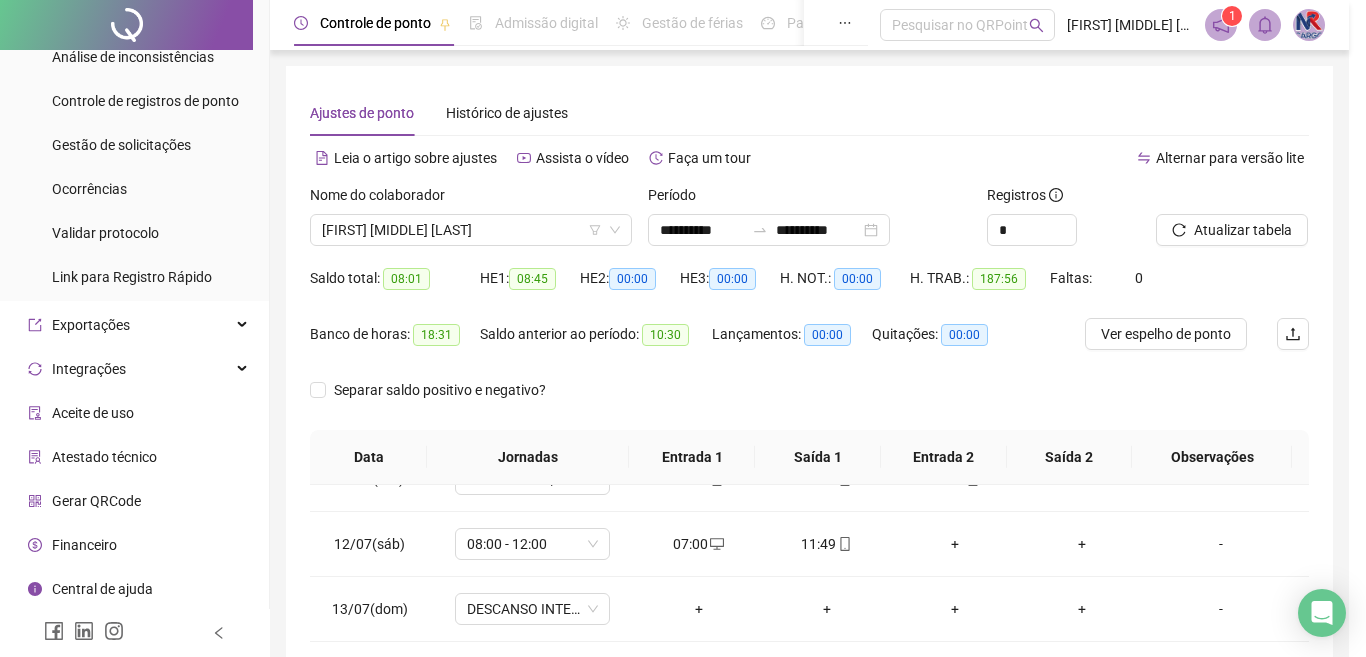 click on "Atualizando tabela Atualizando e reorganizando os registros... OK" at bounding box center [683, 328] 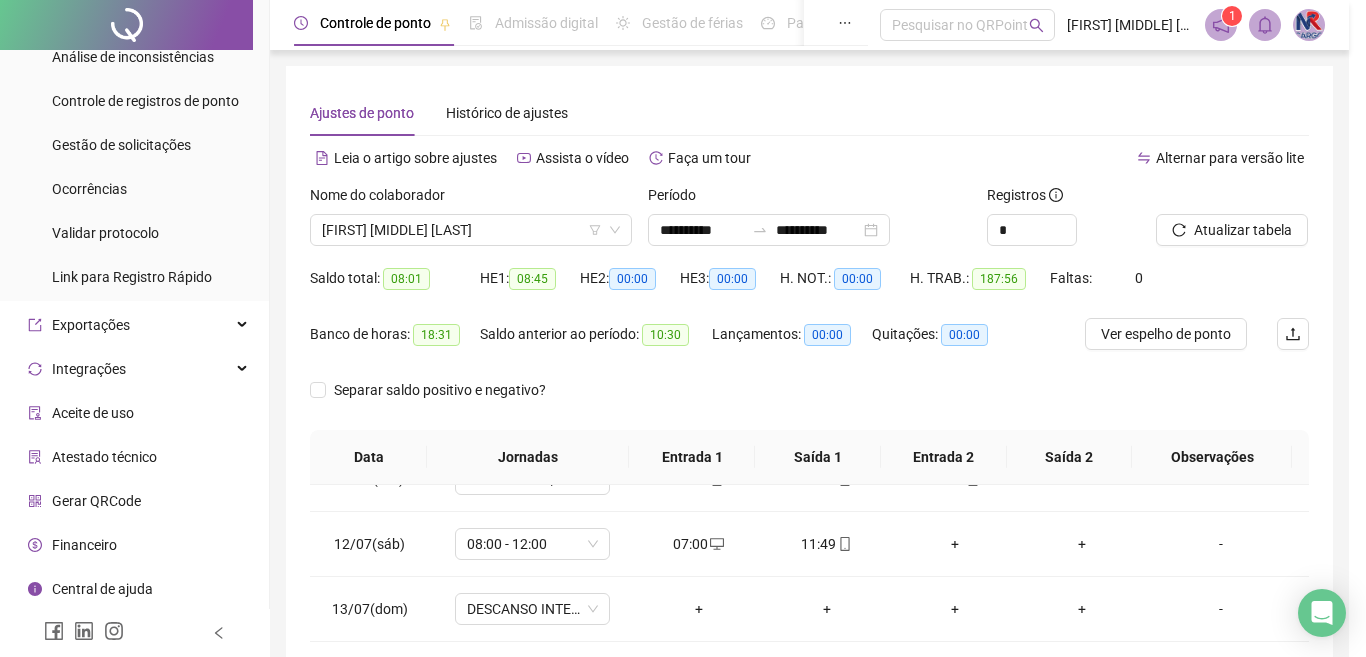 click on "Atualizando tabela Atualizando e reorganizando os registros... OK" at bounding box center (683, 328) 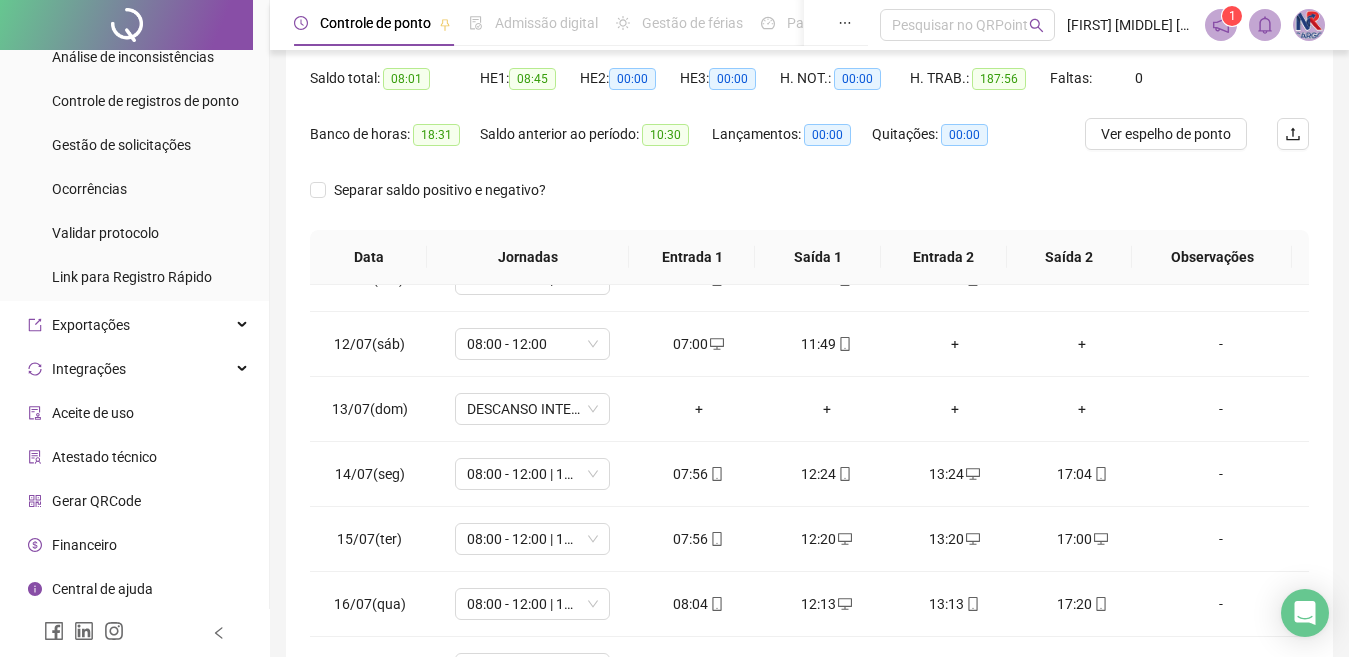 scroll, scrollTop: 0, scrollLeft: 0, axis: both 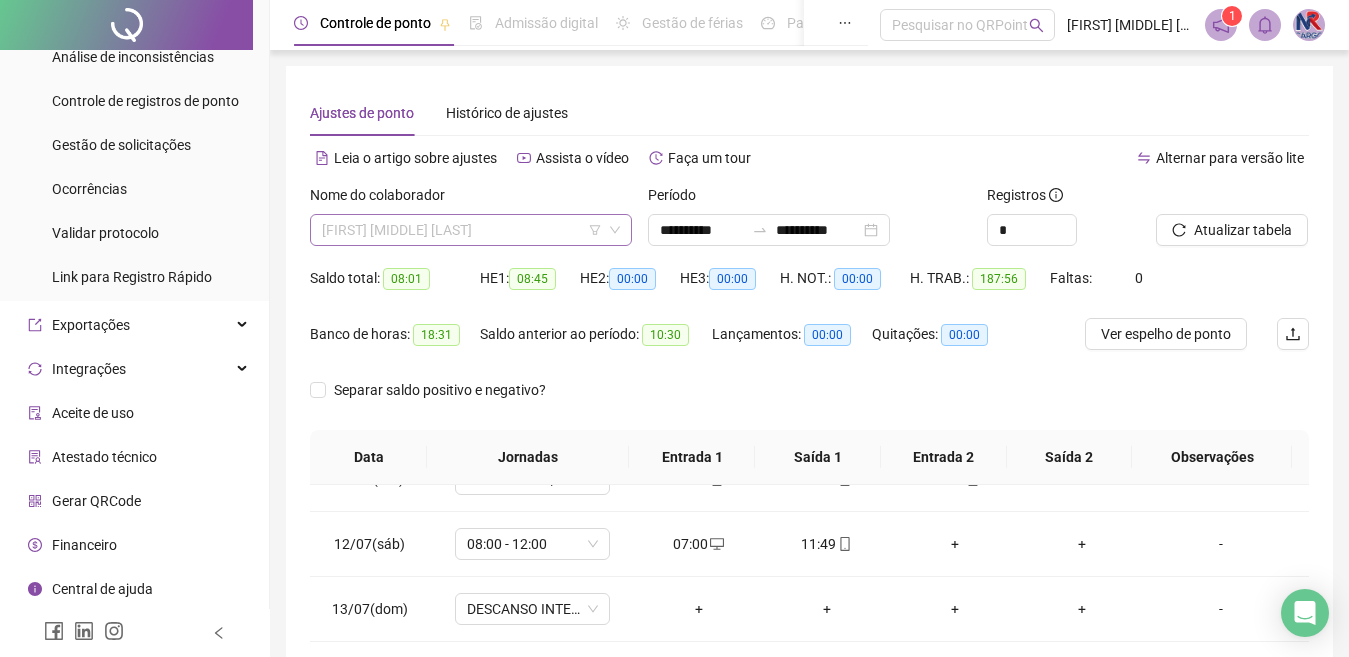 click on "[FIRST] [MIDDLE] [LAST]" at bounding box center (471, 230) 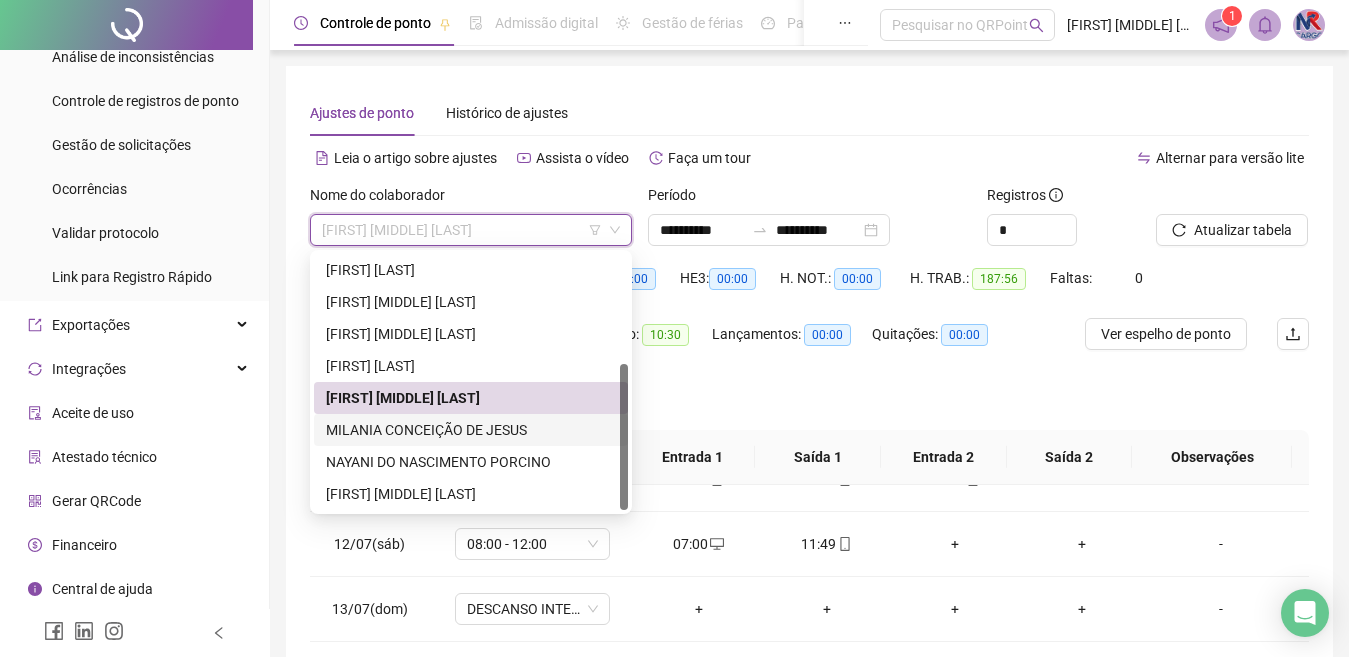 click on "MILANIA CONCEIÇÃO DE JESUS" at bounding box center (471, 430) 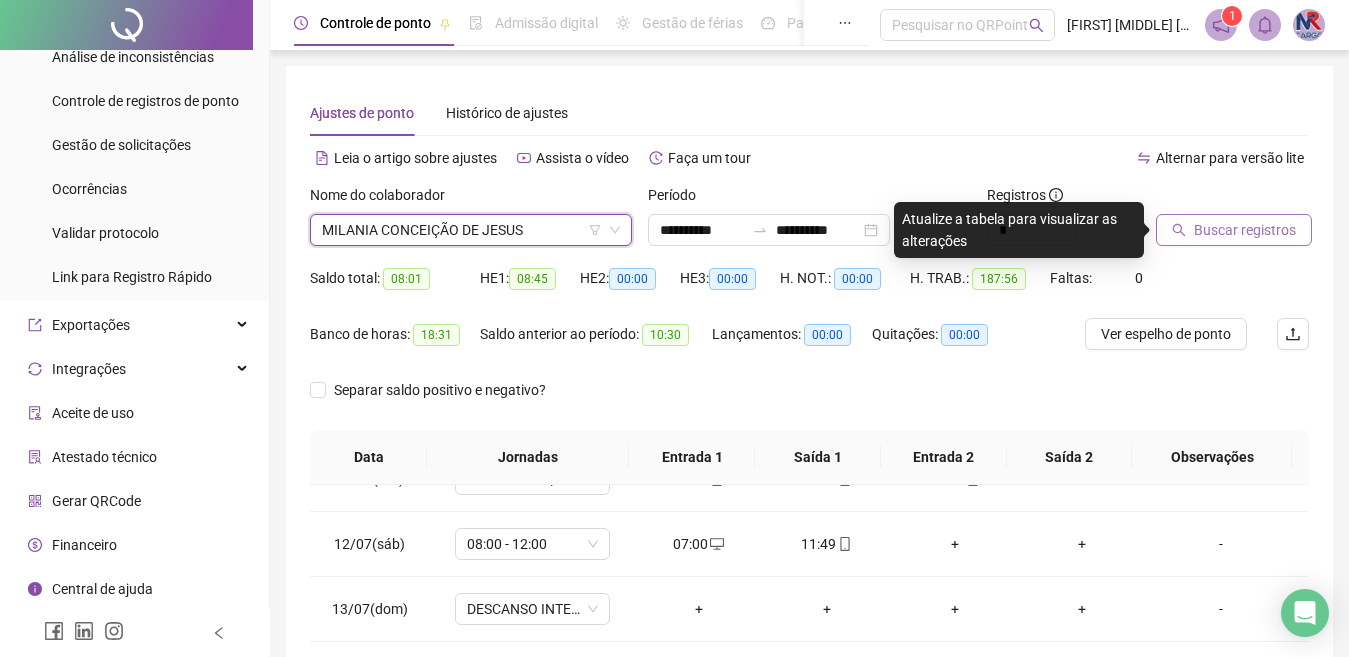 click on "Buscar registros" at bounding box center [1245, 230] 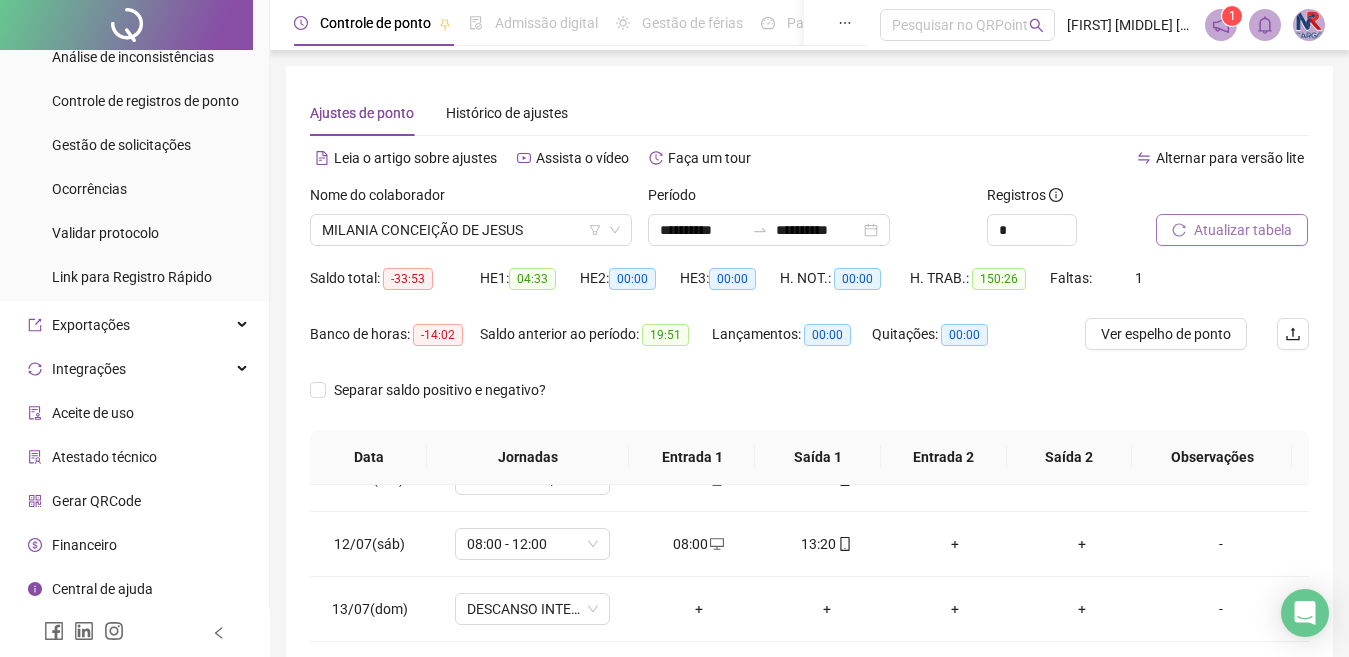 scroll, scrollTop: 365, scrollLeft: 0, axis: vertical 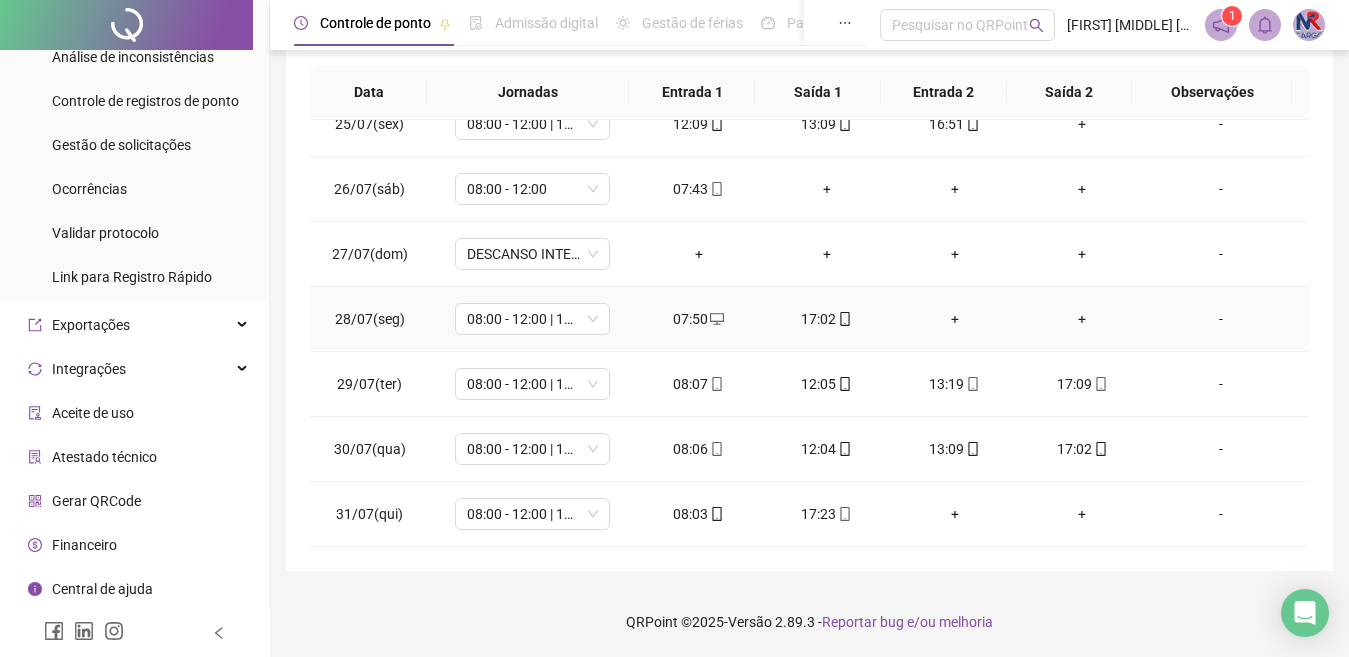 click on "+" at bounding box center [955, 319] 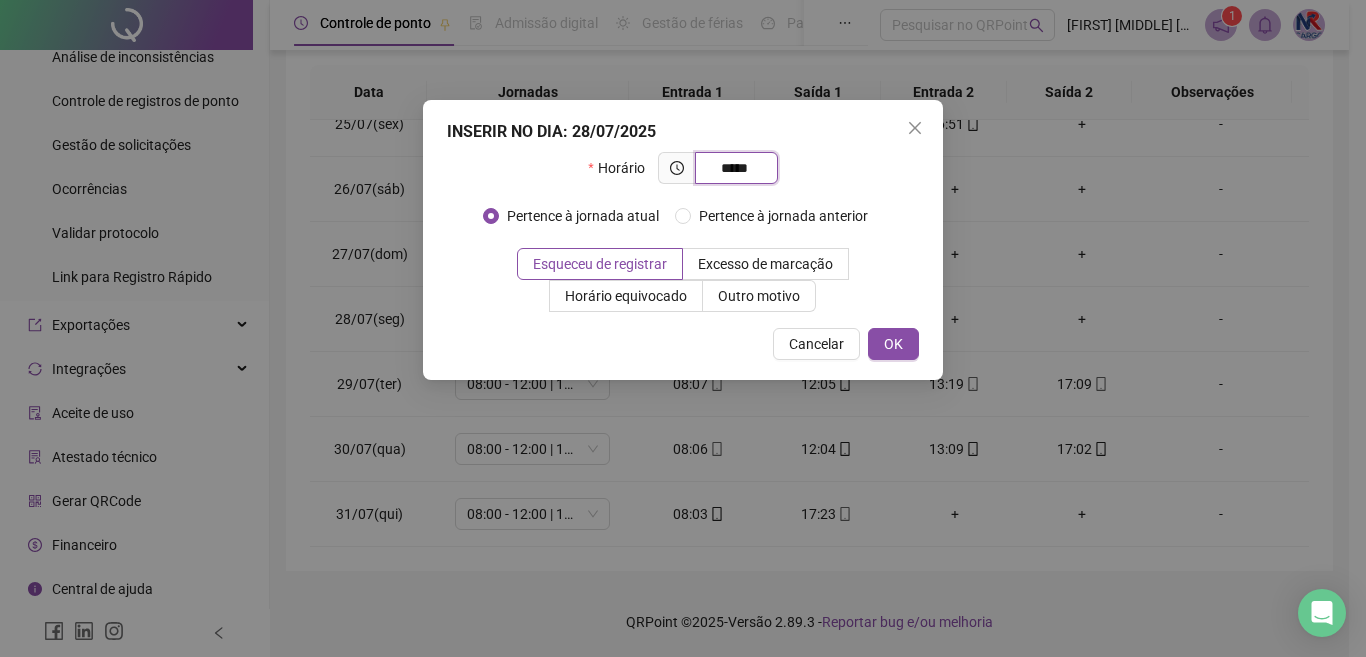 type on "*****" 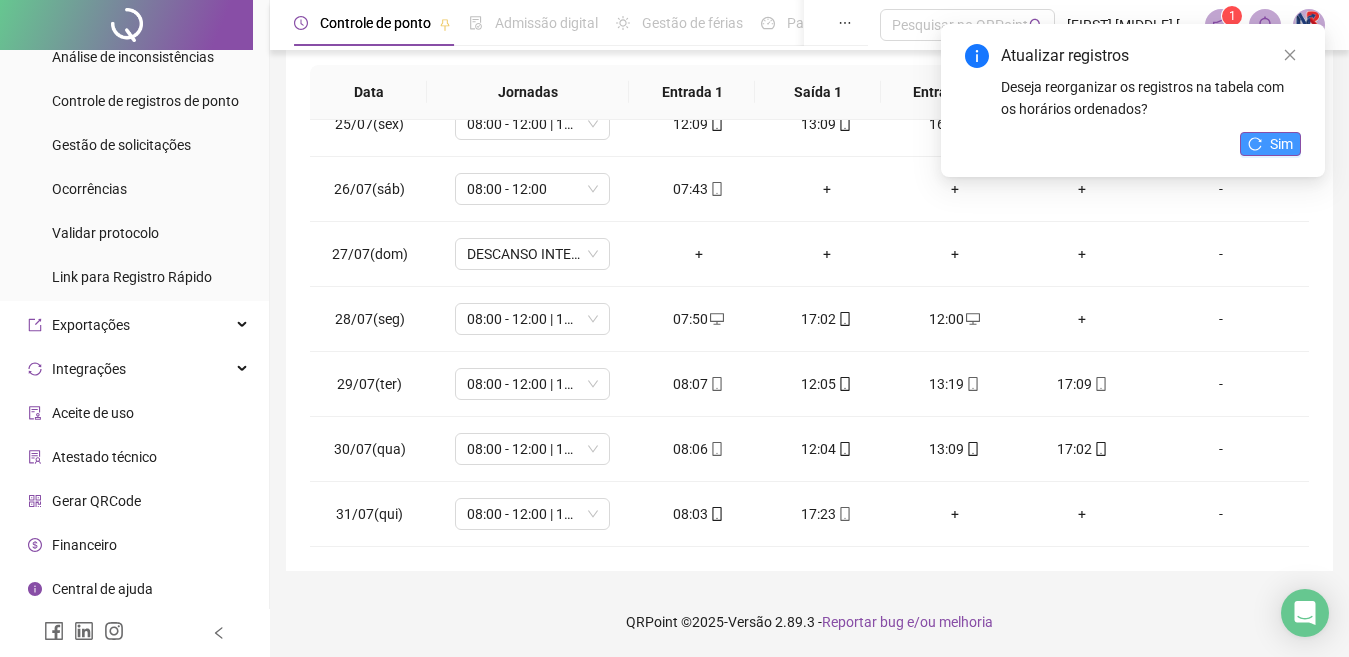 click on "Sim" at bounding box center (1281, 144) 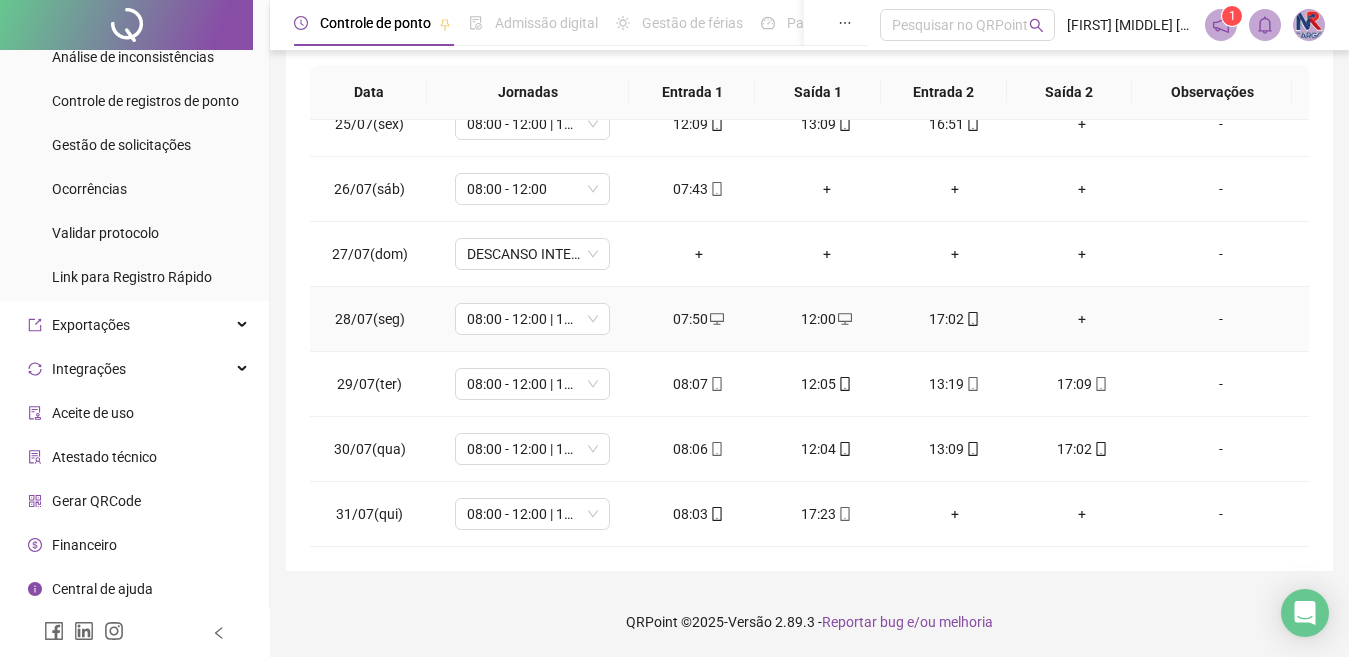 click on "+" at bounding box center (1083, 319) 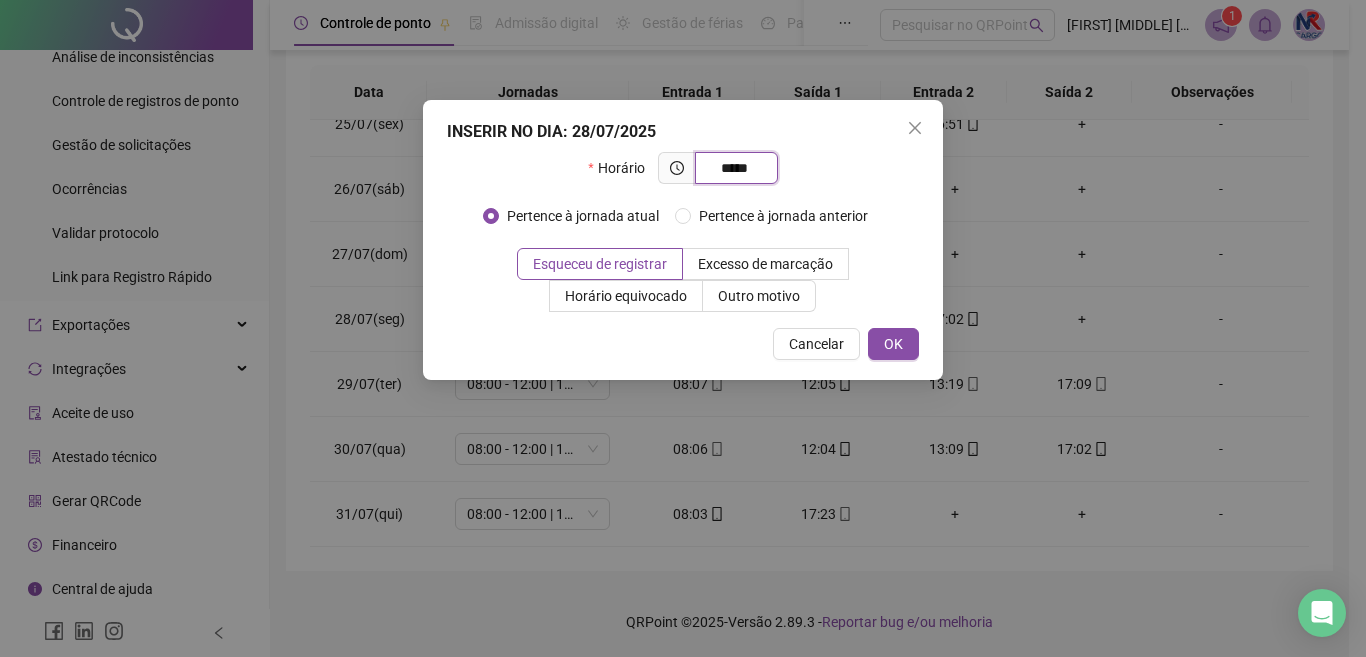type on "*****" 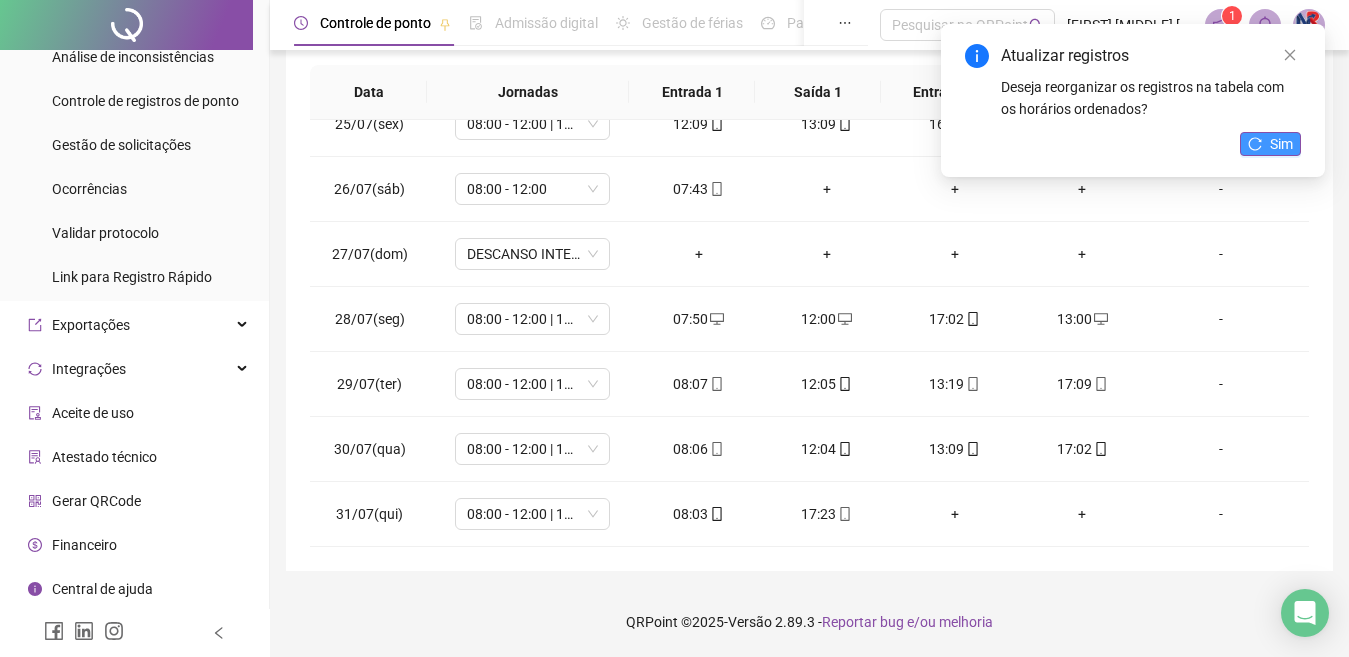 click 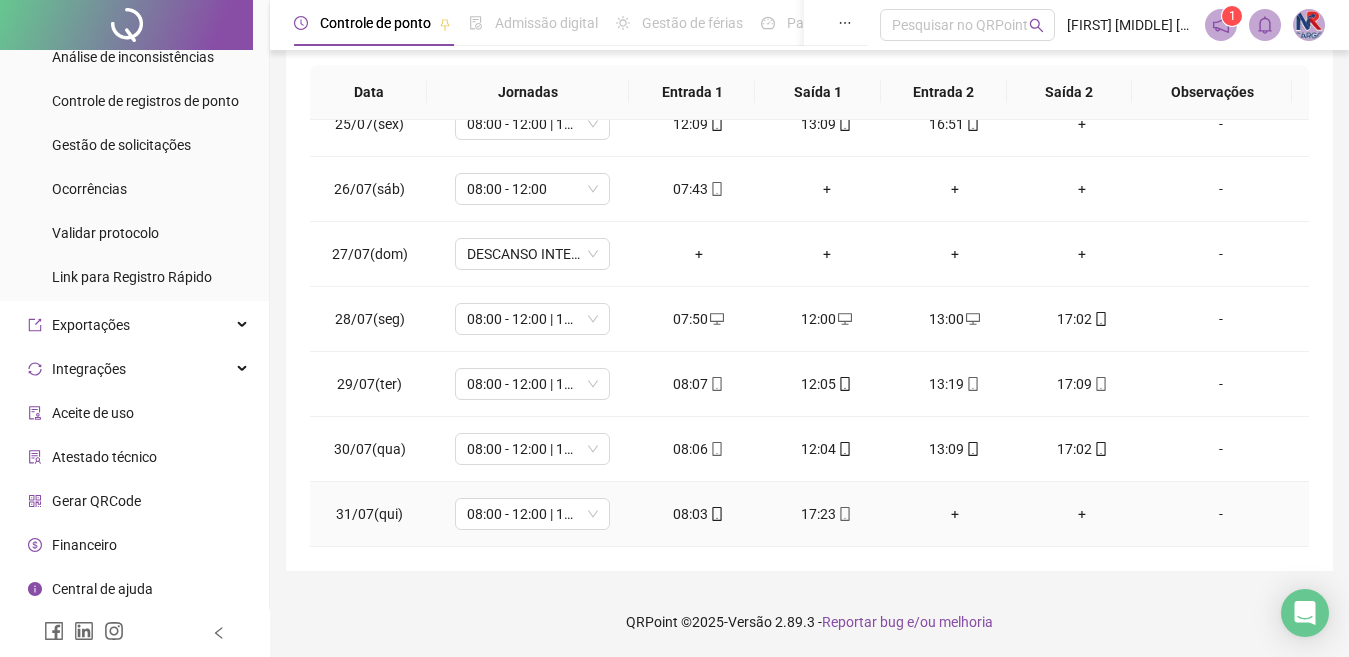 click on "+" at bounding box center [955, 514] 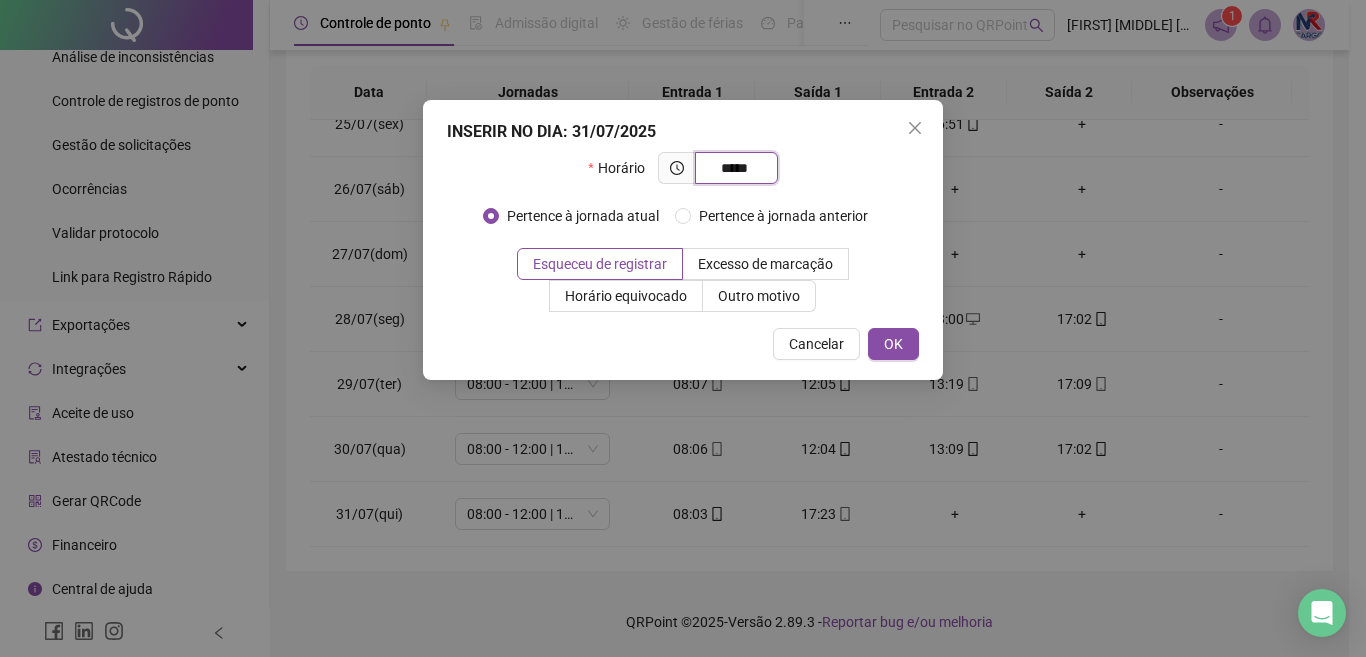 type on "*****" 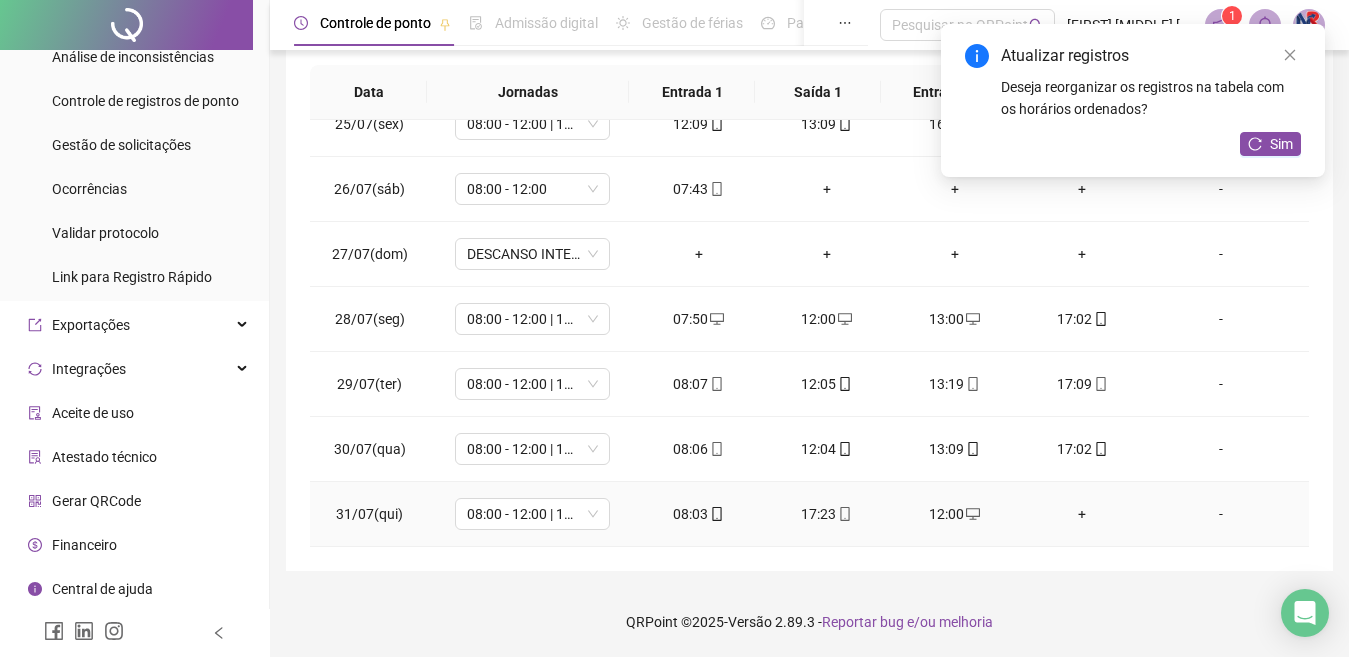 click on "+" at bounding box center [1083, 514] 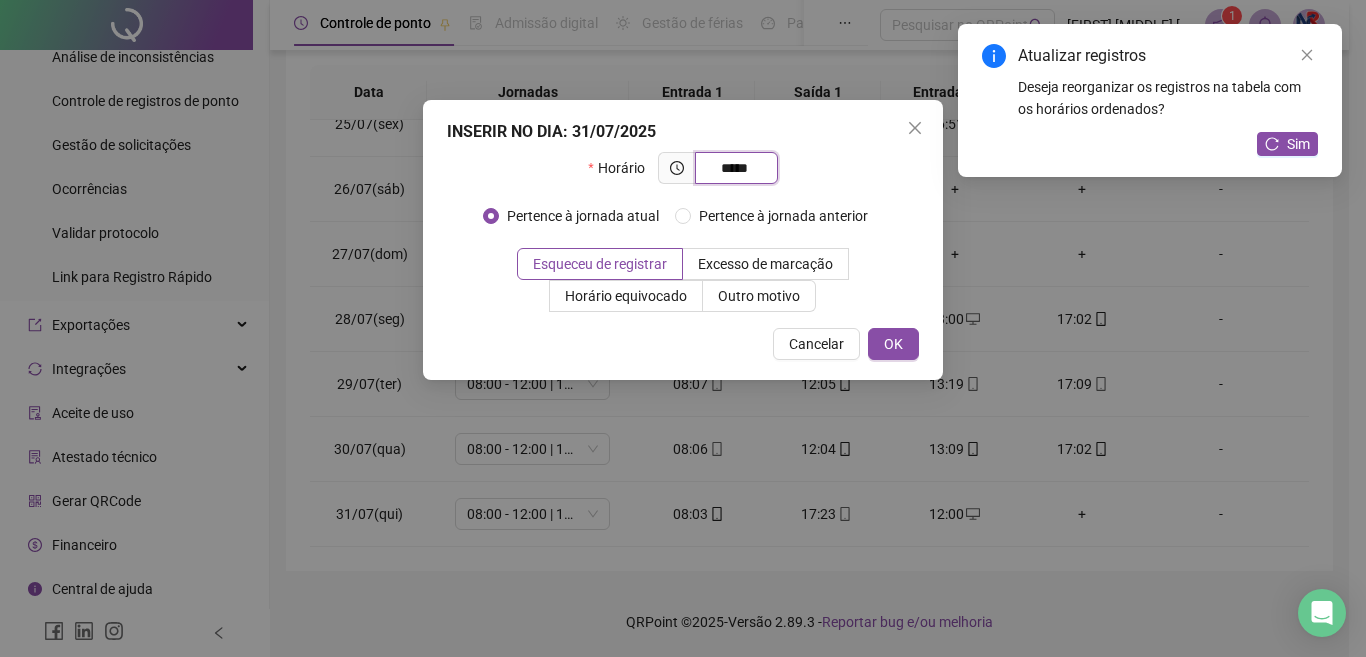 type on "*****" 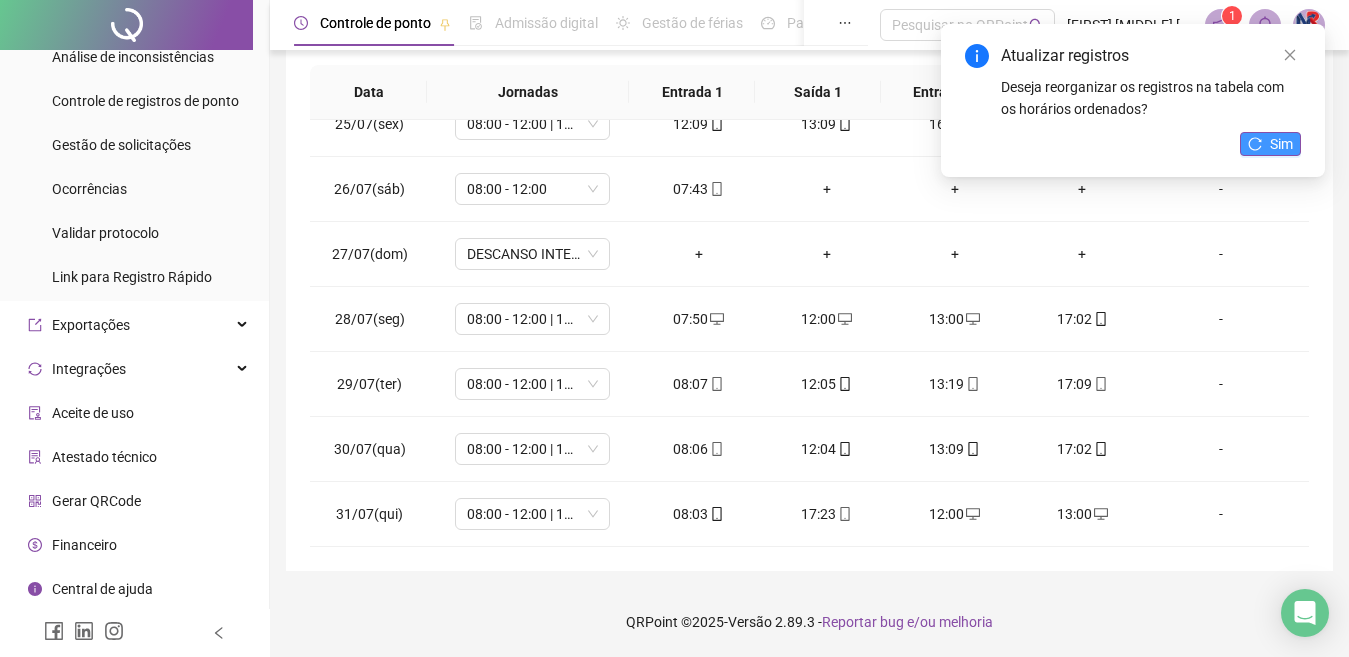 click on "Sim" at bounding box center [1270, 144] 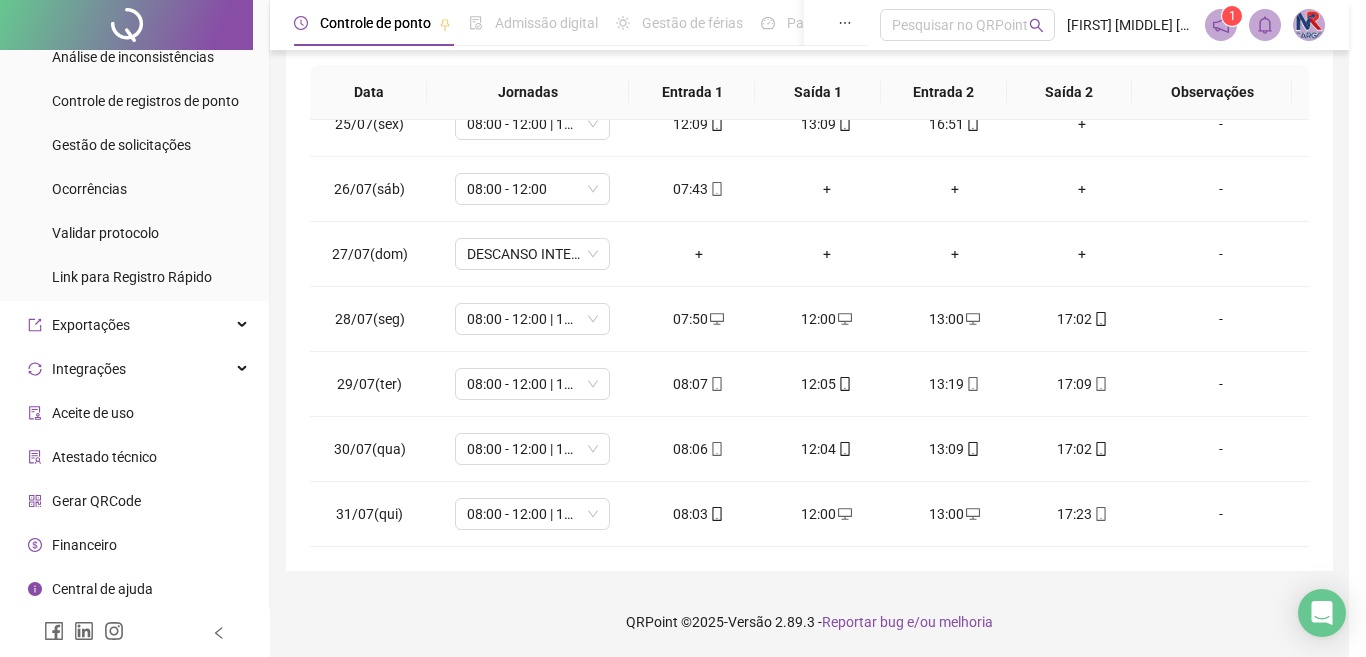 click on "+" at bounding box center [827, 189] 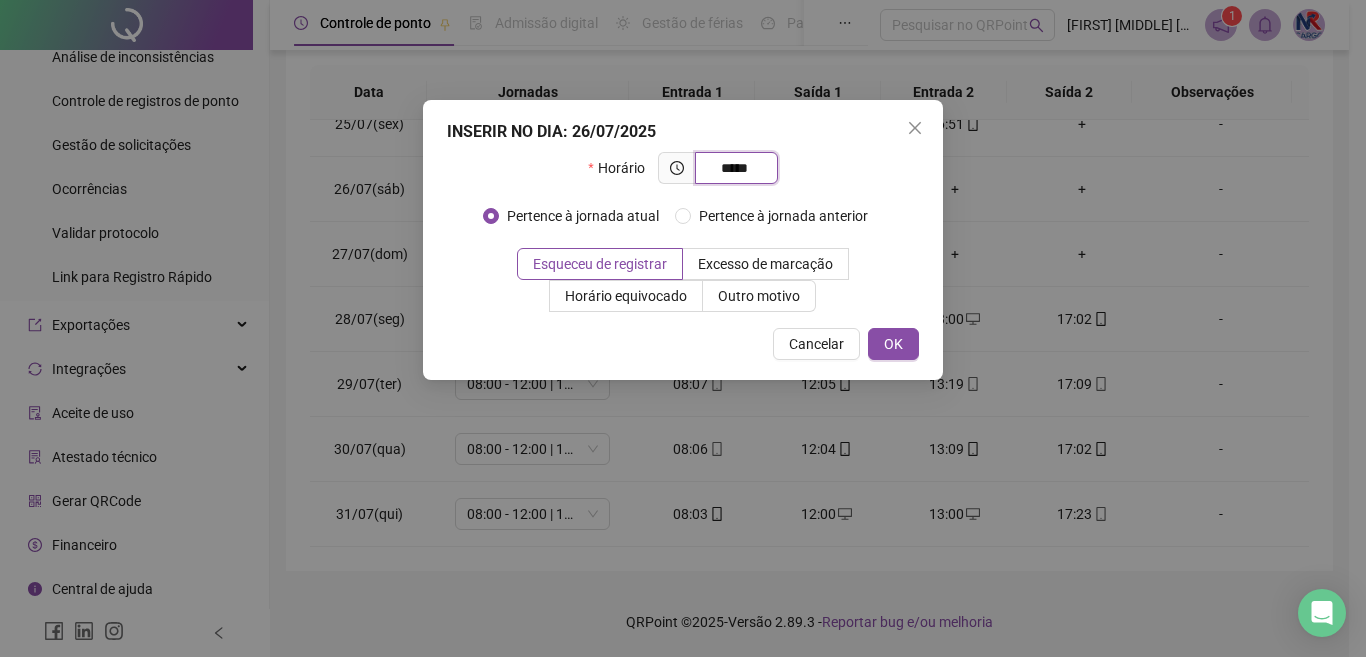type on "*****" 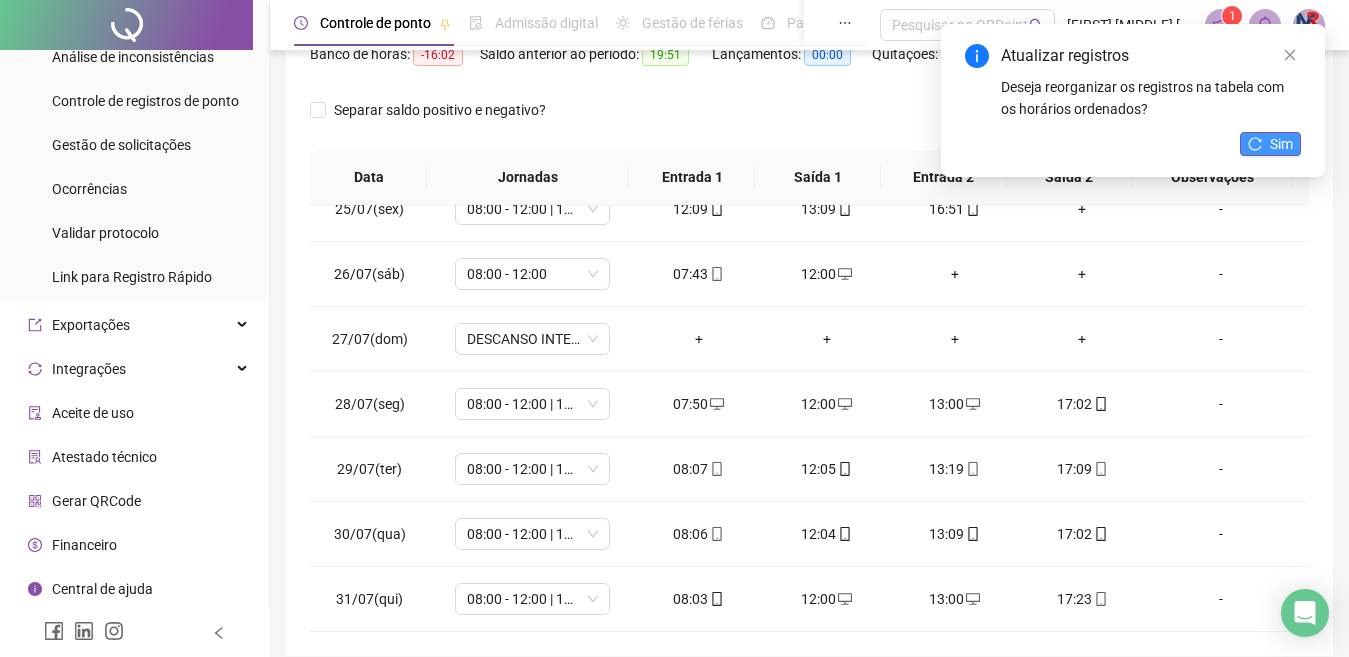 scroll, scrollTop: 265, scrollLeft: 0, axis: vertical 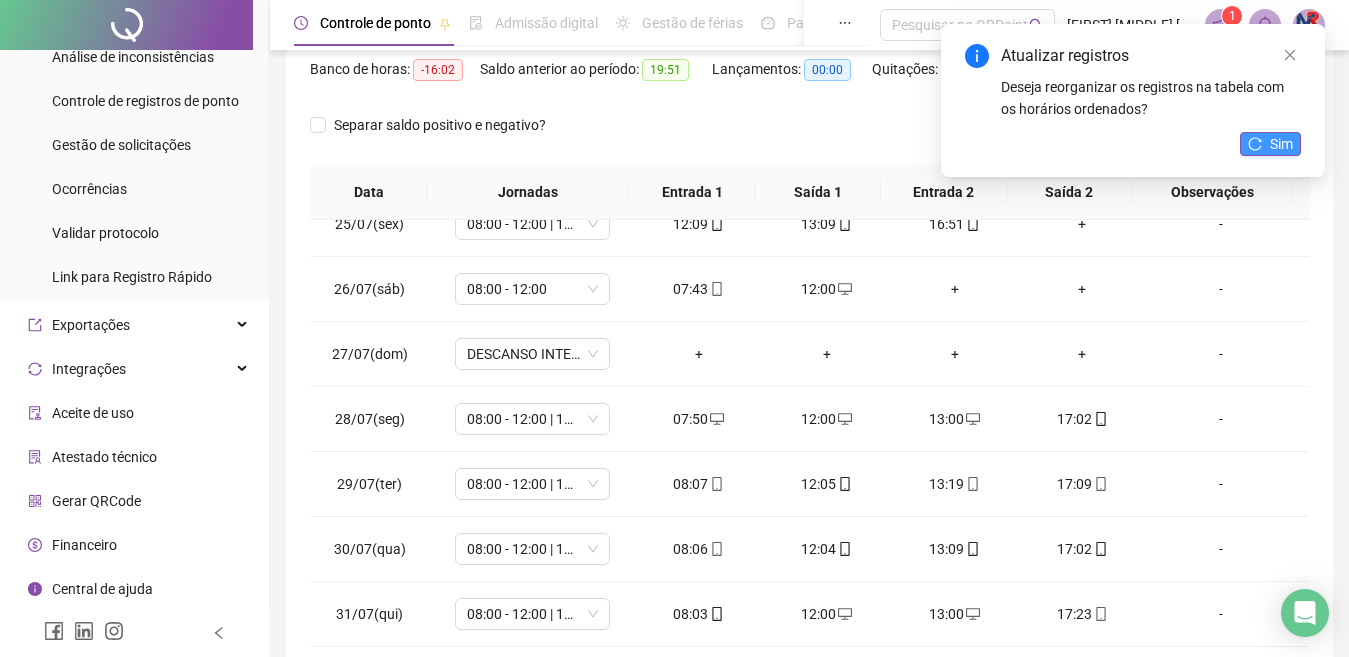 click on "Sim" at bounding box center [1281, 144] 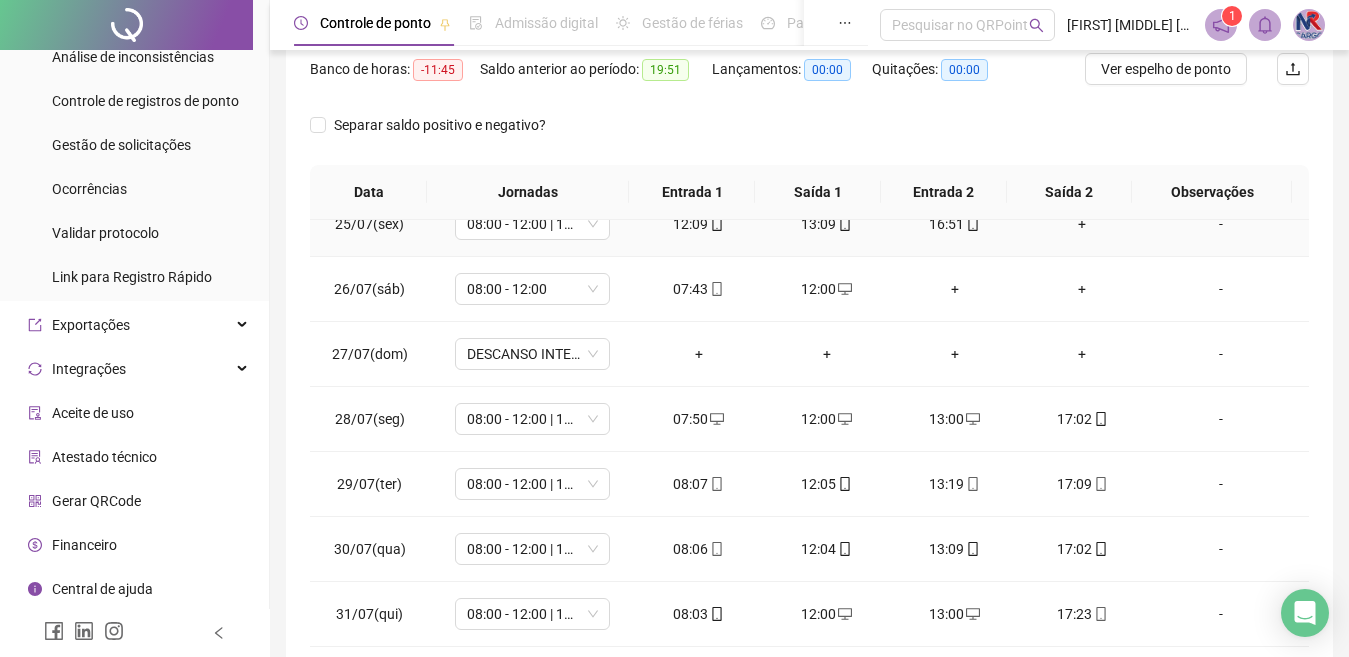 scroll, scrollTop: 365, scrollLeft: 0, axis: vertical 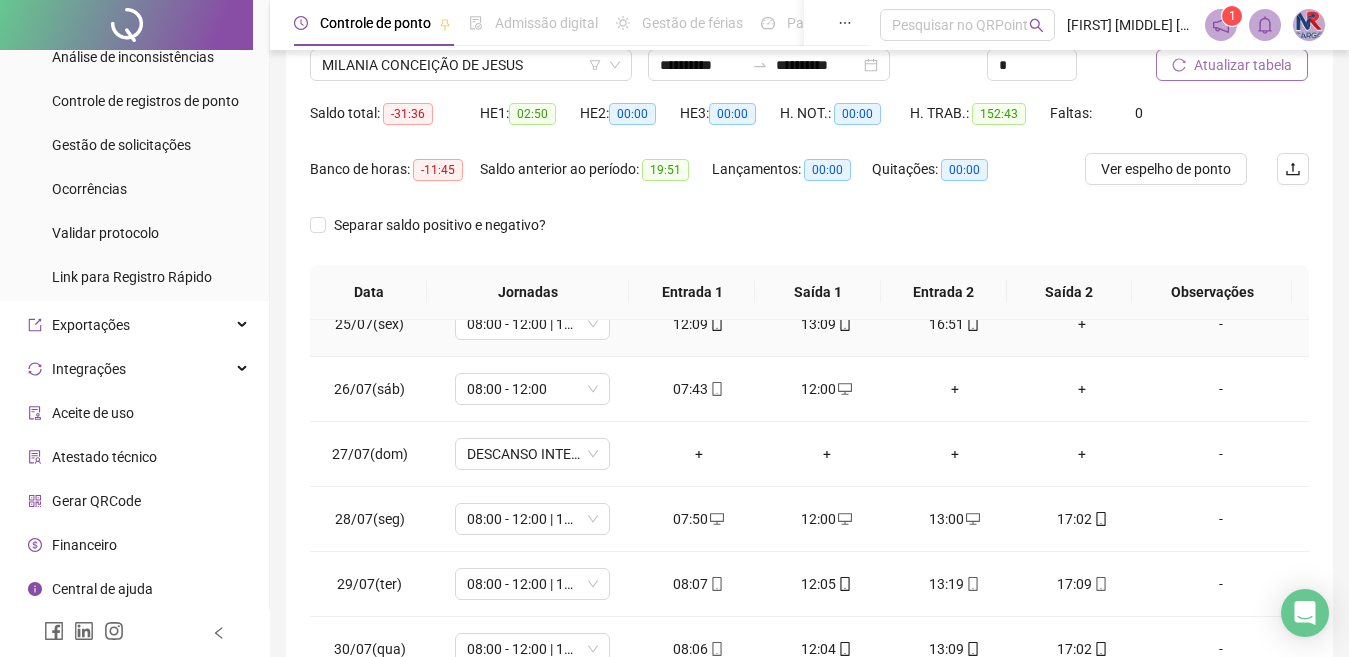 click on "+" at bounding box center [1083, 324] 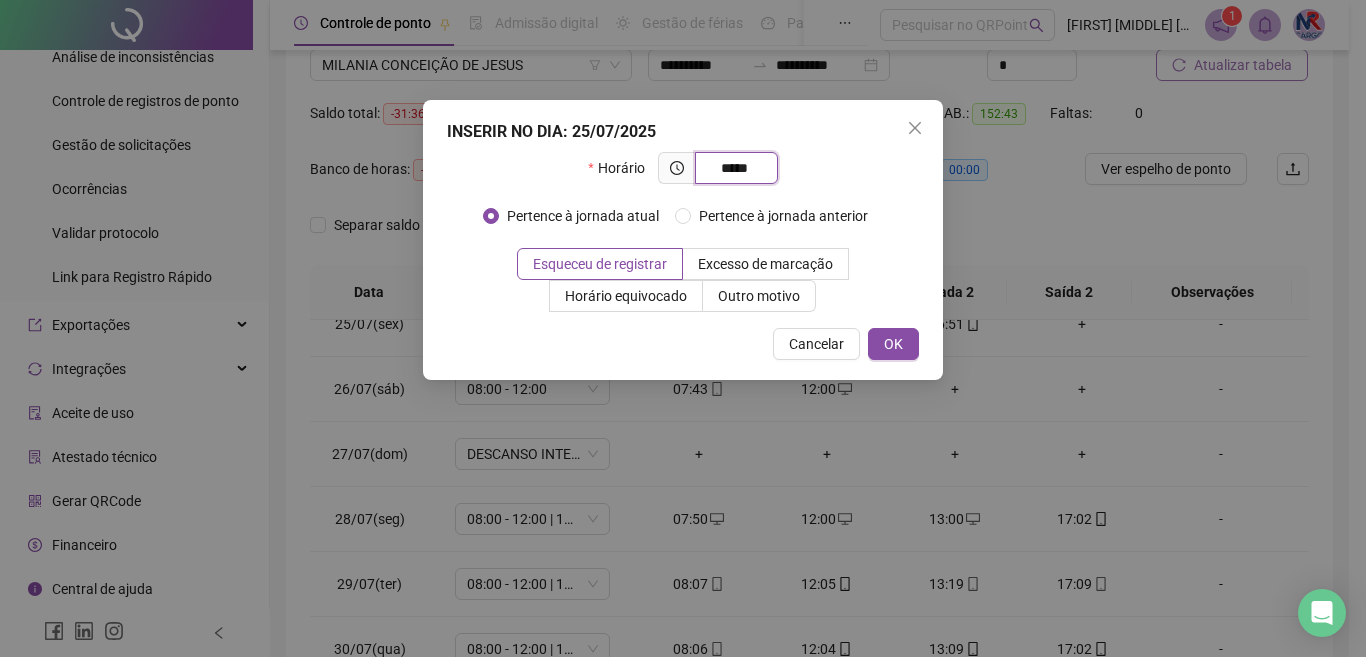 type on "*****" 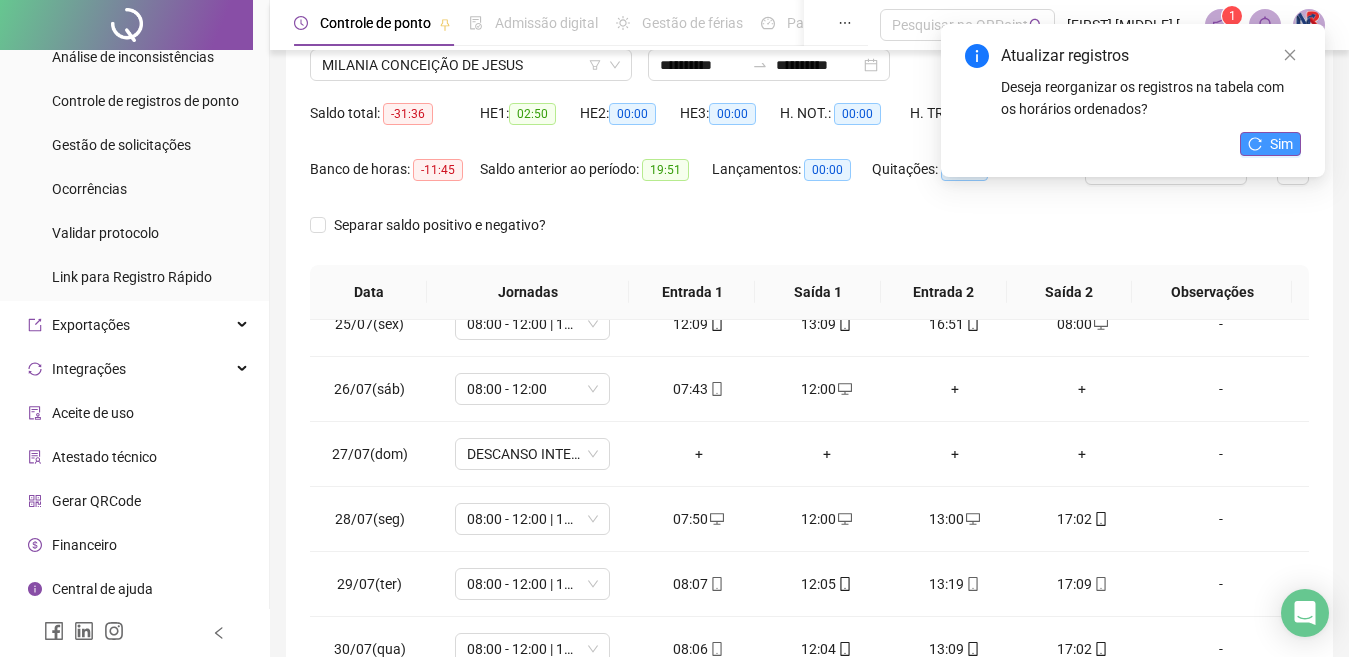 click on "Sim" at bounding box center (1281, 144) 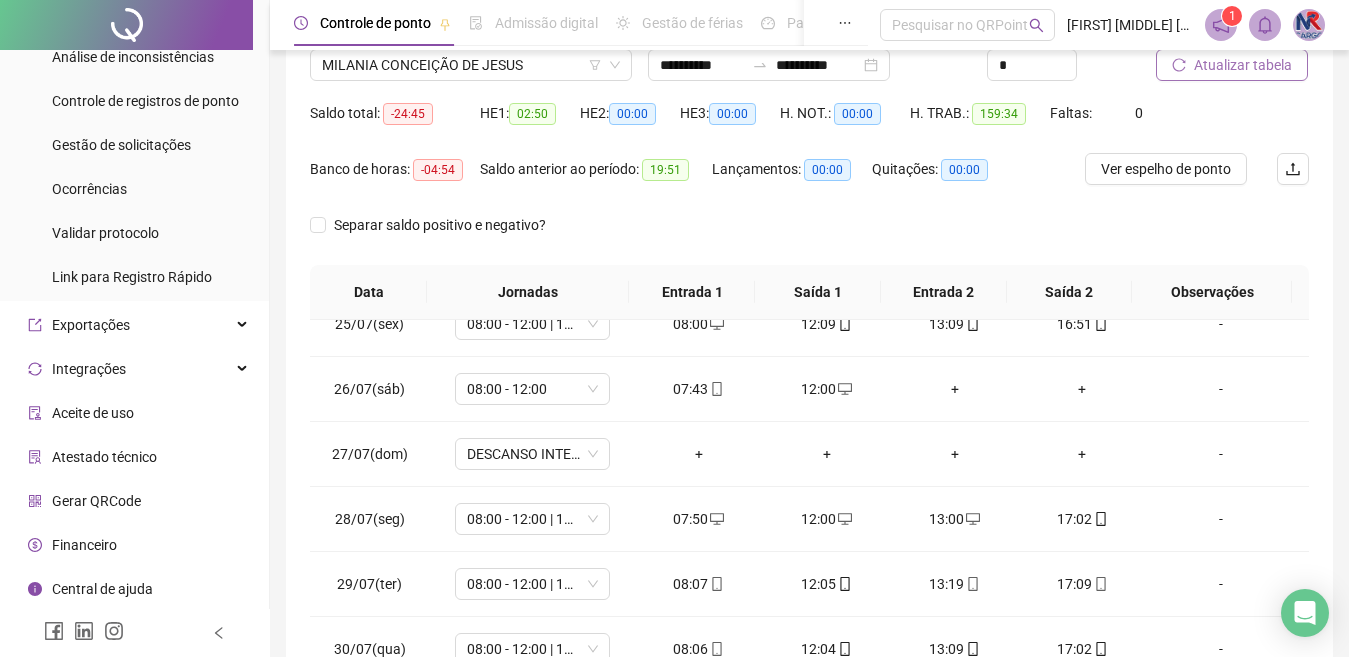 click on "Atualizar tabela" at bounding box center [1243, 65] 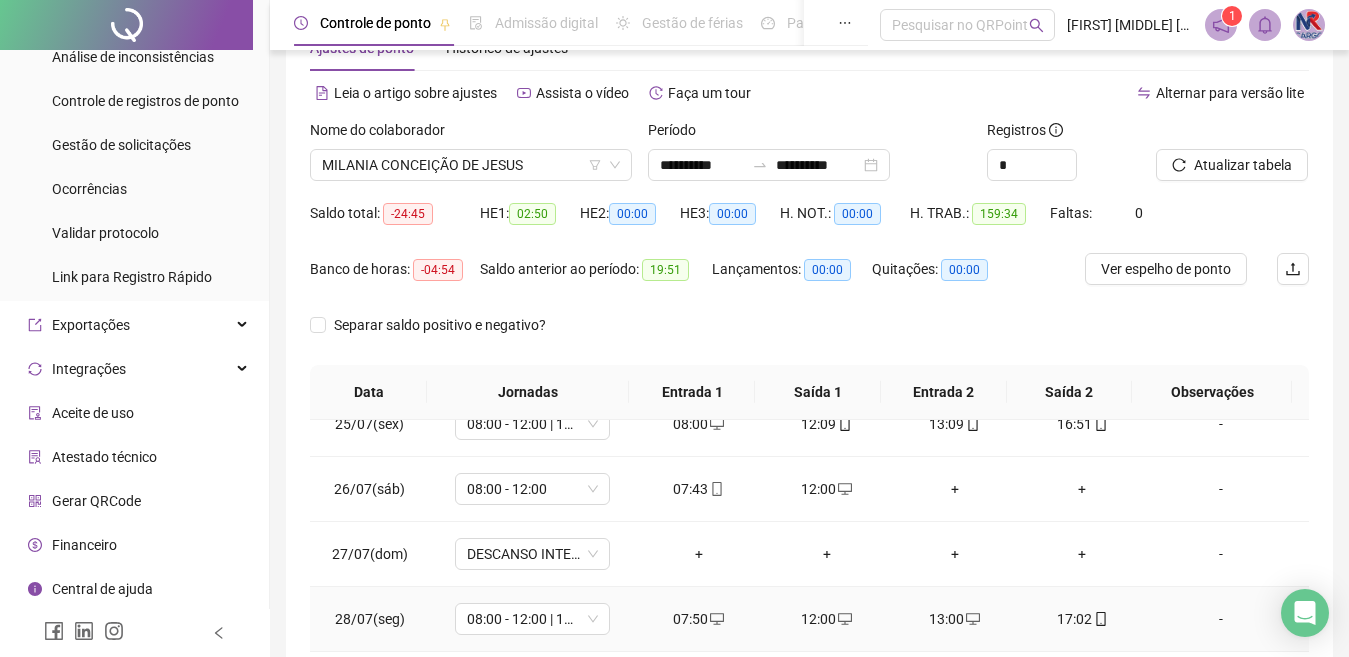 scroll, scrollTop: 55, scrollLeft: 0, axis: vertical 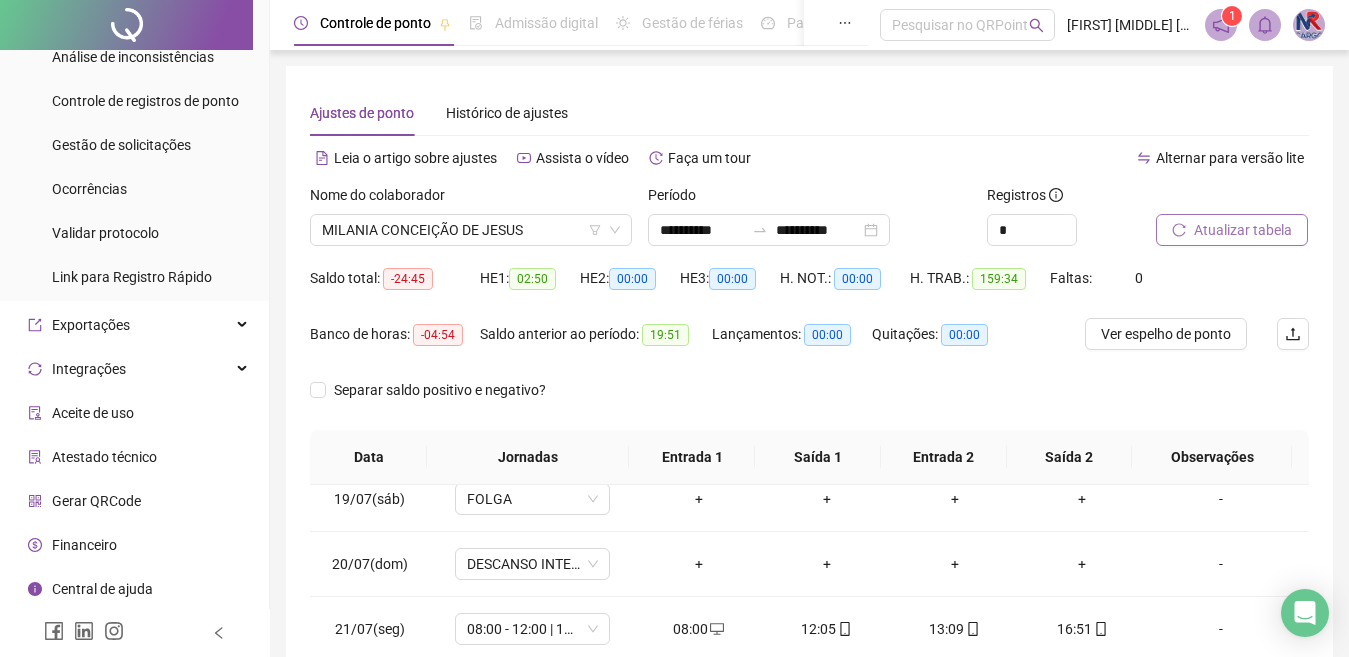 click on "Atualizar tabela" at bounding box center (1243, 230) 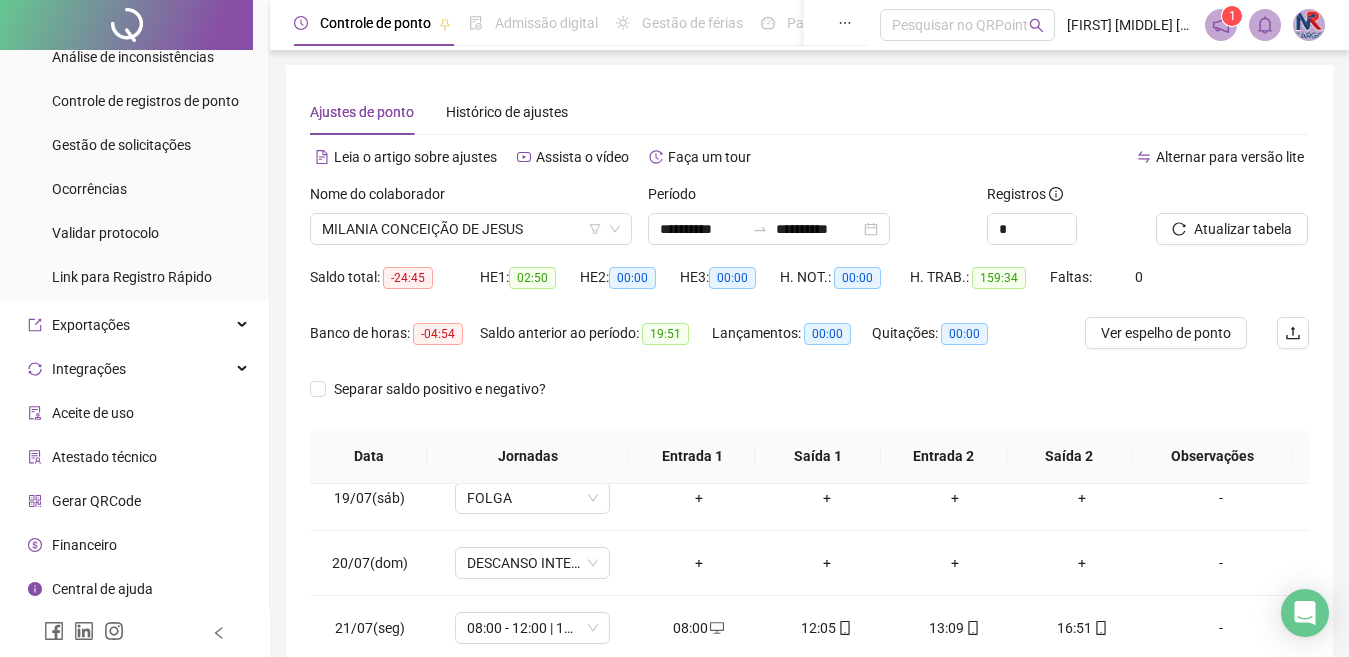 scroll, scrollTop: 300, scrollLeft: 0, axis: vertical 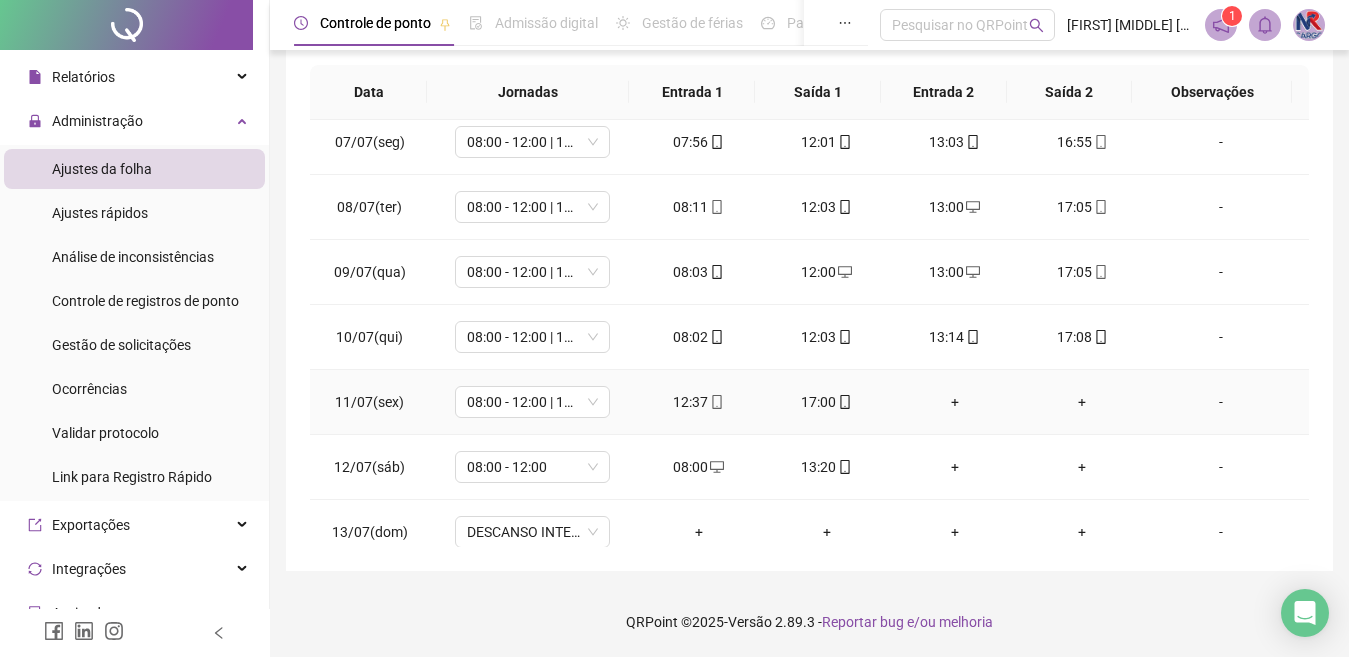 drag, startPoint x: 953, startPoint y: 402, endPoint x: 808, endPoint y: 621, distance: 262.65186 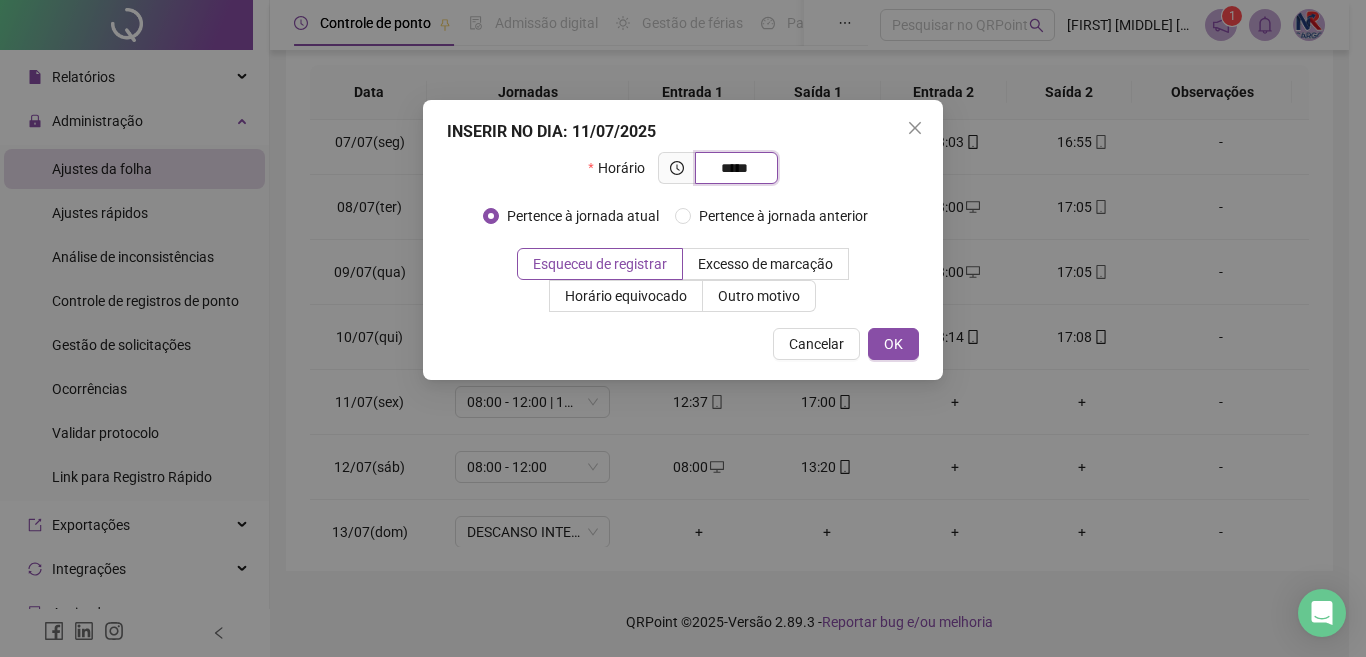 type on "*****" 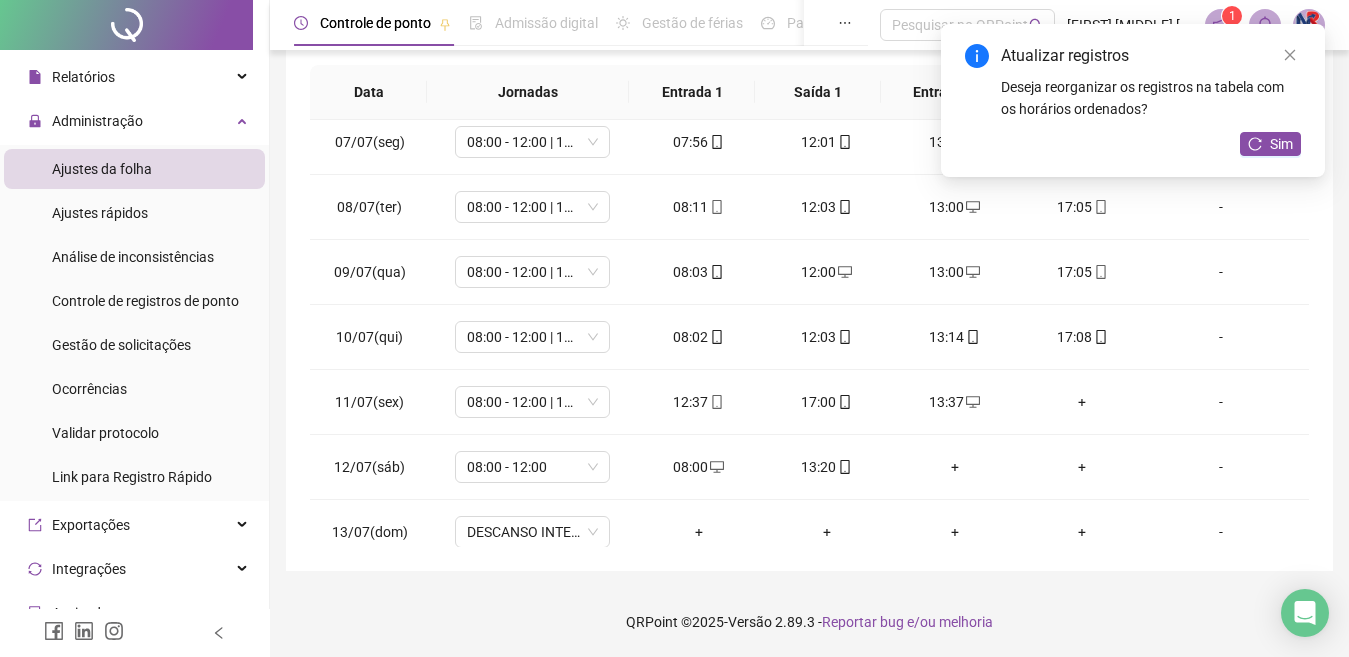 click on "+" at bounding box center [1083, 402] 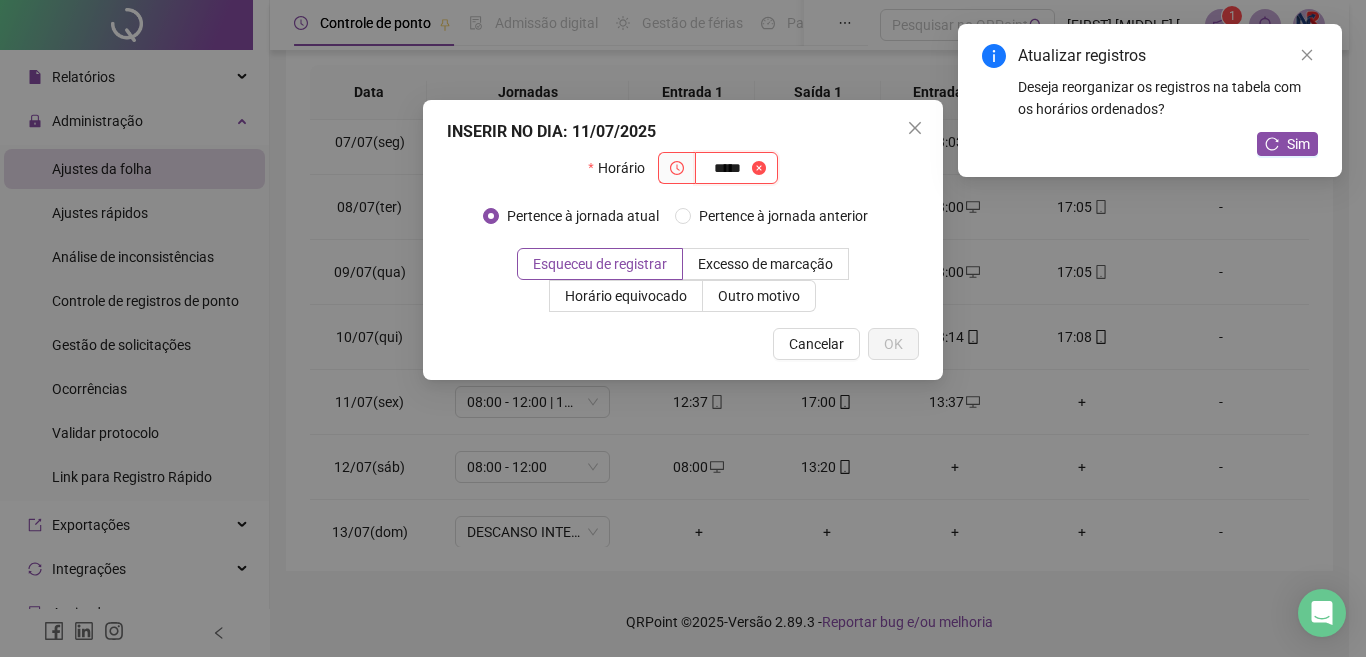 type on "*****" 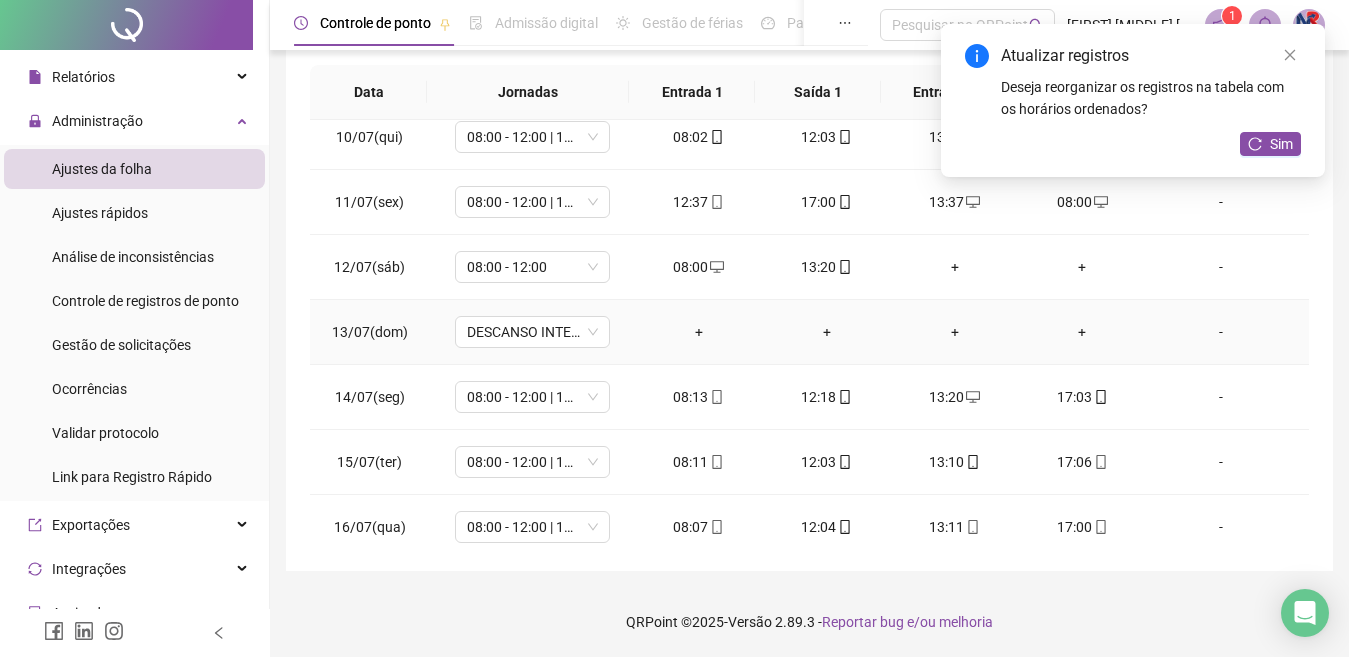 scroll, scrollTop: 900, scrollLeft: 0, axis: vertical 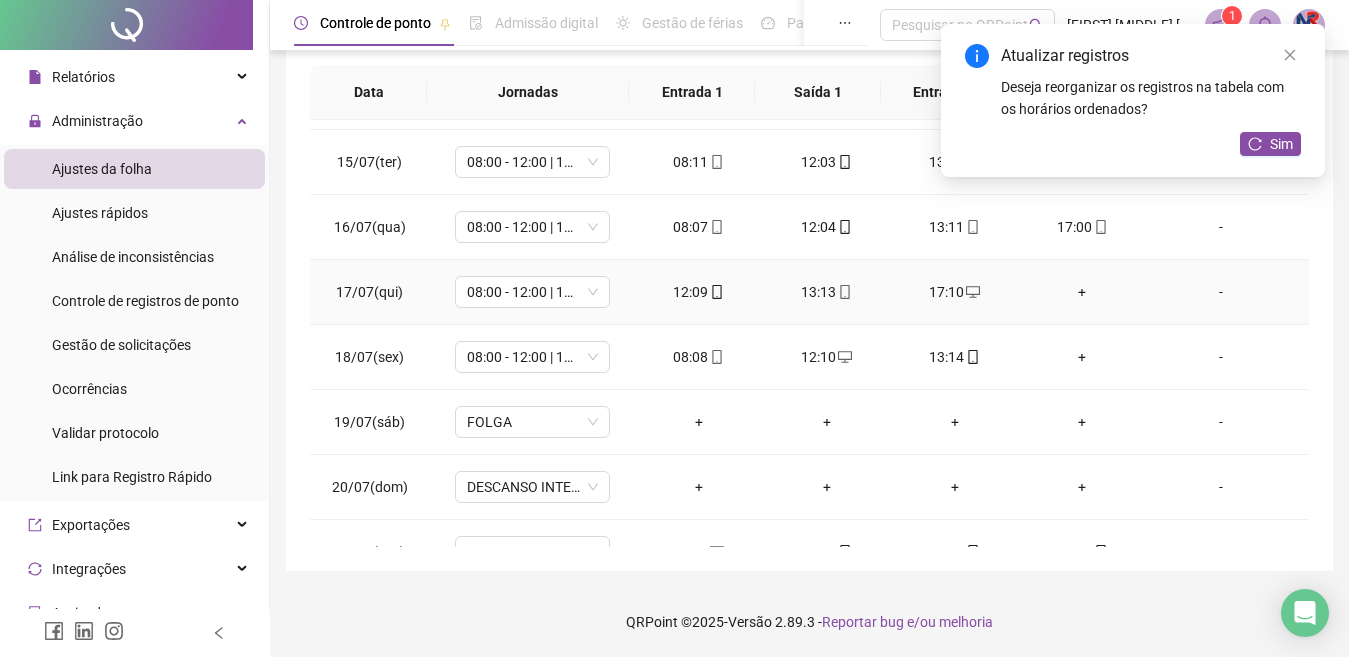 click on "+" at bounding box center [1083, 292] 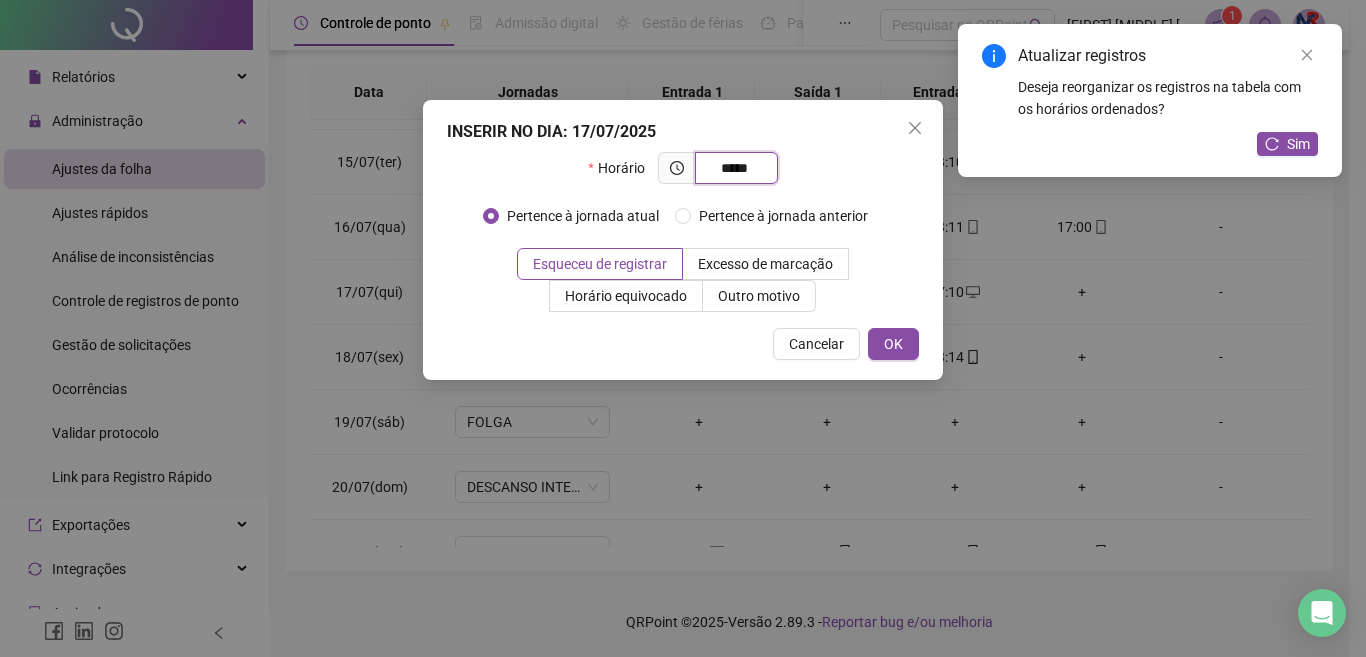 type on "*****" 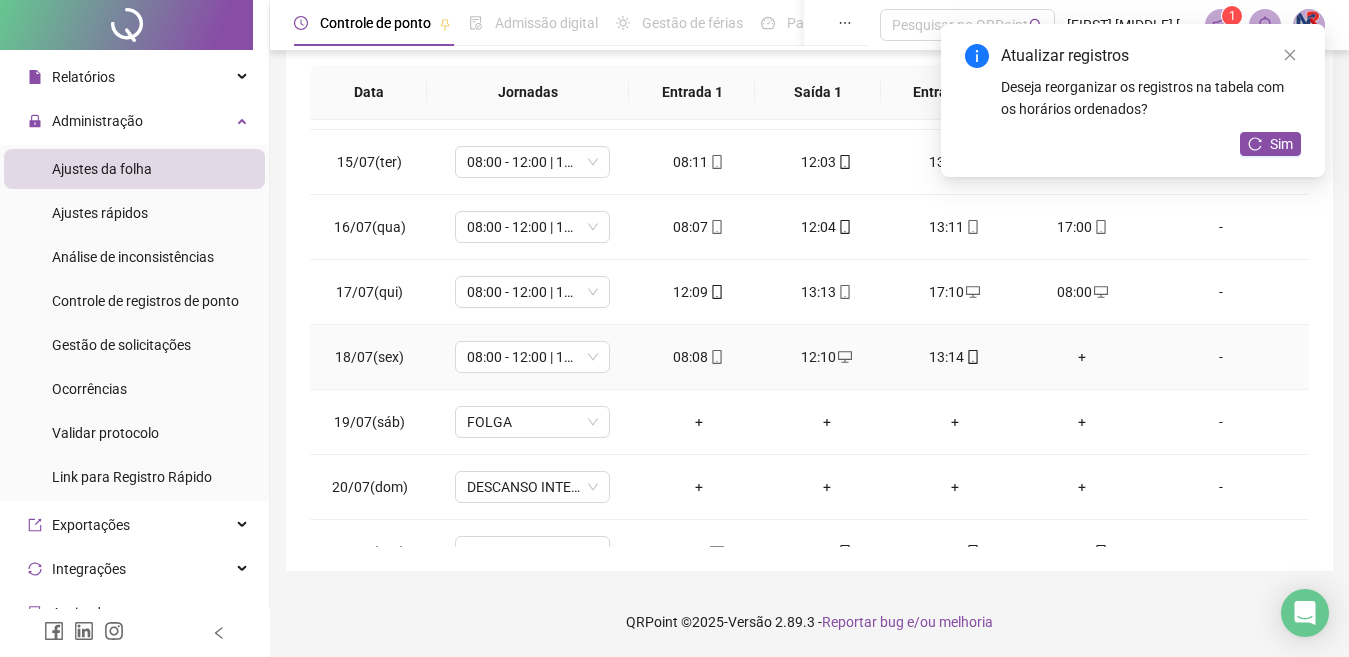 click on "+" at bounding box center (1083, 357) 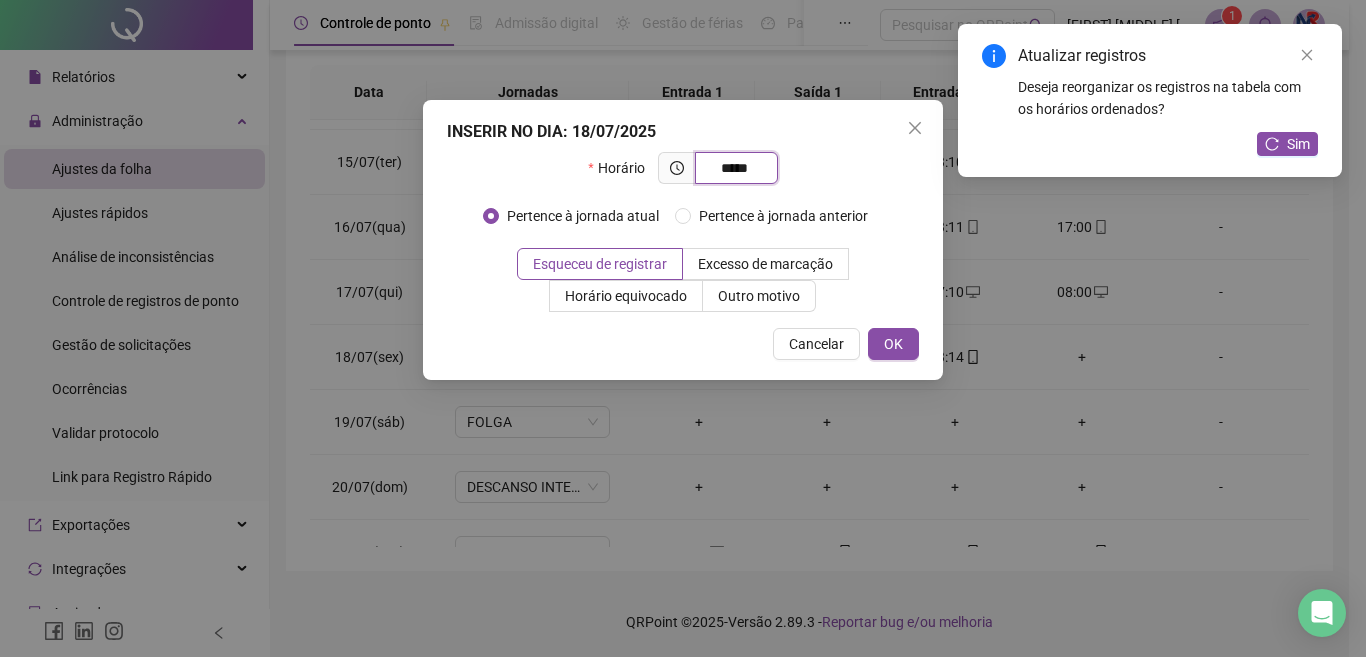 type on "*****" 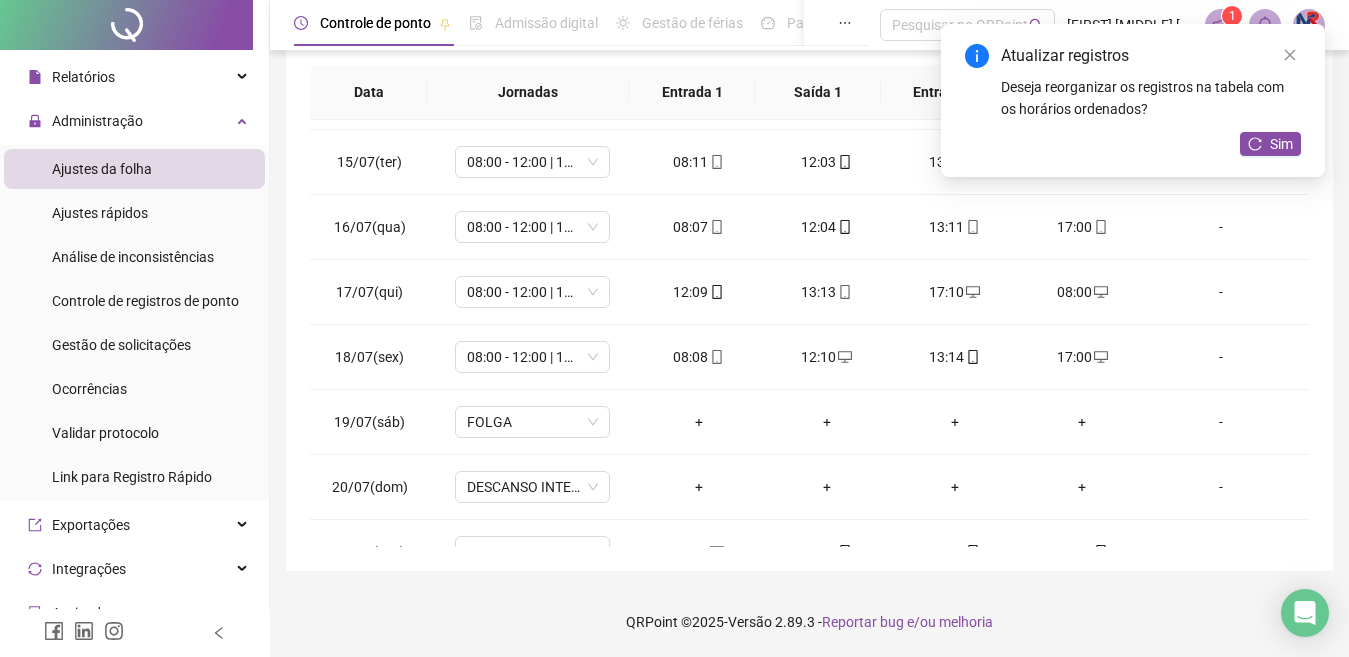 click on "Sim" at bounding box center (1281, 144) 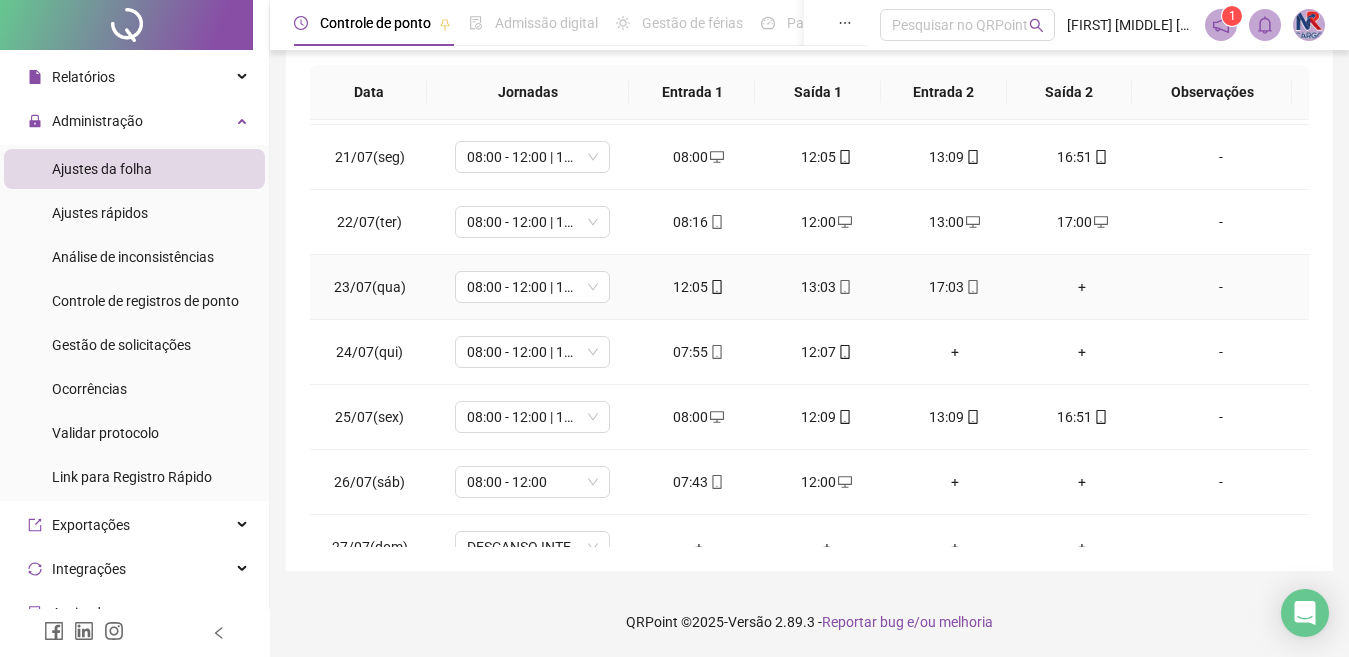 scroll, scrollTop: 1300, scrollLeft: 0, axis: vertical 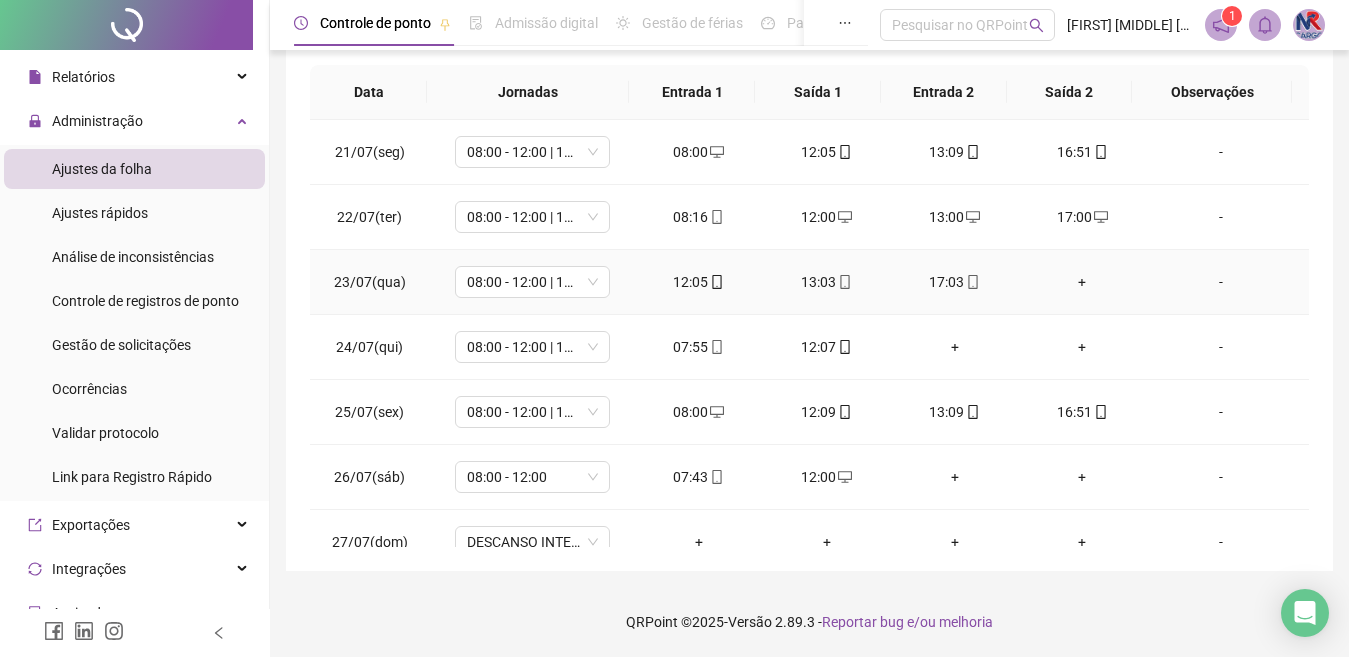 click on "+" at bounding box center (1083, 282) 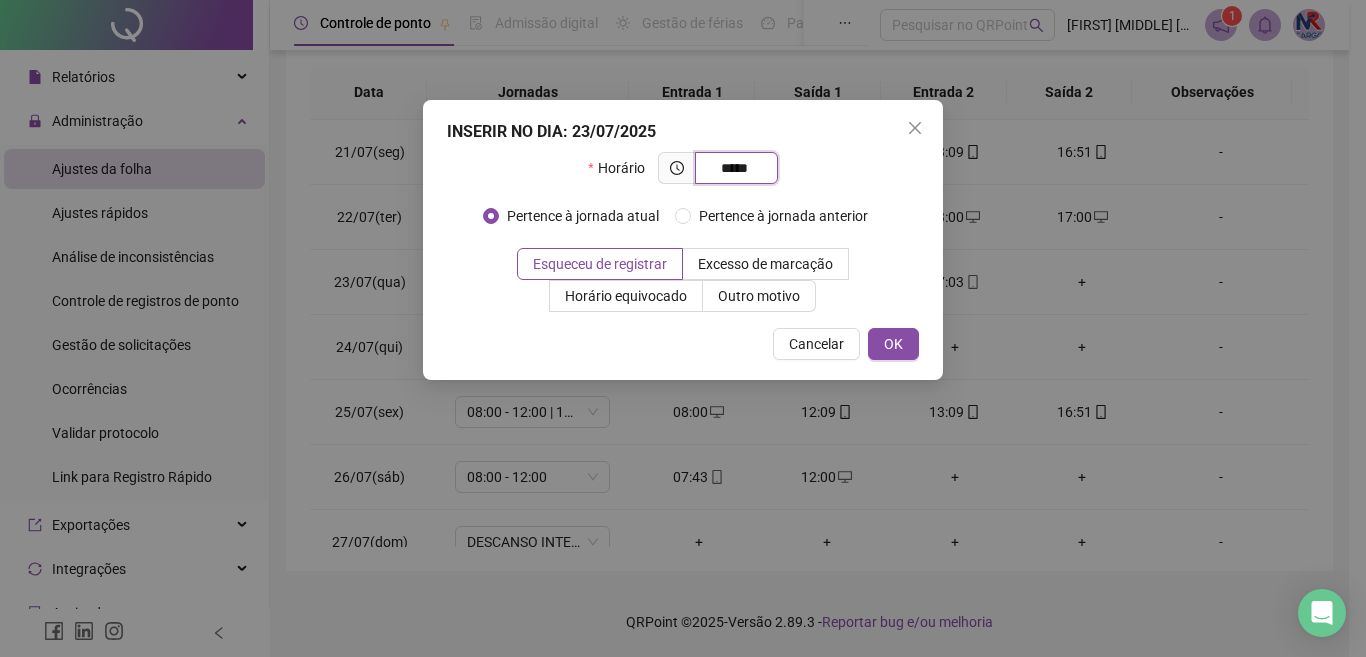 type on "*****" 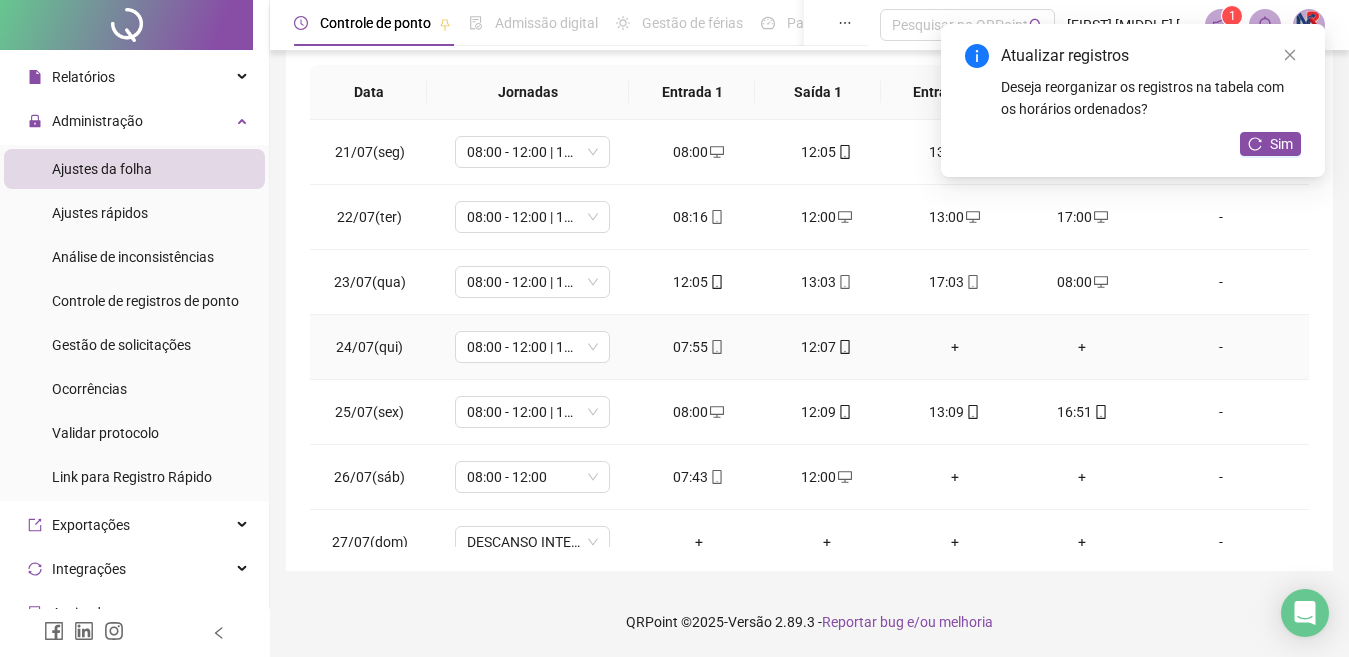 click on "+" at bounding box center [955, 347] 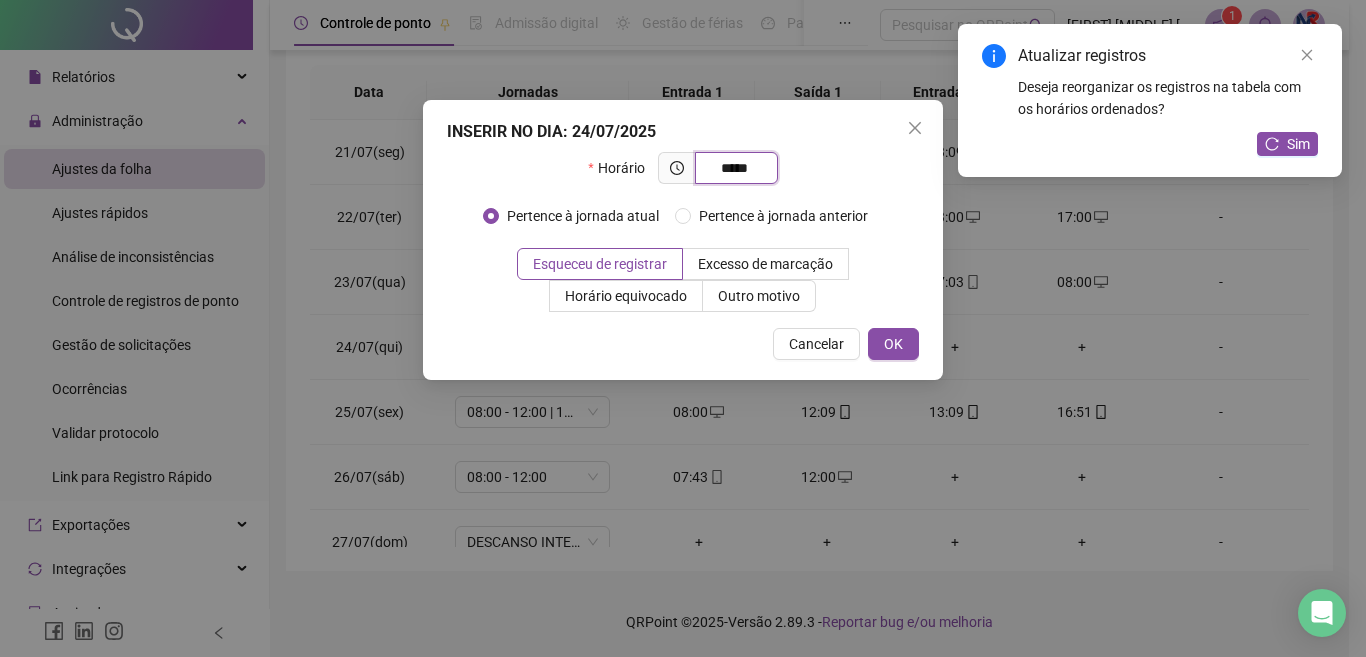 type on "*****" 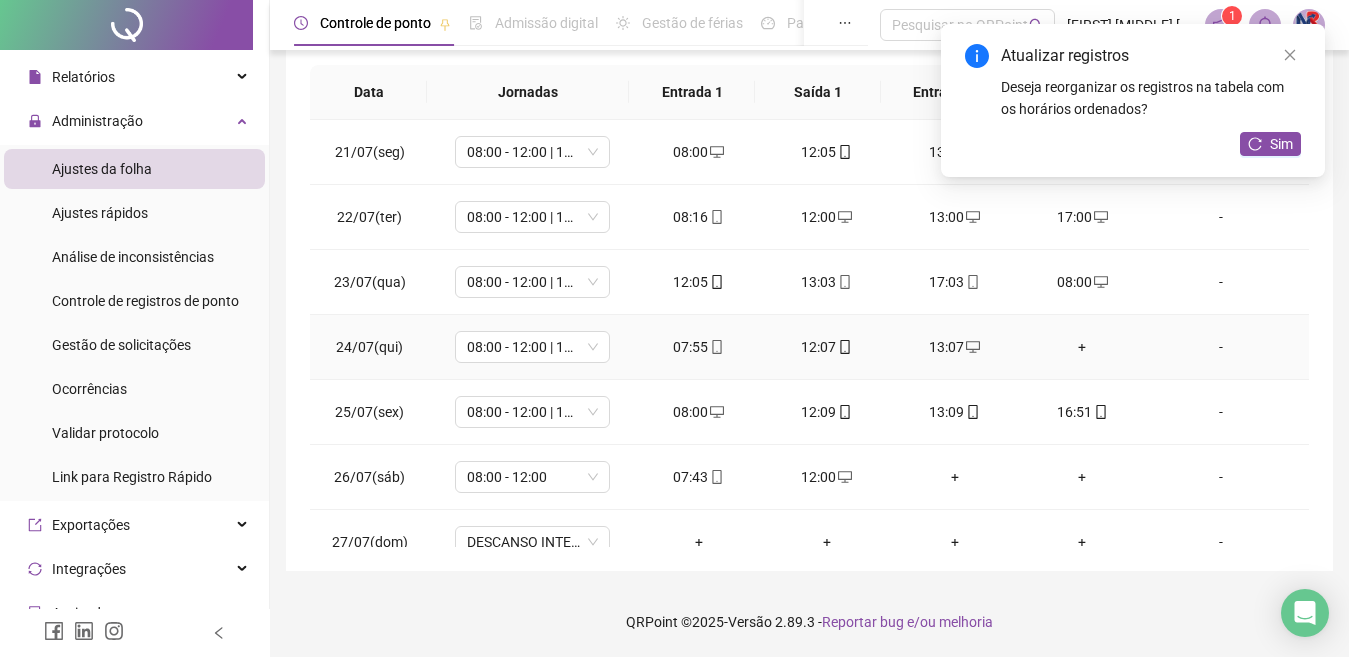 click on "+" at bounding box center [1083, 347] 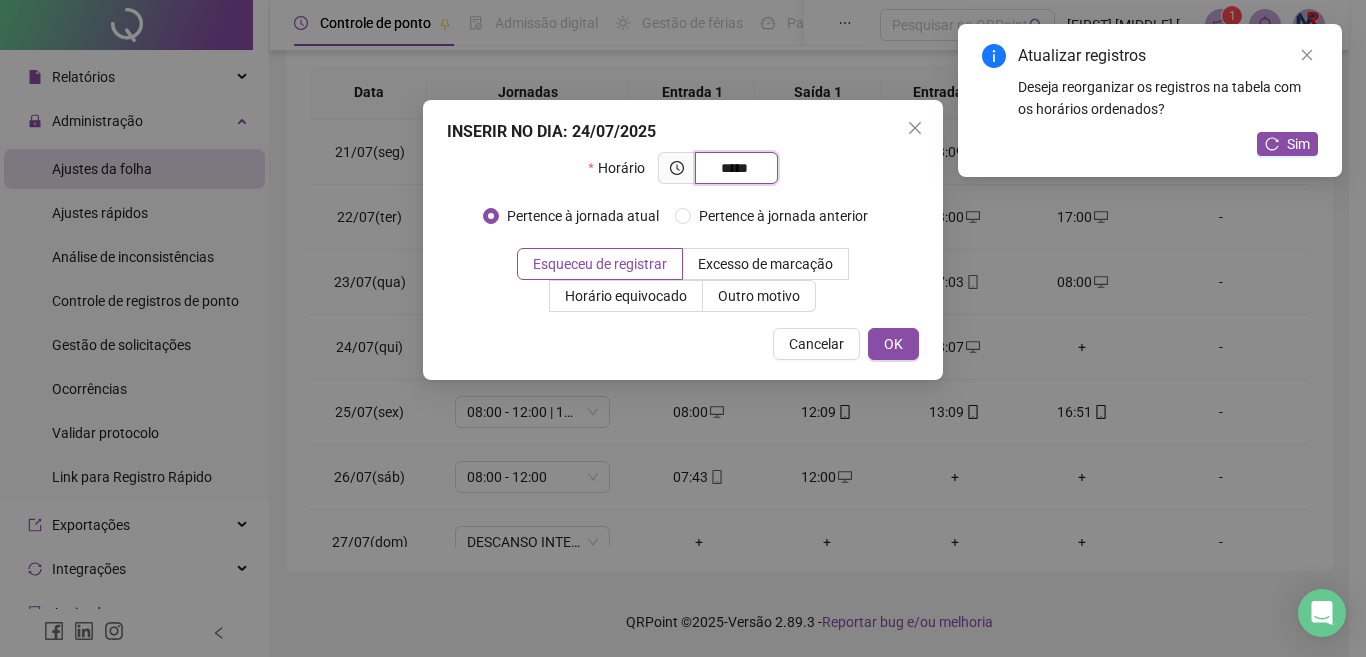 type on "*****" 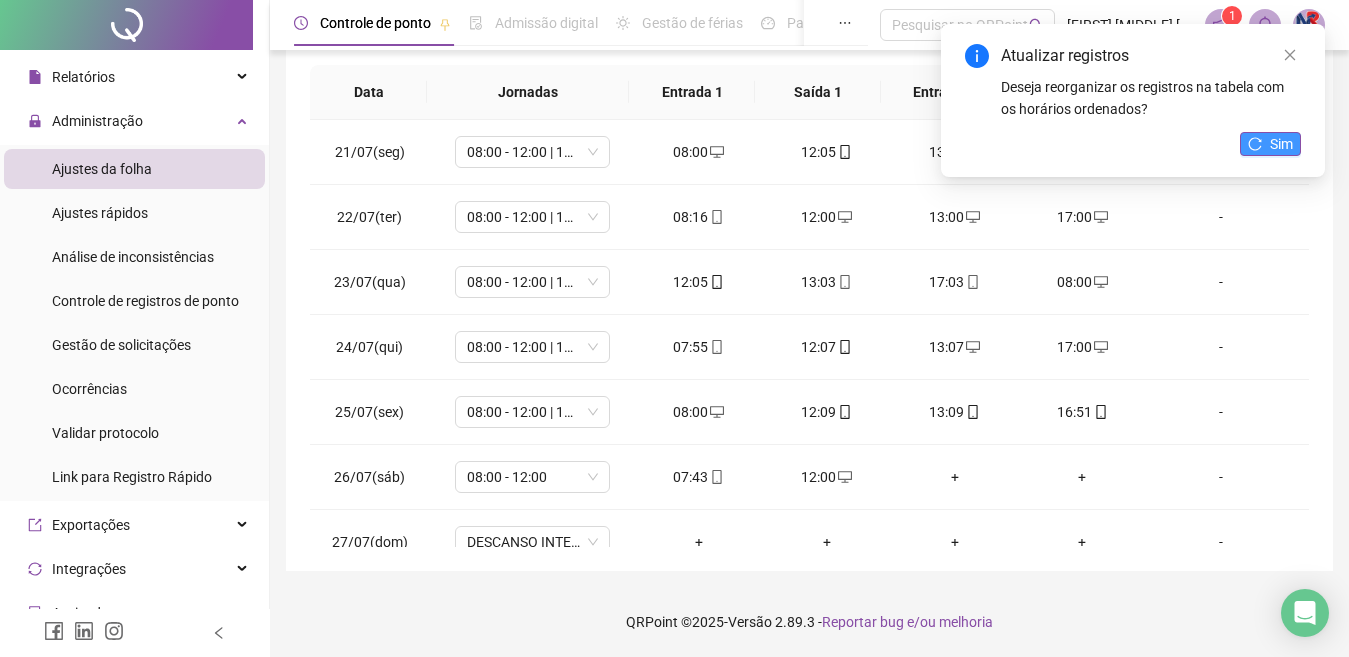 click on "Sim" at bounding box center (1281, 144) 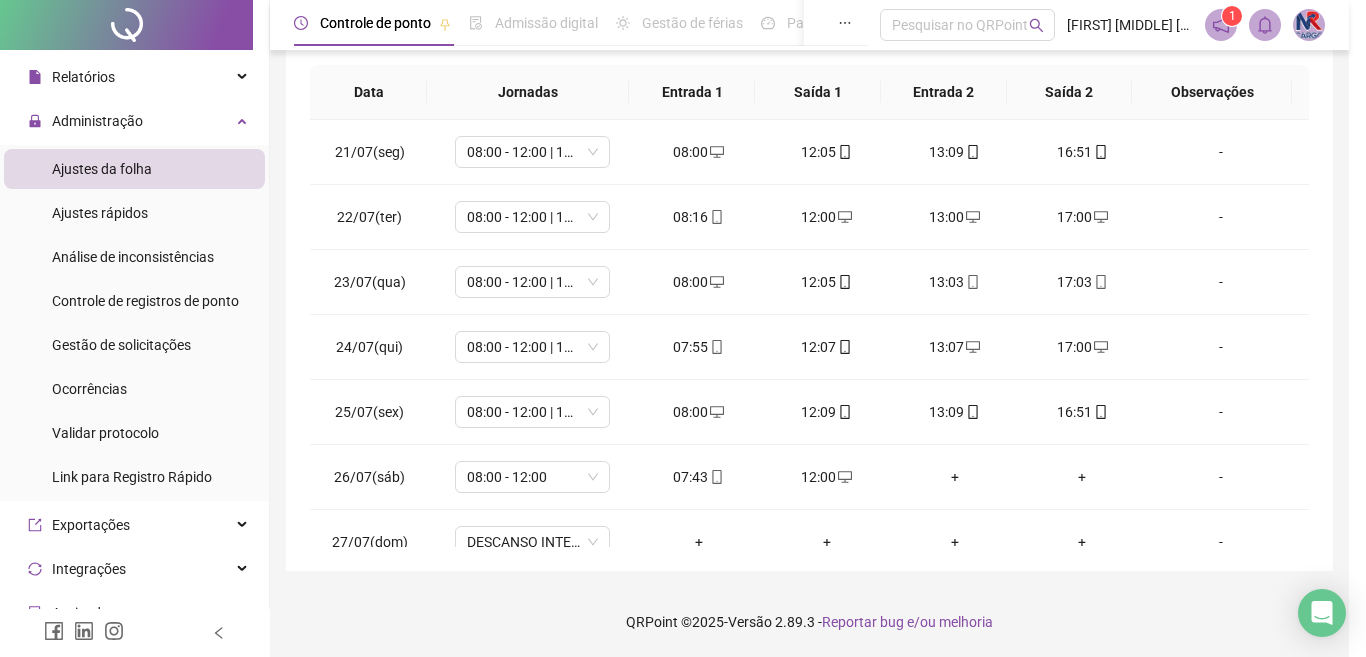 click on "Atualizando tabela Atualizando e reorganizando os registros... OK" at bounding box center [683, 328] 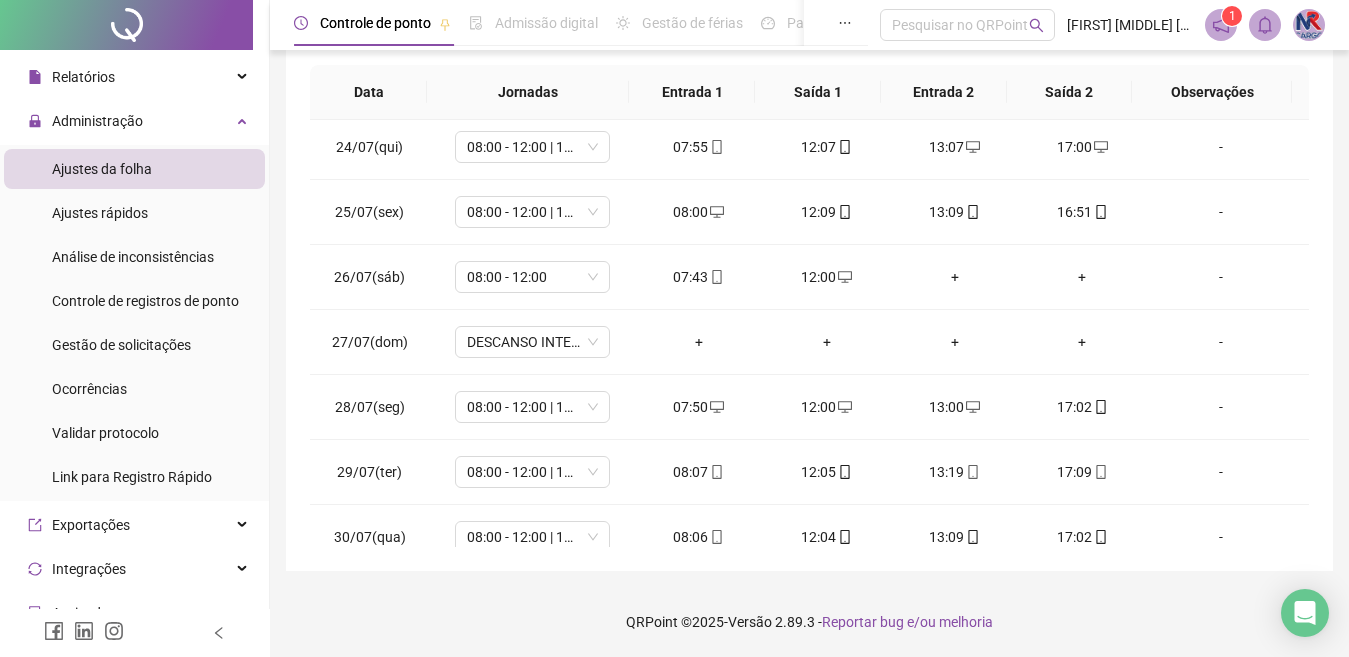 scroll, scrollTop: 1588, scrollLeft: 0, axis: vertical 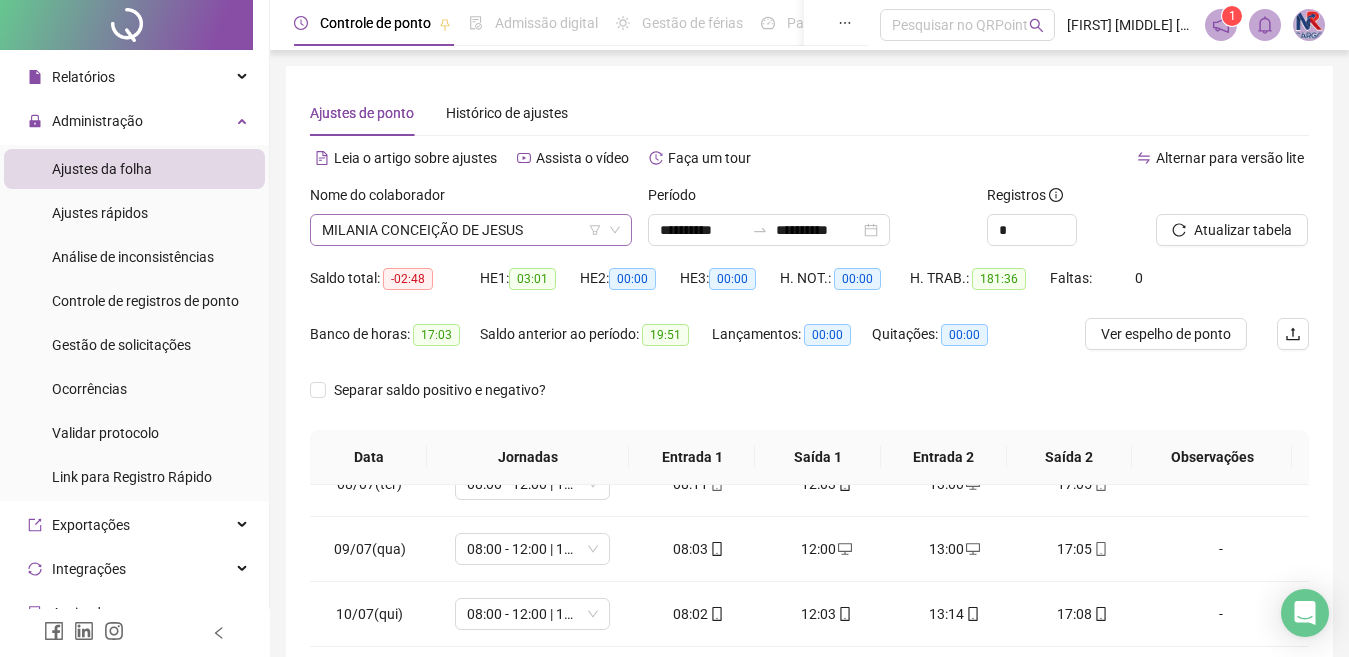 click on "MILANIA CONCEIÇÃO DE JESUS" at bounding box center [471, 230] 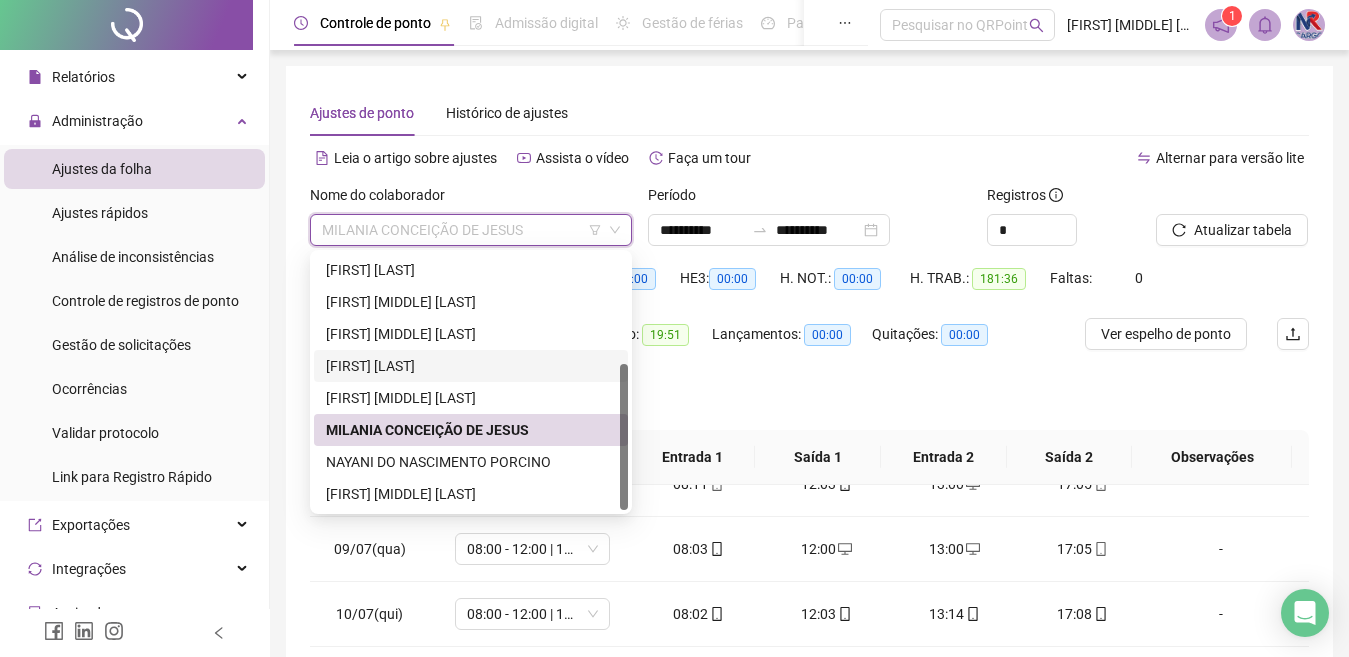 click on "Separar saldo positivo e negativo?" at bounding box center [809, 402] 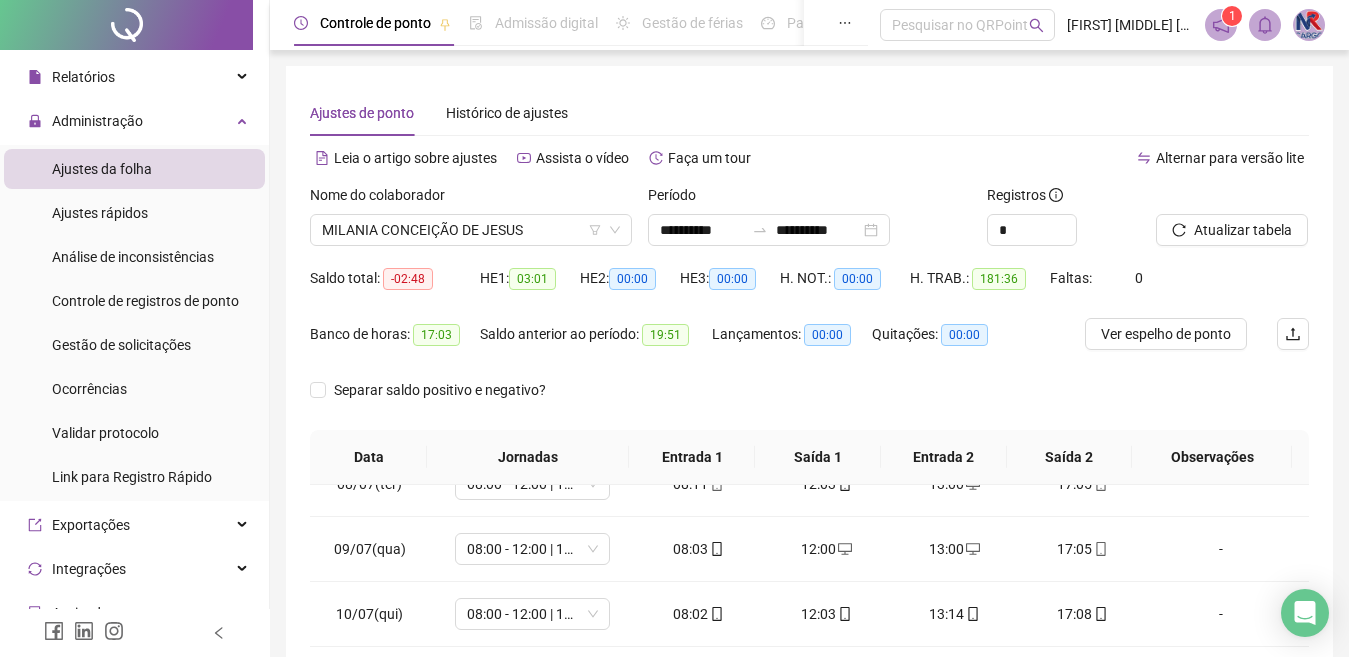 scroll, scrollTop: 365, scrollLeft: 0, axis: vertical 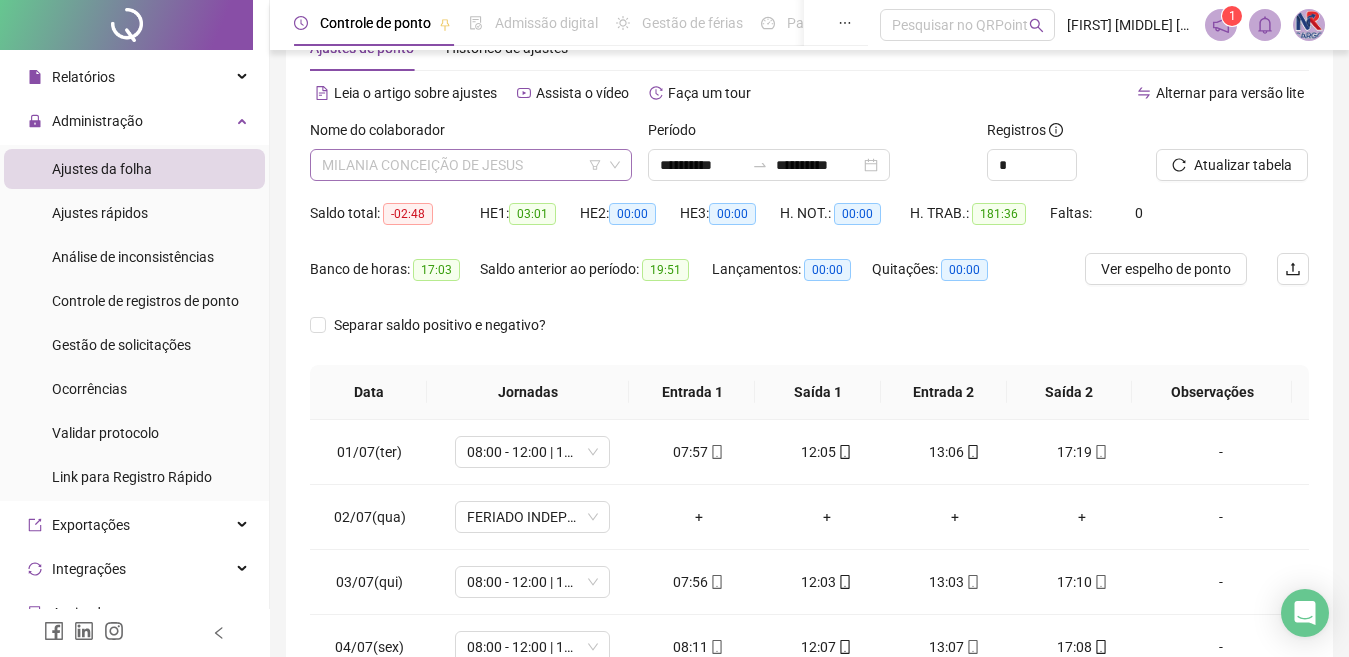 click on "MILANIA CONCEIÇÃO DE JESUS" at bounding box center [471, 165] 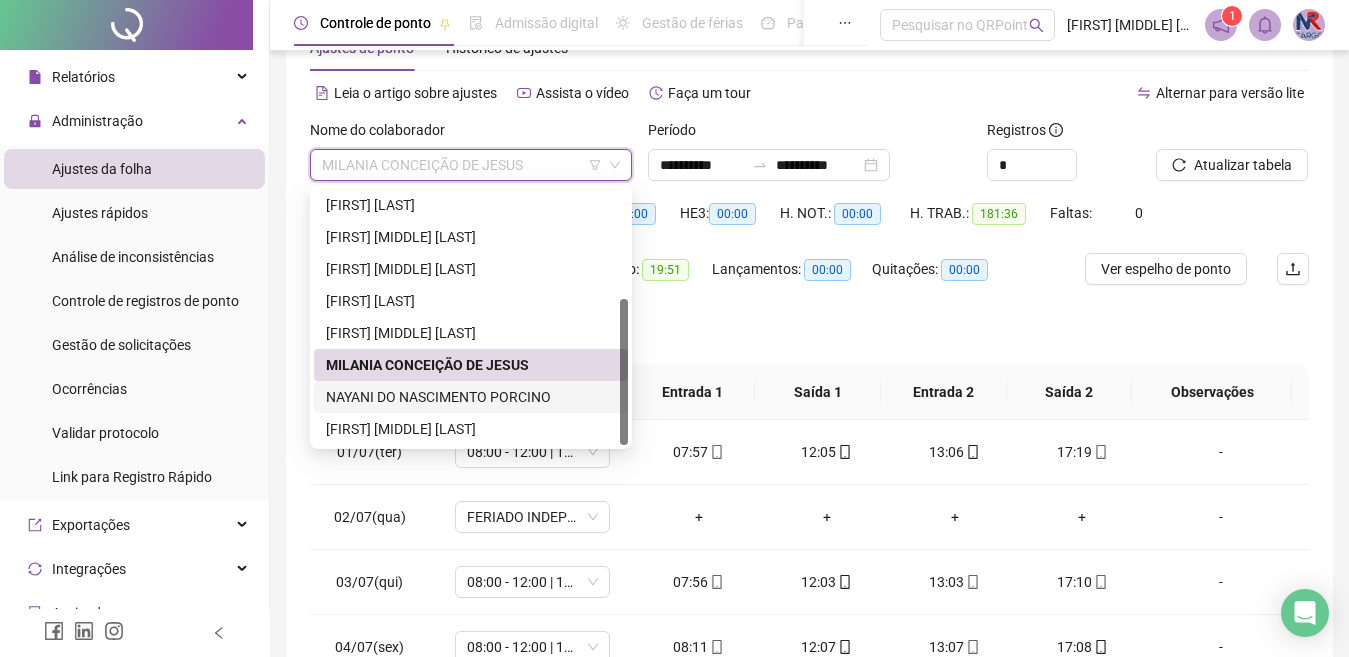 click on "NAYANI DO NASCIMENTO PORCINO" at bounding box center (471, 397) 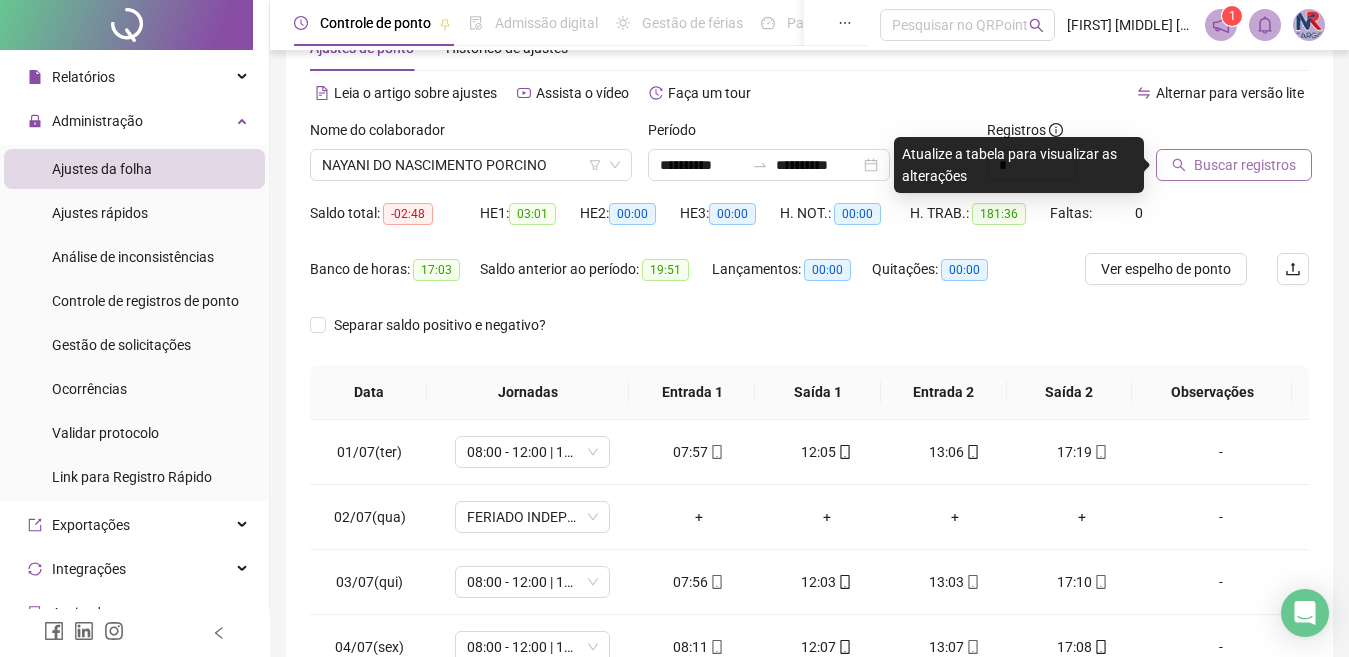 click on "Buscar registros" at bounding box center (1245, 165) 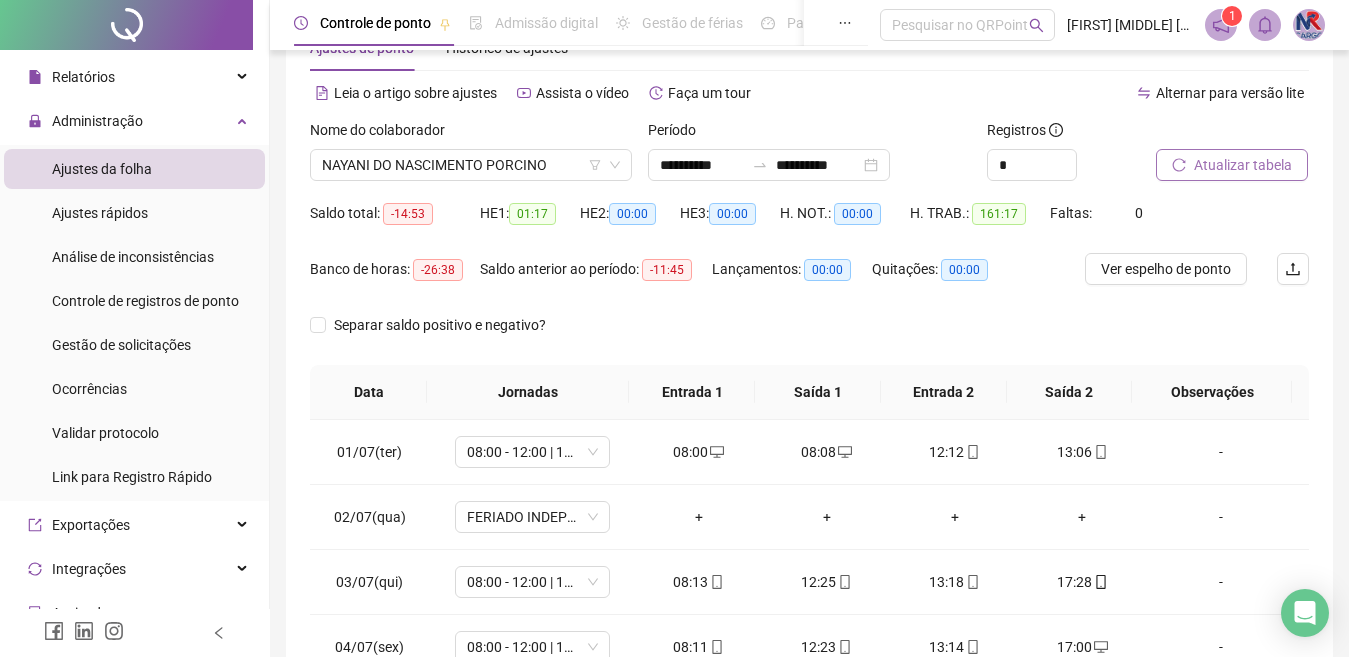 scroll, scrollTop: 365, scrollLeft: 0, axis: vertical 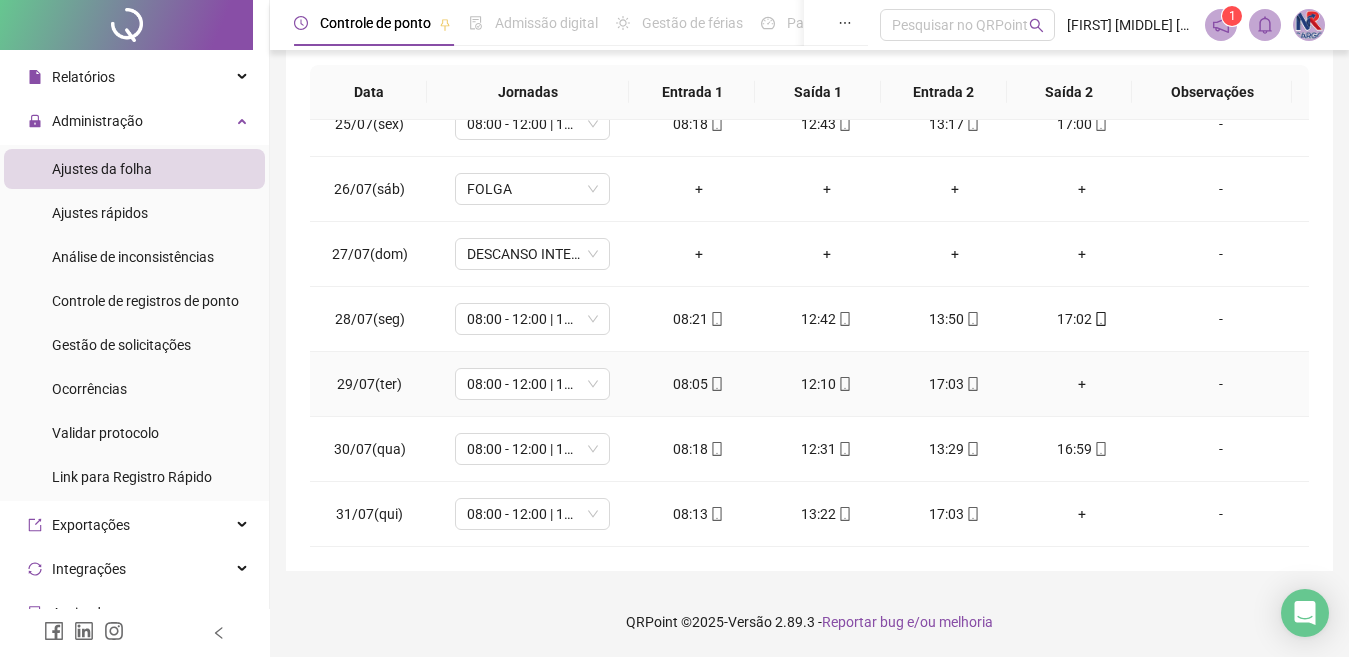 click on "+" at bounding box center [1083, 384] 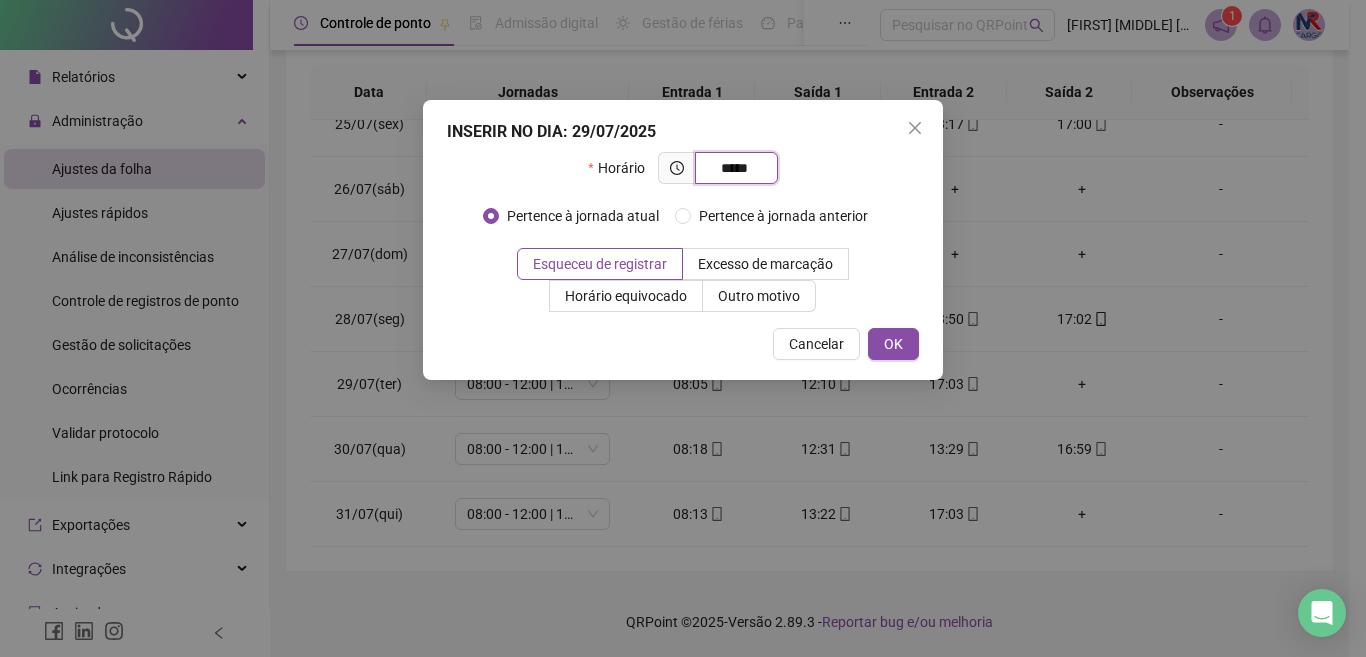type on "*****" 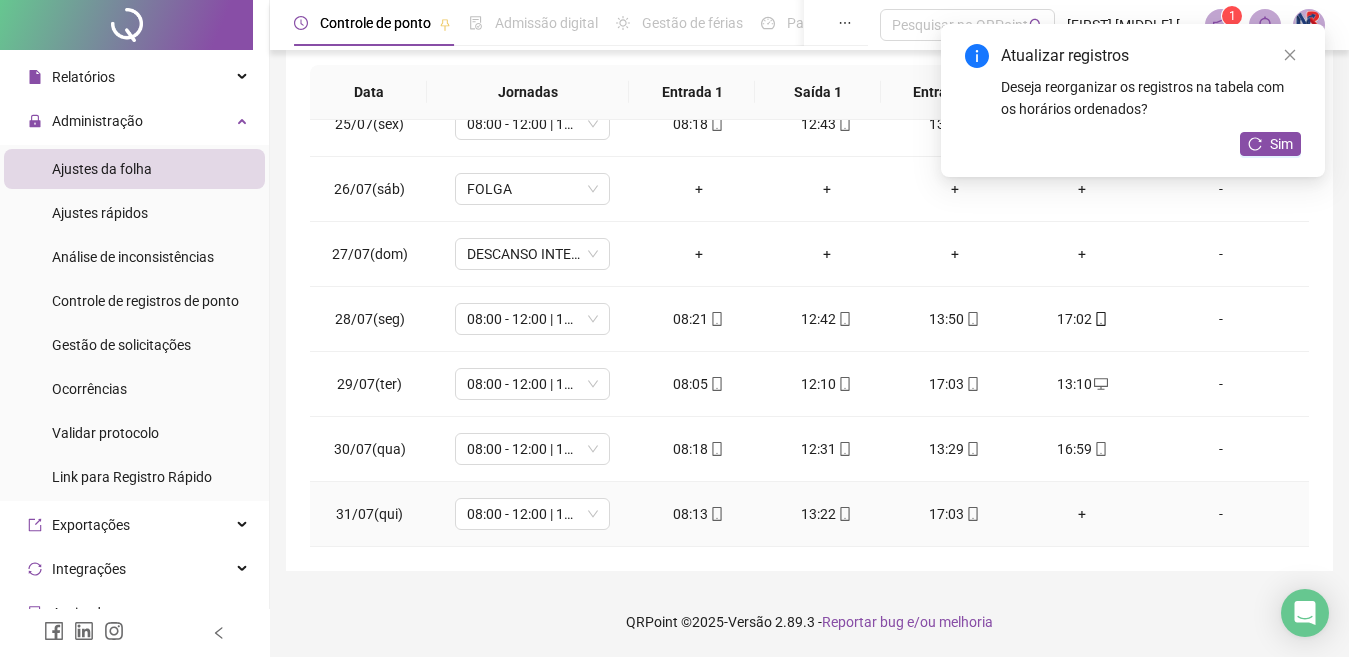 click on "+" at bounding box center [1083, 514] 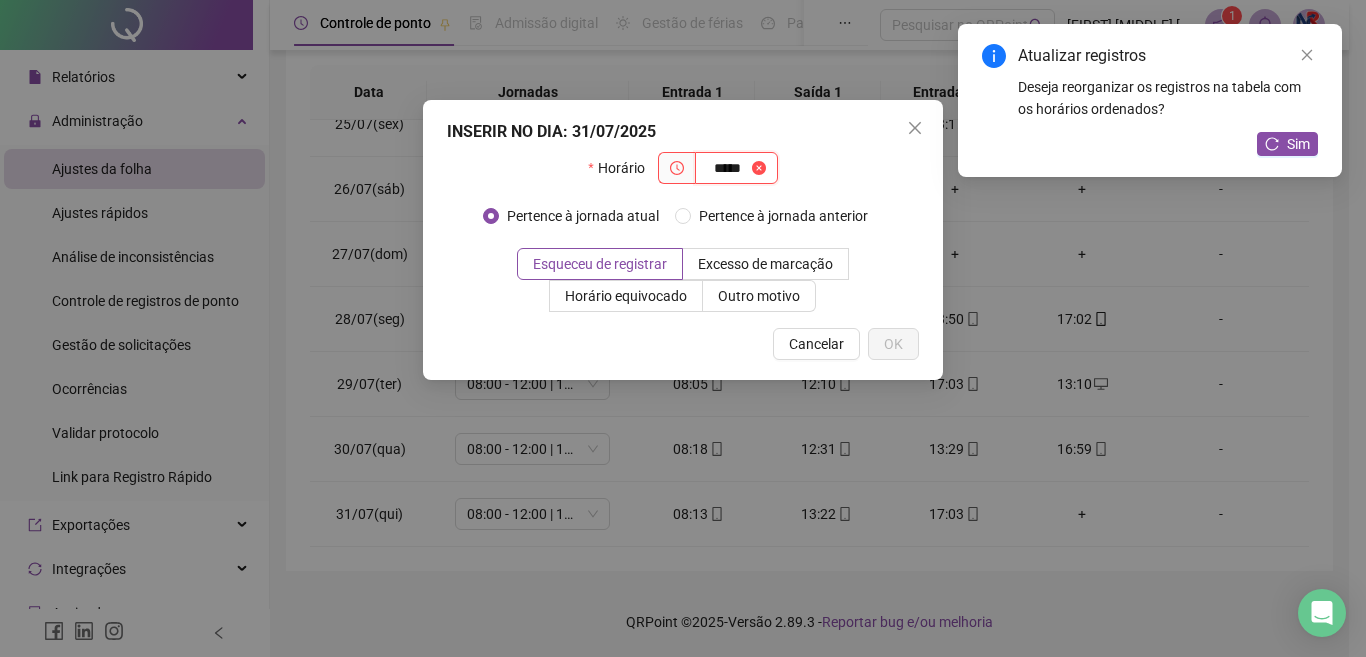 type on "*****" 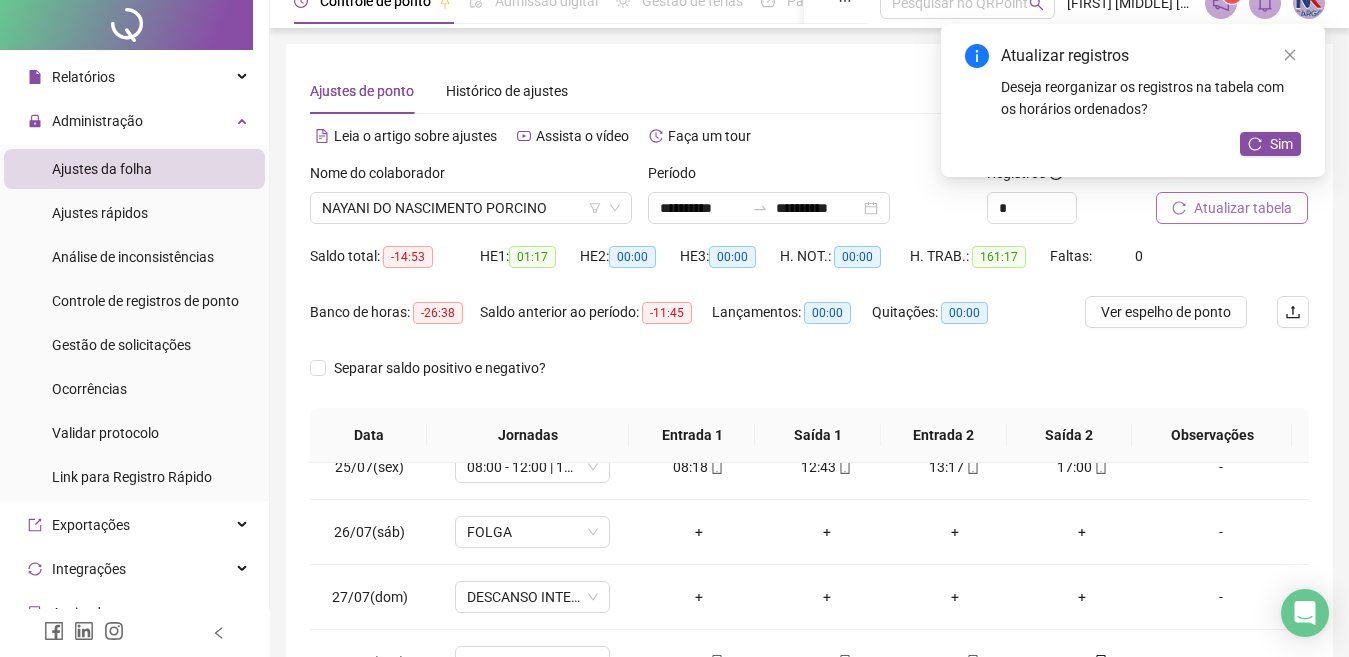 scroll, scrollTop: 0, scrollLeft: 0, axis: both 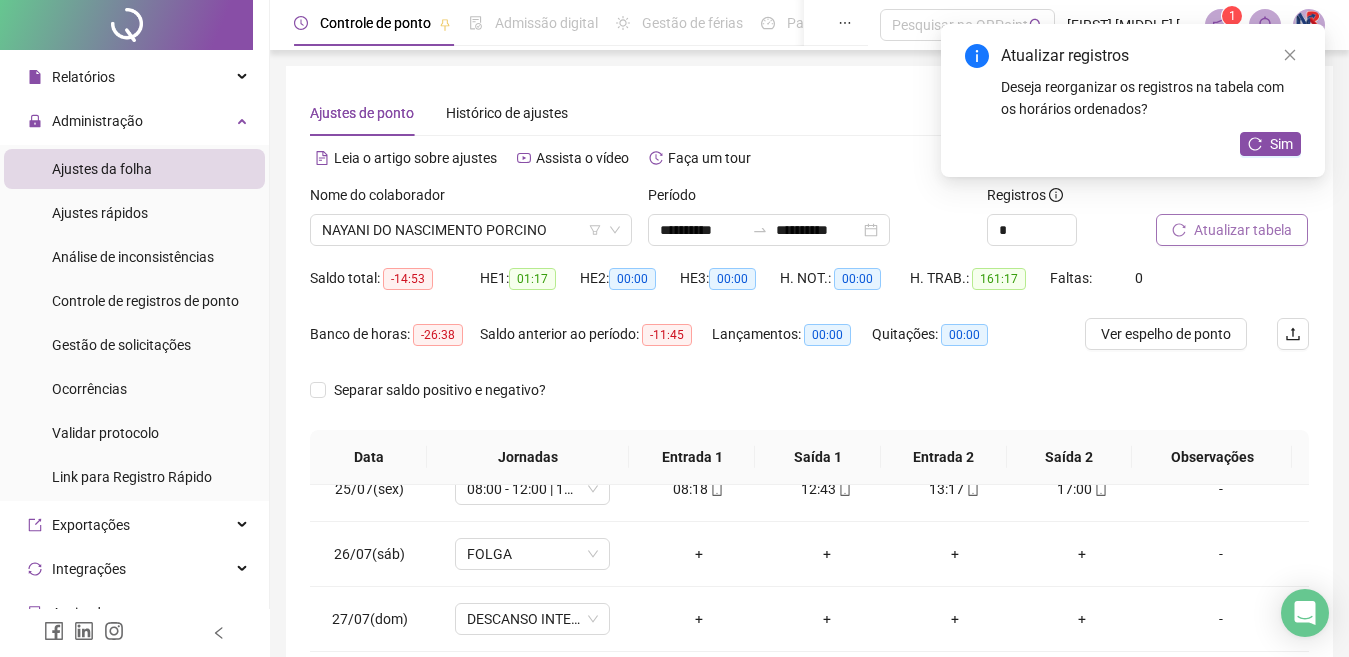 click on "Atualizar tabela" at bounding box center (1243, 230) 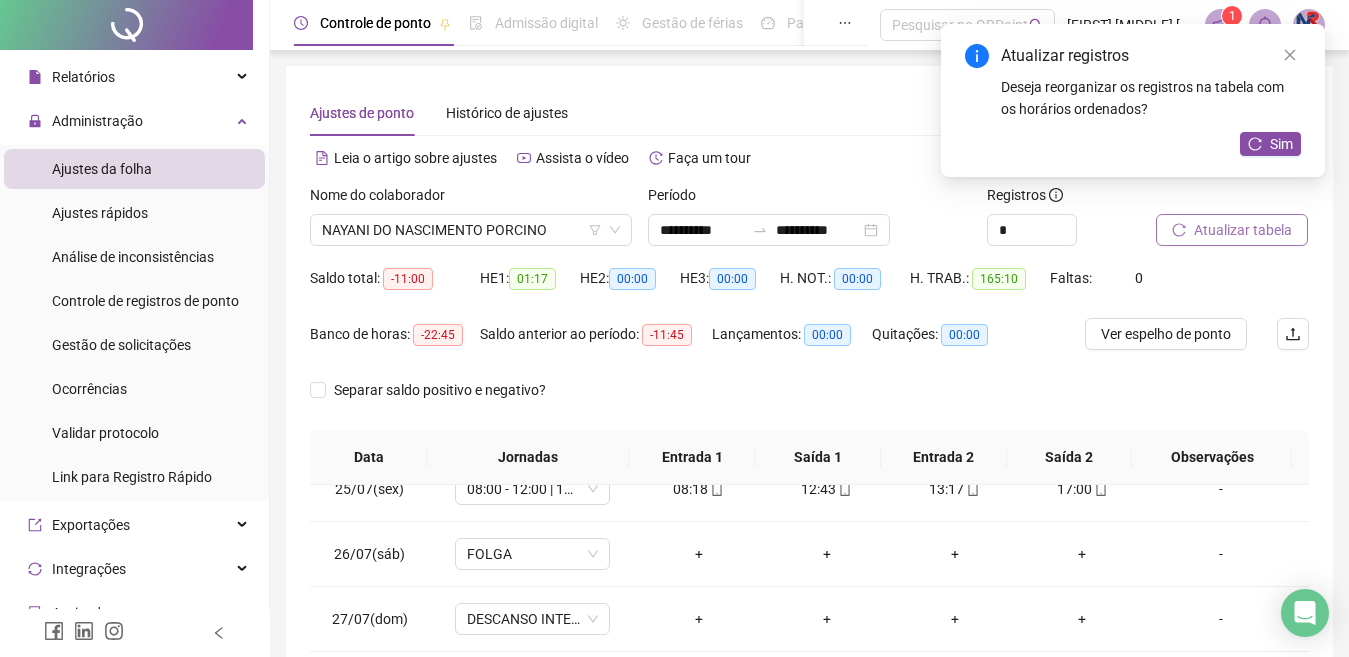 click on "Atualizar tabela" at bounding box center [1243, 230] 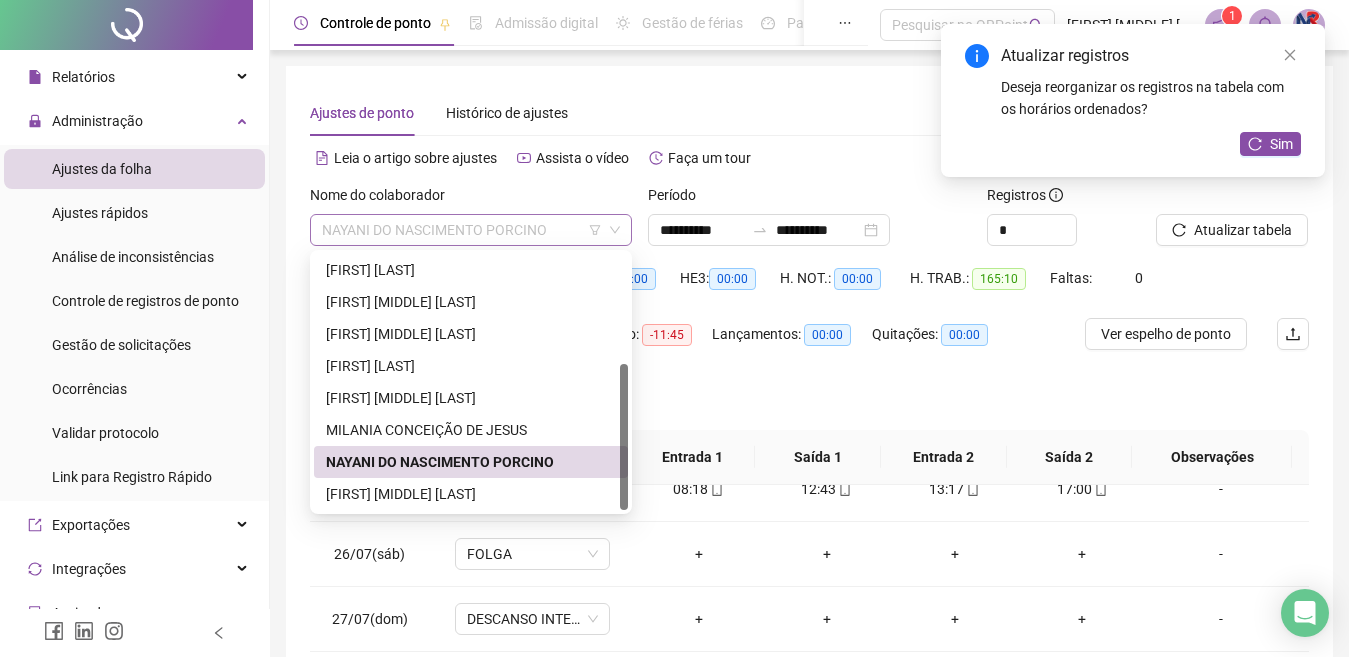 click on "NAYANI DO NASCIMENTO PORCINO" at bounding box center [471, 230] 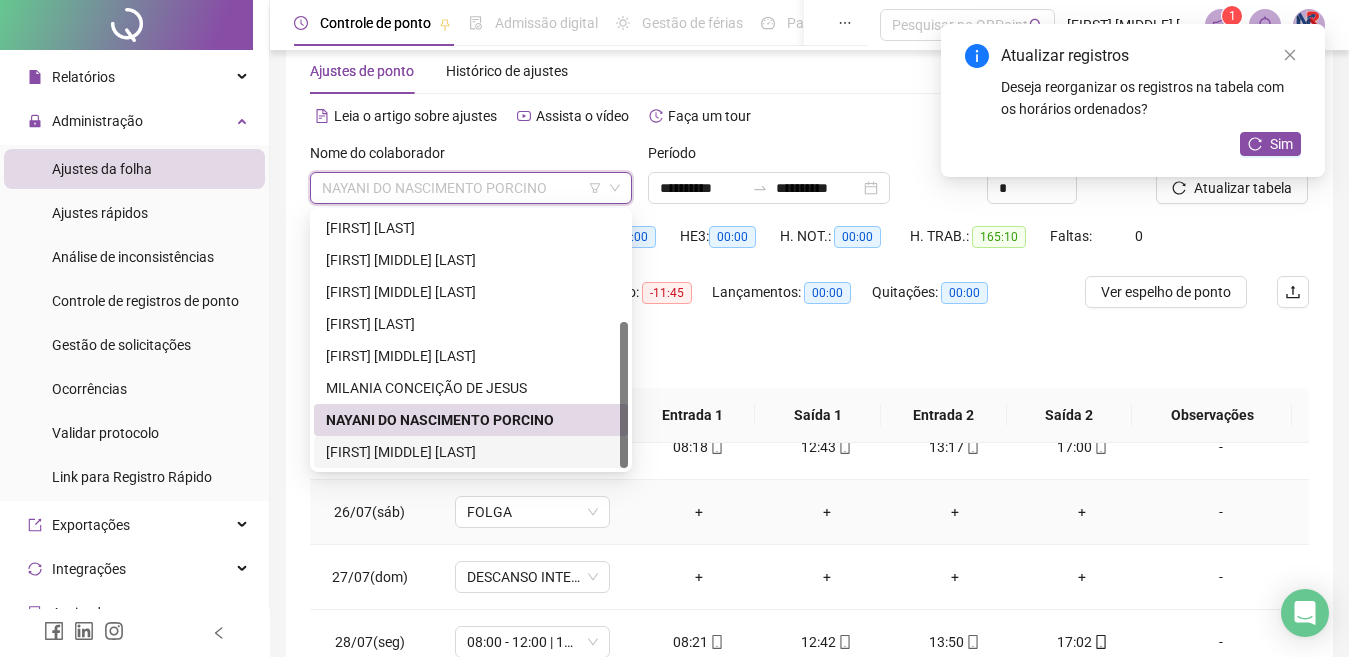 scroll, scrollTop: 200, scrollLeft: 0, axis: vertical 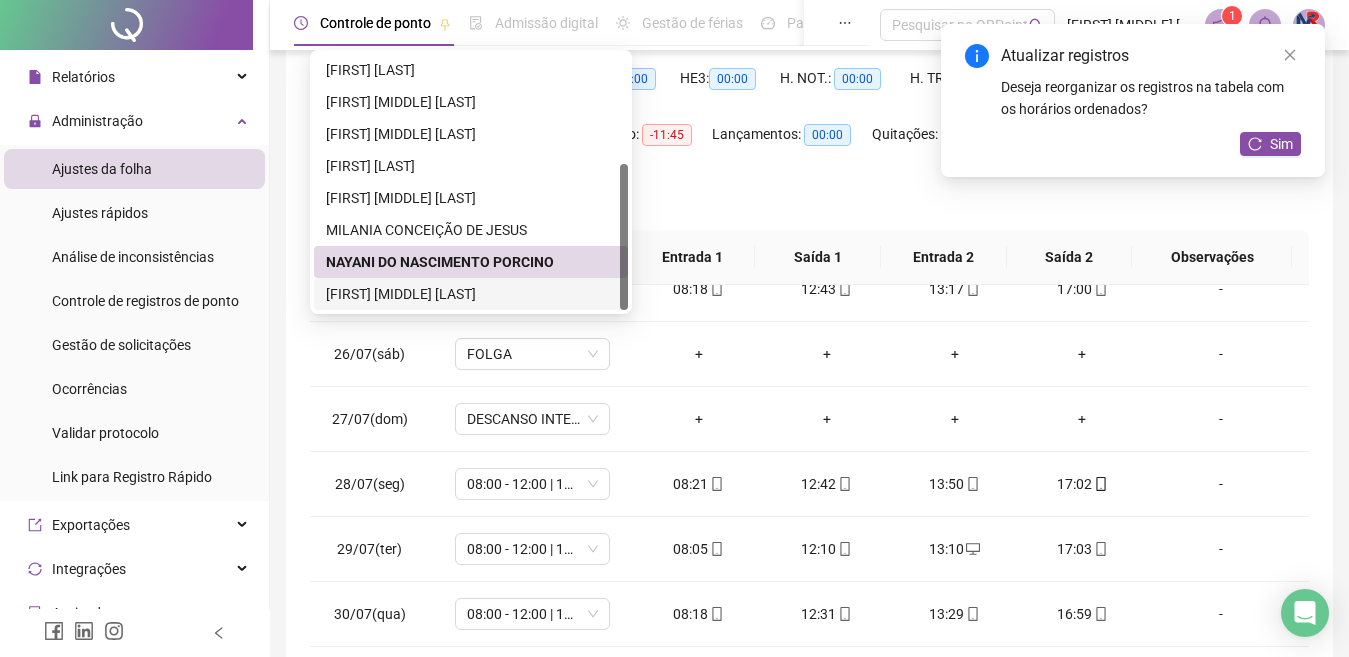 click on "[FIRST] [MIDDLE] [LAST]" at bounding box center [471, 294] 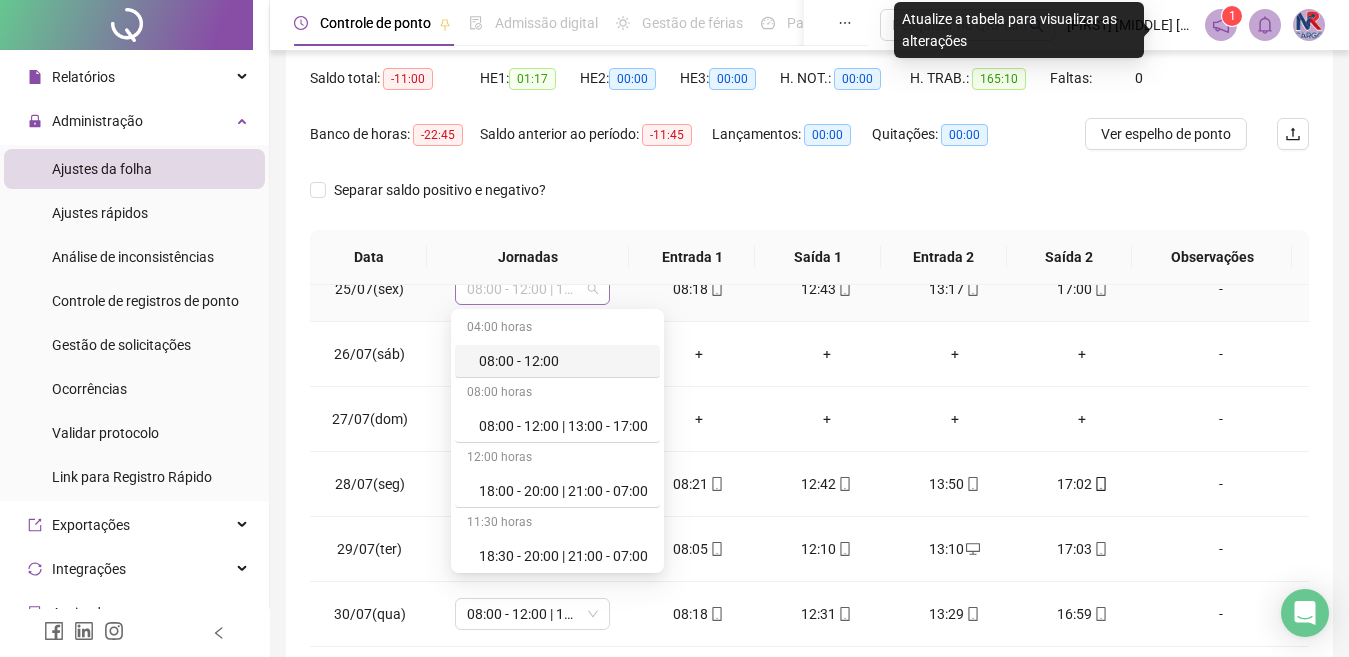 click on "08:00 - 12:00 | 13:00 - 17:00" at bounding box center (532, 289) 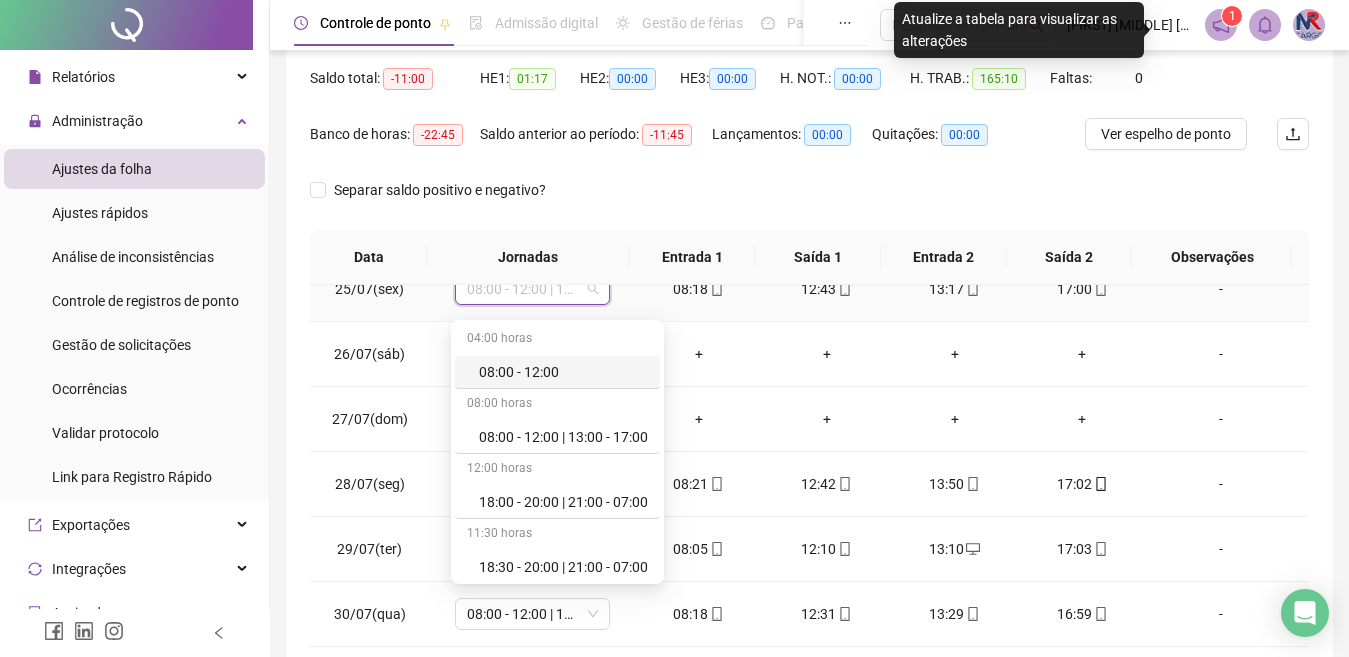 scroll, scrollTop: 1577, scrollLeft: 0, axis: vertical 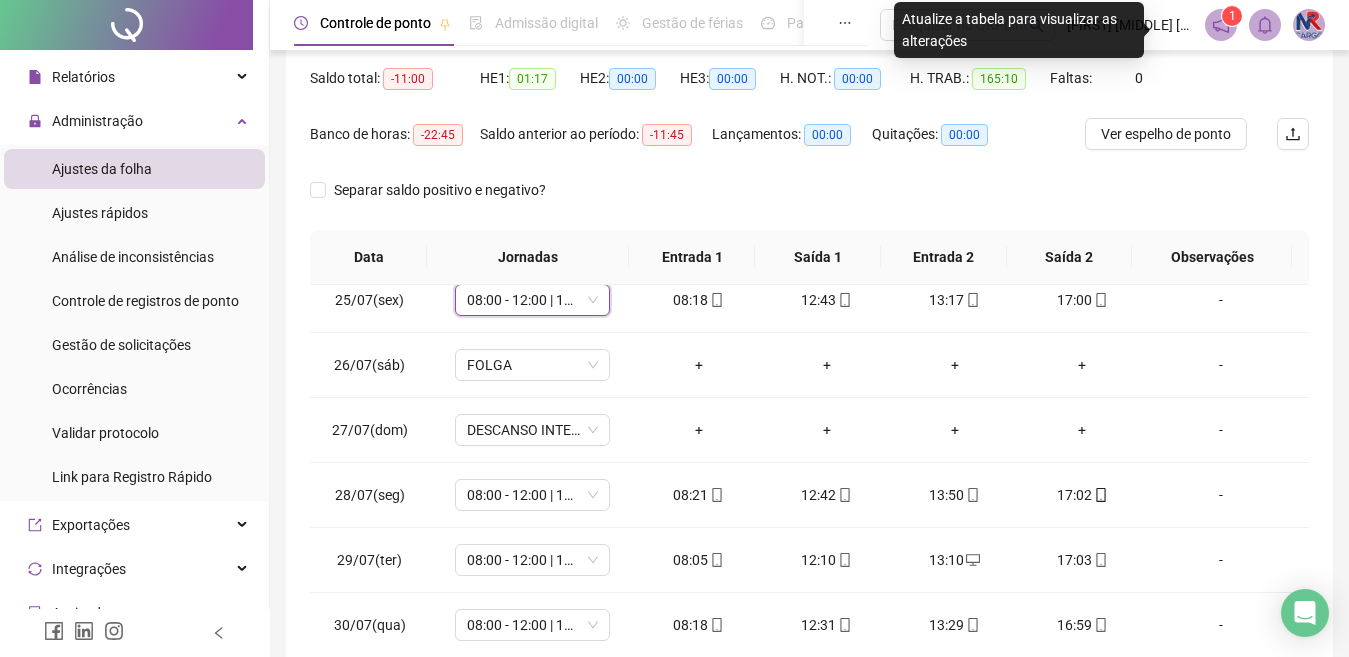 click on "Ver espelho de ponto" at bounding box center [1168, 146] 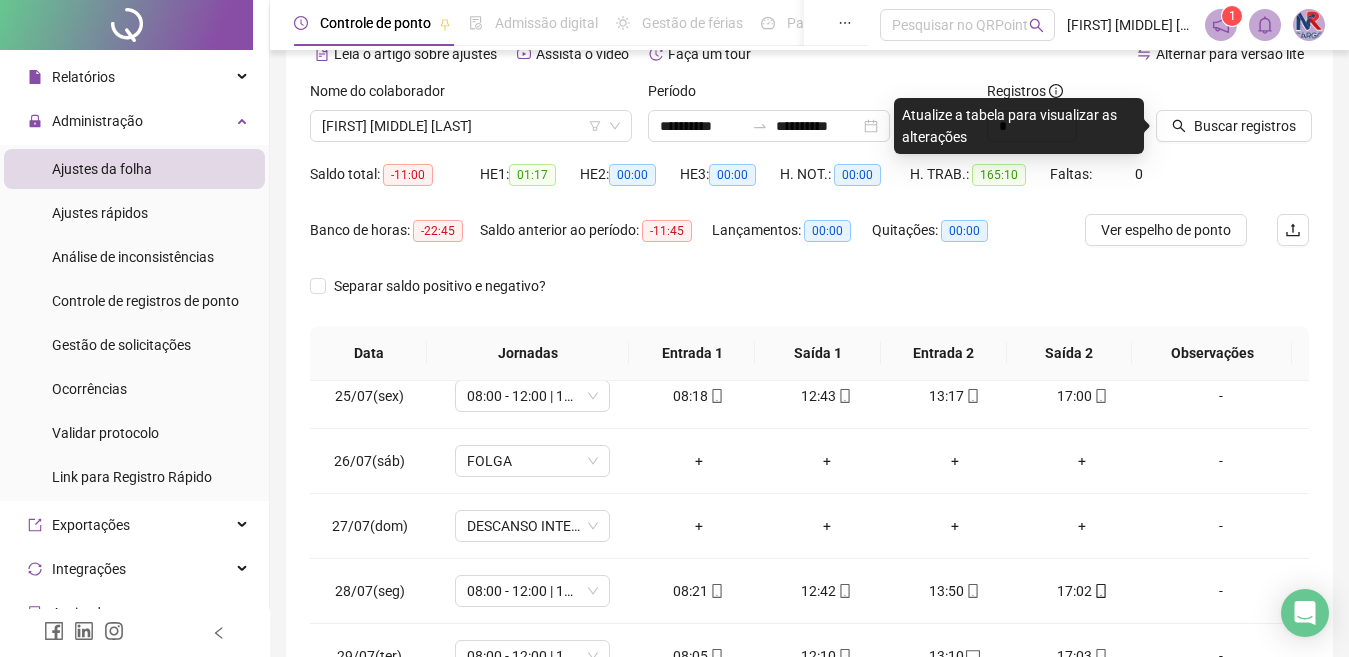 scroll, scrollTop: 0, scrollLeft: 0, axis: both 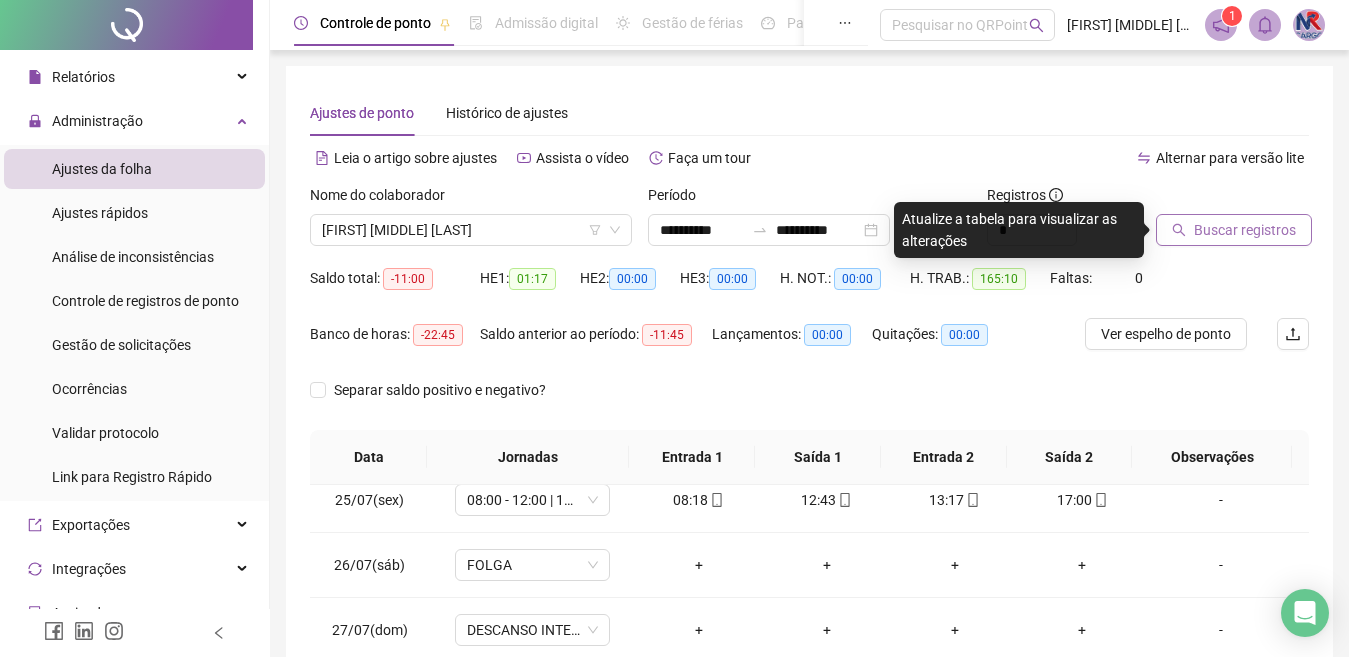 click on "Buscar registros" at bounding box center [1234, 230] 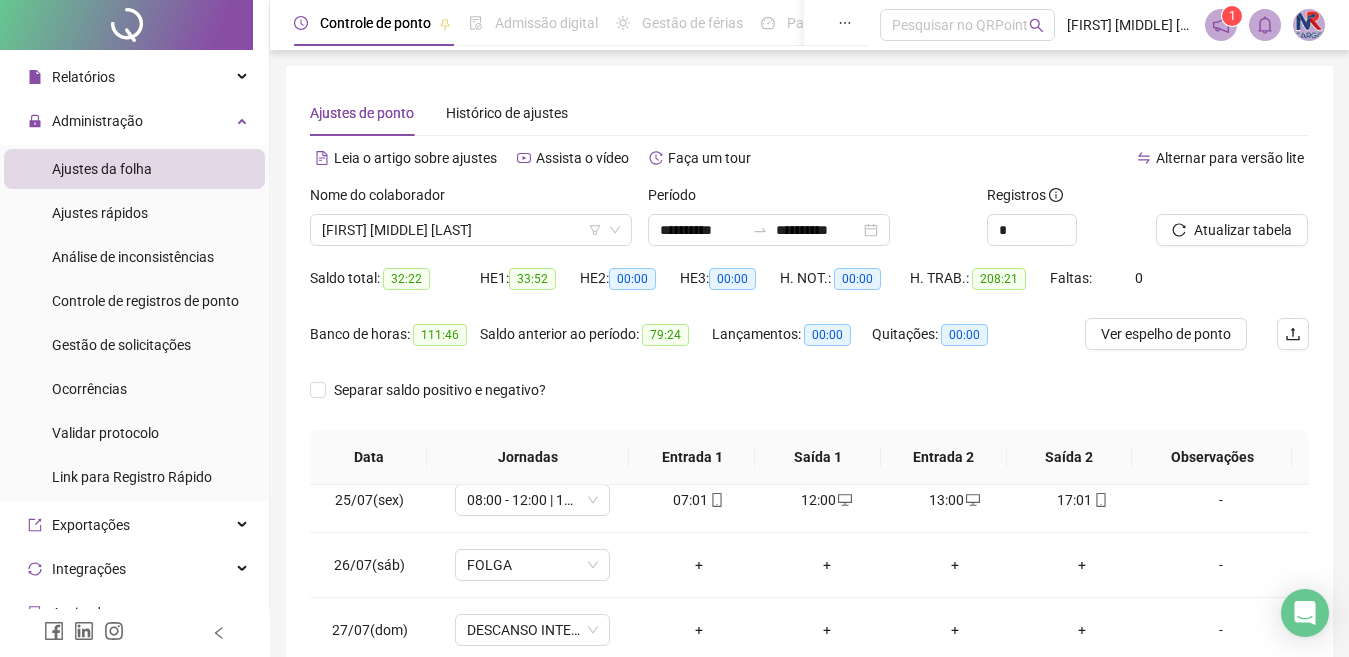 scroll, scrollTop: 200, scrollLeft: 0, axis: vertical 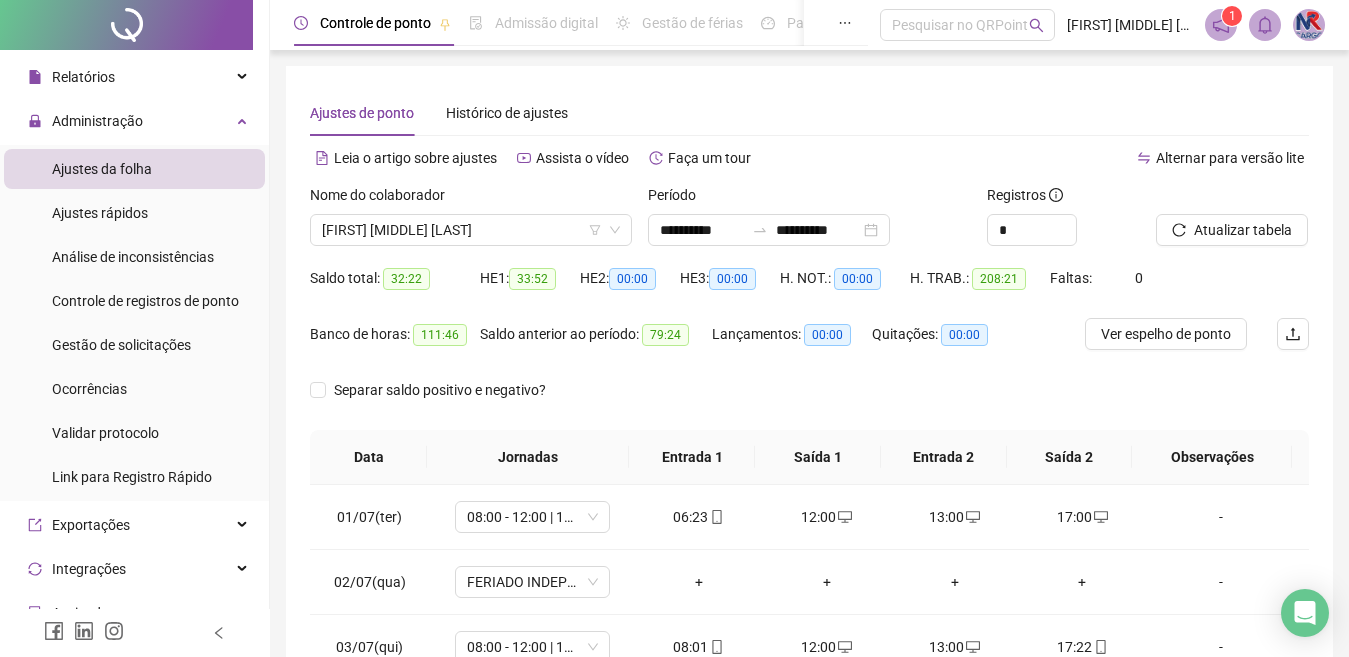 click on "Nome do colaborador [FIRST] [LAST]" at bounding box center [471, 223] 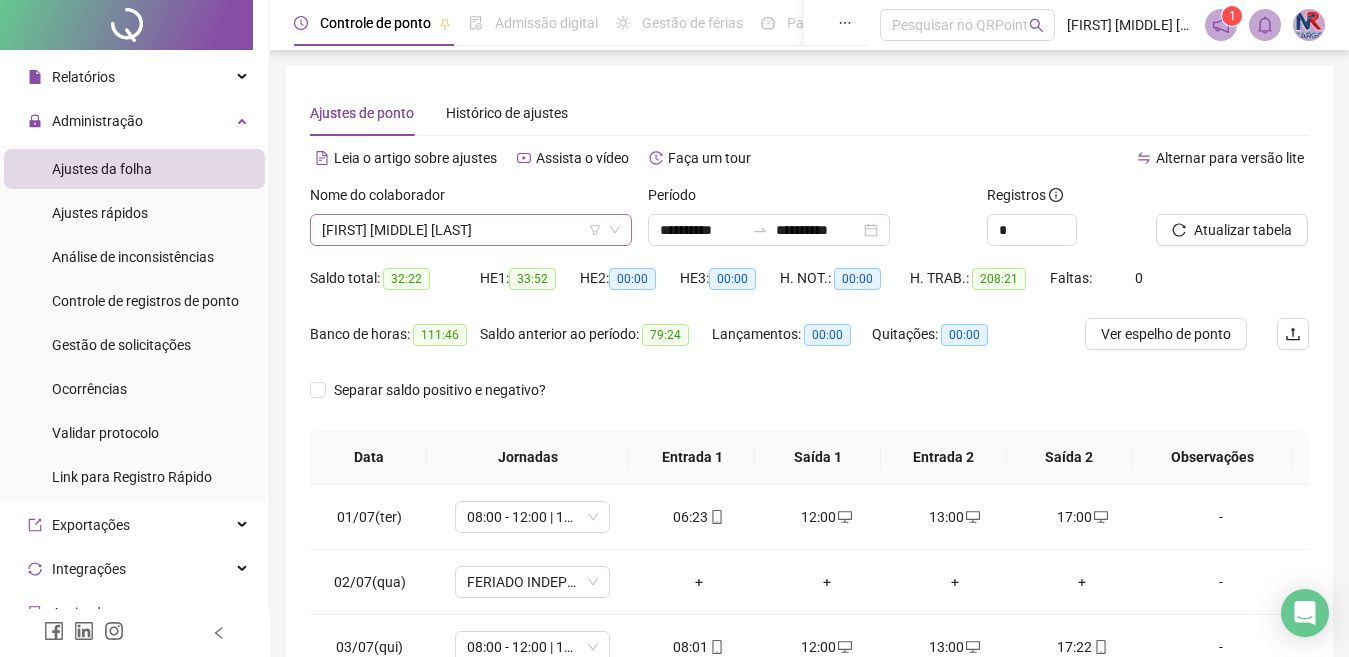 click on "[FIRST] [MIDDLE] [LAST]" at bounding box center (471, 230) 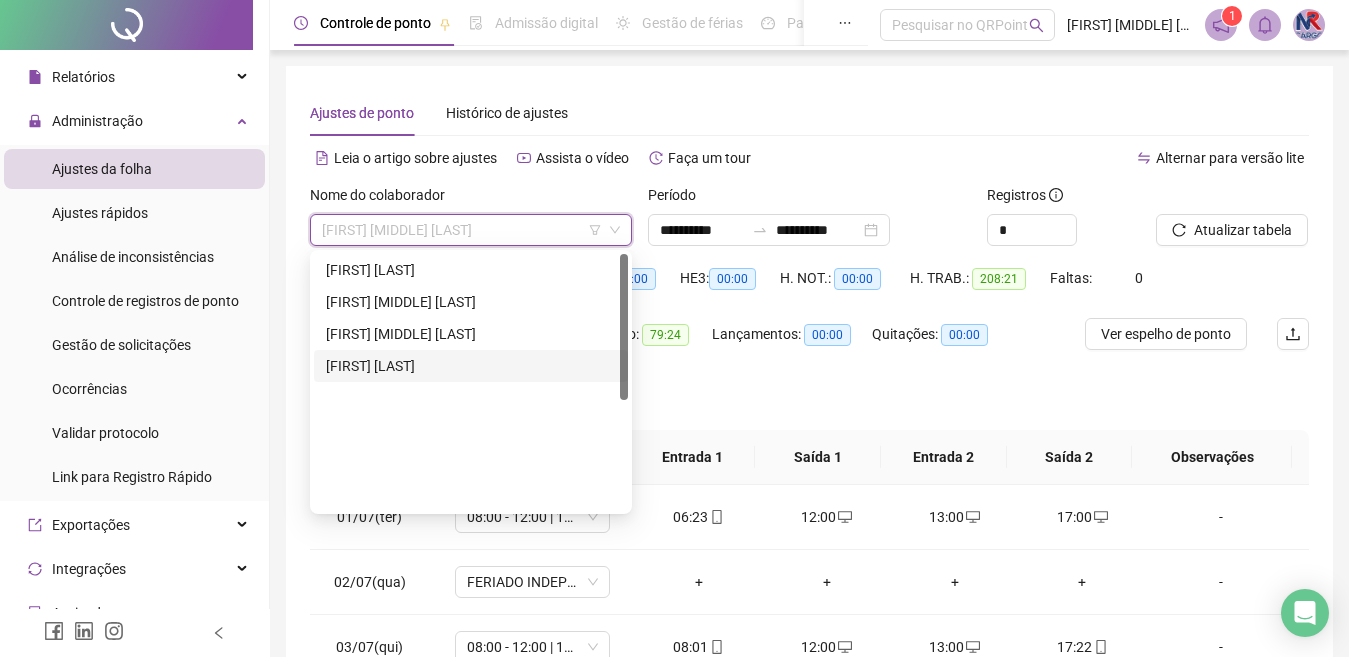 scroll, scrollTop: 0, scrollLeft: 0, axis: both 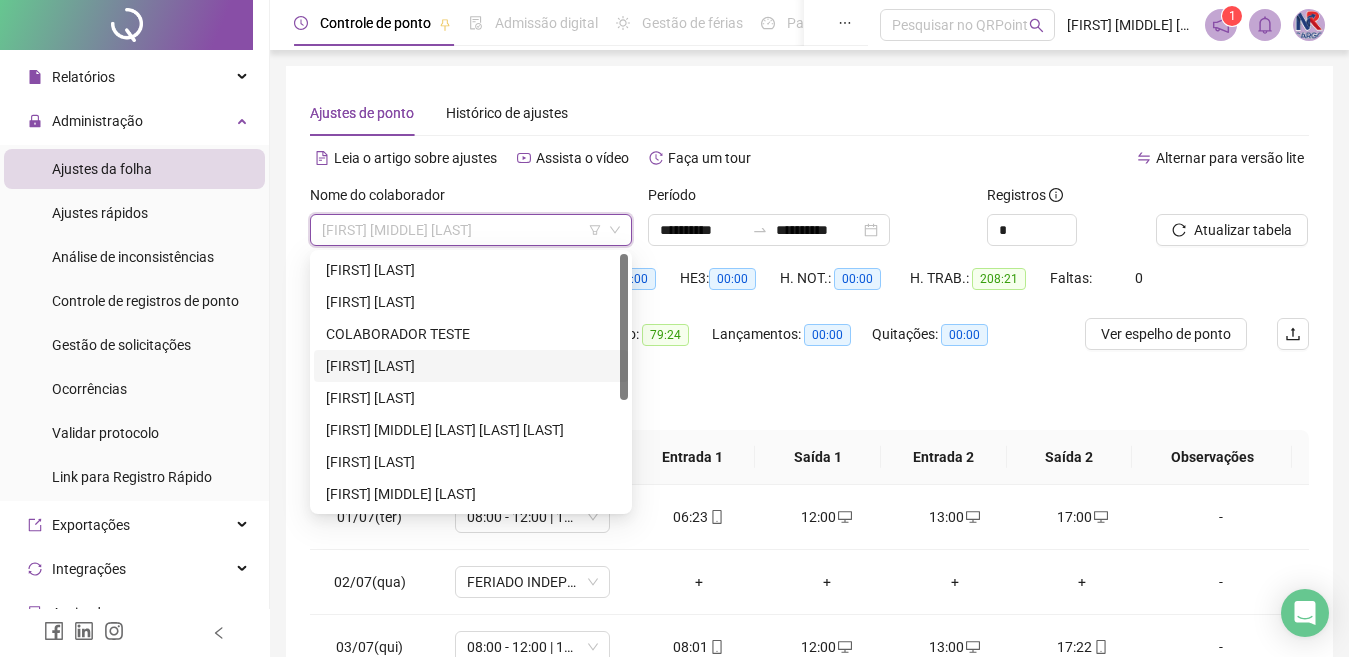 click on "[FIRST] [LAST]" at bounding box center [471, 366] 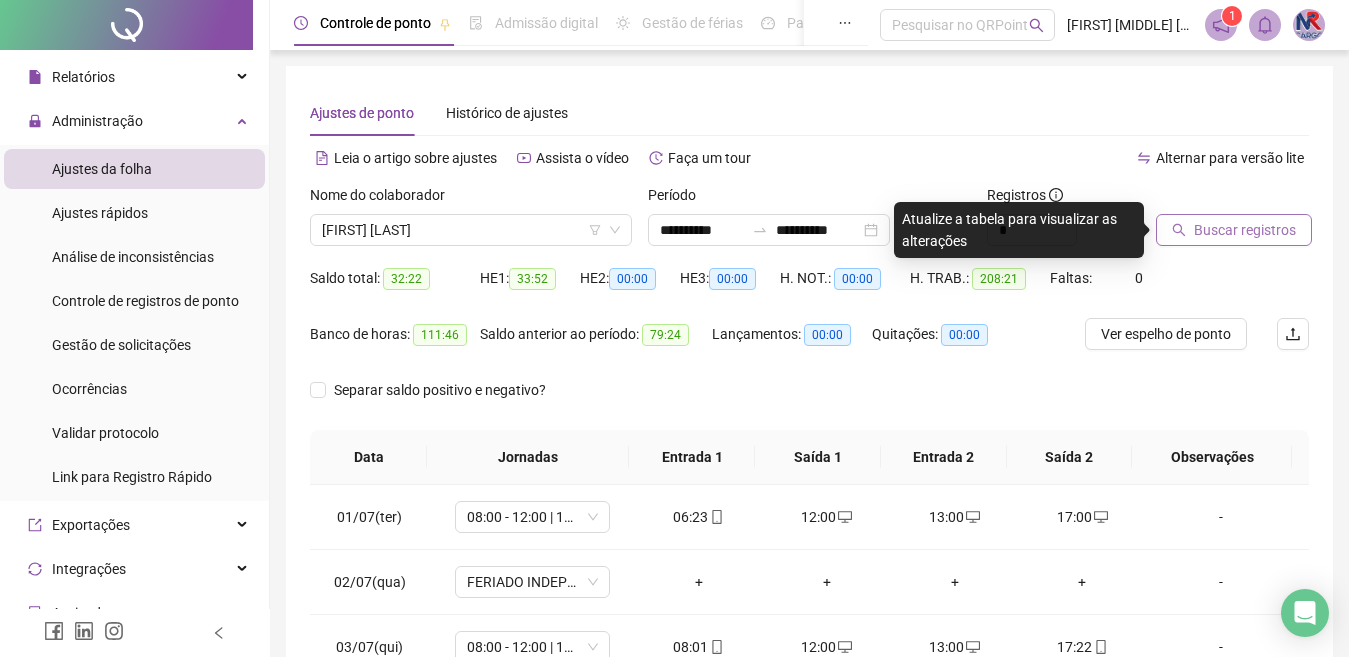 click on "Buscar registros" at bounding box center [1245, 230] 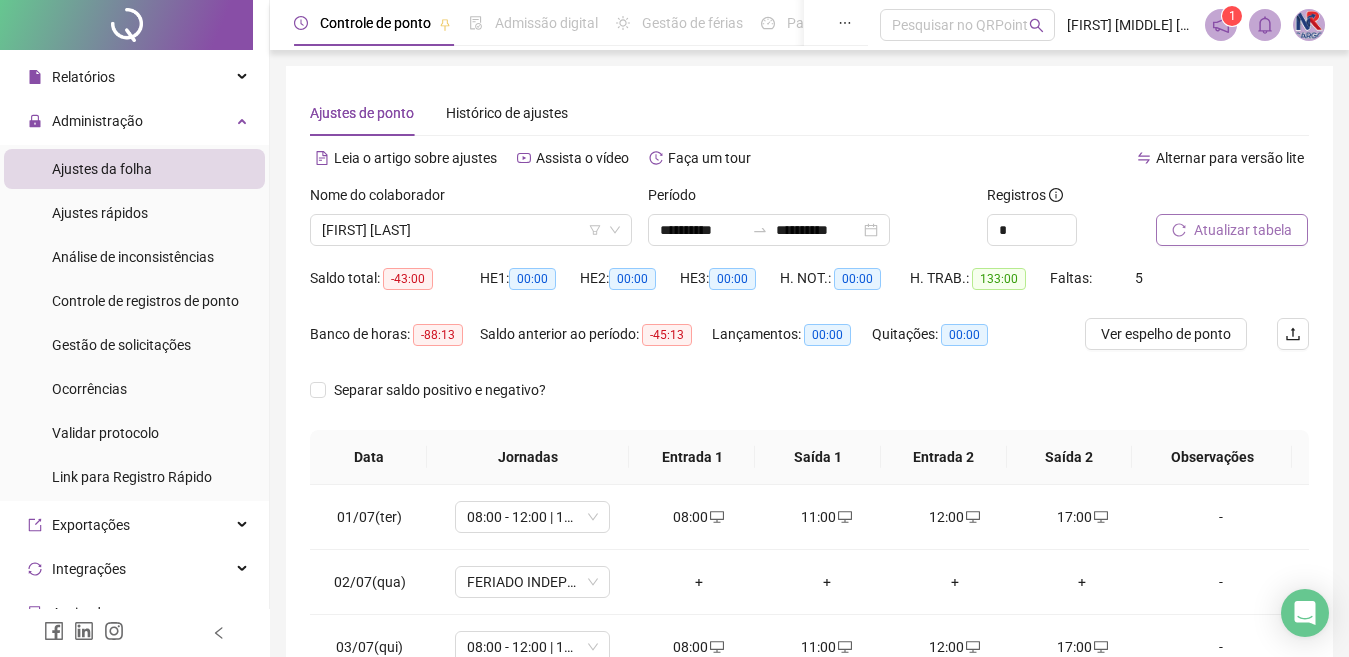 scroll, scrollTop: 365, scrollLeft: 0, axis: vertical 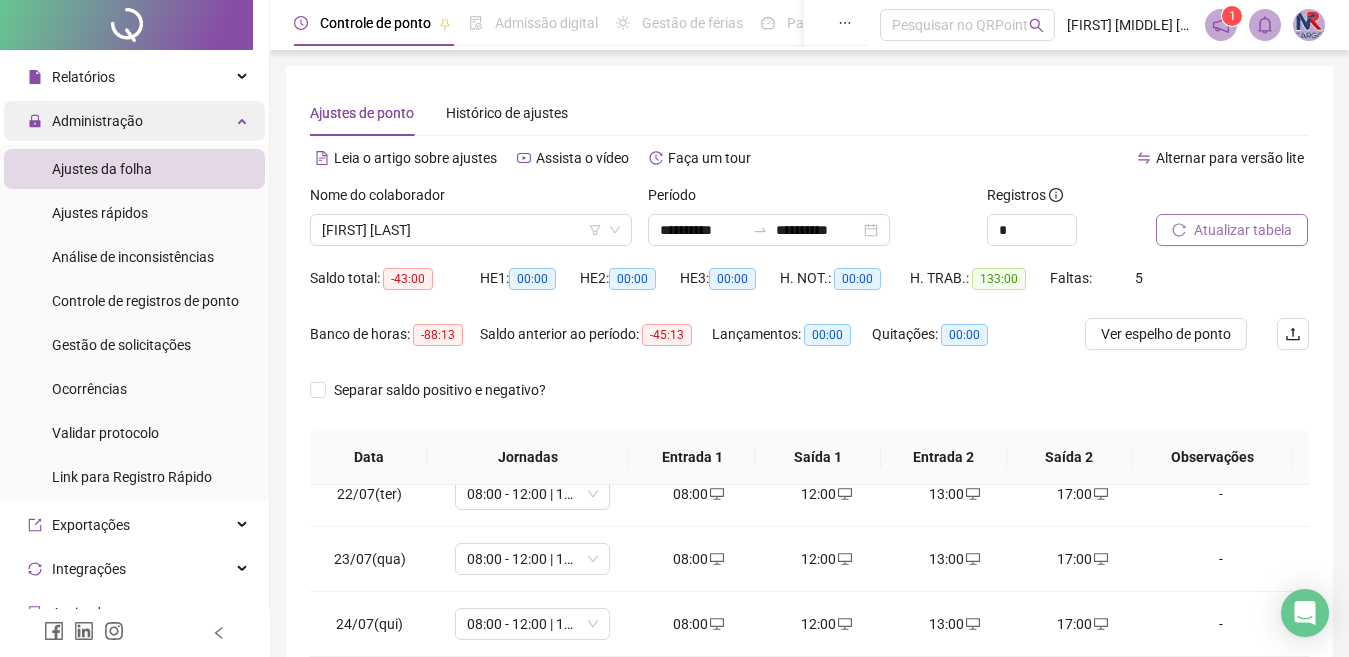 click on "Administração" at bounding box center (134, 121) 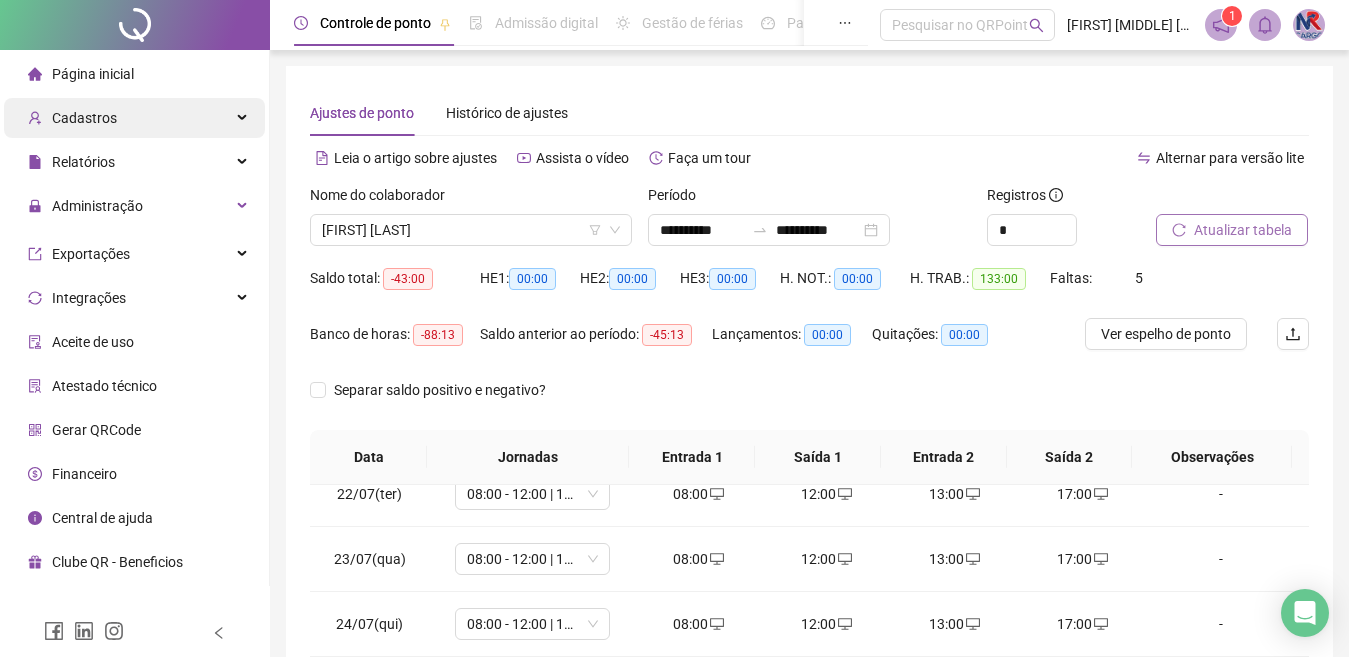 scroll, scrollTop: 0, scrollLeft: 0, axis: both 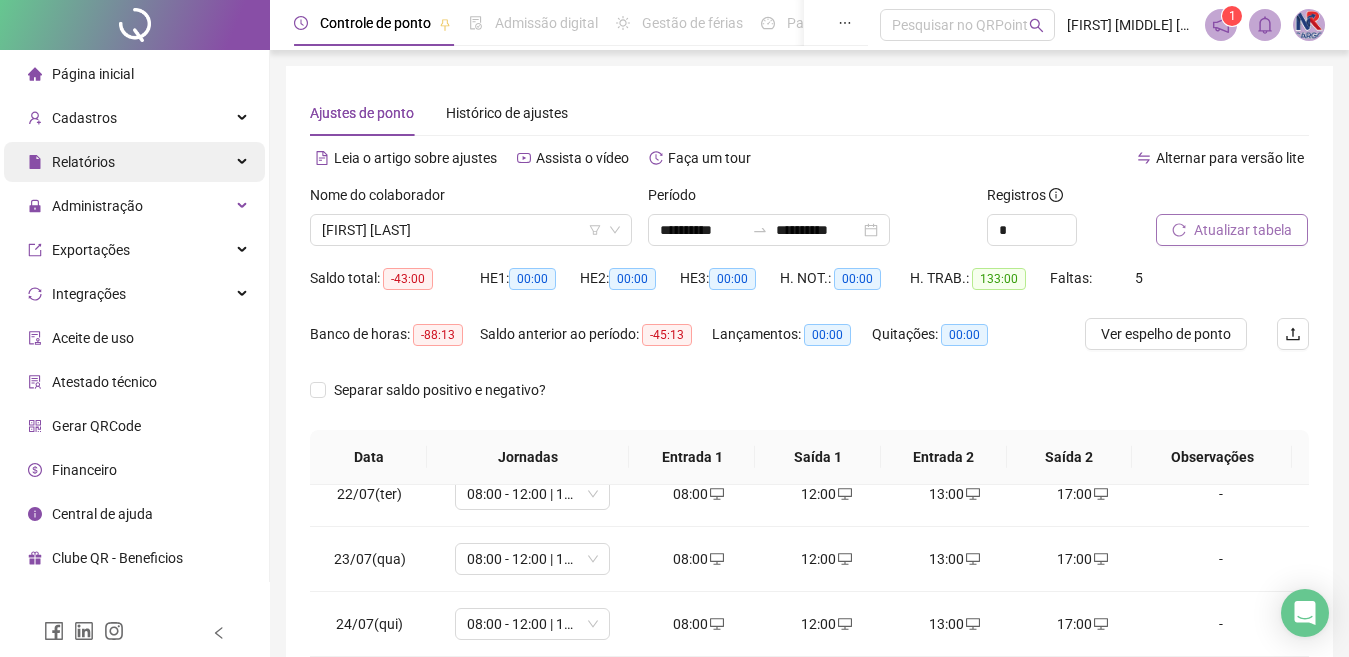 click on "Relatórios" at bounding box center [134, 162] 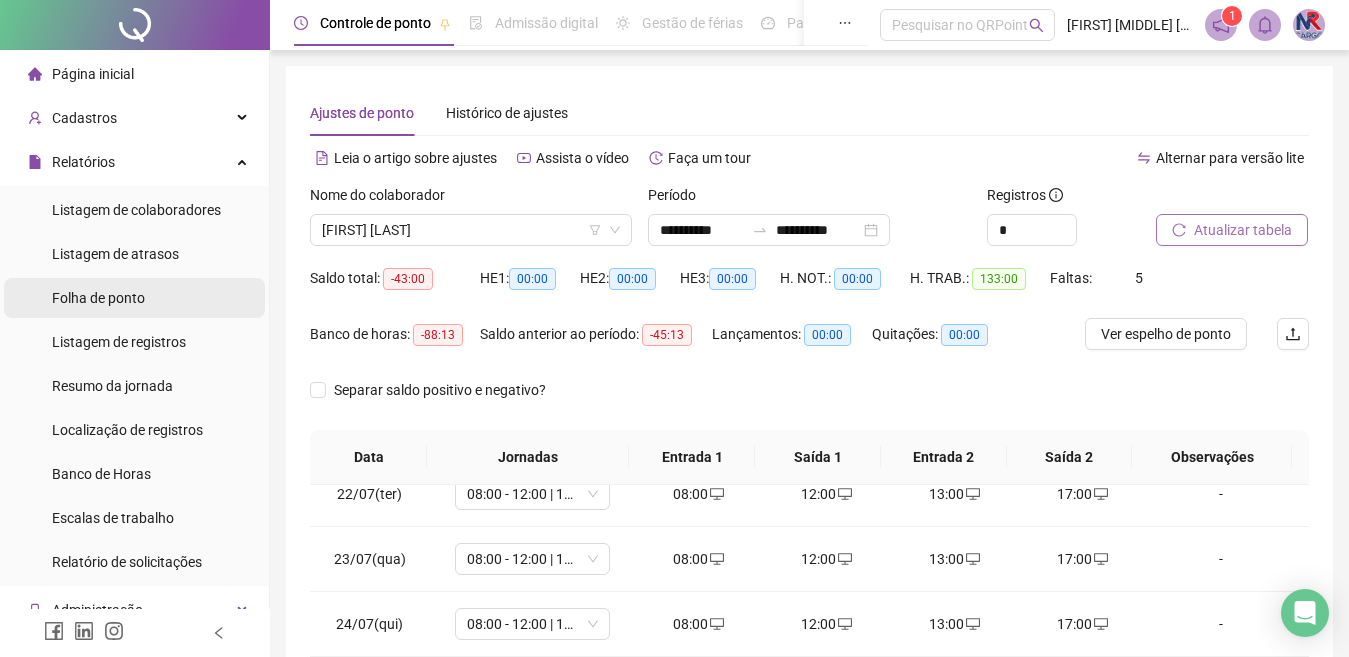 click on "Folha de ponto" at bounding box center (98, 298) 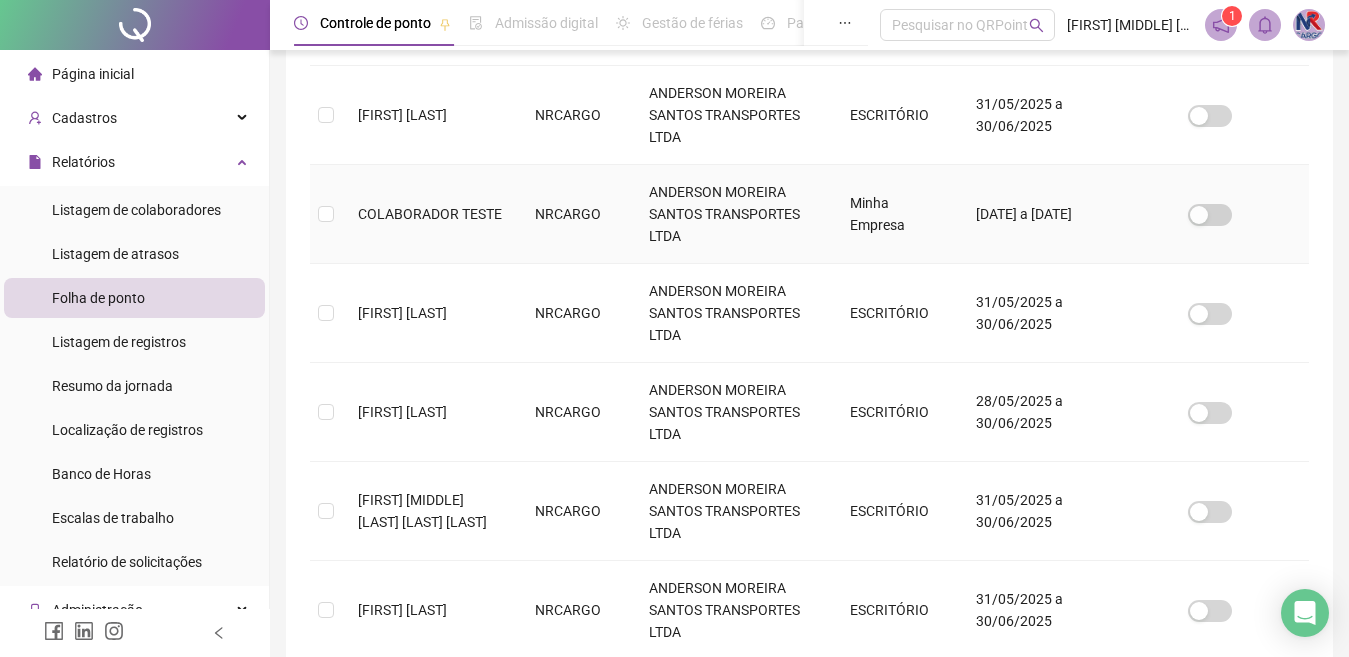 scroll, scrollTop: 381, scrollLeft: 0, axis: vertical 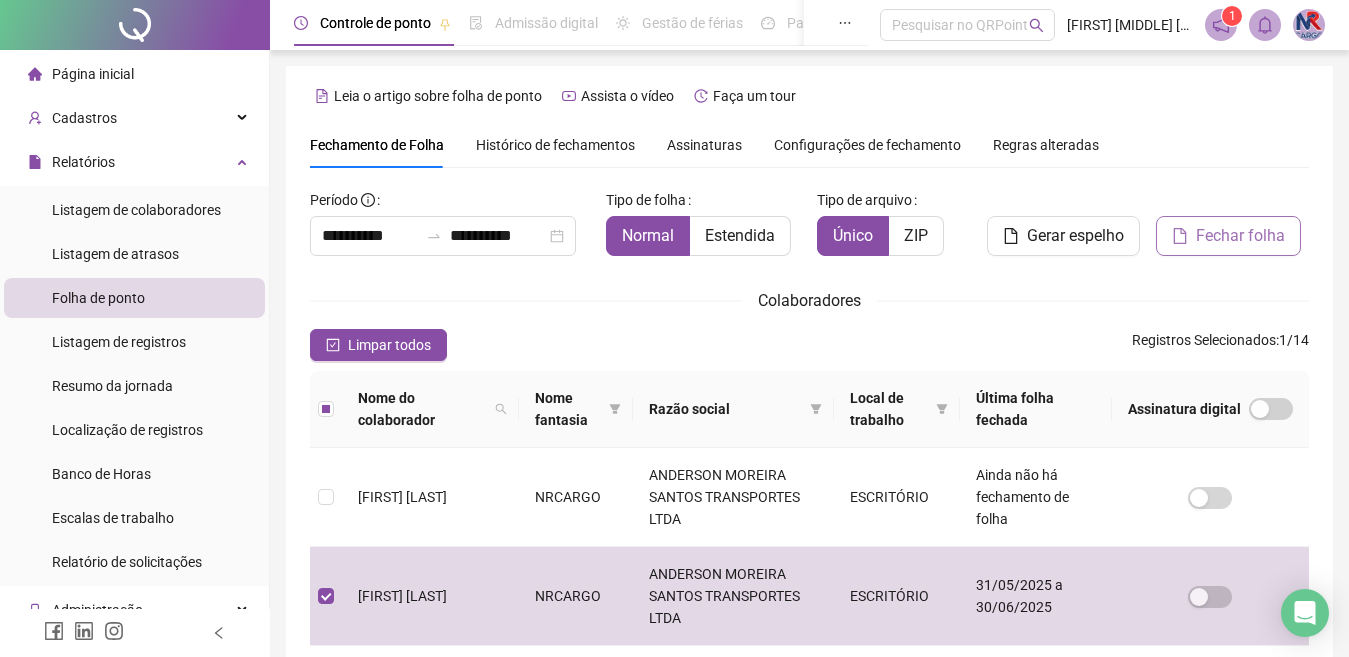 click on "Fechar folha" at bounding box center [1240, 236] 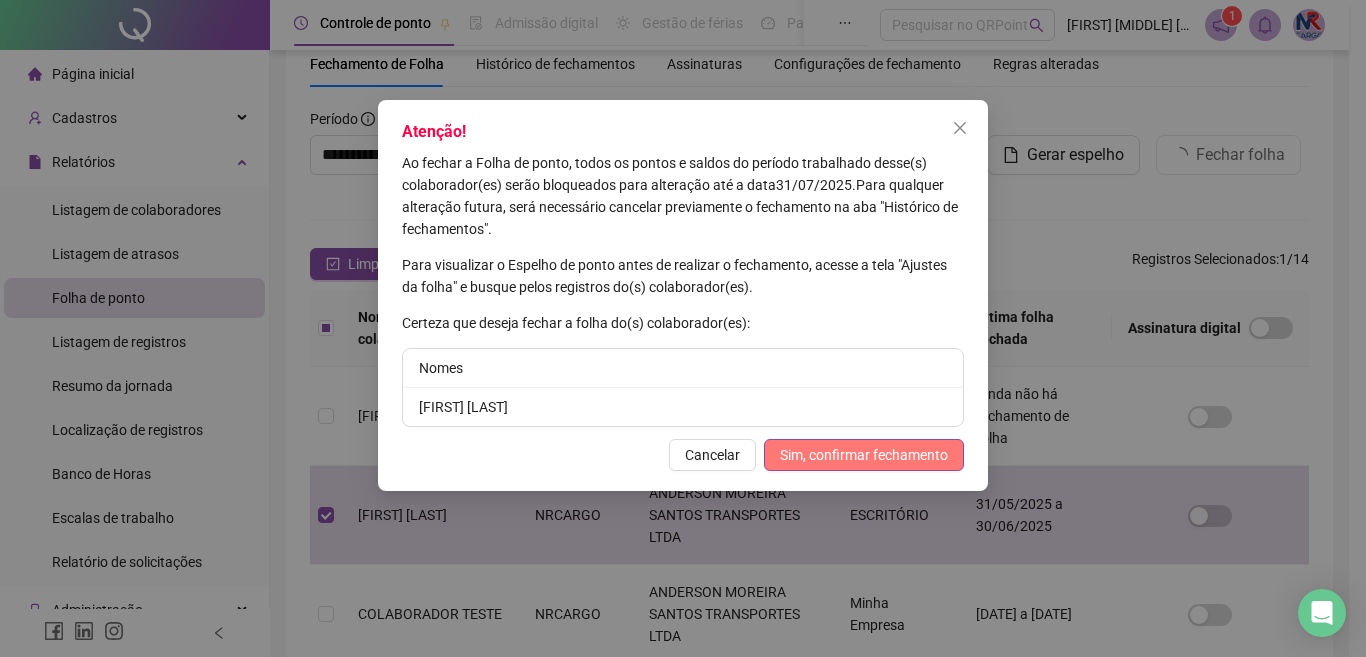click on "Sim, confirmar fechamento" at bounding box center (864, 455) 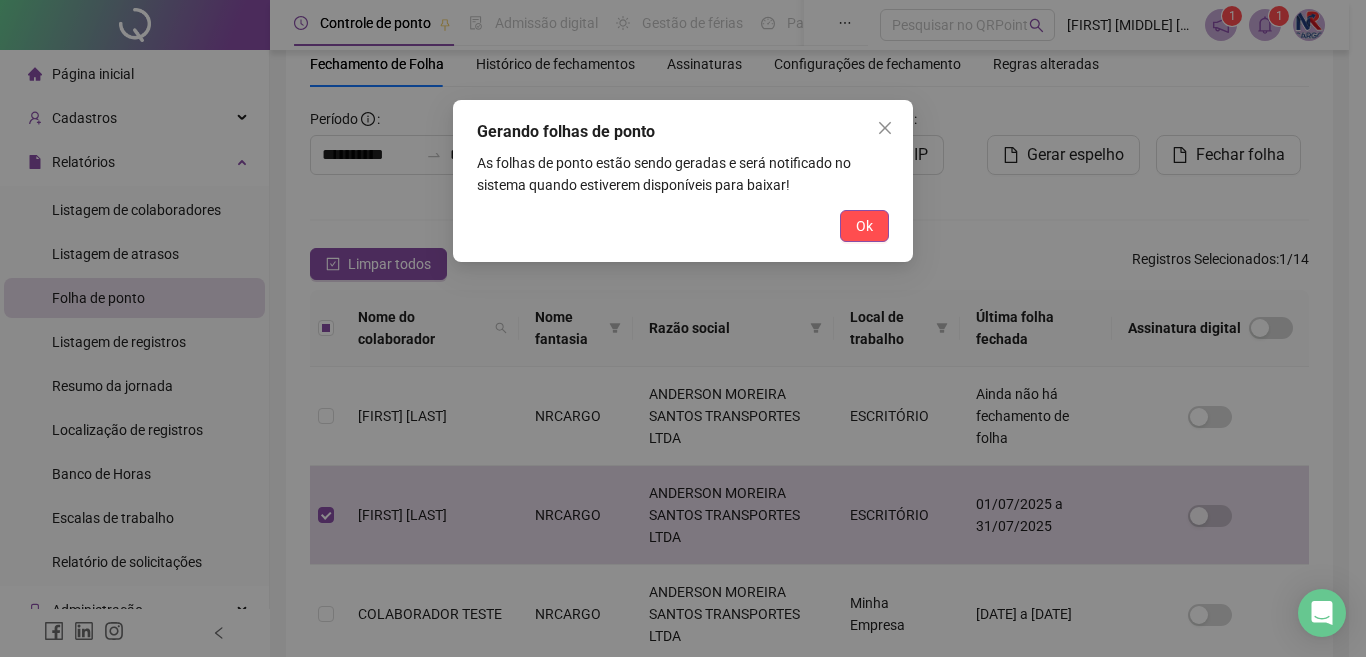 click on "Ok" at bounding box center [864, 226] 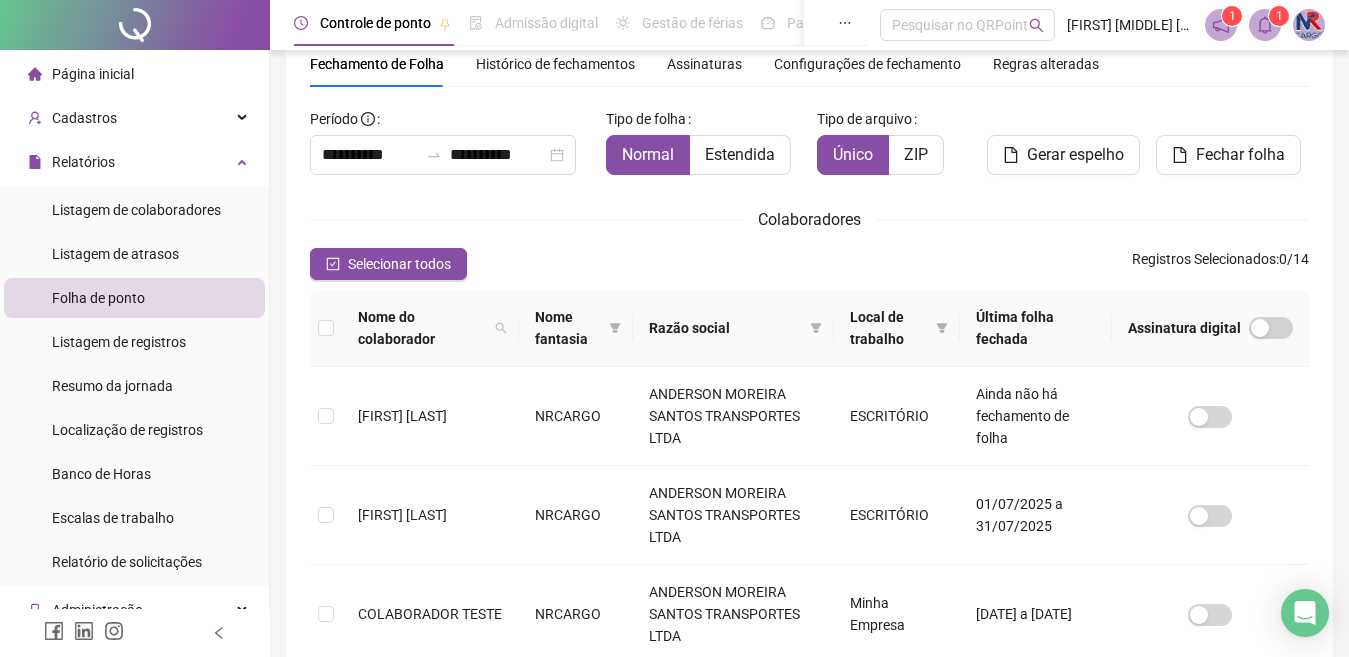 scroll, scrollTop: 0, scrollLeft: 0, axis: both 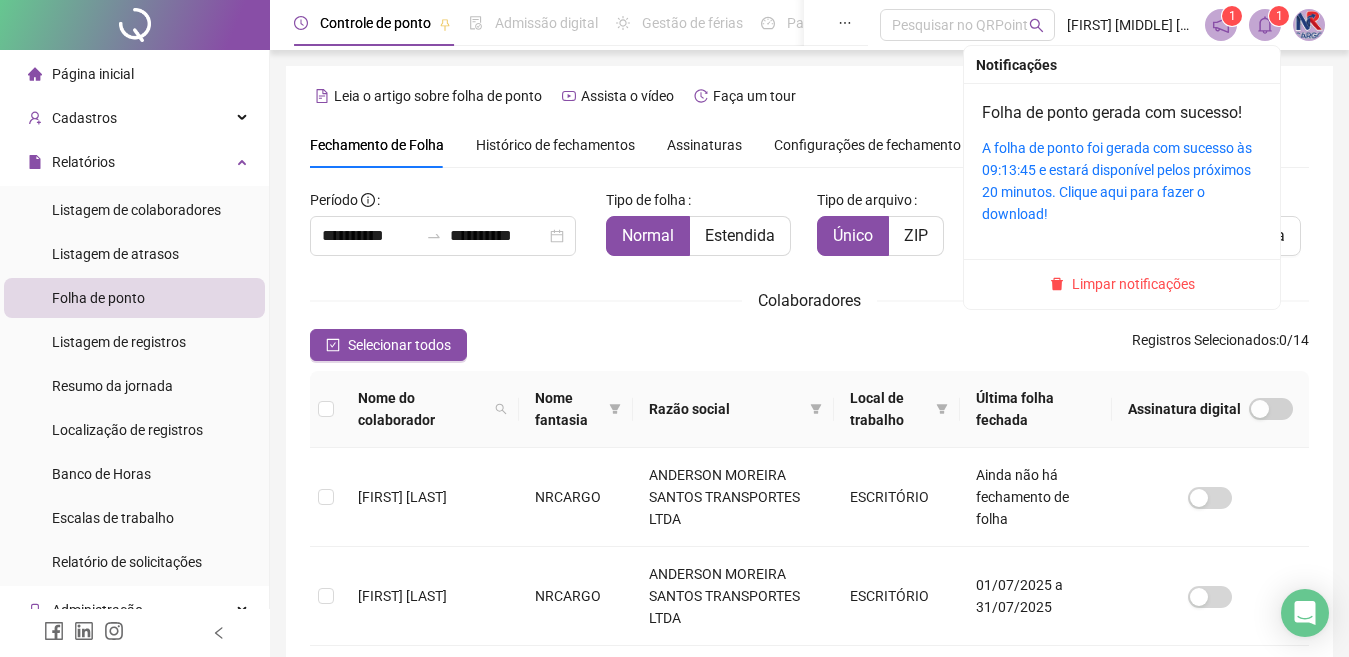 click 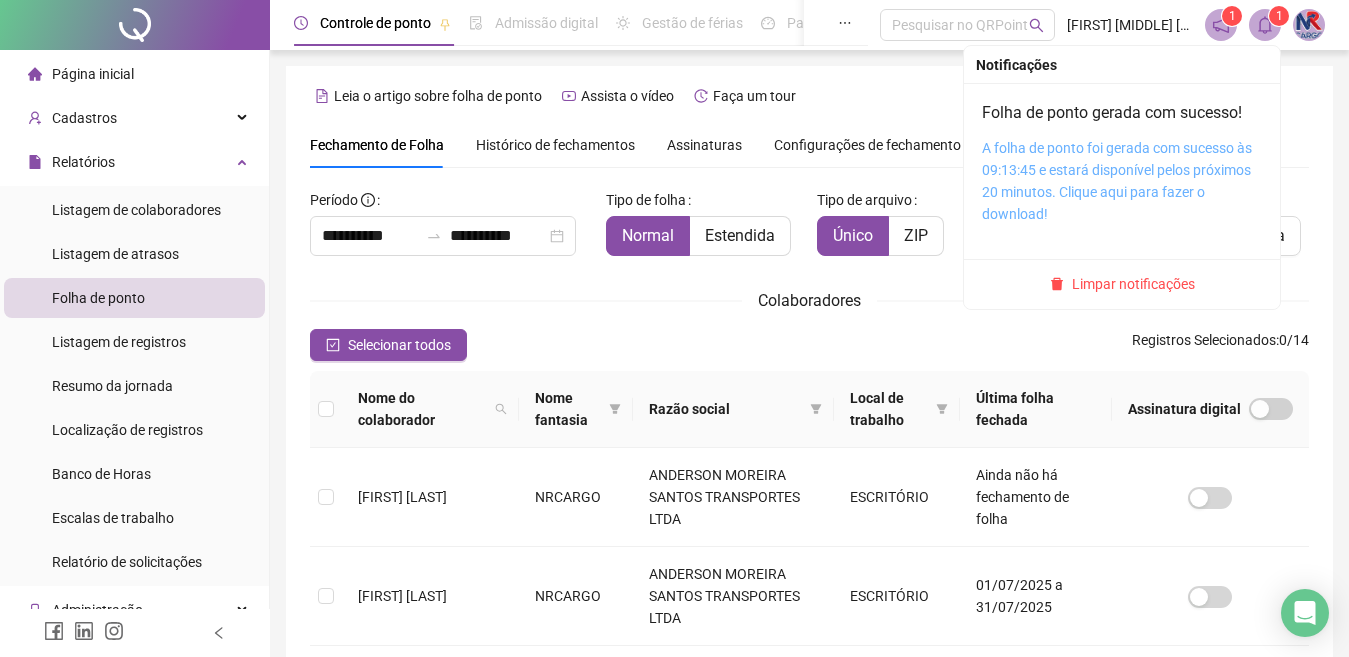 click on "A folha de ponto foi gerada com sucesso às 09:13:45 e estará disponível pelos próximos 20 minutos.
Clique aqui para fazer o download!" at bounding box center [1117, 181] 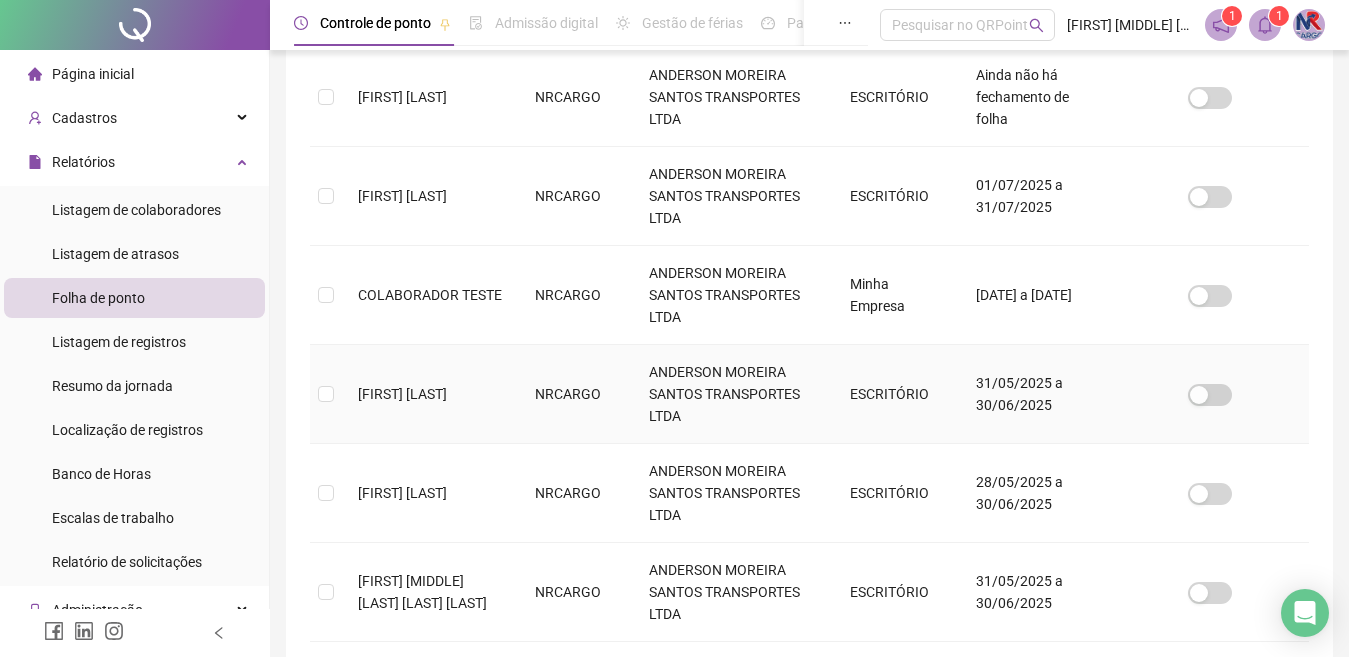 scroll, scrollTop: 500, scrollLeft: 0, axis: vertical 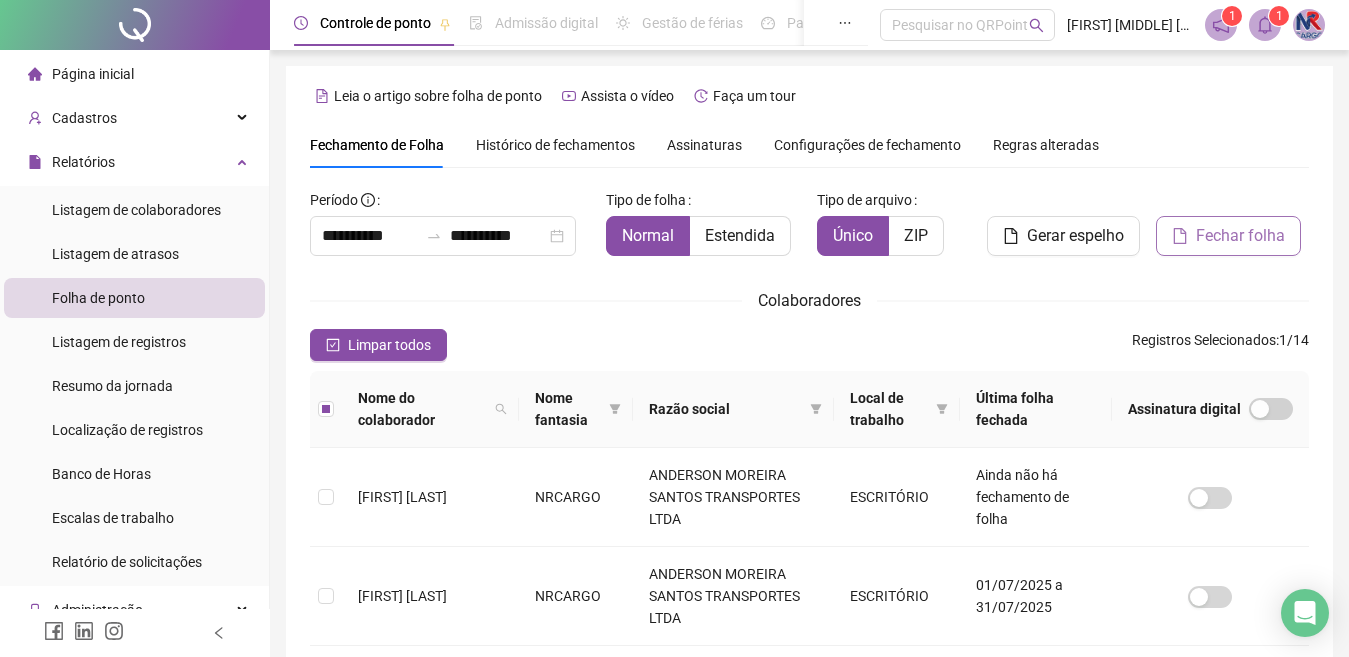 click on "Fechar folha" at bounding box center [1240, 236] 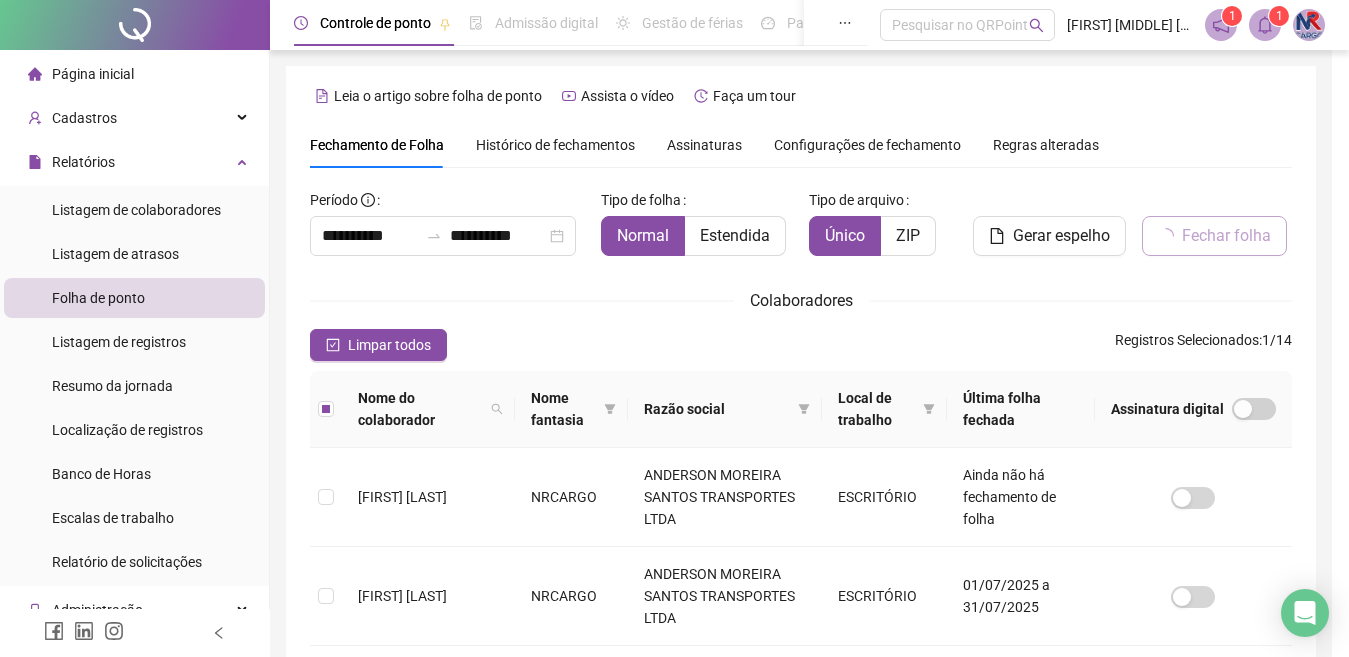 scroll, scrollTop: 81, scrollLeft: 0, axis: vertical 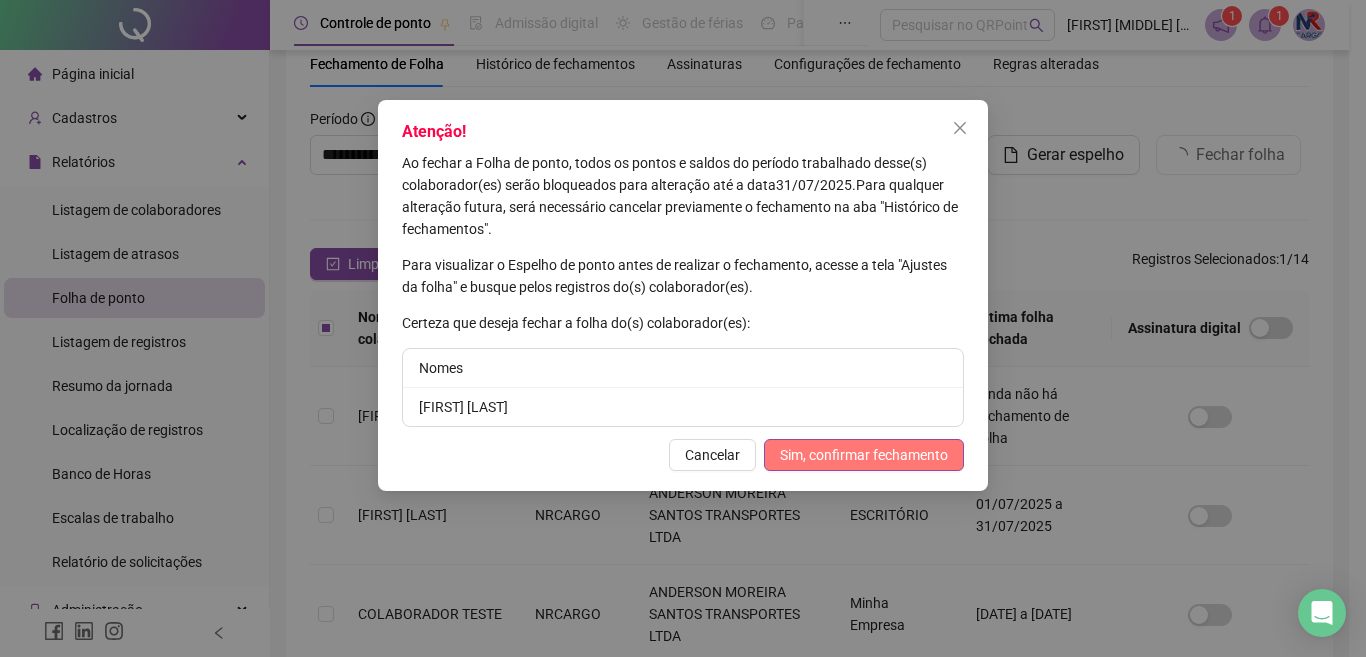 click on "Sim, confirmar fechamento" at bounding box center [864, 455] 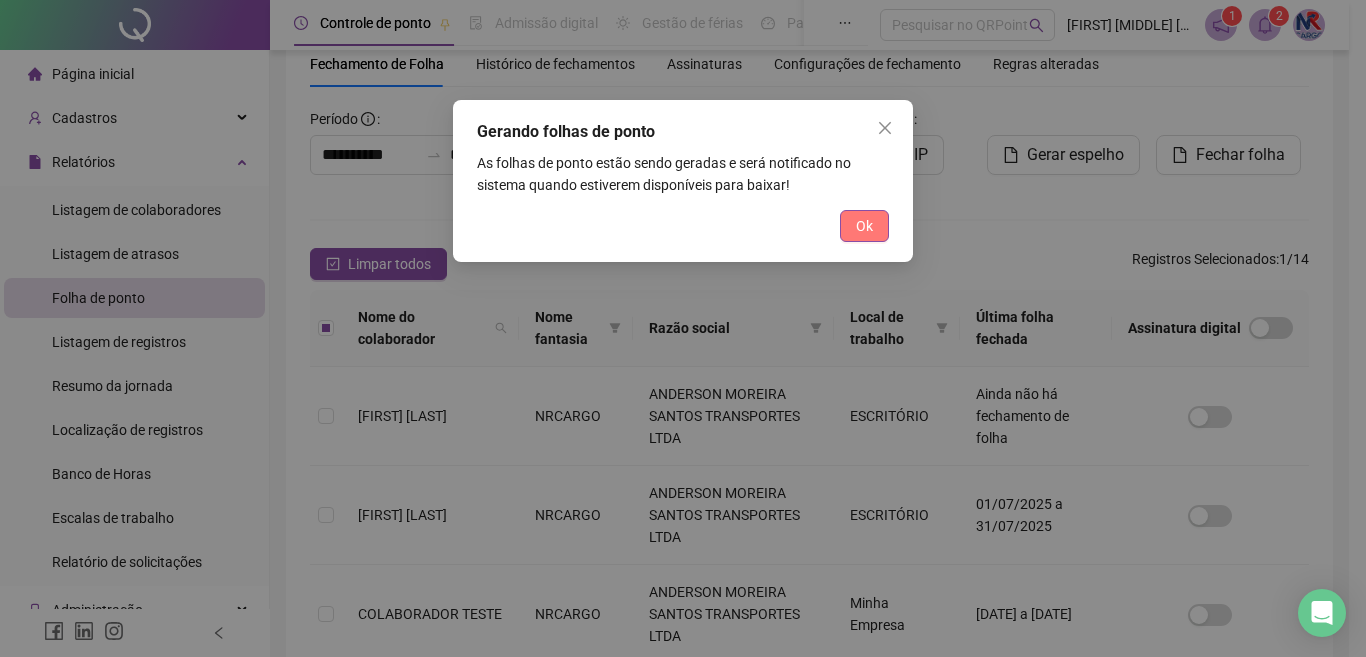 click on "Ok" at bounding box center (864, 226) 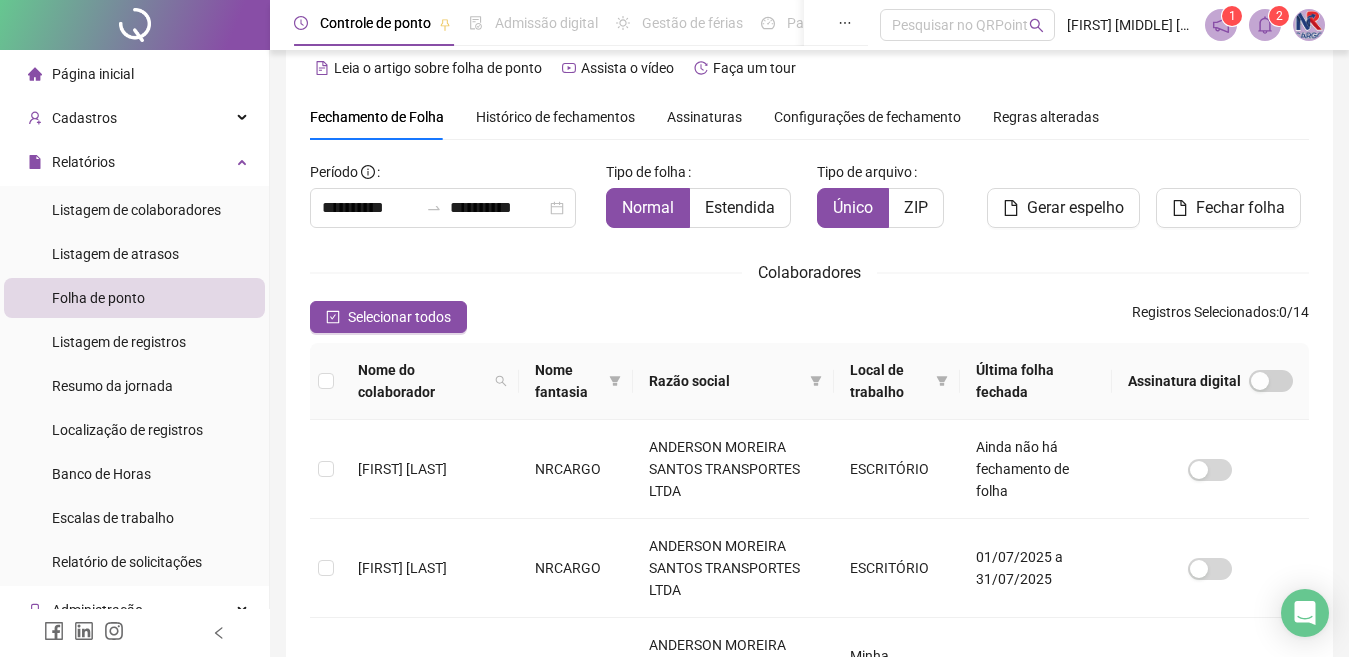 scroll, scrollTop: 0, scrollLeft: 0, axis: both 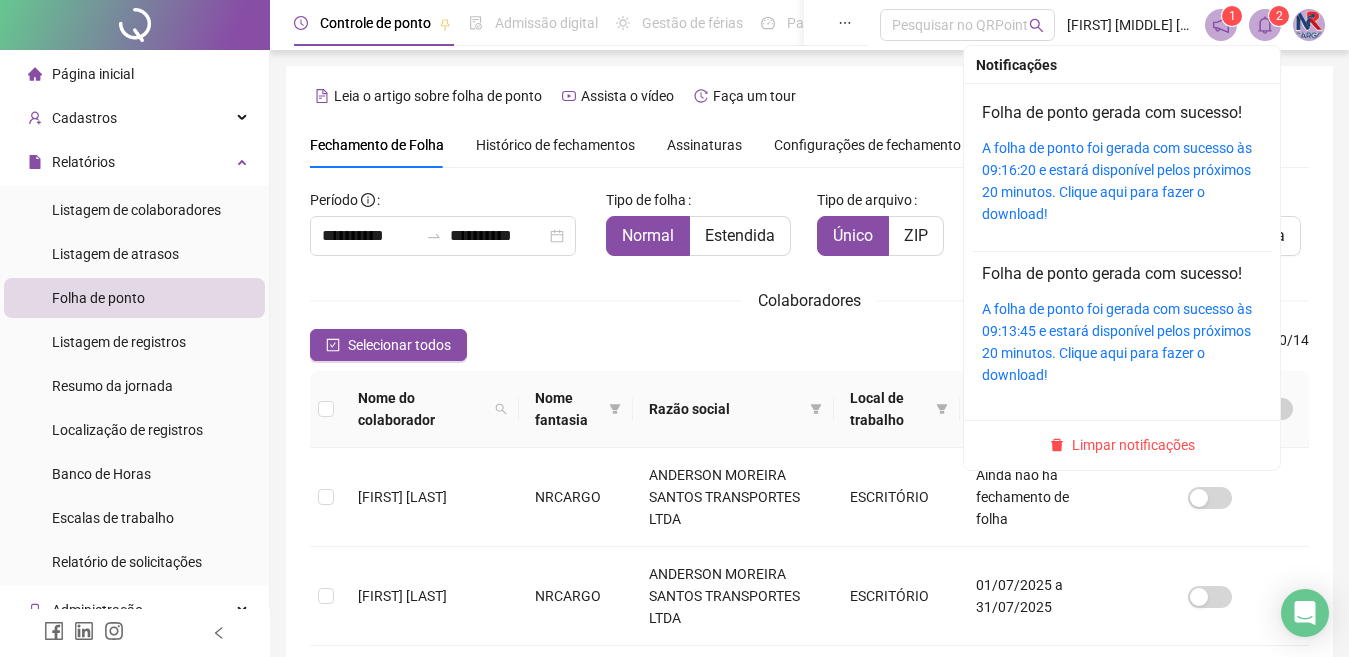 click at bounding box center (1265, 25) 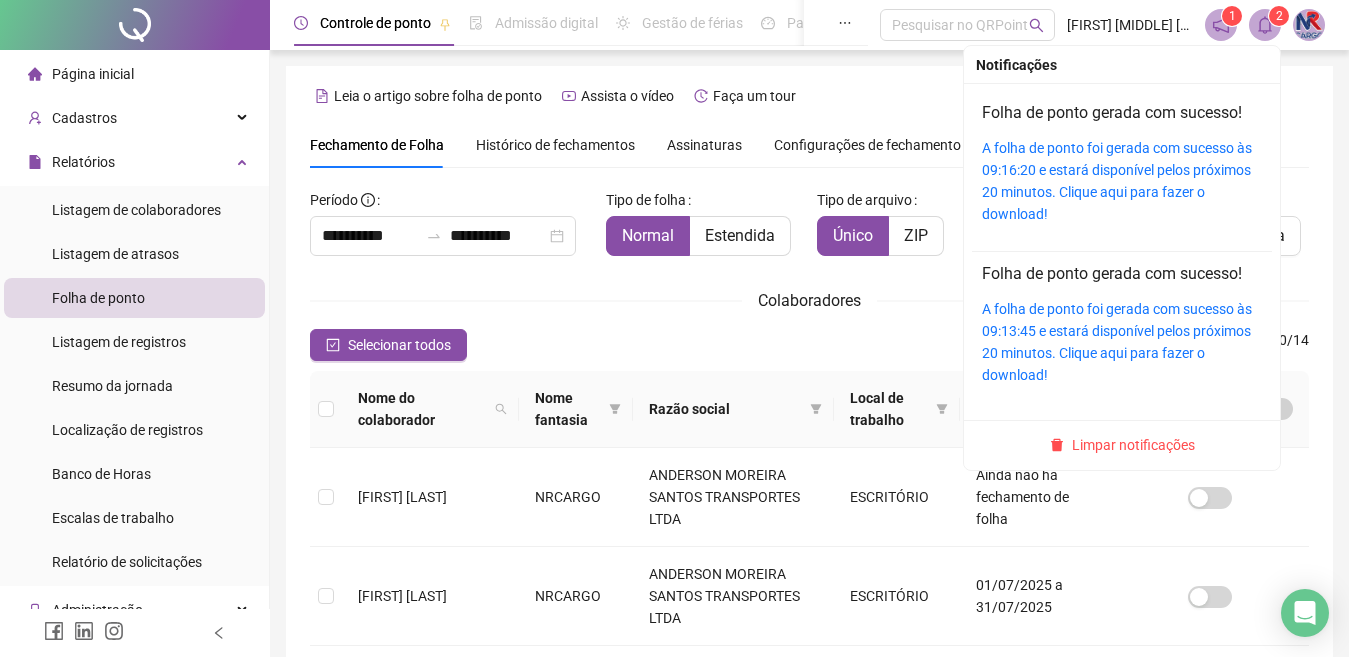 click on "A folha de ponto foi gerada com sucesso às 09:16:20 e estará disponível pelos próximos 20 minutos.
Clique aqui para fazer o download!" at bounding box center [1122, 181] 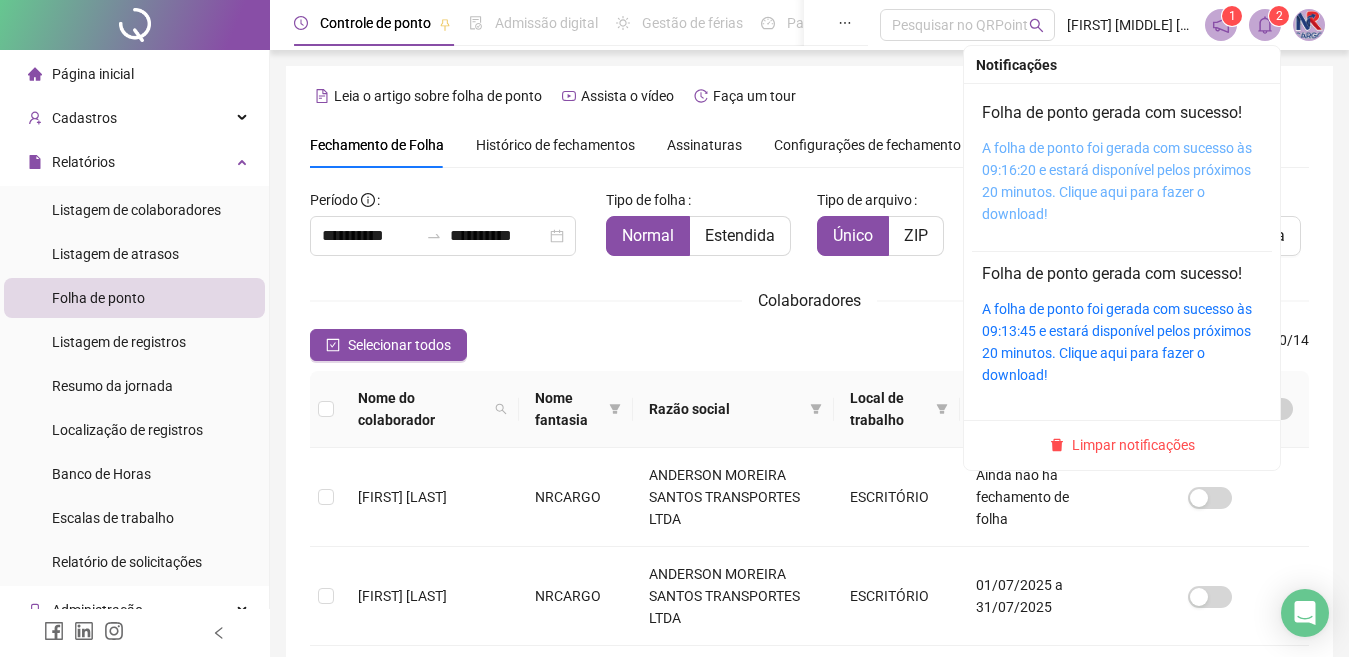 click on "A folha de ponto foi gerada com sucesso às 09:16:20 e estará disponível pelos próximos 20 minutos.
Clique aqui para fazer o download!" at bounding box center (1117, 181) 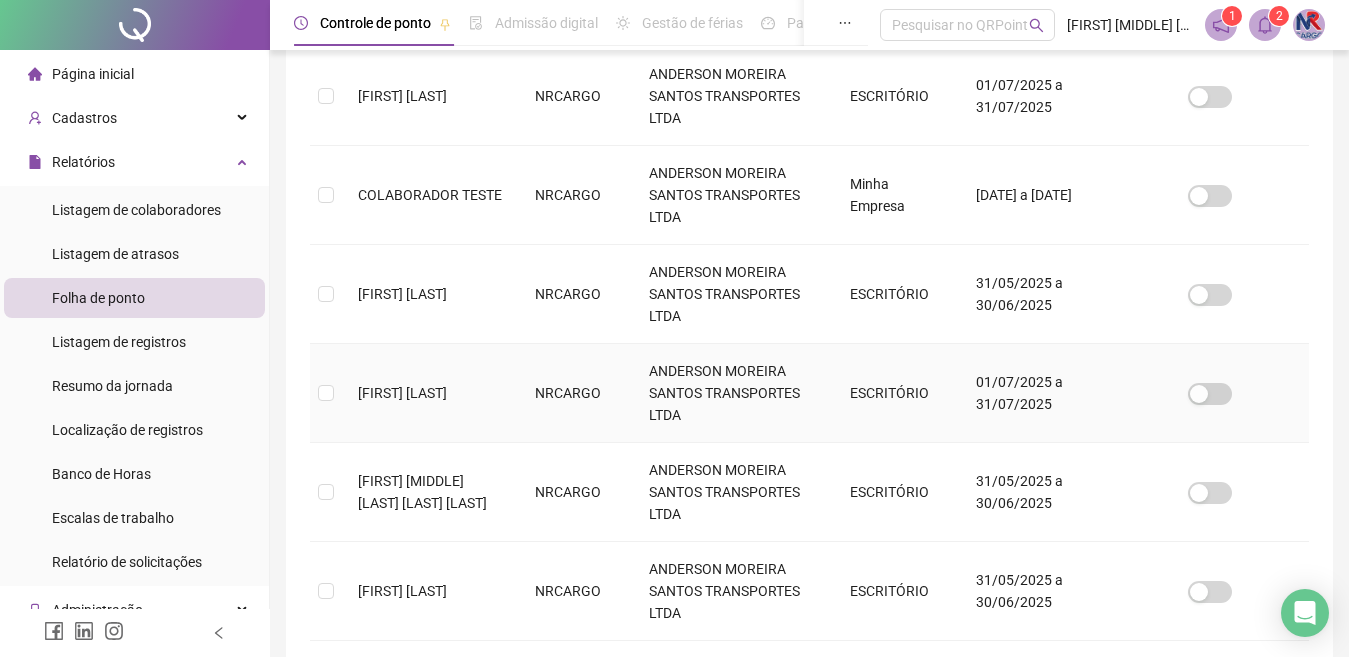 scroll, scrollTop: 600, scrollLeft: 0, axis: vertical 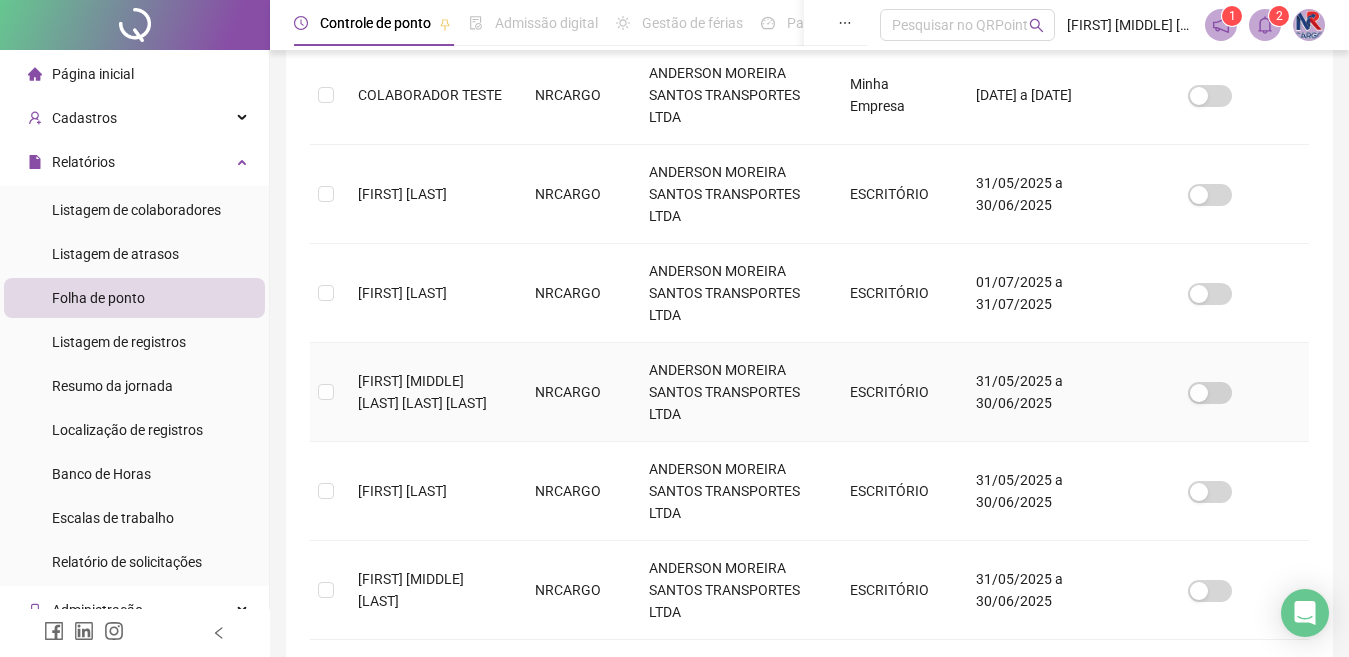 click at bounding box center (326, 392) 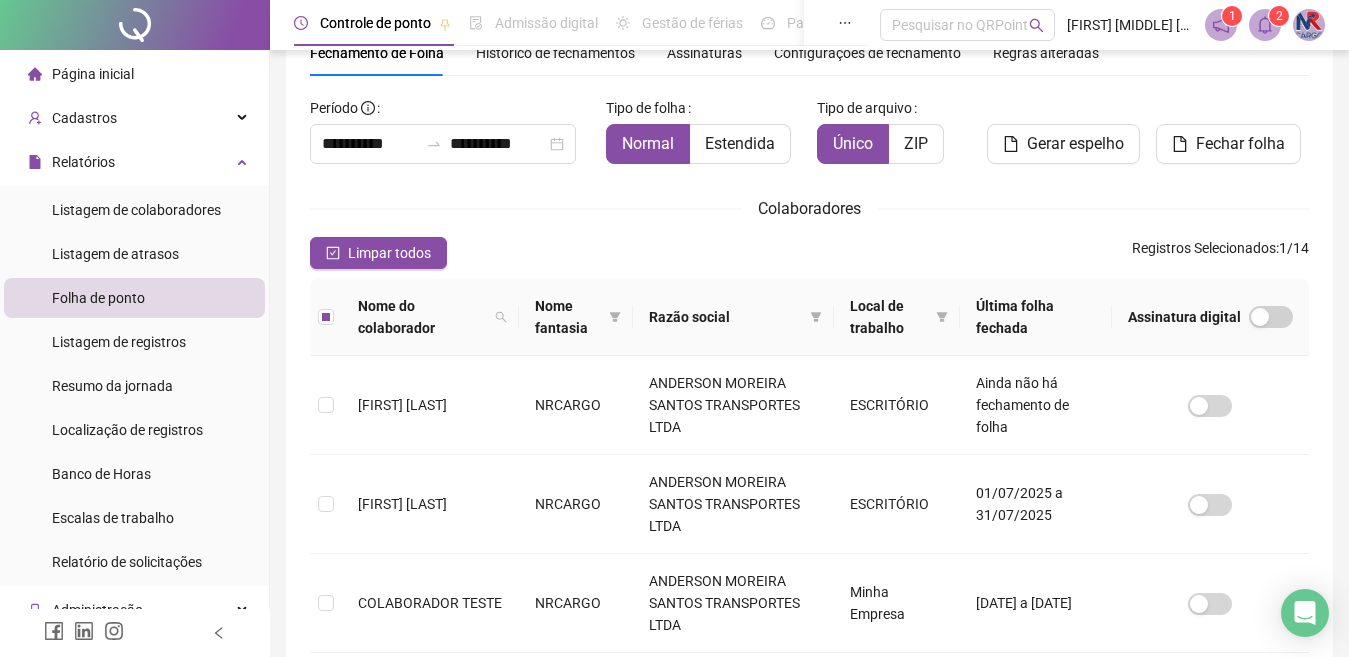 scroll, scrollTop: 81, scrollLeft: 0, axis: vertical 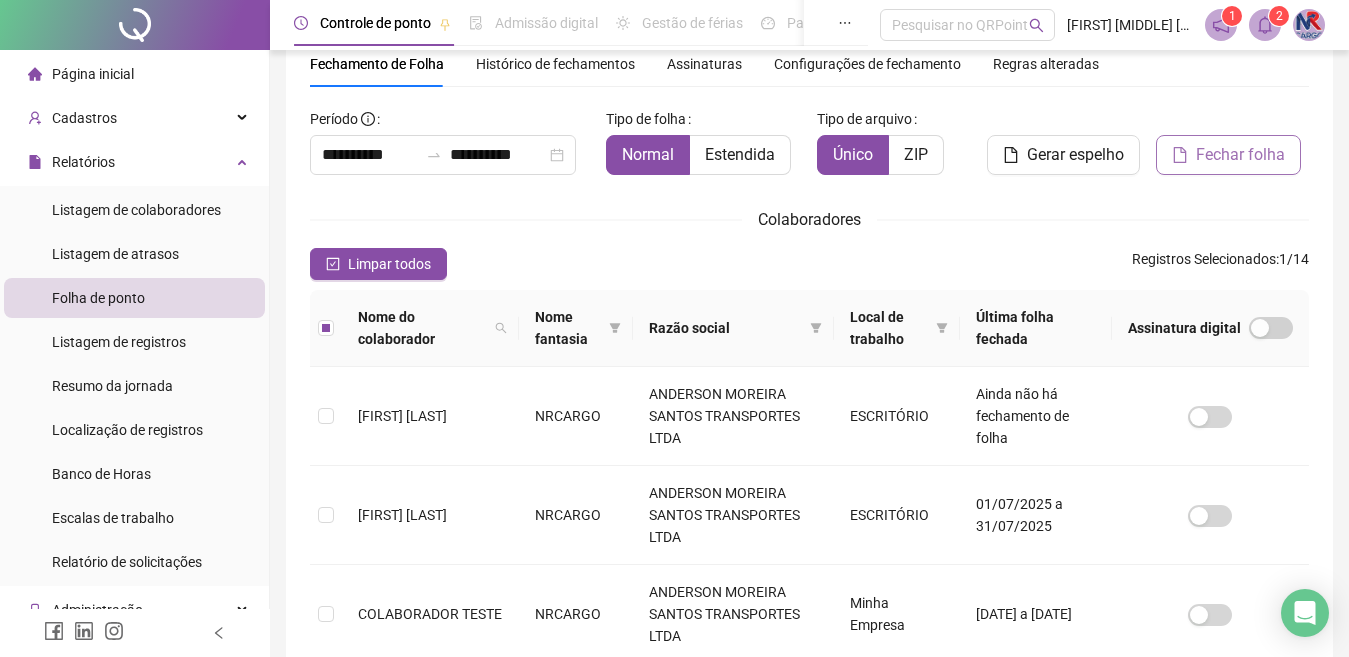 click on "Fechar folha" at bounding box center [1240, 155] 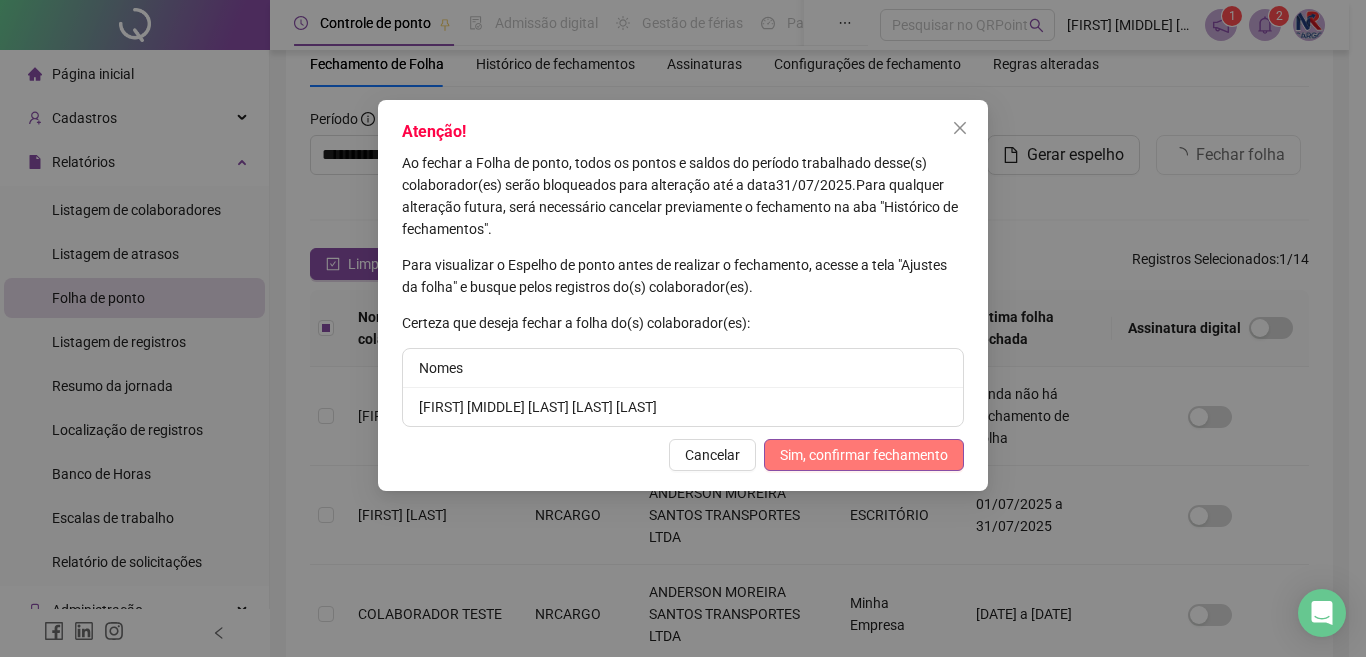 click on "Sim, confirmar fechamento" at bounding box center [864, 455] 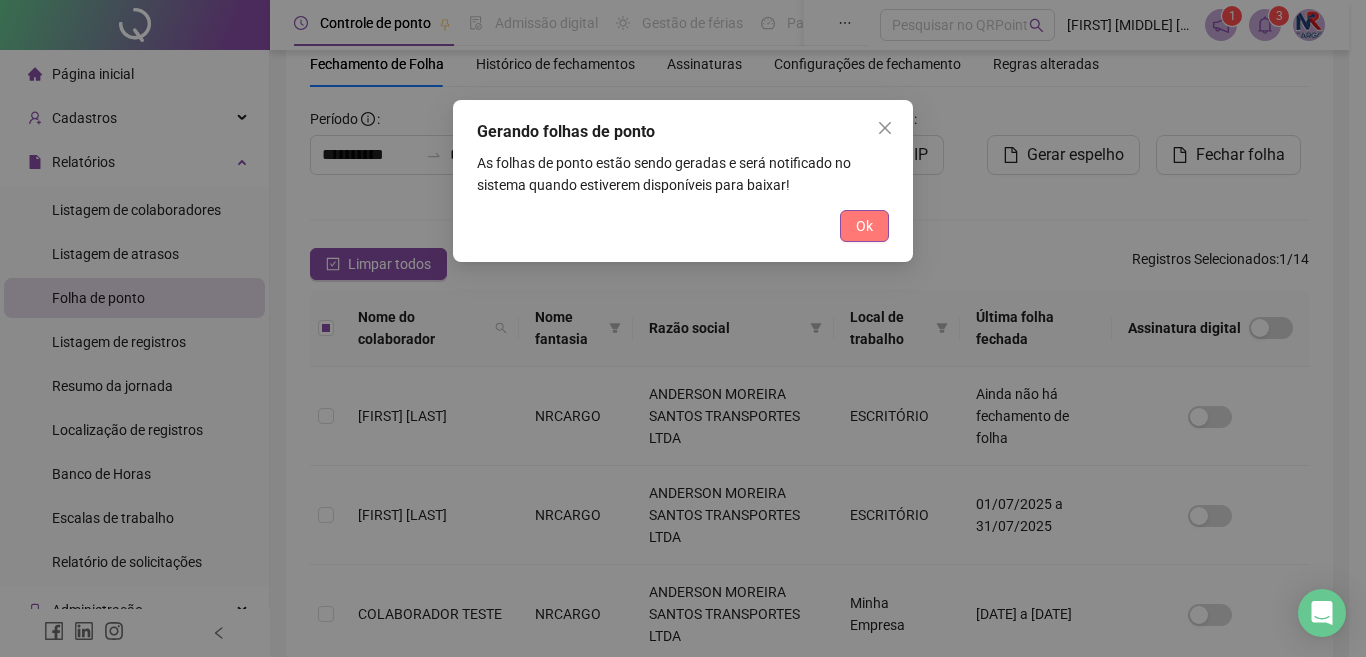 click on "Ok" at bounding box center [864, 226] 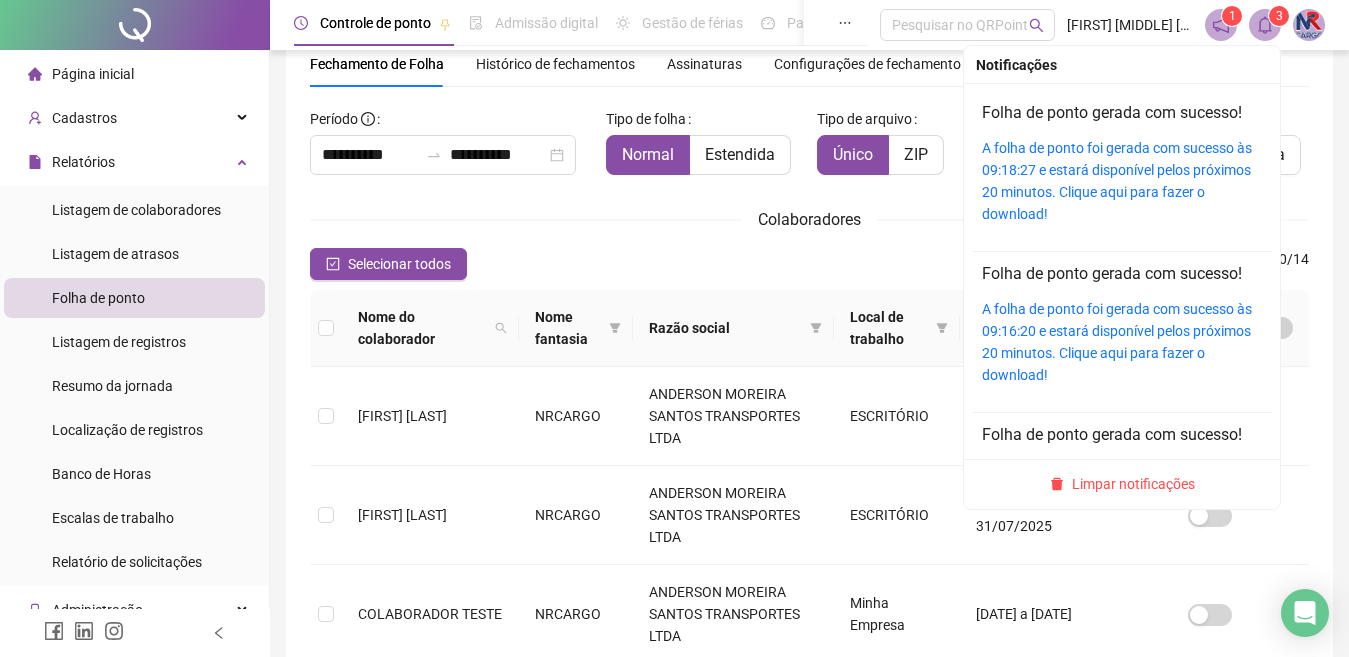 click on "A folha de ponto foi gerada com sucesso às 09:18:27 e estará disponível pelos próximos 20 minutos.
Clique aqui para fazer o download!" at bounding box center [1122, 181] 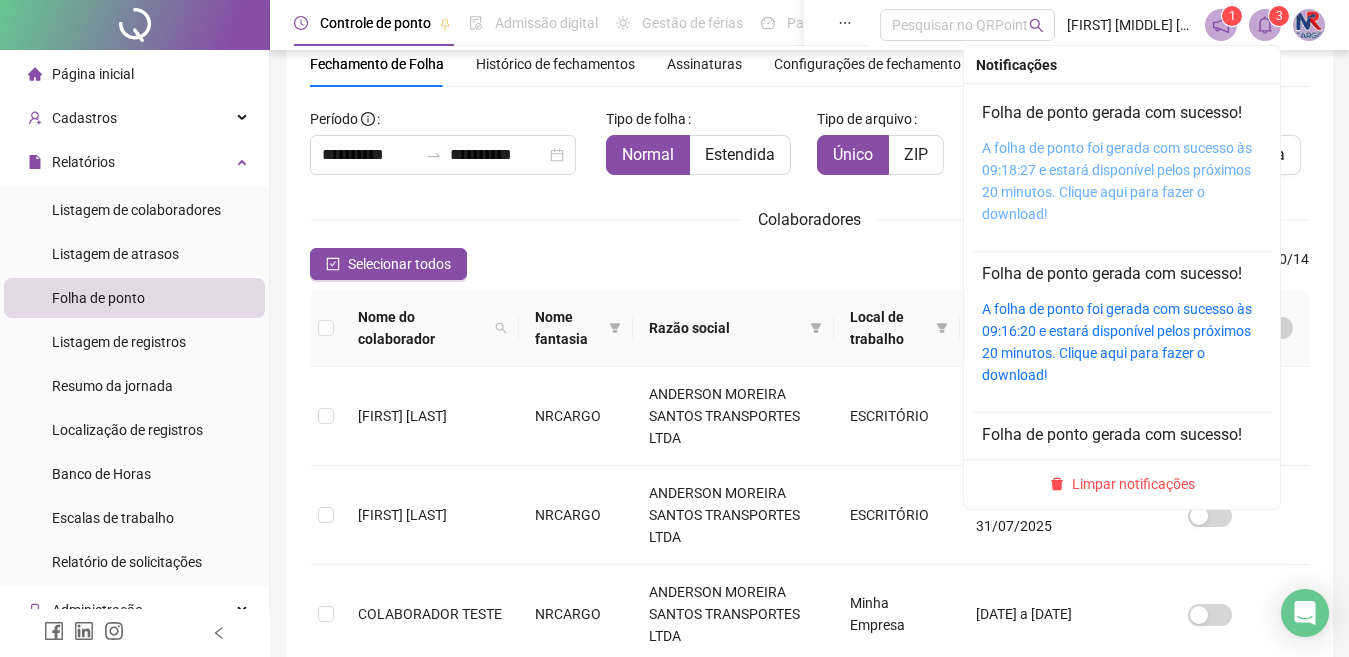 click on "A folha de ponto foi gerada com sucesso às 09:18:27 e estará disponível pelos próximos 20 minutos.
Clique aqui para fazer o download!" at bounding box center (1117, 181) 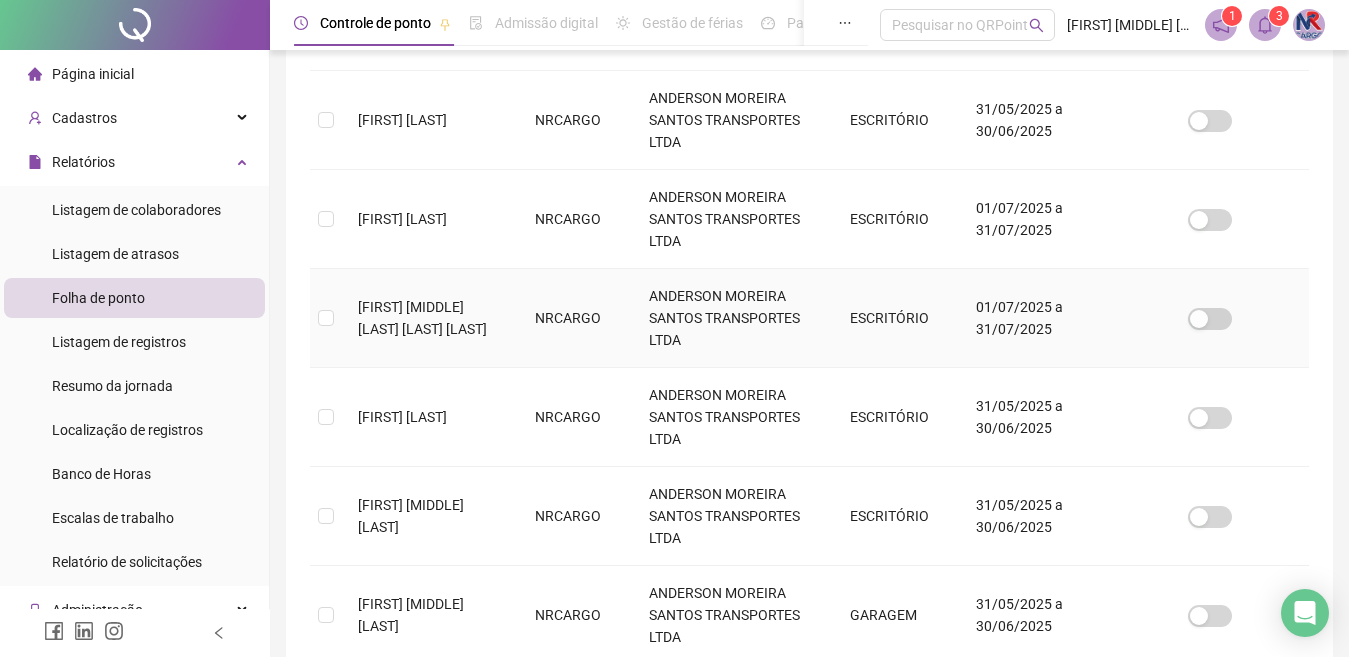 scroll, scrollTop: 681, scrollLeft: 0, axis: vertical 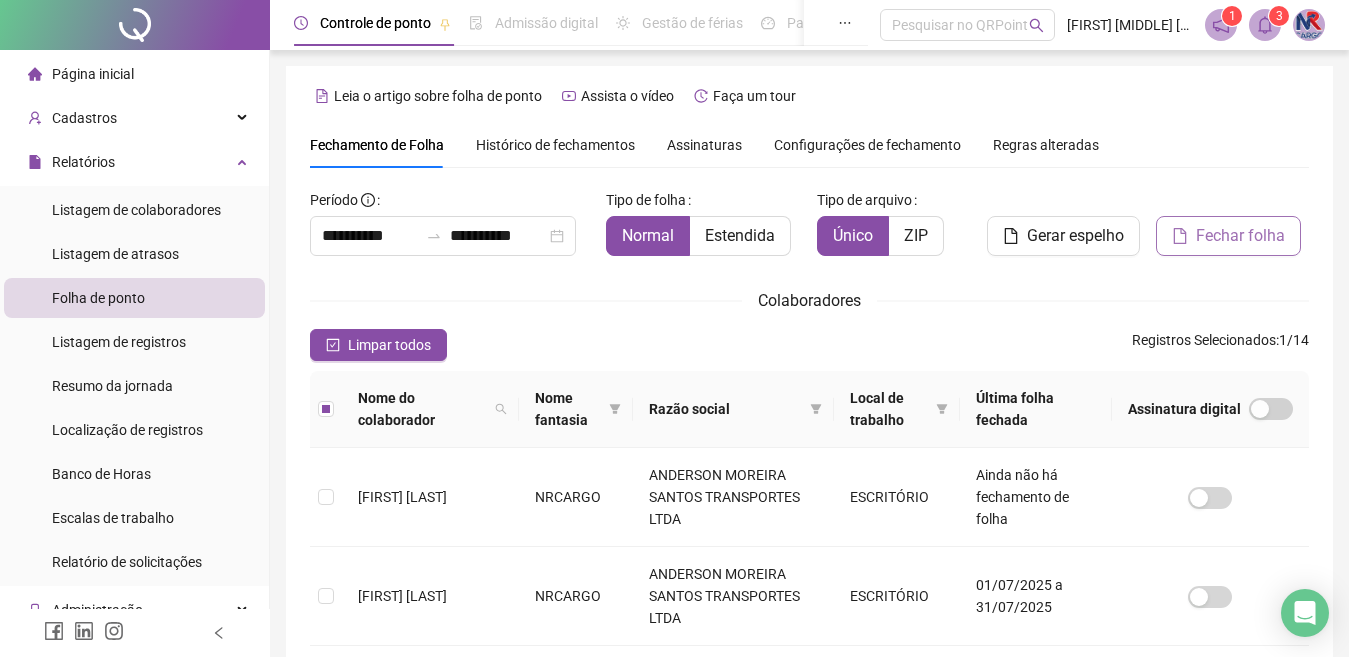 click on "Fechar folha" at bounding box center [1240, 236] 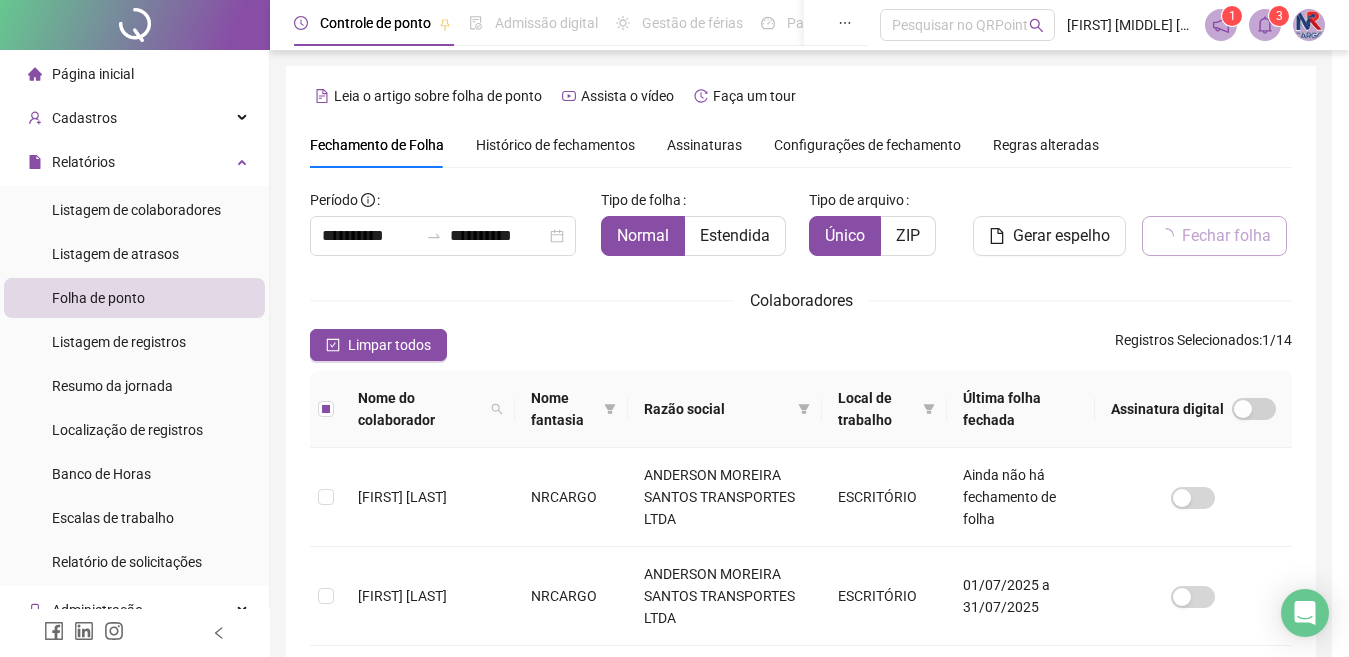 scroll, scrollTop: 81, scrollLeft: 0, axis: vertical 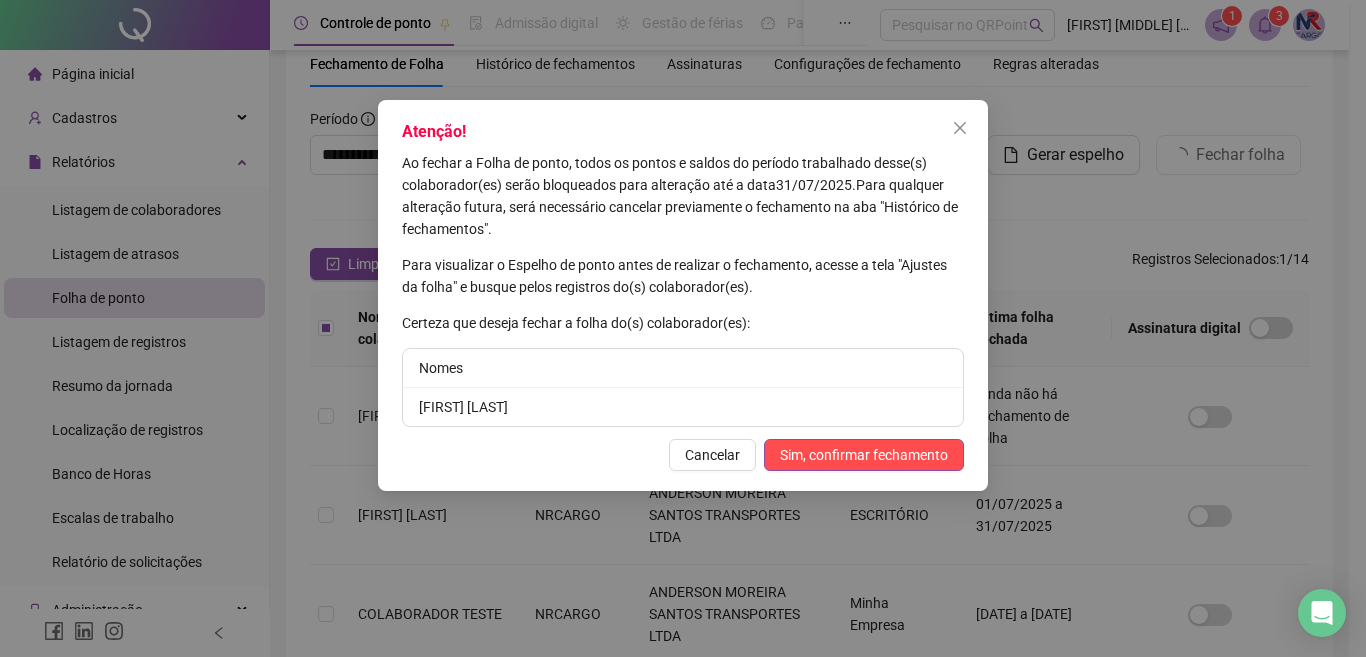 click on "Atenção! Ao fechar a Folha de ponto, todos os pontos e saldos do período trabalhado desse(s)
colaborador(es) serão bloqueados para alteração até a data  31/07/2025 .  Para qualquer alteração futura, será necessário cancelar previamente o fechamento na aba
"Histórico de fechamentos". Para visualizar o Espelho de ponto antes de realizar o fechamento, acesse a tela "Ajustes da
folha" e busque pelos registros do(s) colaborador(es). Certeza que deseja fechar a folha do(s) colaborador(es): Nomes [FIRST] [MIDDLE] [LAST] Cancelar Sim, confirmar fechamento" at bounding box center (683, 295) 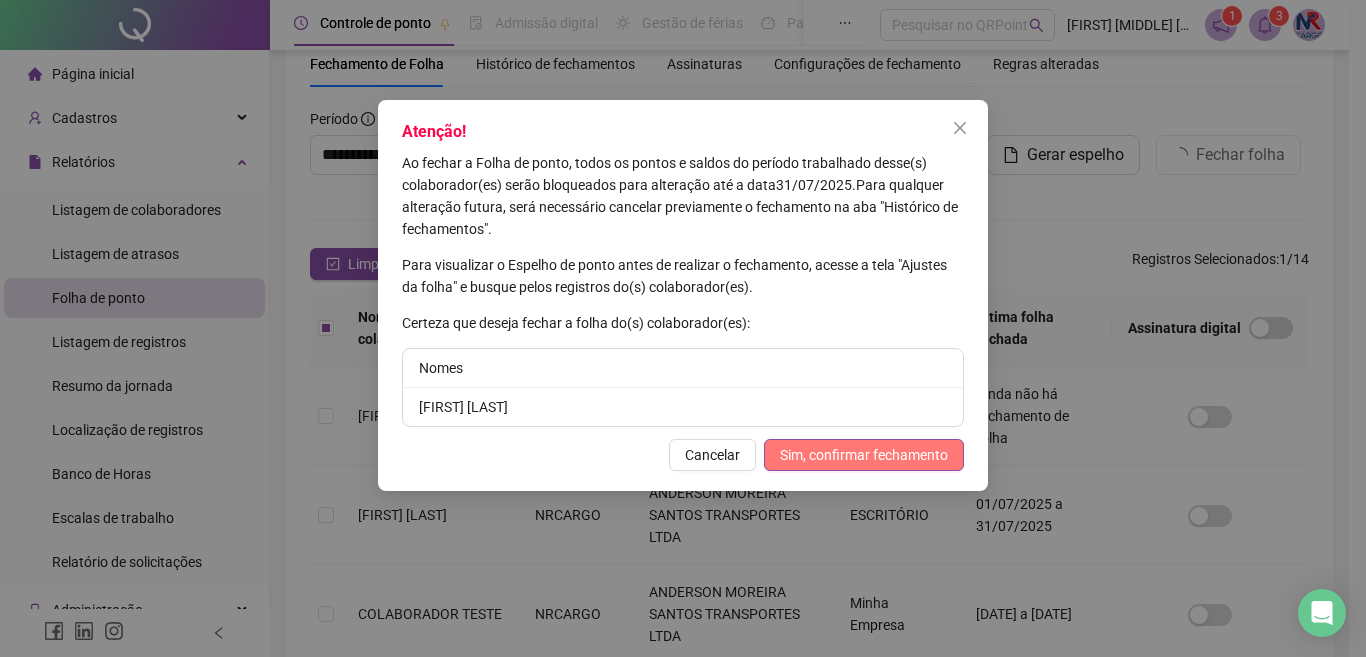 click on "Sim, confirmar fechamento" at bounding box center (864, 455) 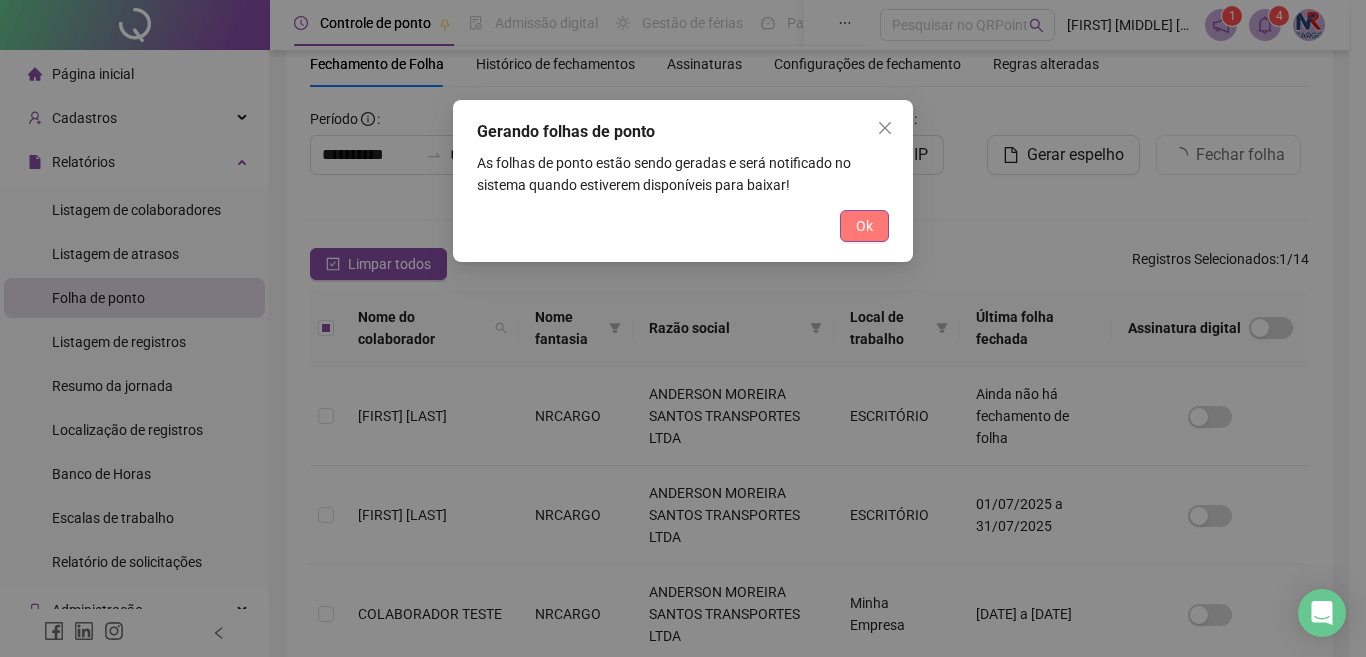 click on "Ok" at bounding box center (864, 226) 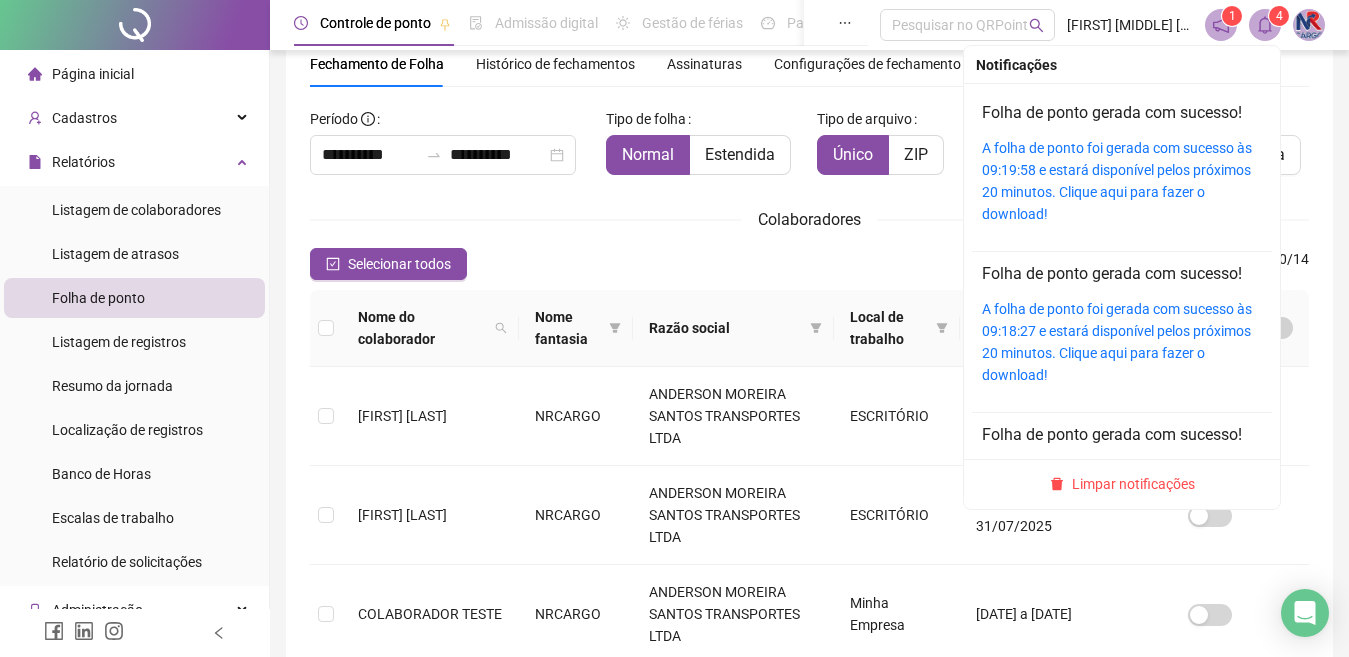 click 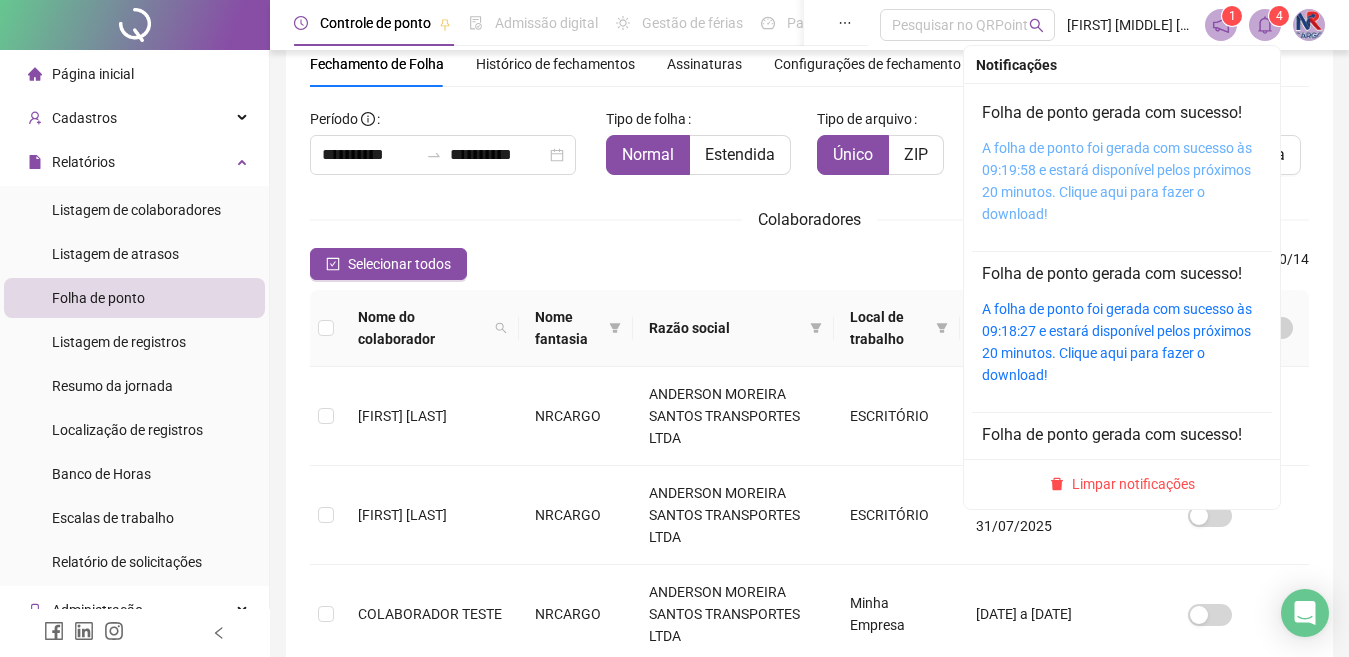 click on "A folha de ponto foi gerada com sucesso às 09:19:58 e estará disponível pelos próximos 20 minutos.
Clique aqui para fazer o download!" at bounding box center (1117, 181) 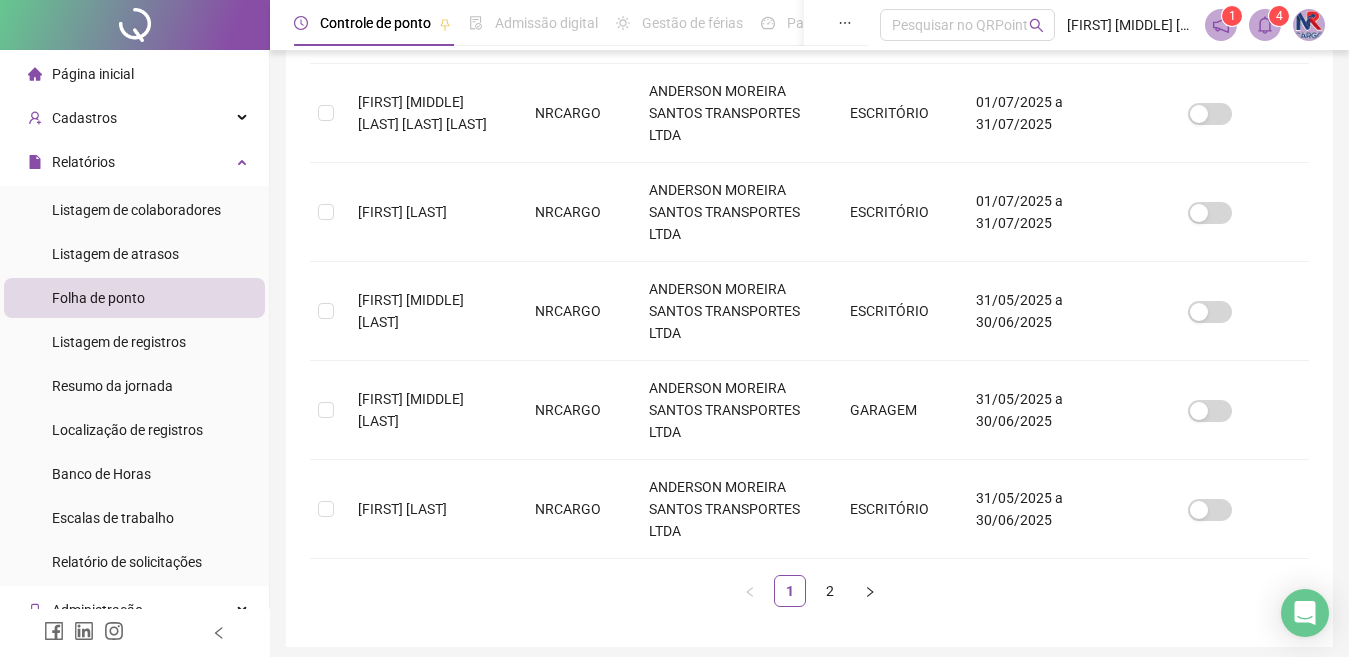 scroll, scrollTop: 881, scrollLeft: 0, axis: vertical 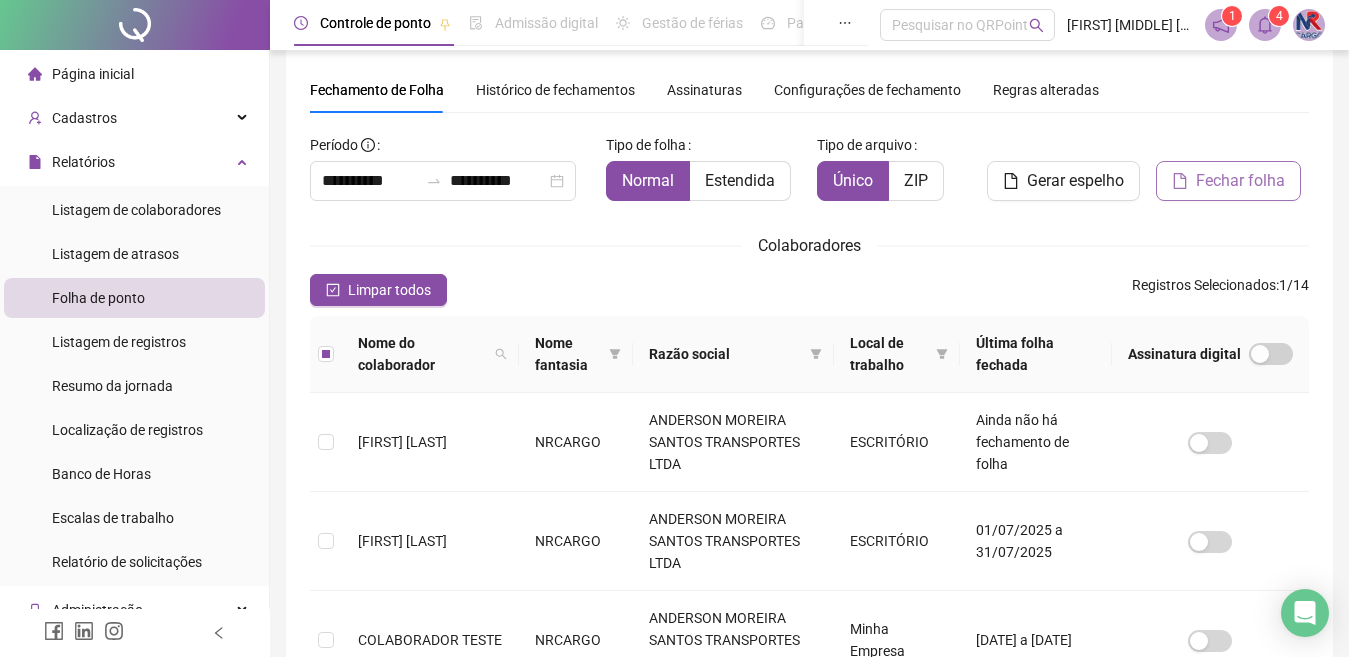click on "Fechar folha" at bounding box center (1228, 181) 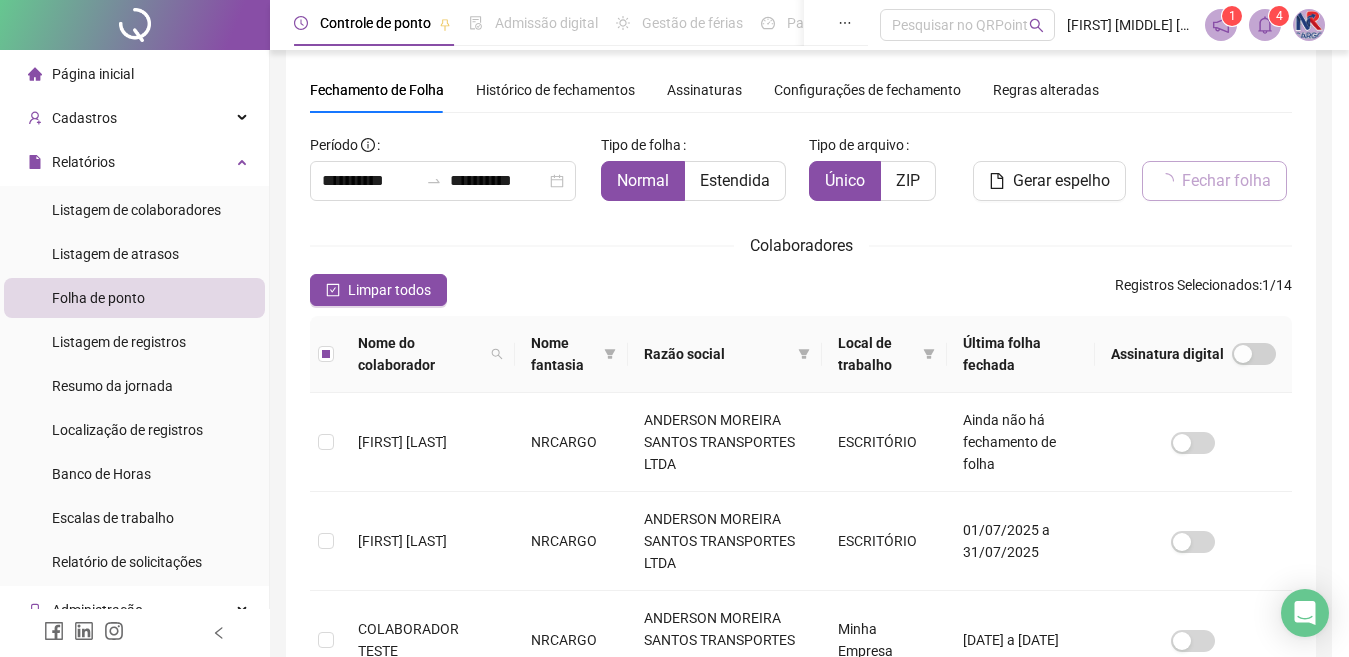 scroll, scrollTop: 81, scrollLeft: 0, axis: vertical 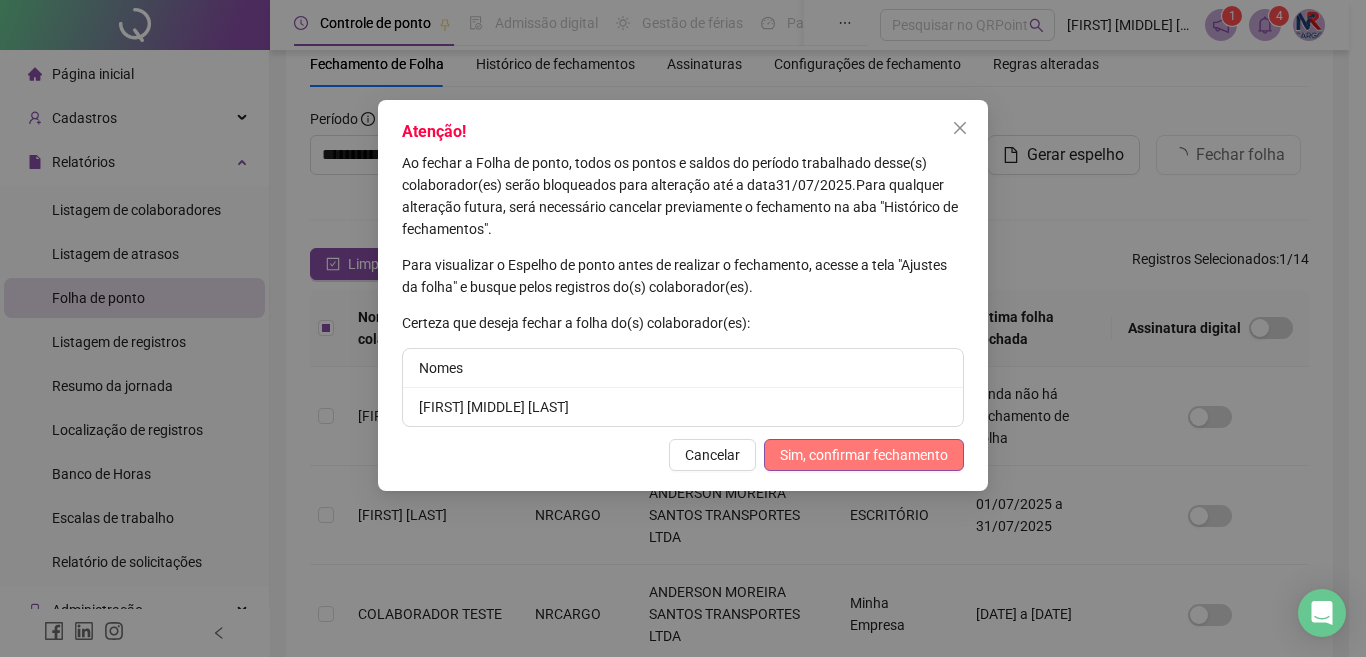 click on "Sim, confirmar fechamento" at bounding box center (864, 455) 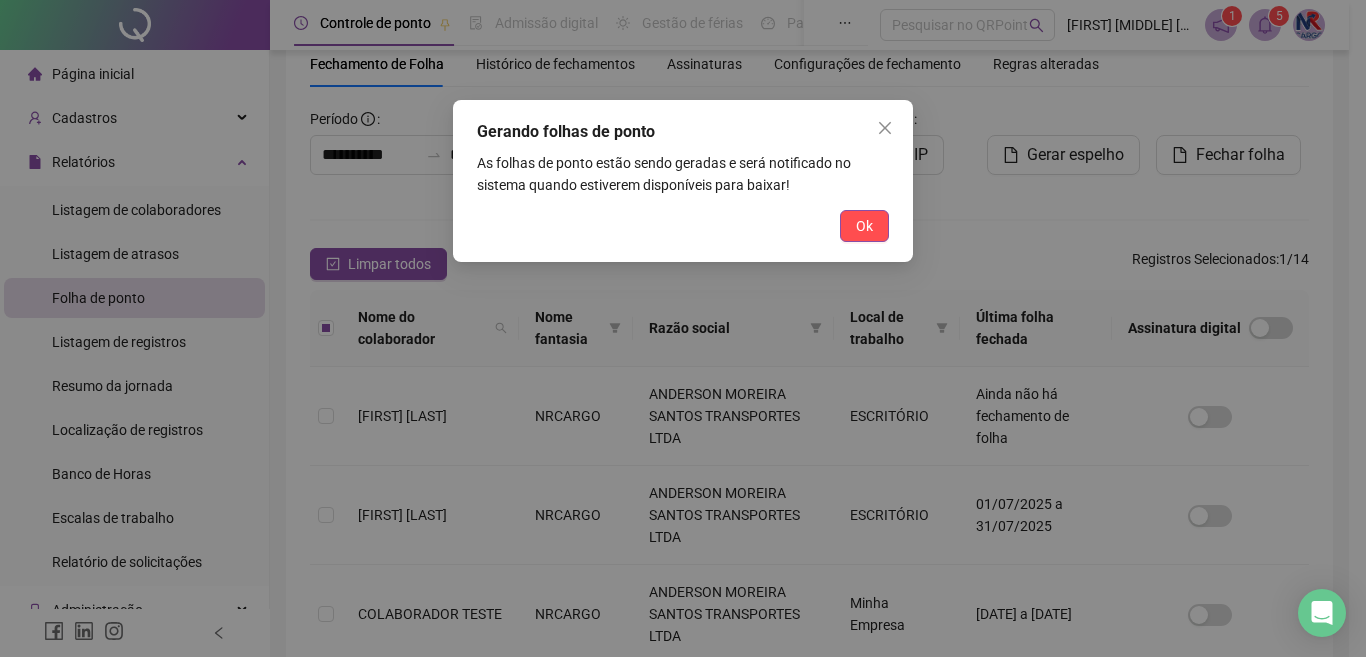 click on "Ok" at bounding box center (683, 226) 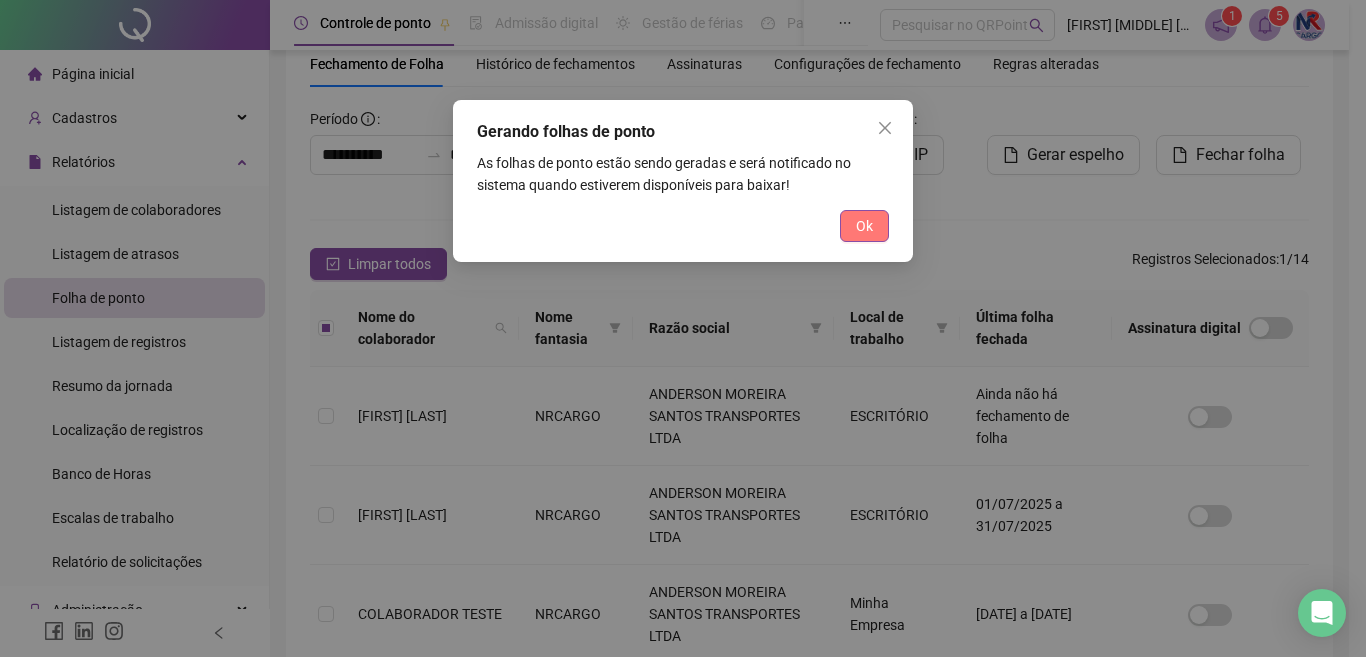 click on "Ok" at bounding box center [864, 226] 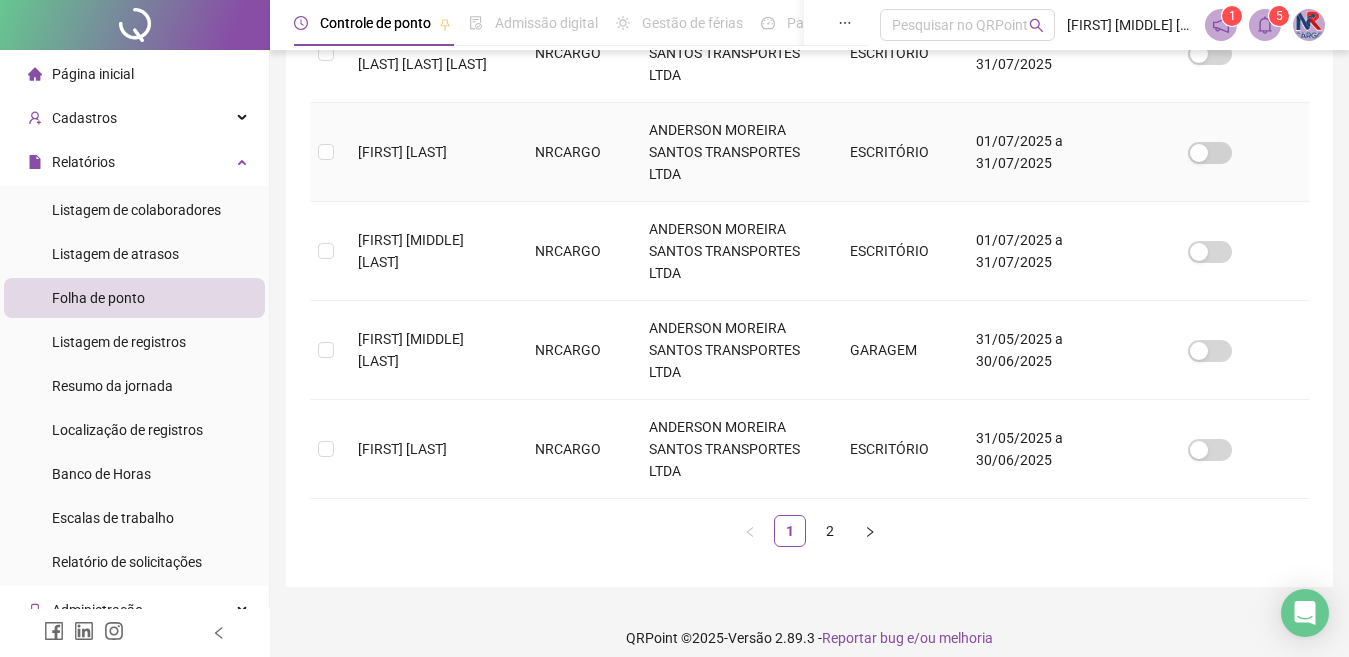scroll, scrollTop: 955, scrollLeft: 0, axis: vertical 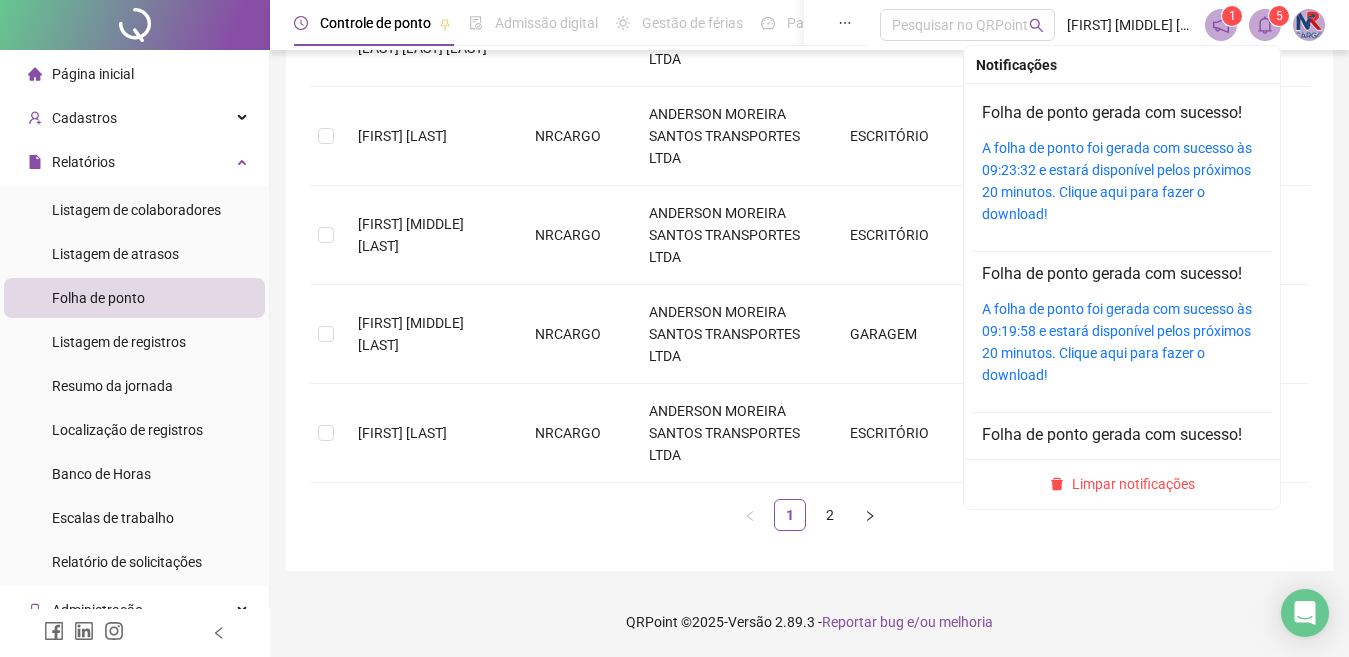 click 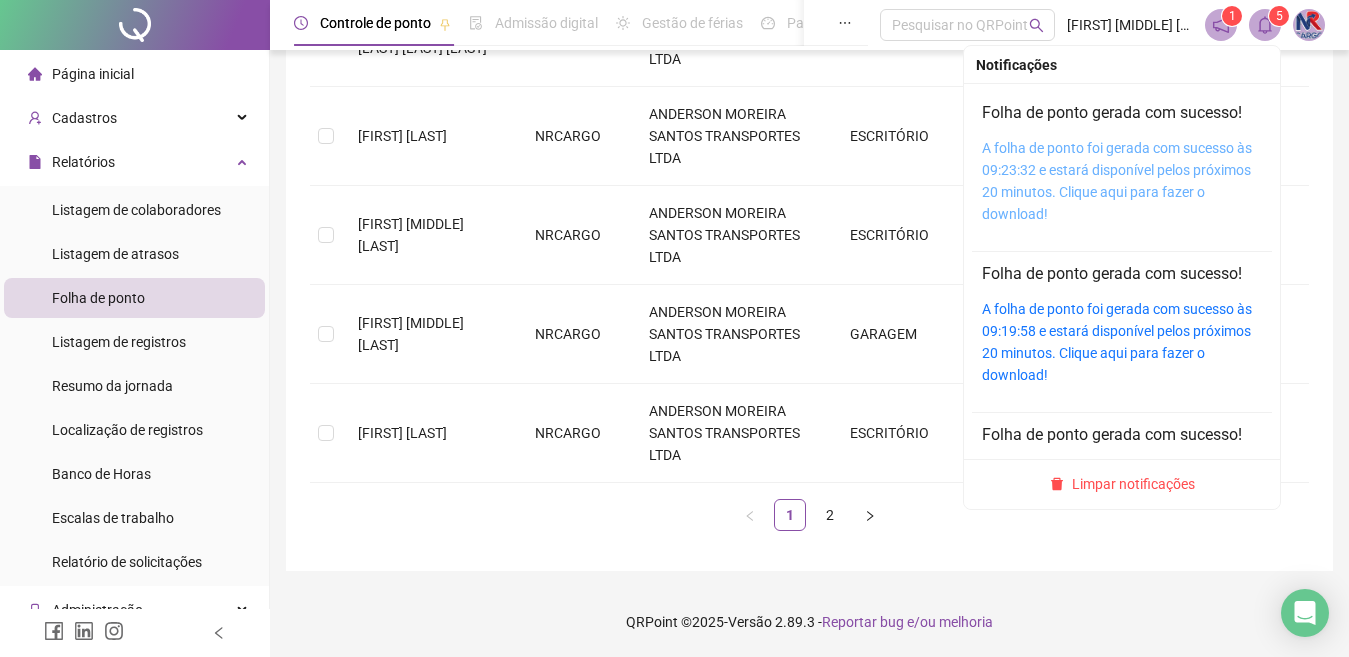 click on "A folha de ponto foi gerada com sucesso às 09:23:32 e estará disponível pelos próximos 20 minutos.
Clique aqui para fazer o download!" at bounding box center (1117, 181) 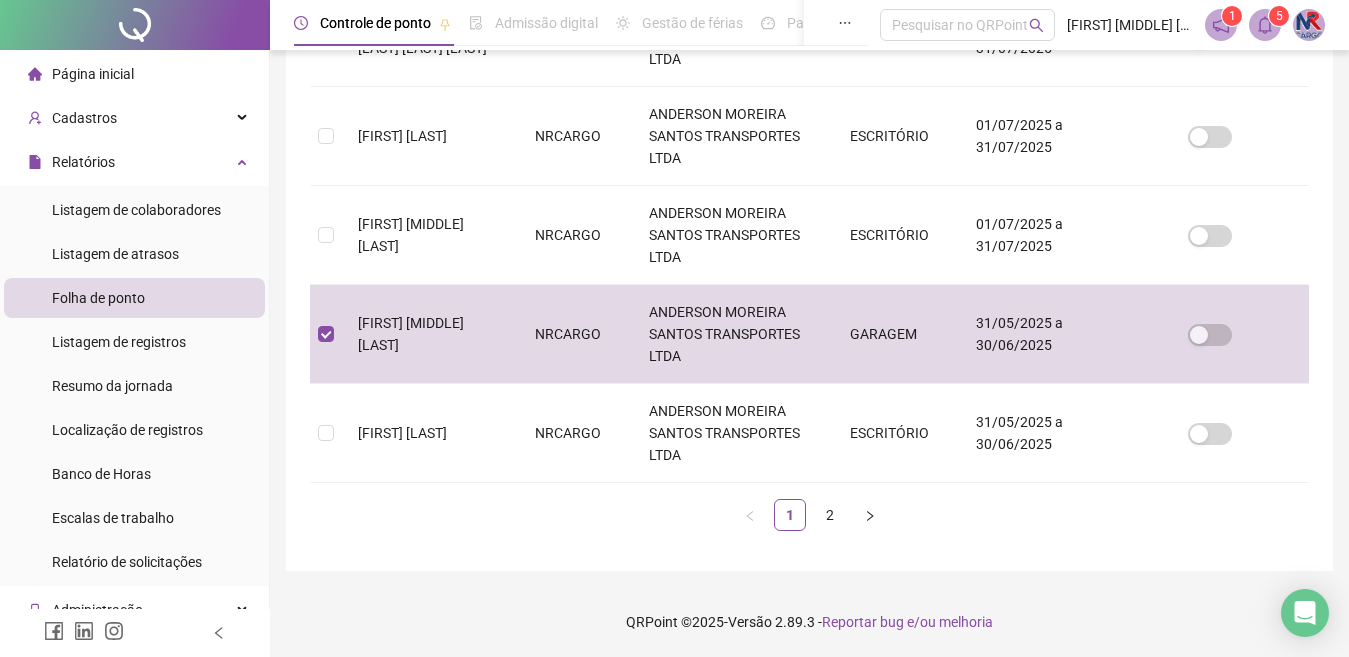 scroll, scrollTop: 81, scrollLeft: 0, axis: vertical 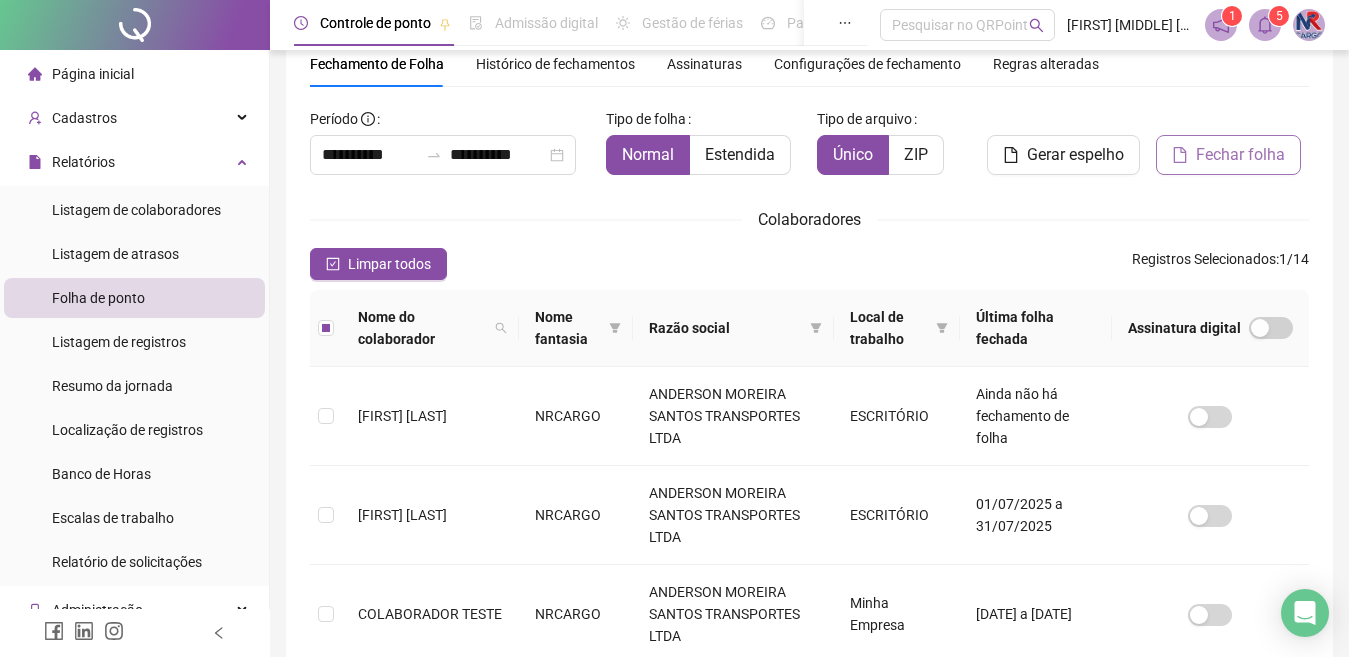 click on "Fechar folha" at bounding box center (1240, 155) 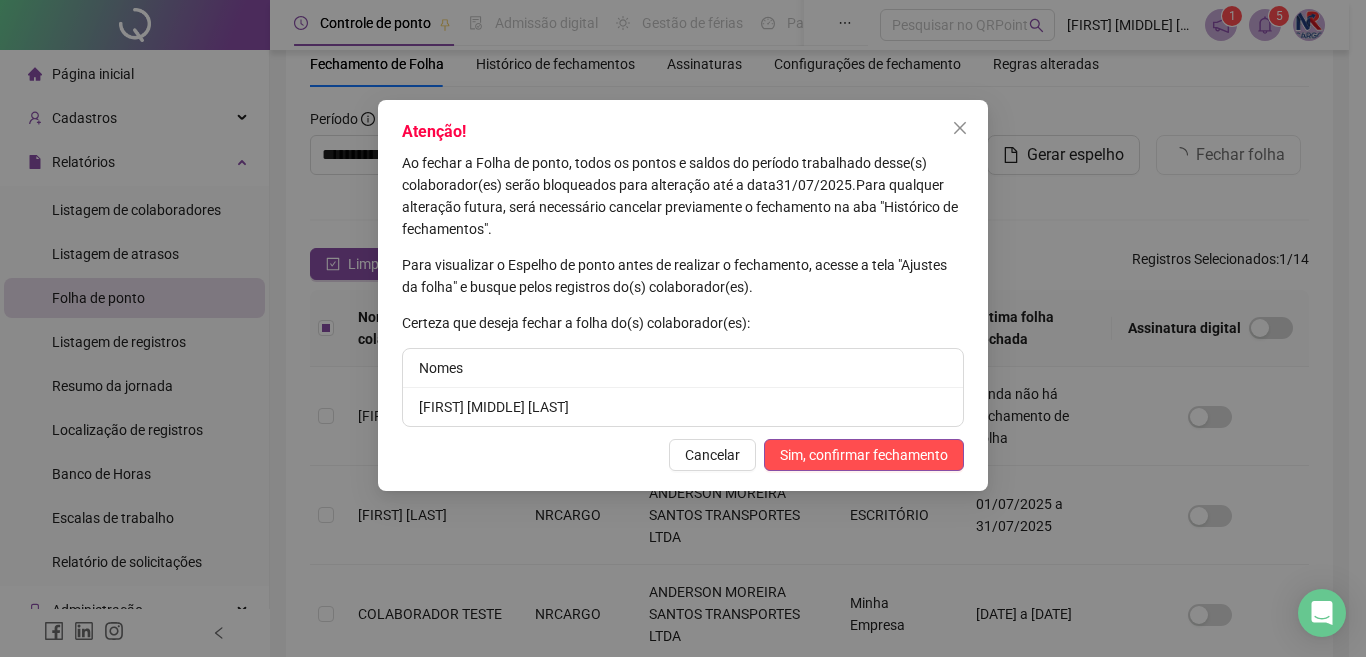 click on "Sim, confirmar fechamento" at bounding box center [864, 455] 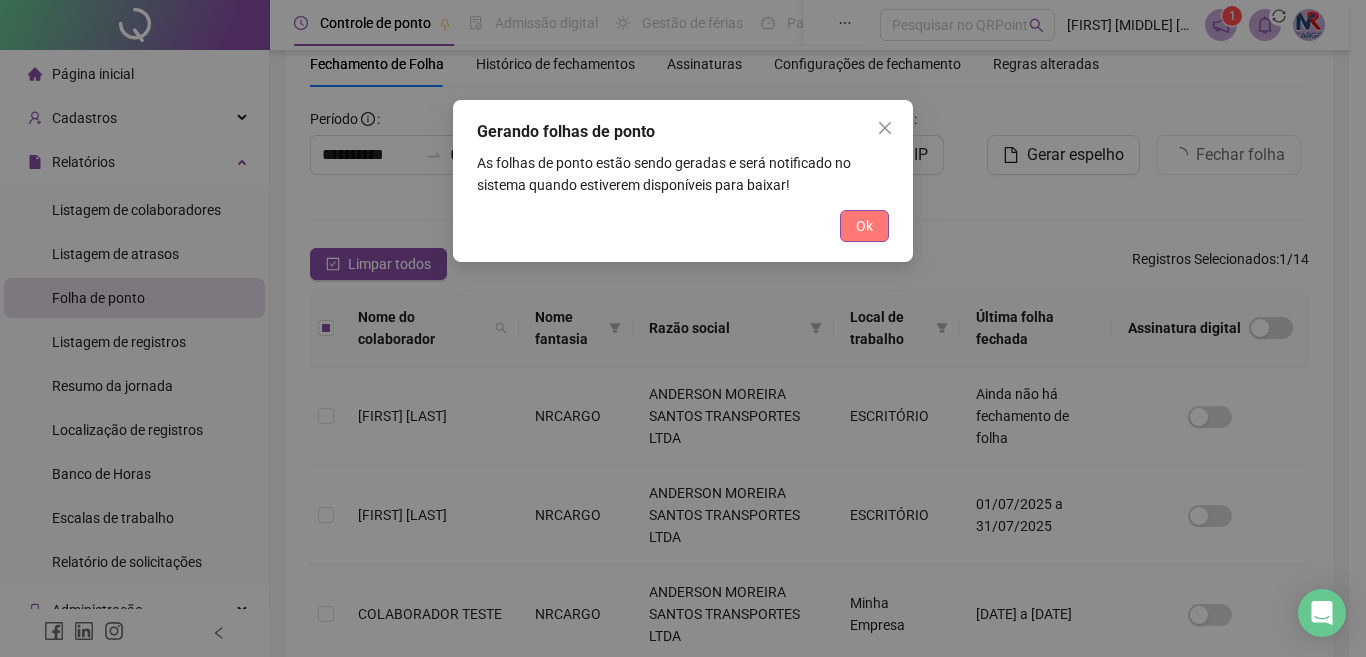 click on "Ok" at bounding box center (864, 226) 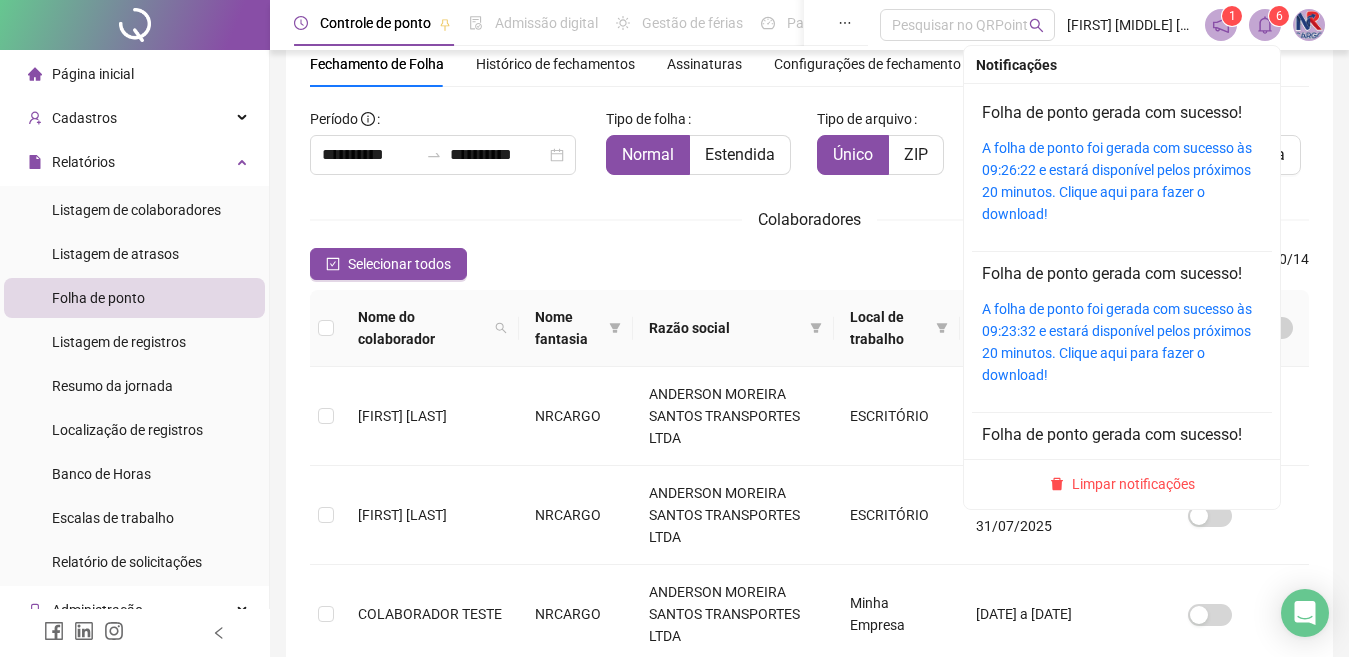 click 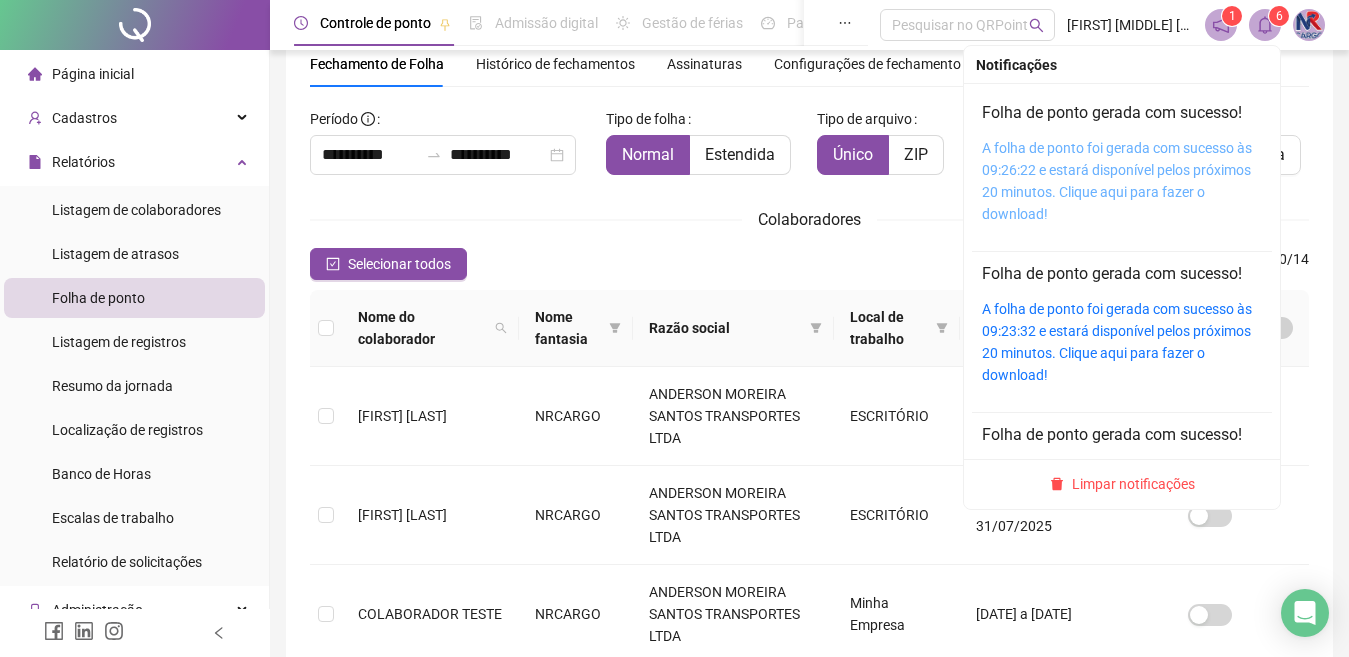 click on "A folha de ponto foi gerada com sucesso às 09:26:22 e estará disponível pelos próximos 20 minutos.
Clique aqui para fazer o download!" at bounding box center [1117, 181] 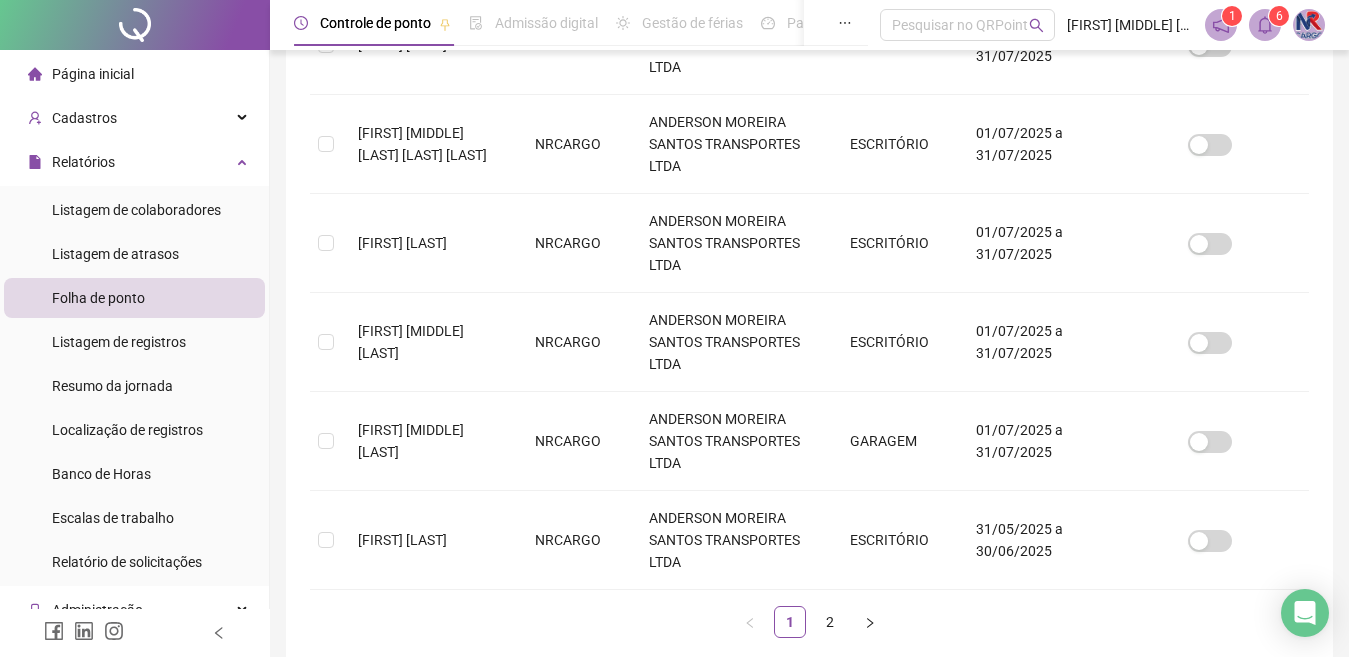 scroll, scrollTop: 955, scrollLeft: 0, axis: vertical 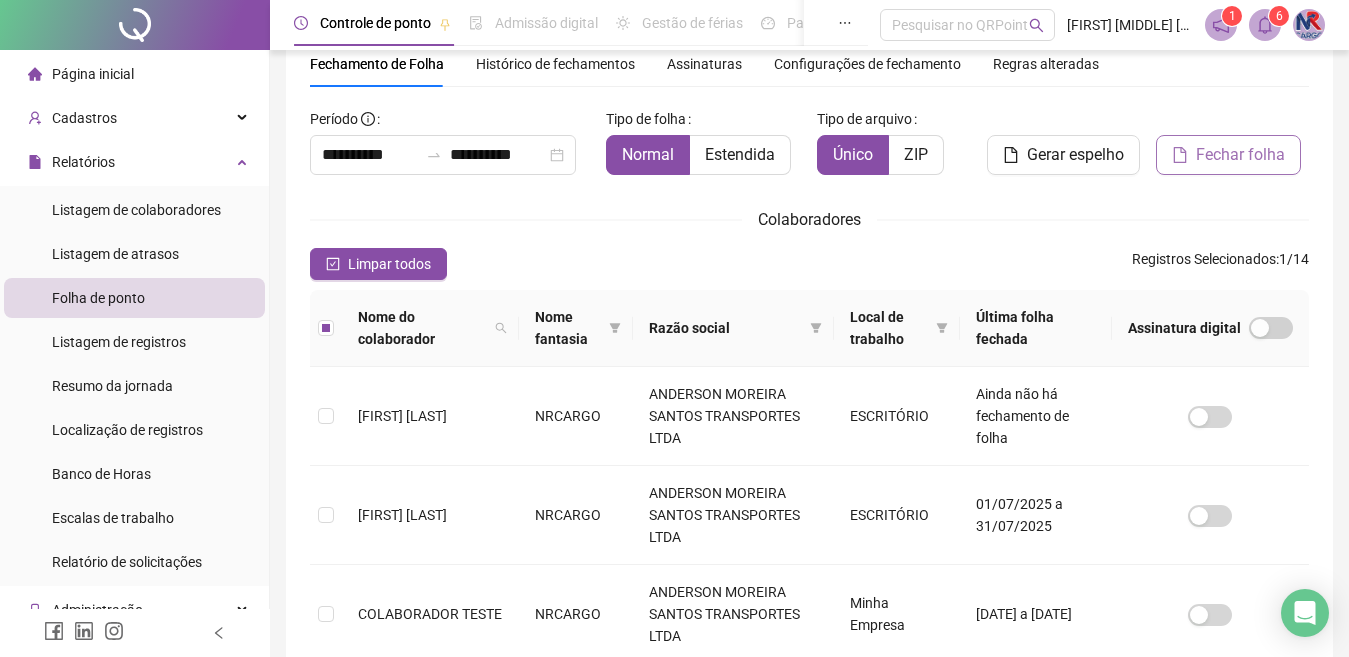 click on "Fechar folha" at bounding box center [1228, 155] 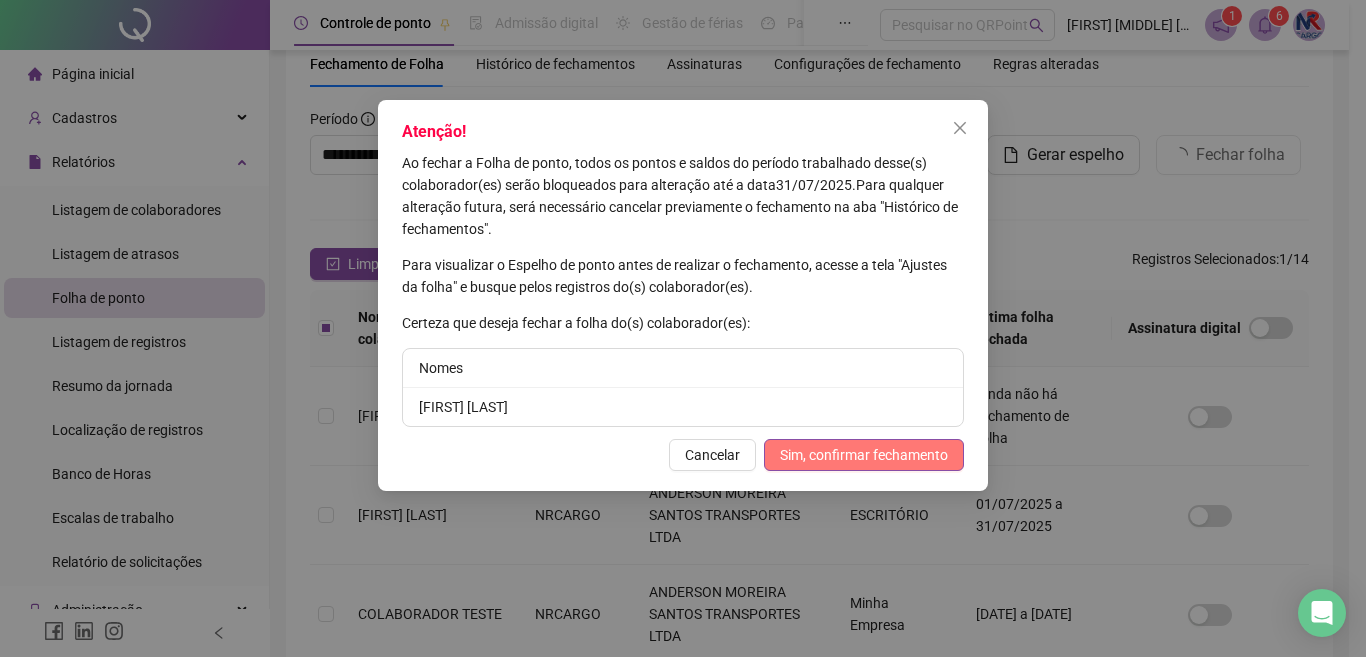 click on "Sim, confirmar fechamento" at bounding box center (864, 455) 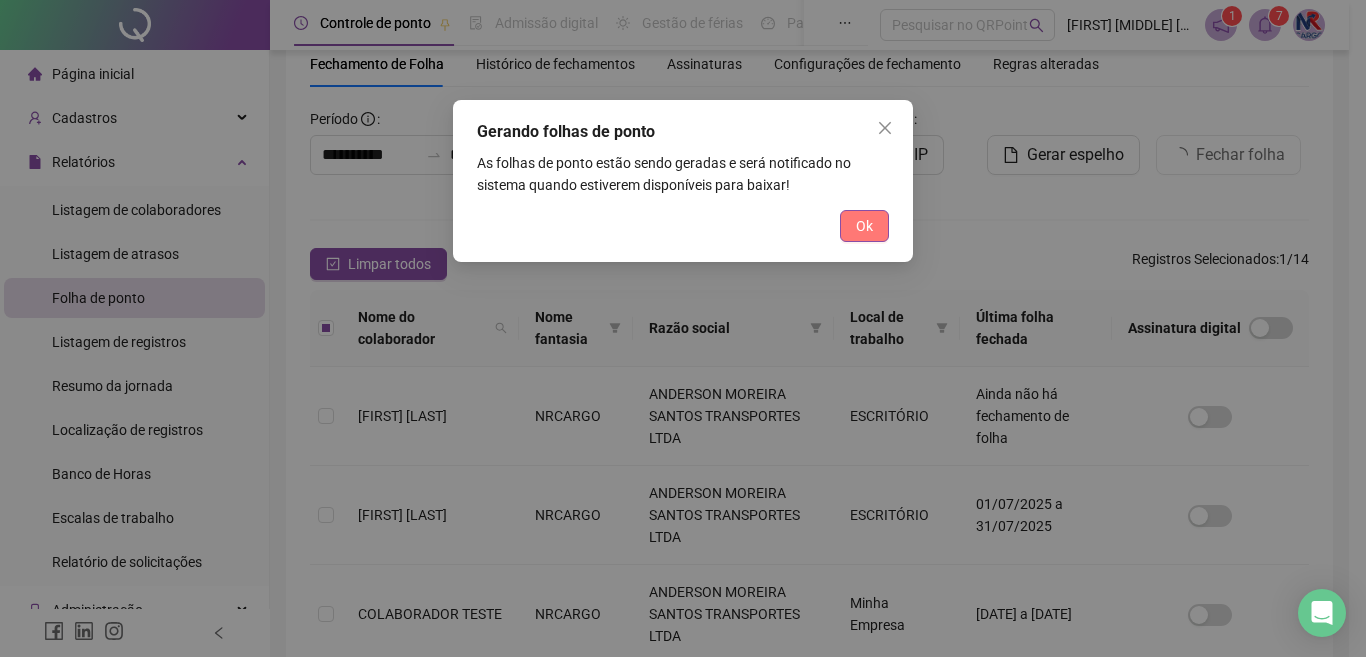 click on "Ok" at bounding box center (864, 226) 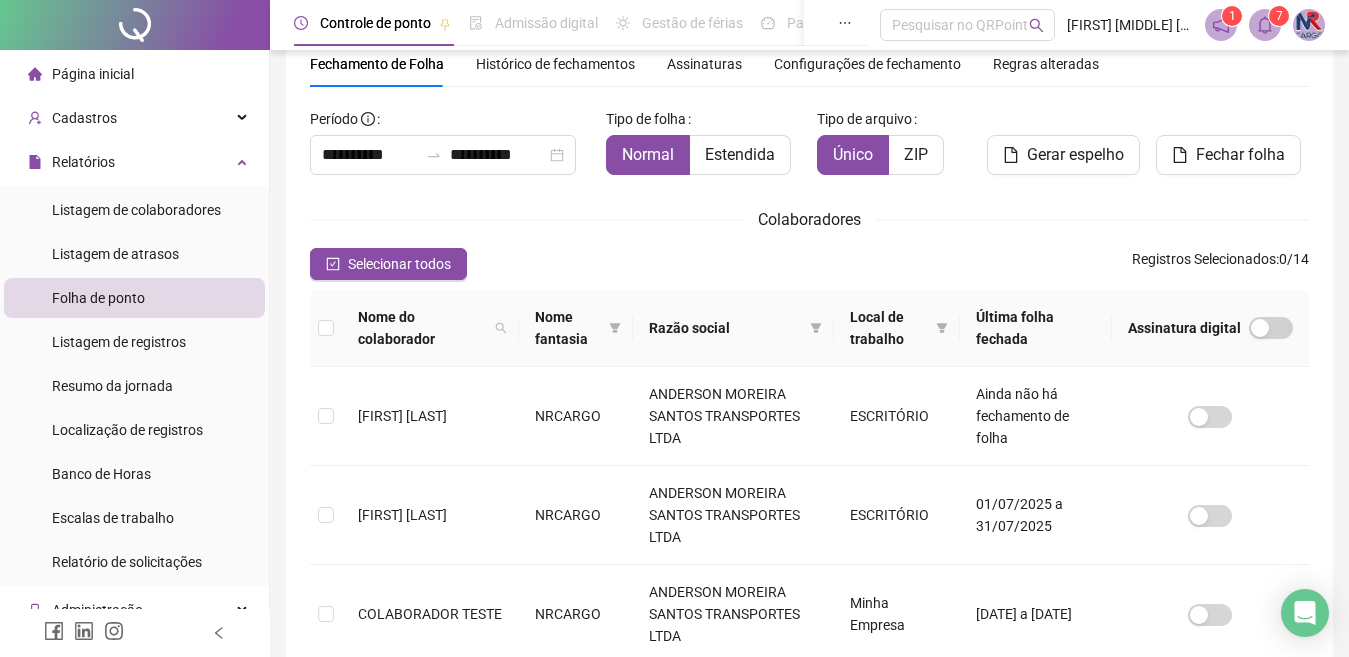 click 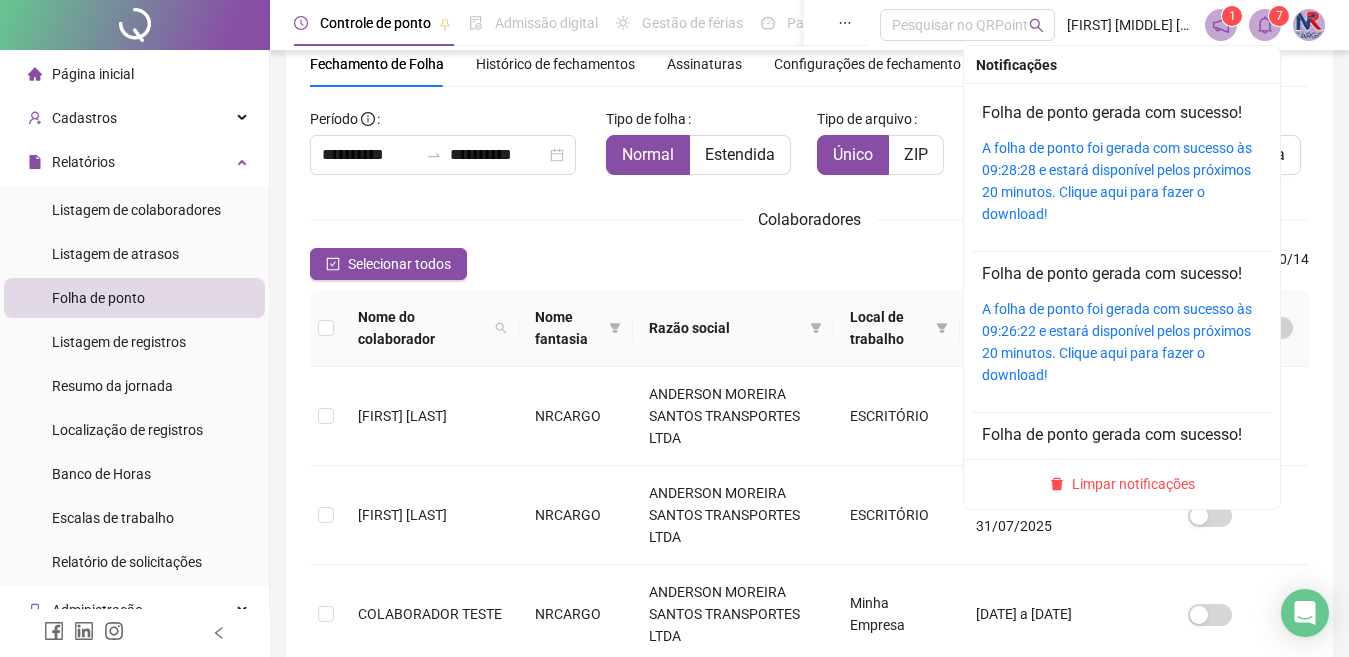 click on "Folha de ponto gerada com sucesso! A folha de ponto foi gerada com sucesso às 09:28:28 e estará disponível pelos próximos 20 minutos.
Clique aqui para fazer o download!" at bounding box center [1122, 163] 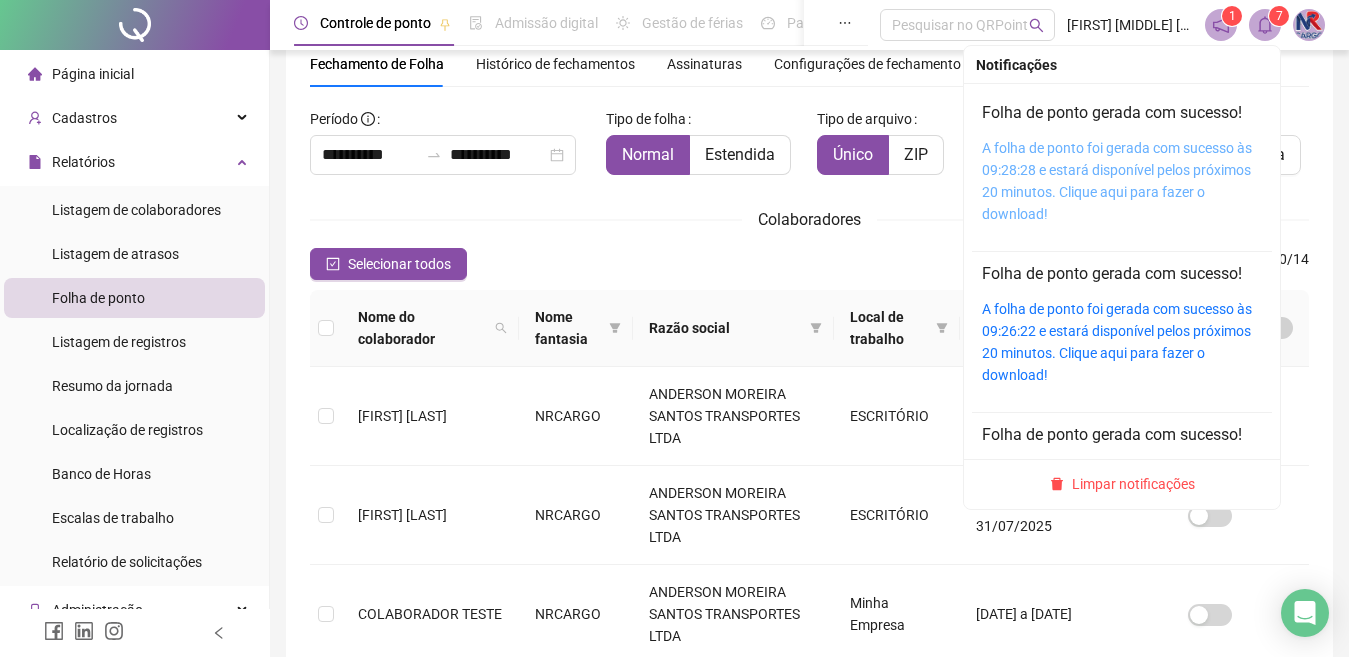 click on "A folha de ponto foi gerada com sucesso às 09:28:28 e estará disponível pelos próximos 20 minutos.
Clique aqui para fazer o download!" at bounding box center [1117, 181] 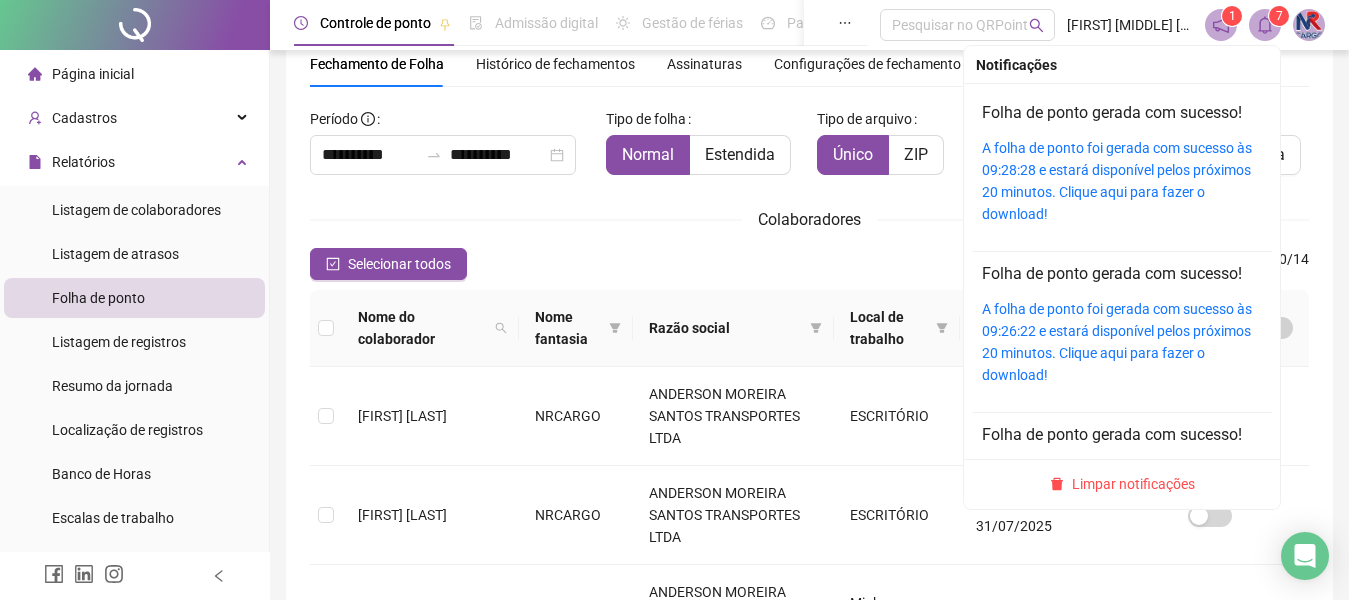 click on "7" at bounding box center (1279, 16) 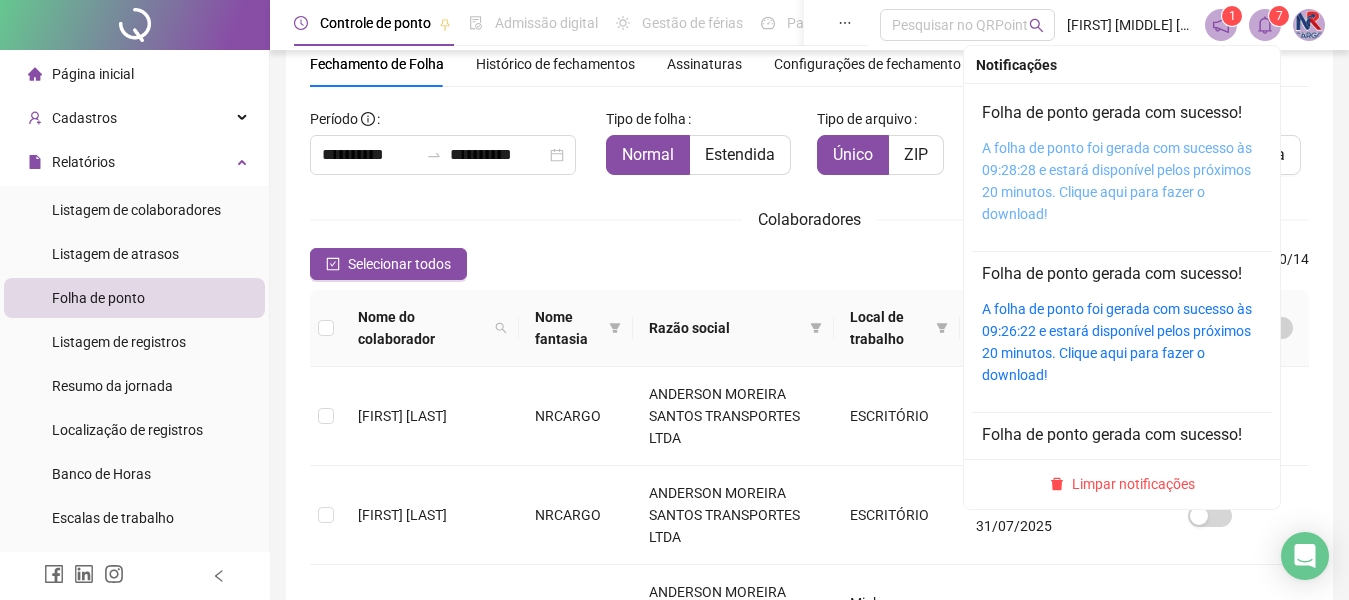 click on "A folha de ponto foi gerada com sucesso às 09:28:28 e estará disponível pelos próximos 20 minutos.
Clique aqui para fazer o download!" at bounding box center [1117, 181] 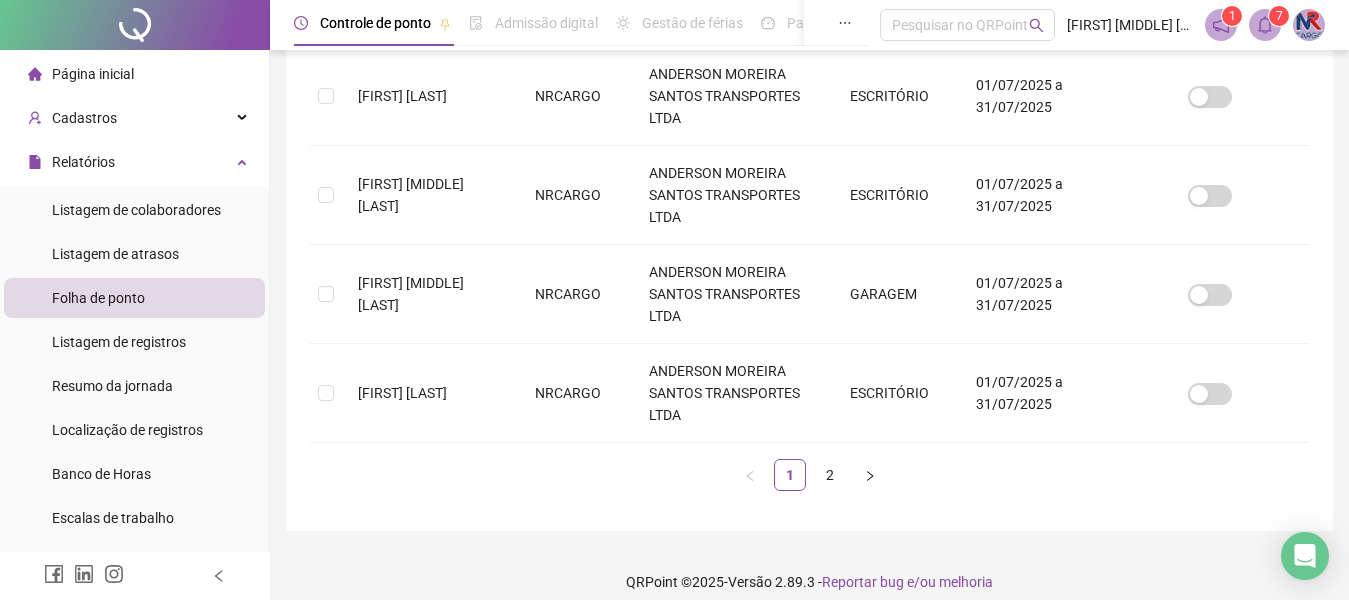 scroll, scrollTop: 1012, scrollLeft: 0, axis: vertical 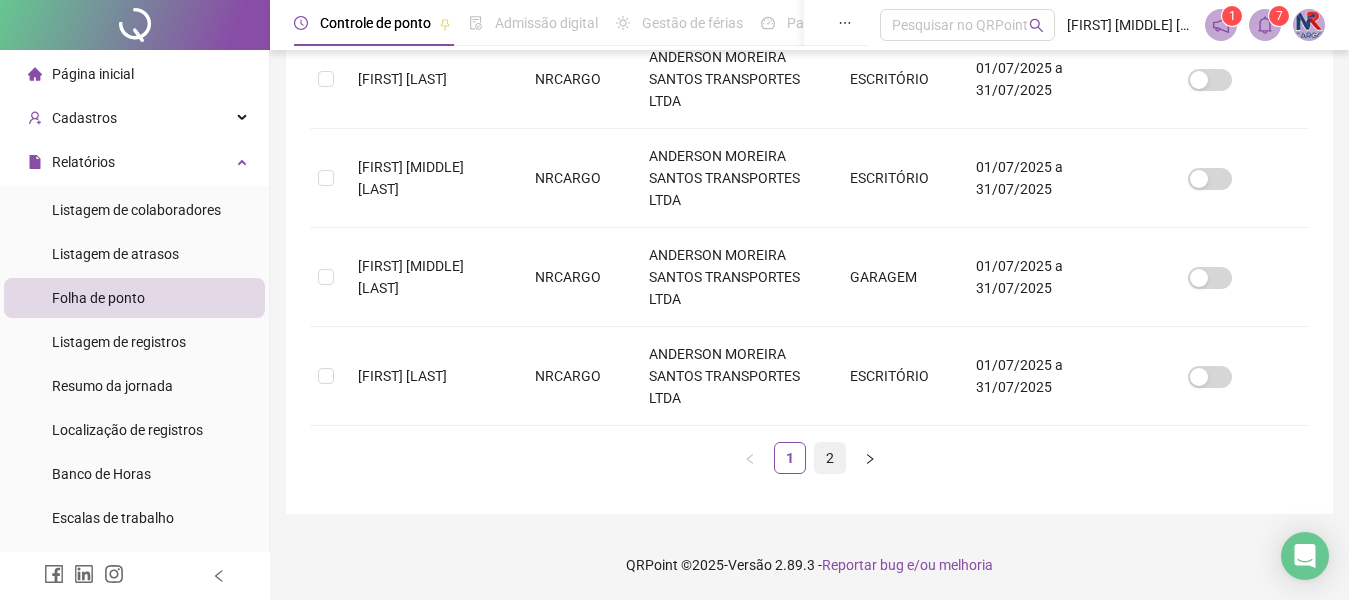 click on "2" at bounding box center (830, 458) 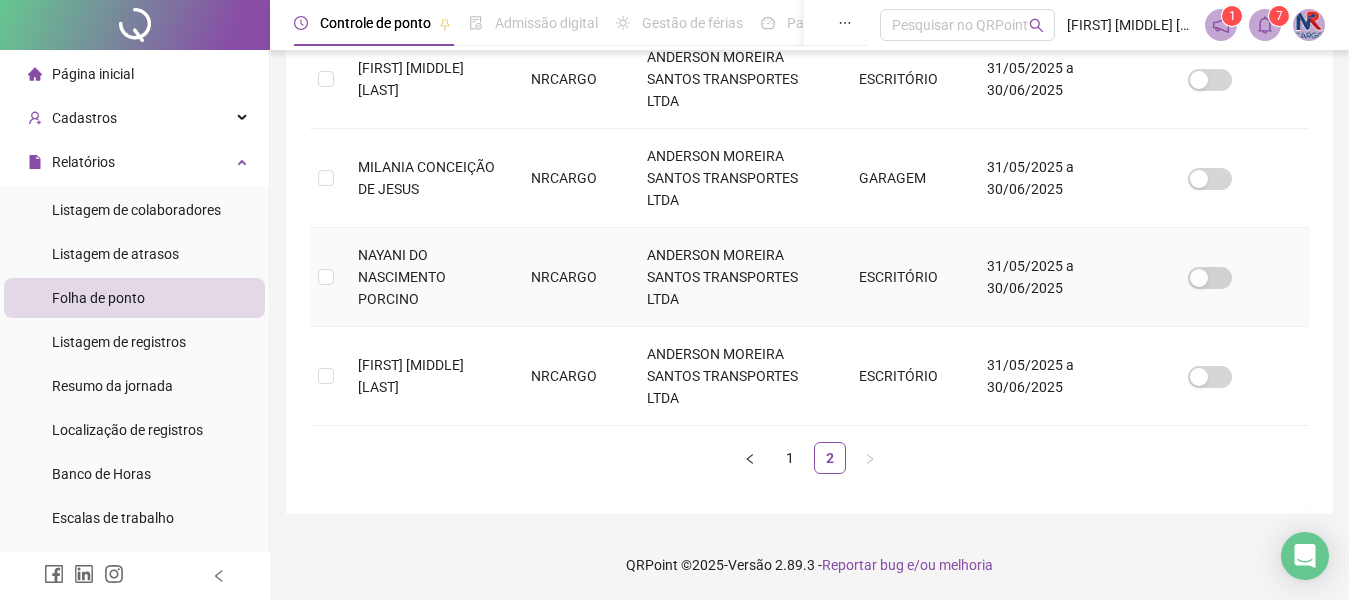 scroll, scrollTop: 352, scrollLeft: 0, axis: vertical 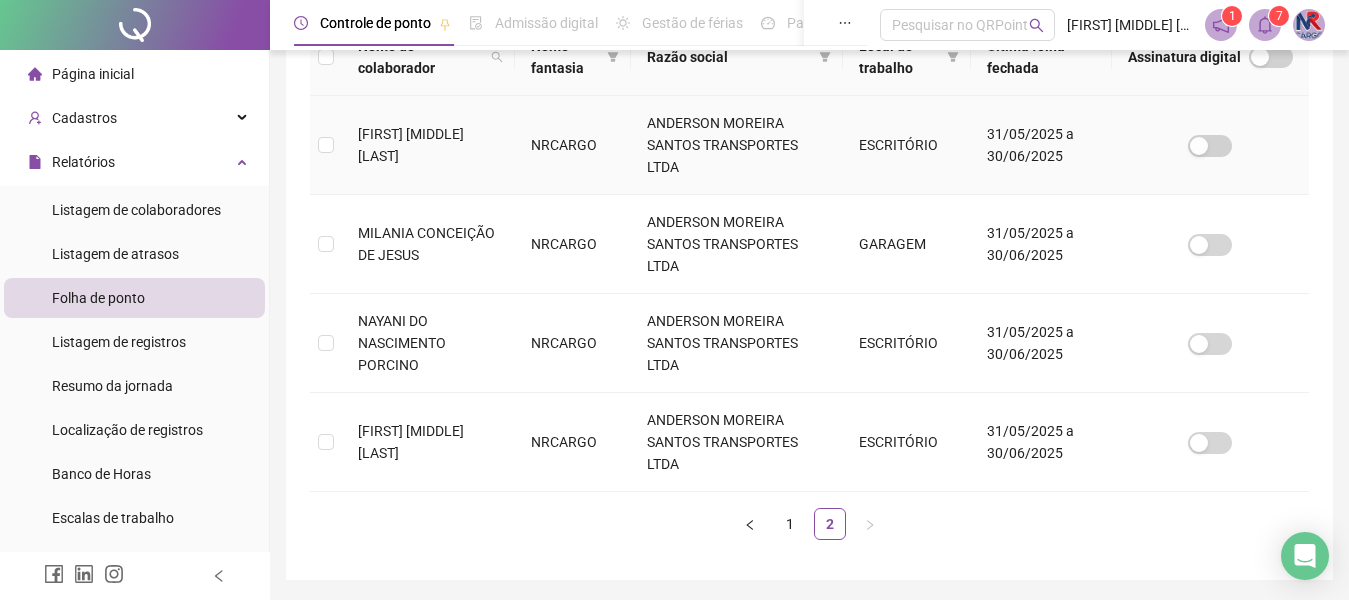 click at bounding box center [326, 145] 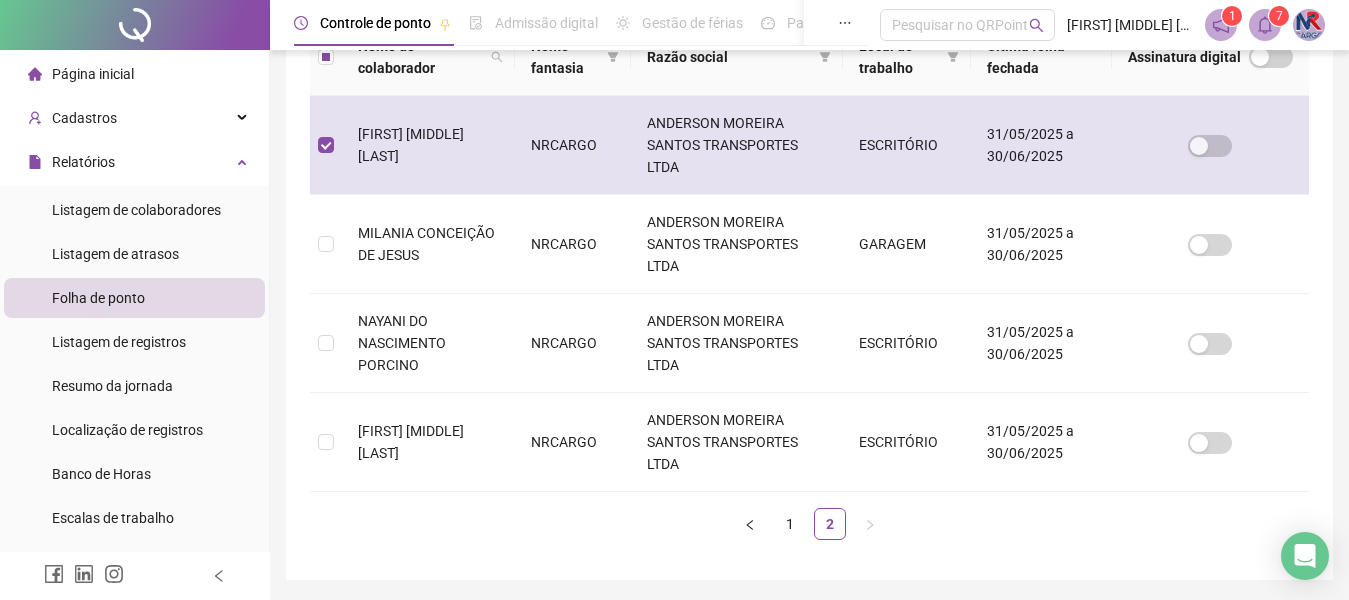 scroll, scrollTop: 109, scrollLeft: 0, axis: vertical 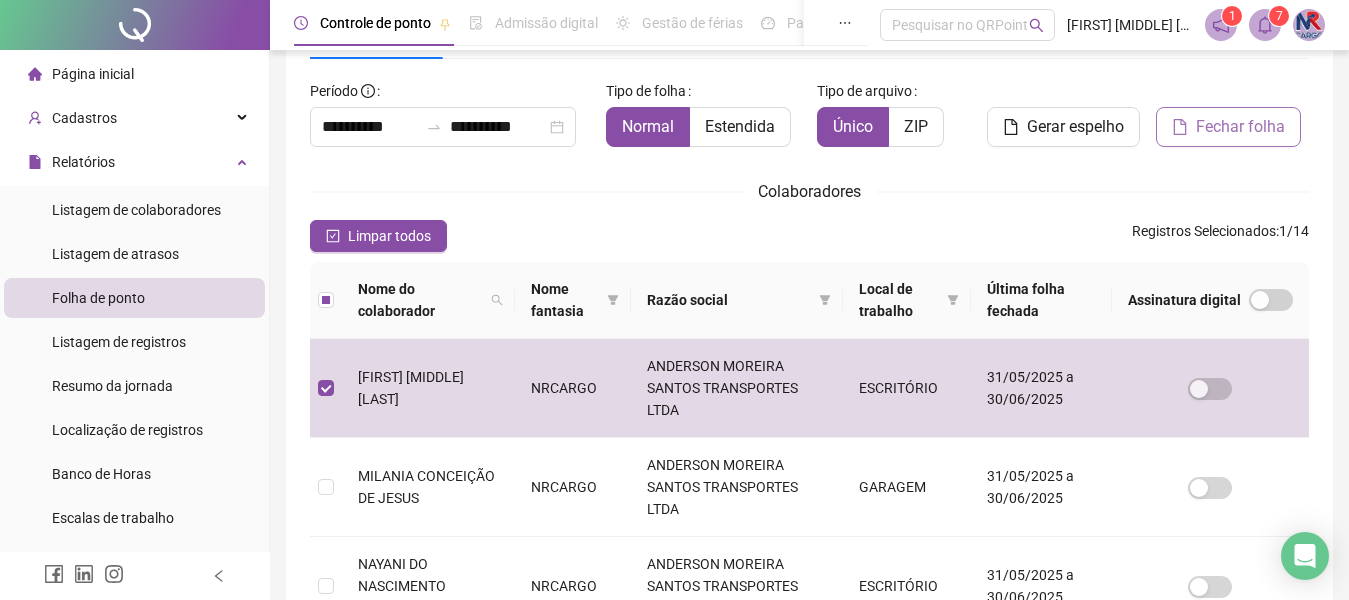 click on "Fechar folha" at bounding box center (1228, 127) 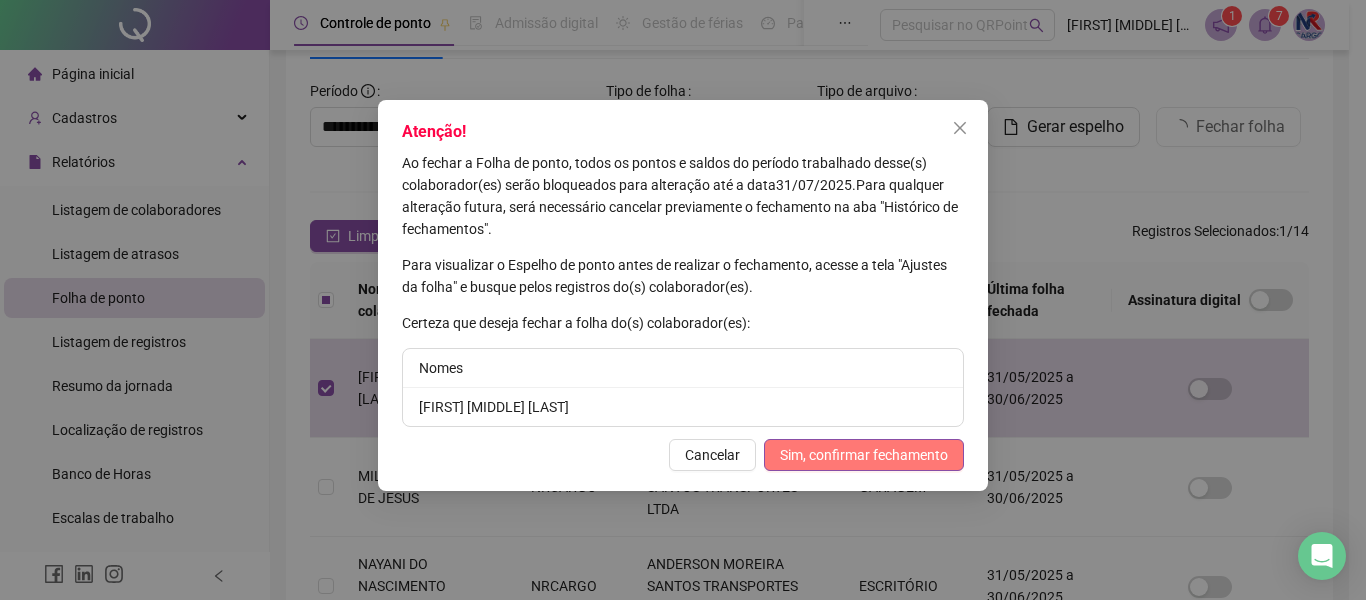 click on "Sim, confirmar fechamento" at bounding box center (864, 455) 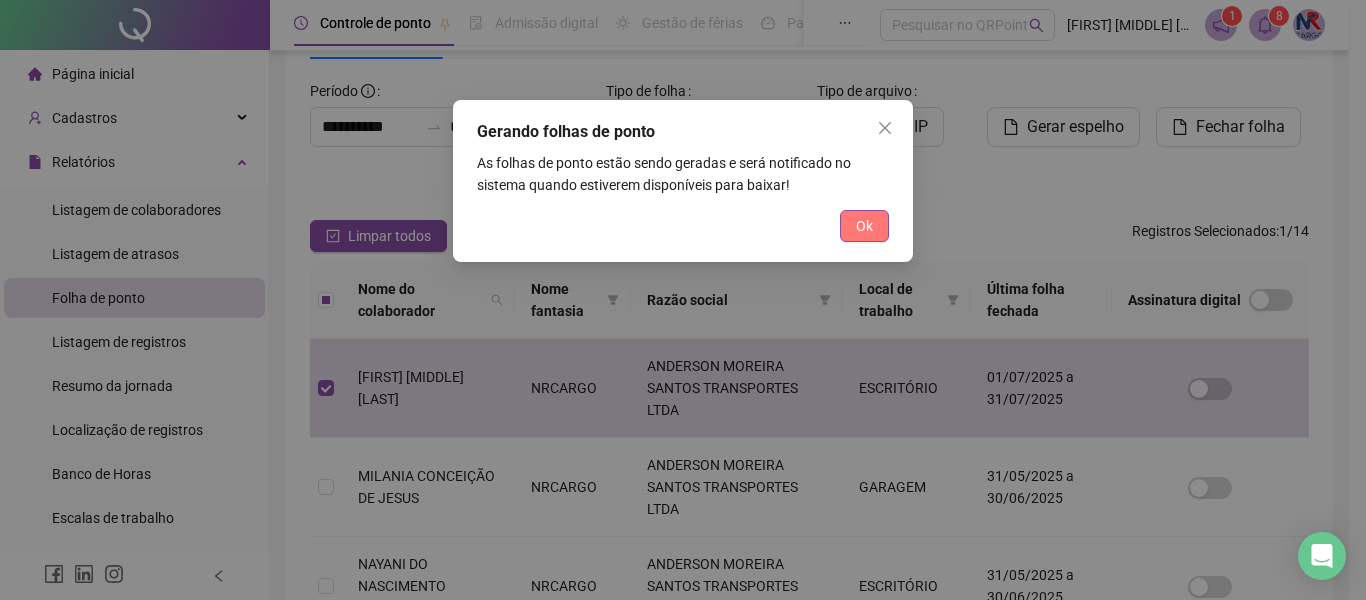 click on "Ok" at bounding box center [864, 226] 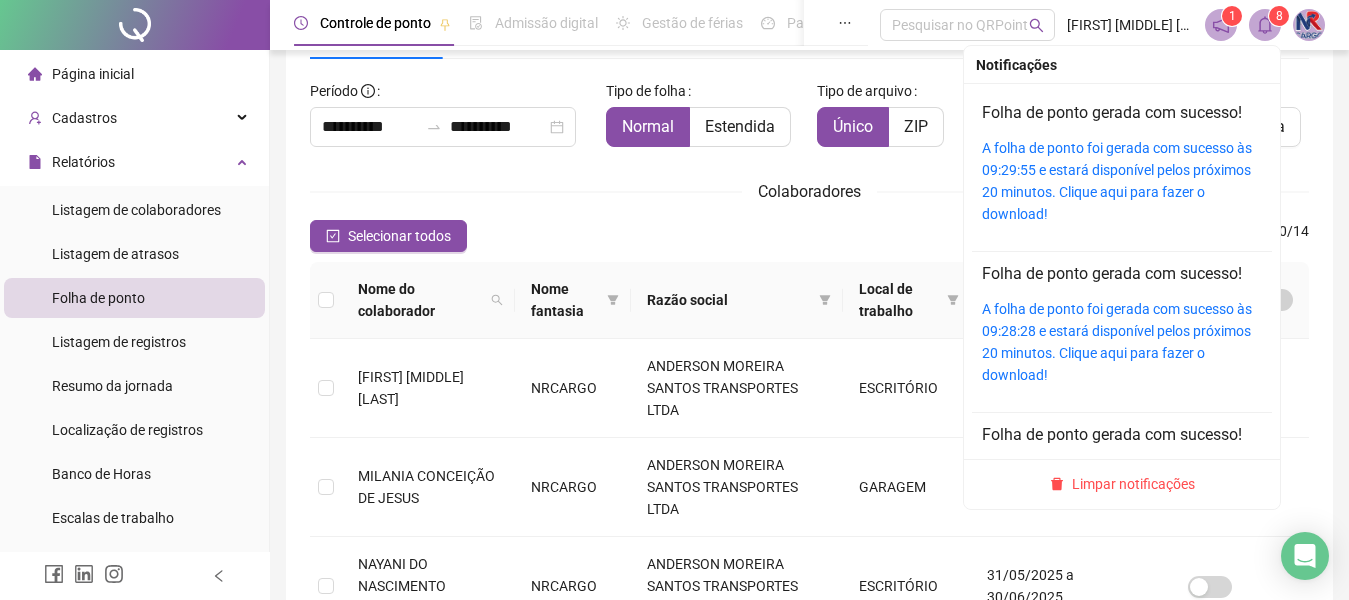 click on "A folha de ponto foi gerada com sucesso às 09:29:55 e estará disponível pelos próximos 20 minutos.
Clique aqui para fazer o download!" at bounding box center (1122, 181) 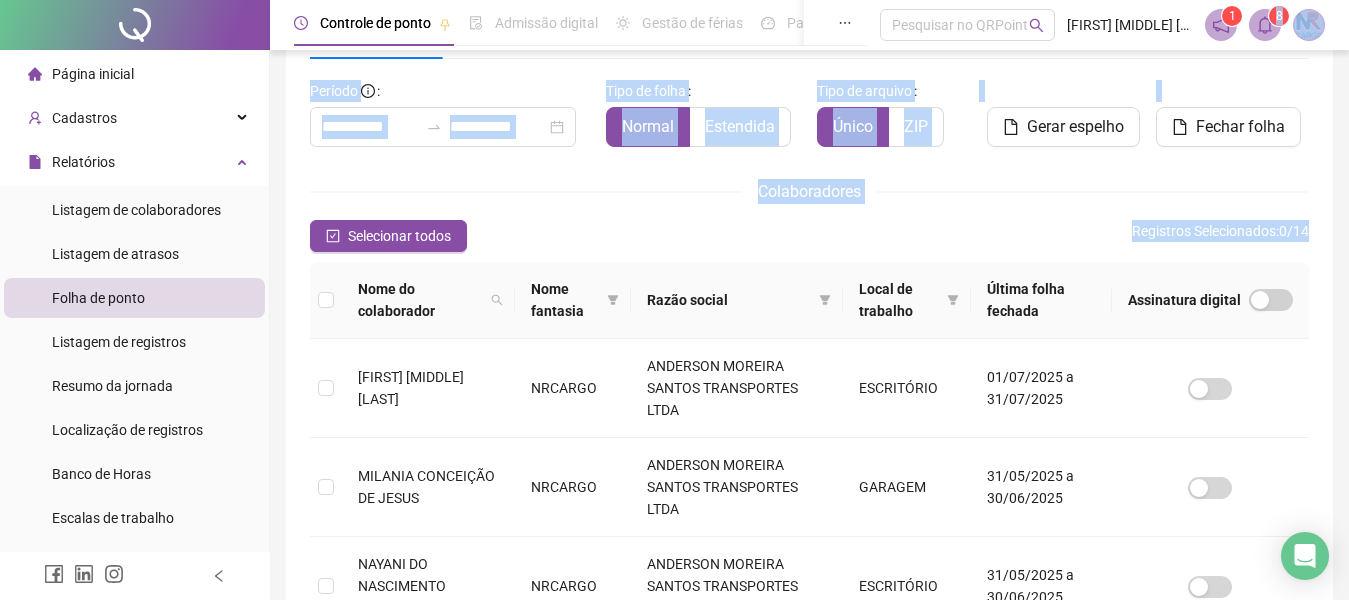 drag, startPoint x: 1264, startPoint y: 30, endPoint x: 193, endPoint y: 621, distance: 1223.2424 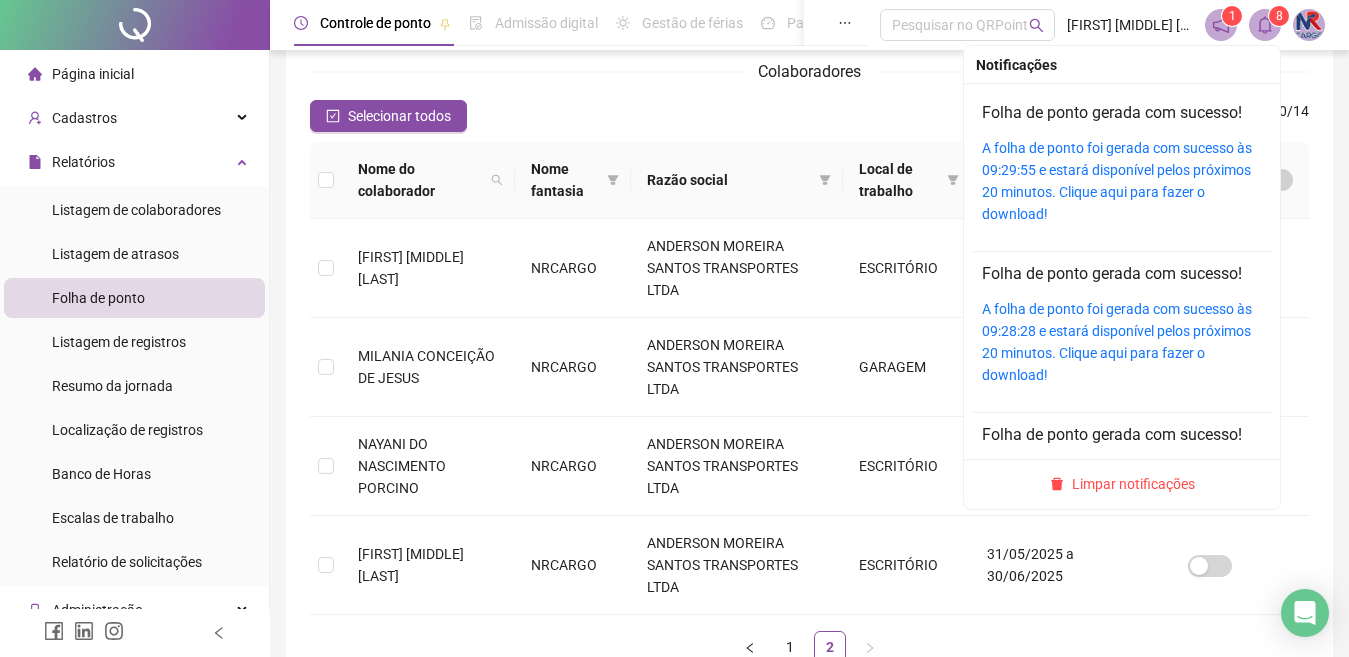 click 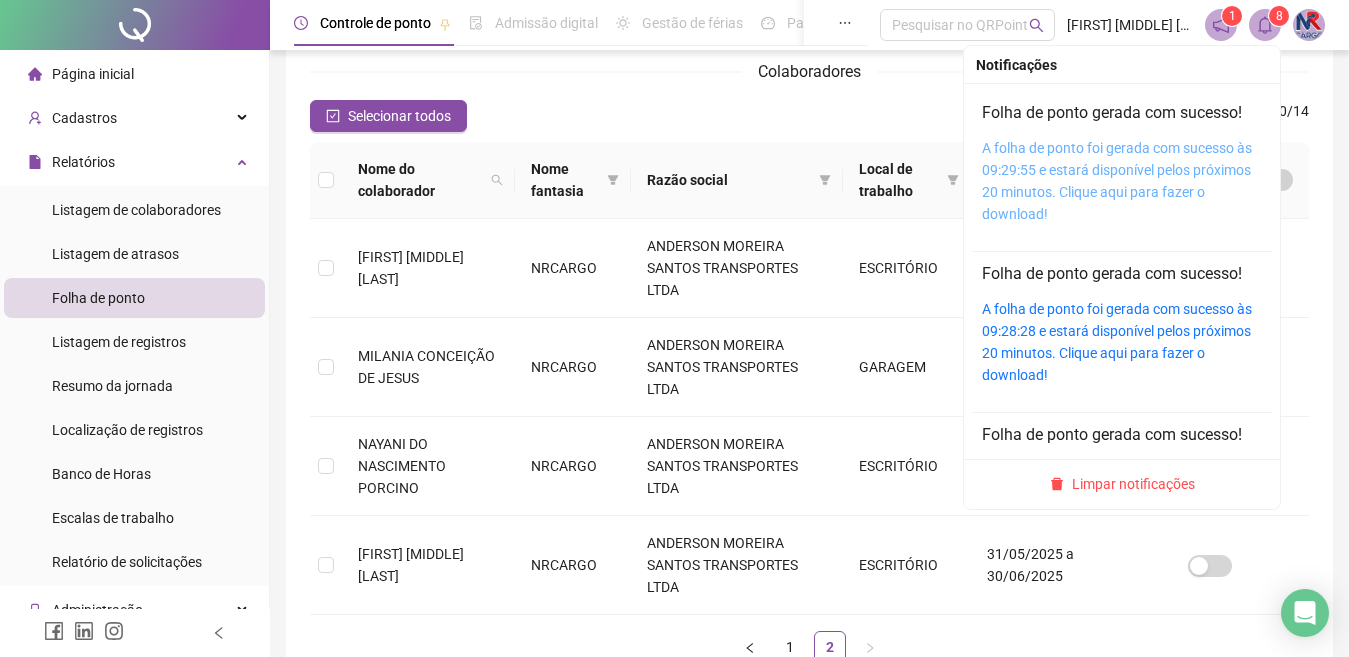 click on "A folha de ponto foi gerada com sucesso às 09:29:55 e estará disponível pelos próximos 20 minutos.
Clique aqui para fazer o download!" at bounding box center (1117, 181) 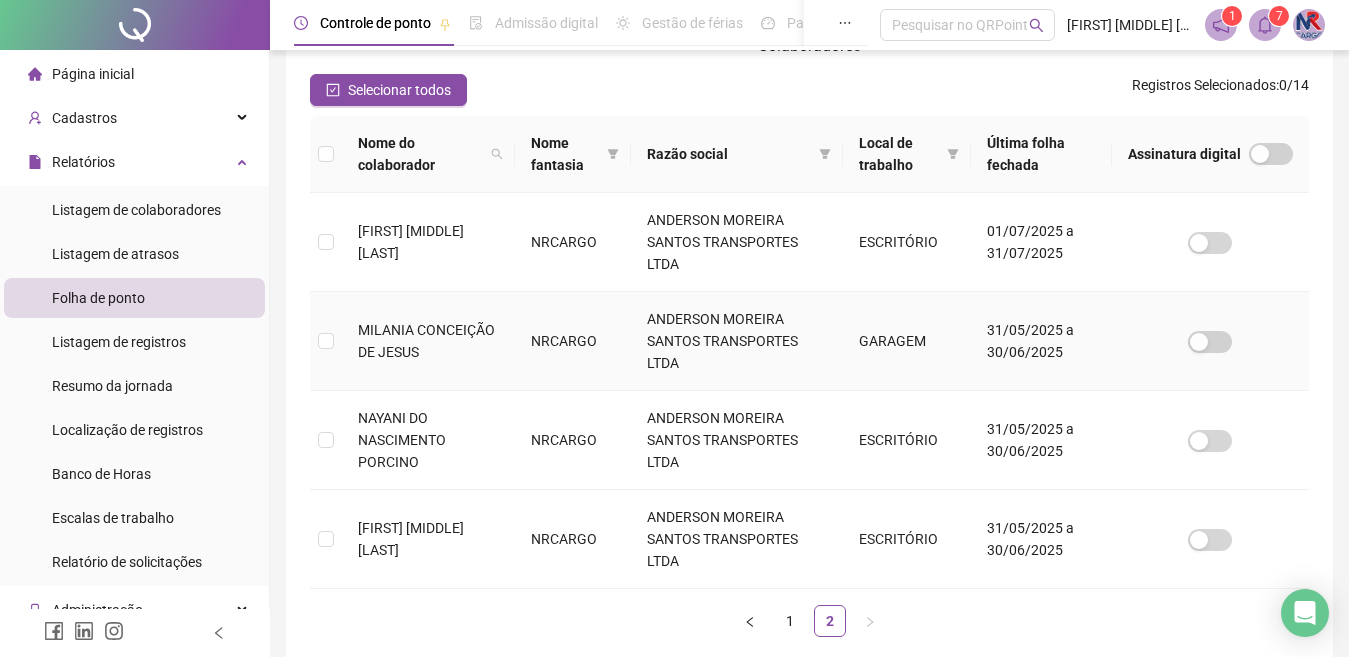 scroll, scrollTop: 295, scrollLeft: 0, axis: vertical 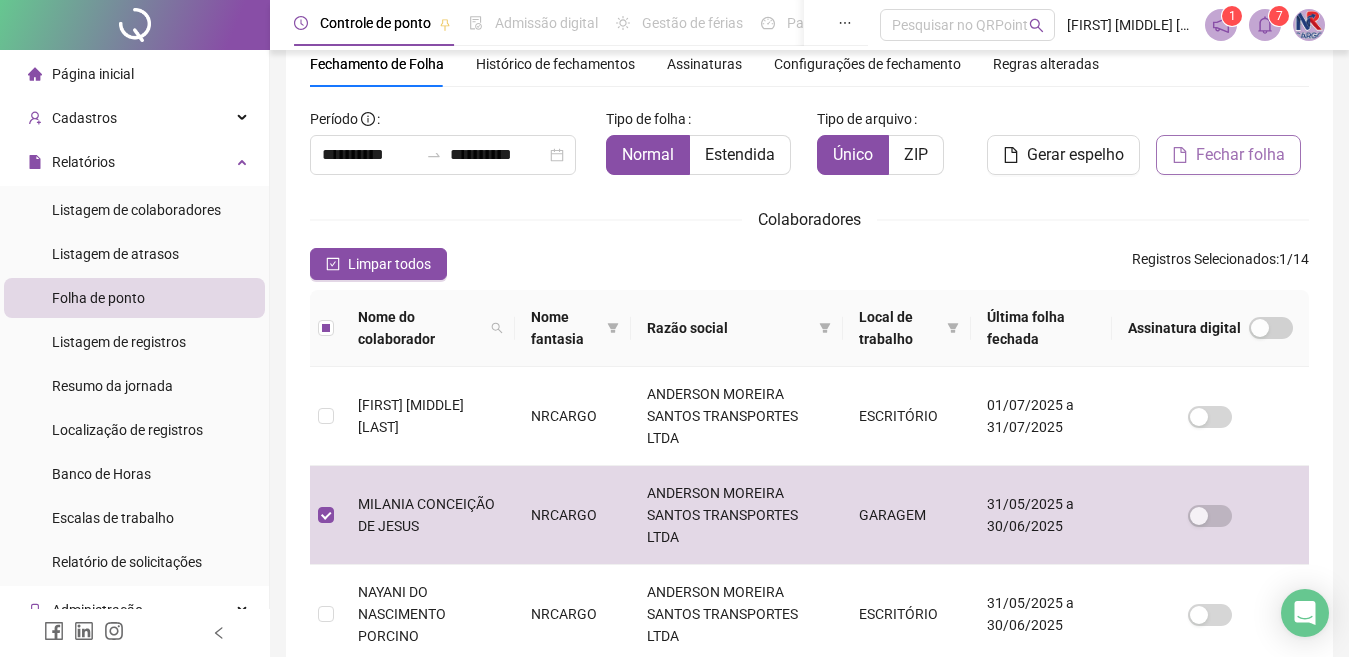 click on "Fechar folha" at bounding box center (1240, 155) 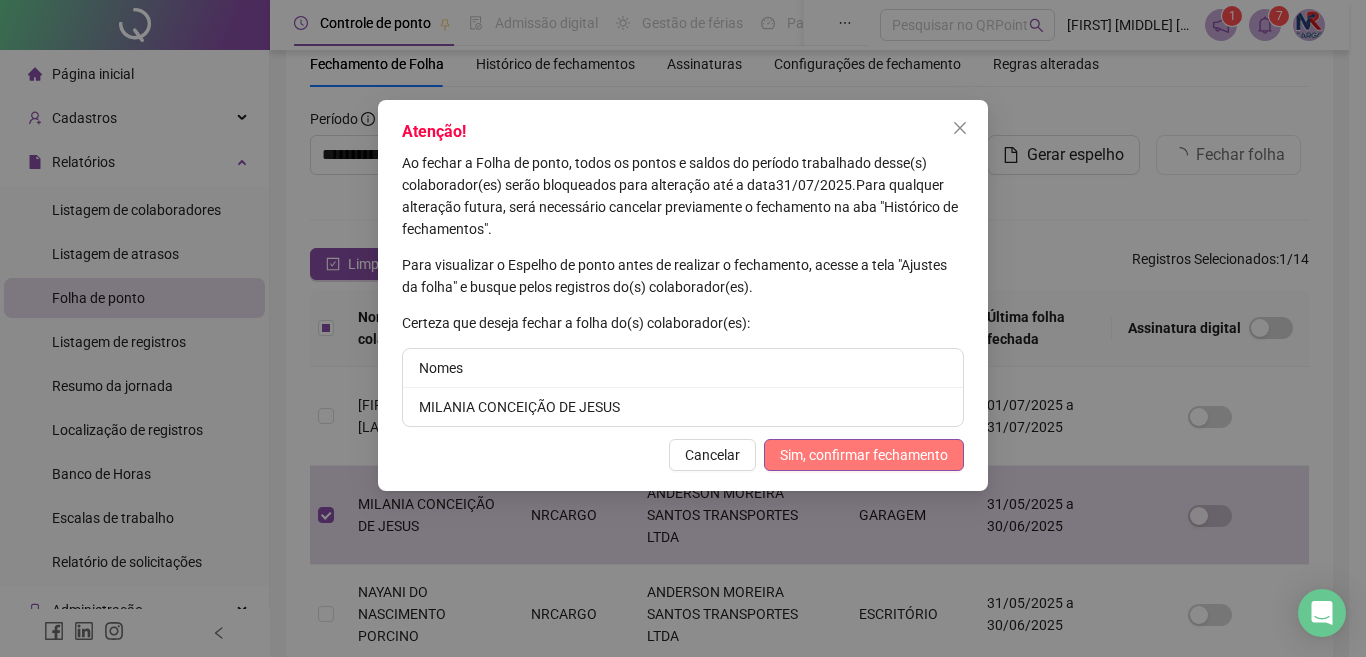click on "Sim, confirmar fechamento" at bounding box center [864, 455] 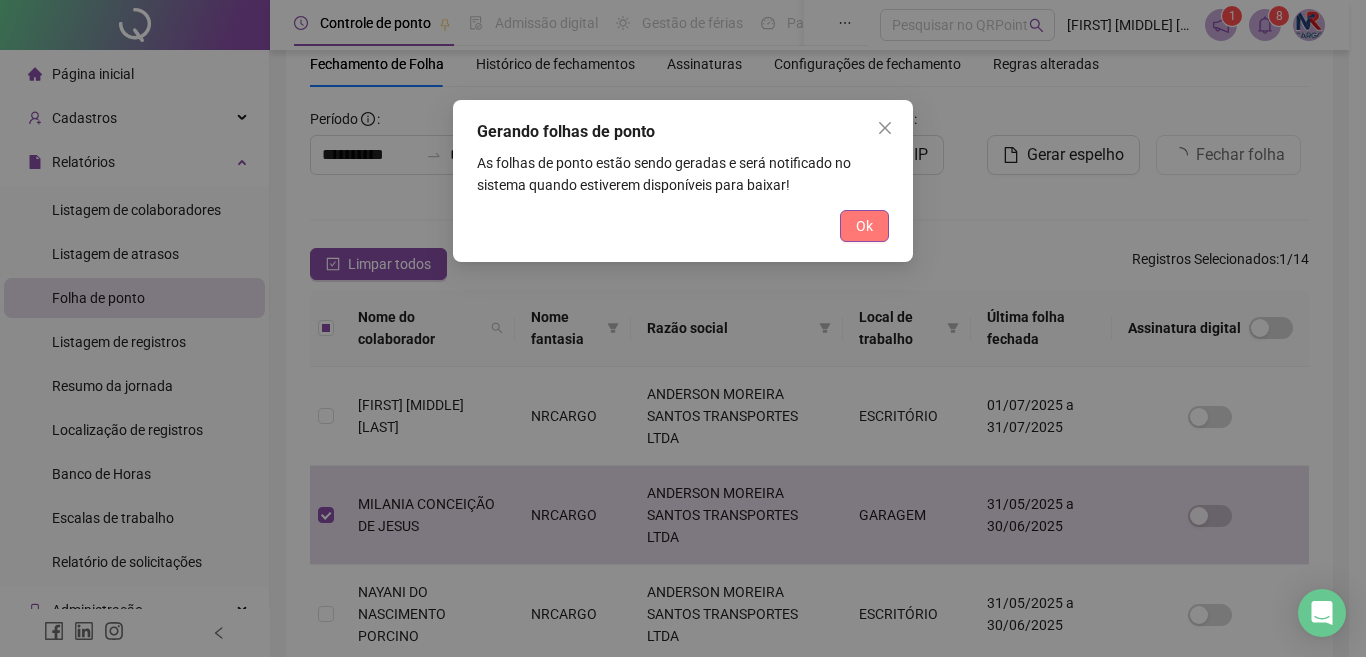 click on "Ok" at bounding box center [864, 226] 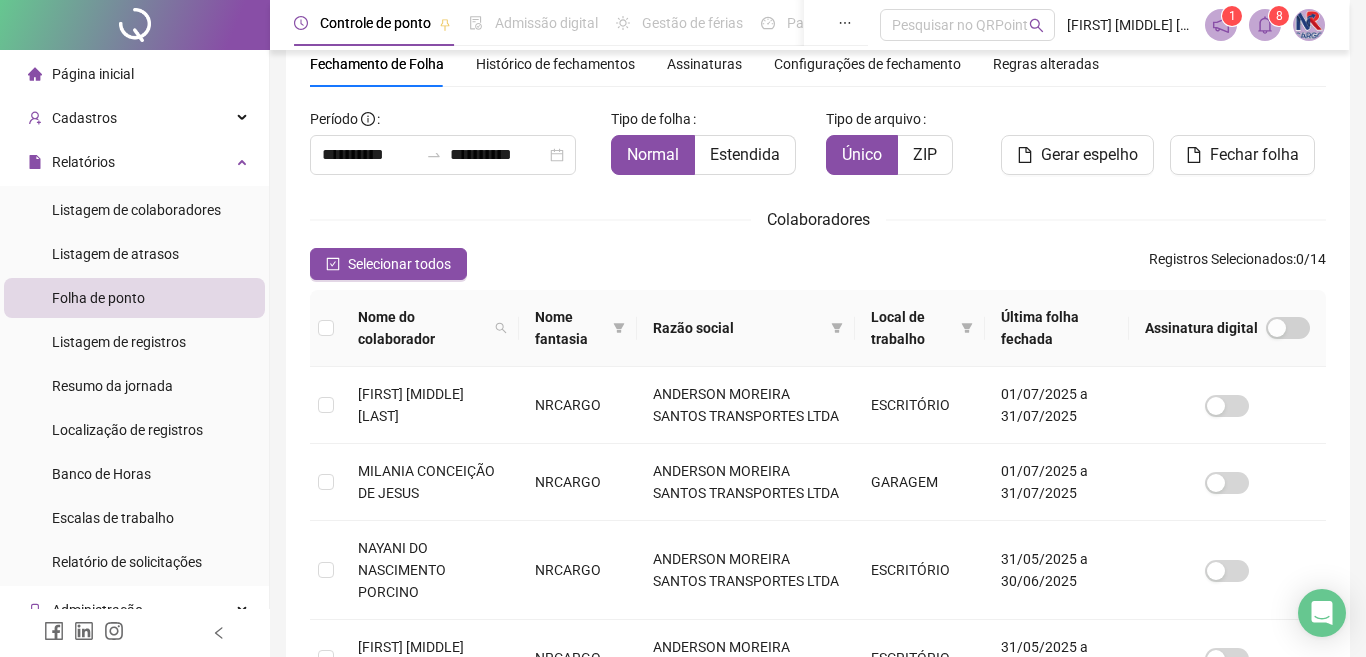 click 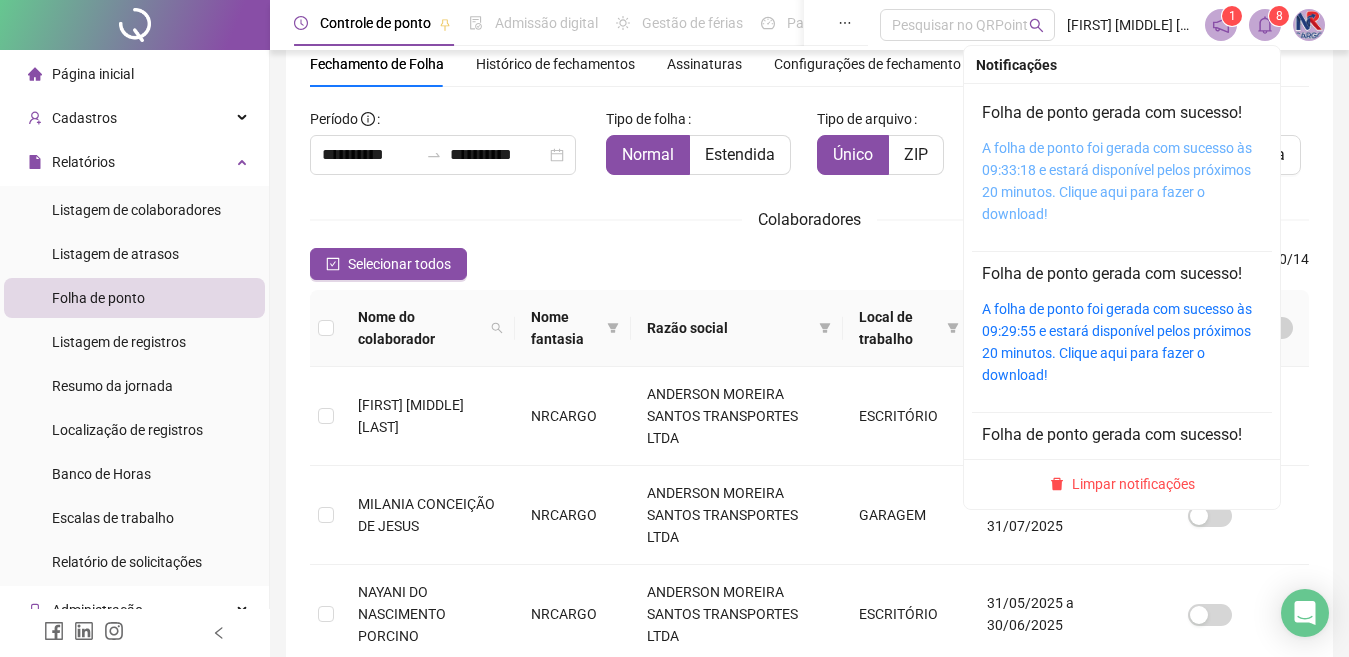 click on "A folha de ponto foi gerada com sucesso às 09:33:18 e estará disponível pelos próximos 20 minutos.
Clique aqui para fazer o download!" at bounding box center (1117, 181) 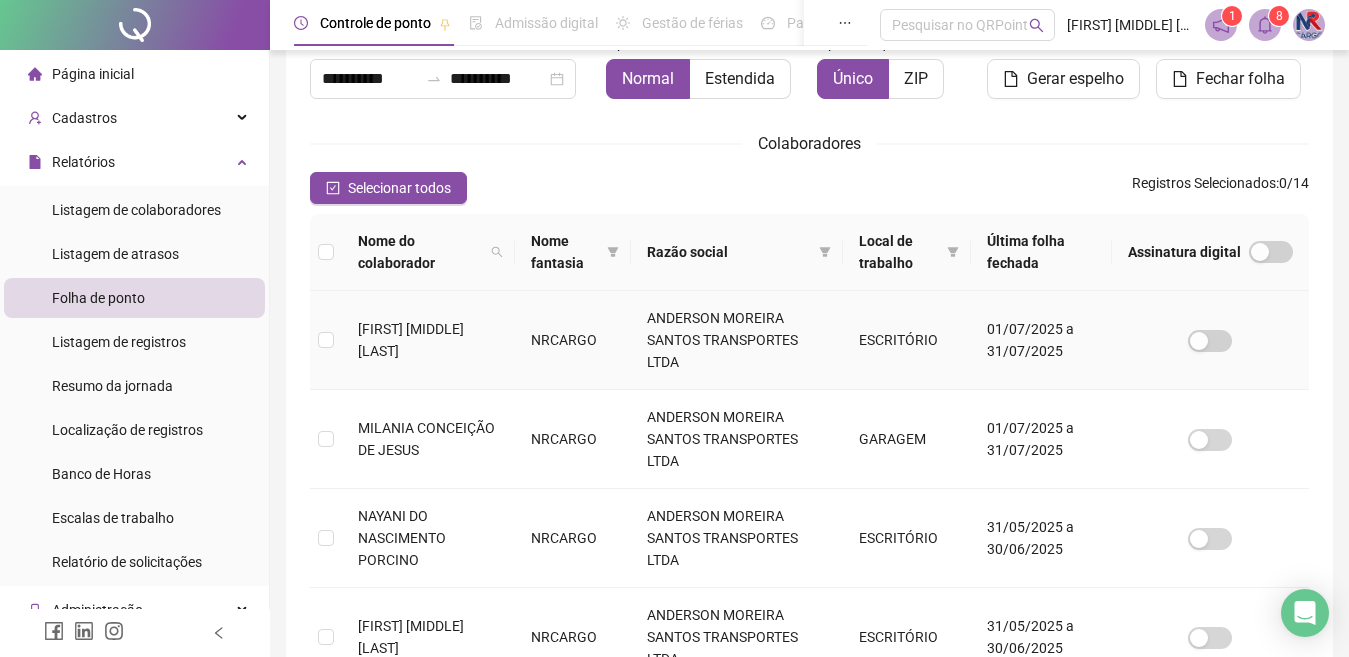 scroll, scrollTop: 295, scrollLeft: 0, axis: vertical 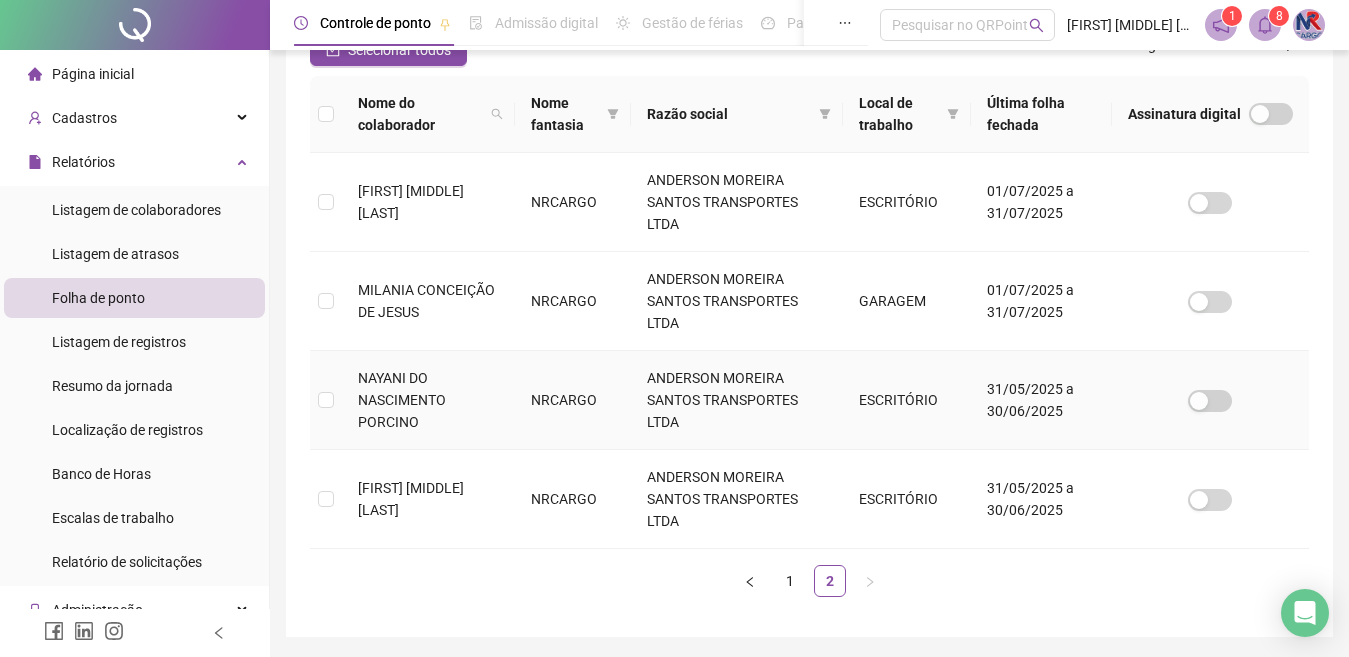 click on "NAYANI DO NASCIMENTO PORCINO" at bounding box center [428, 400] 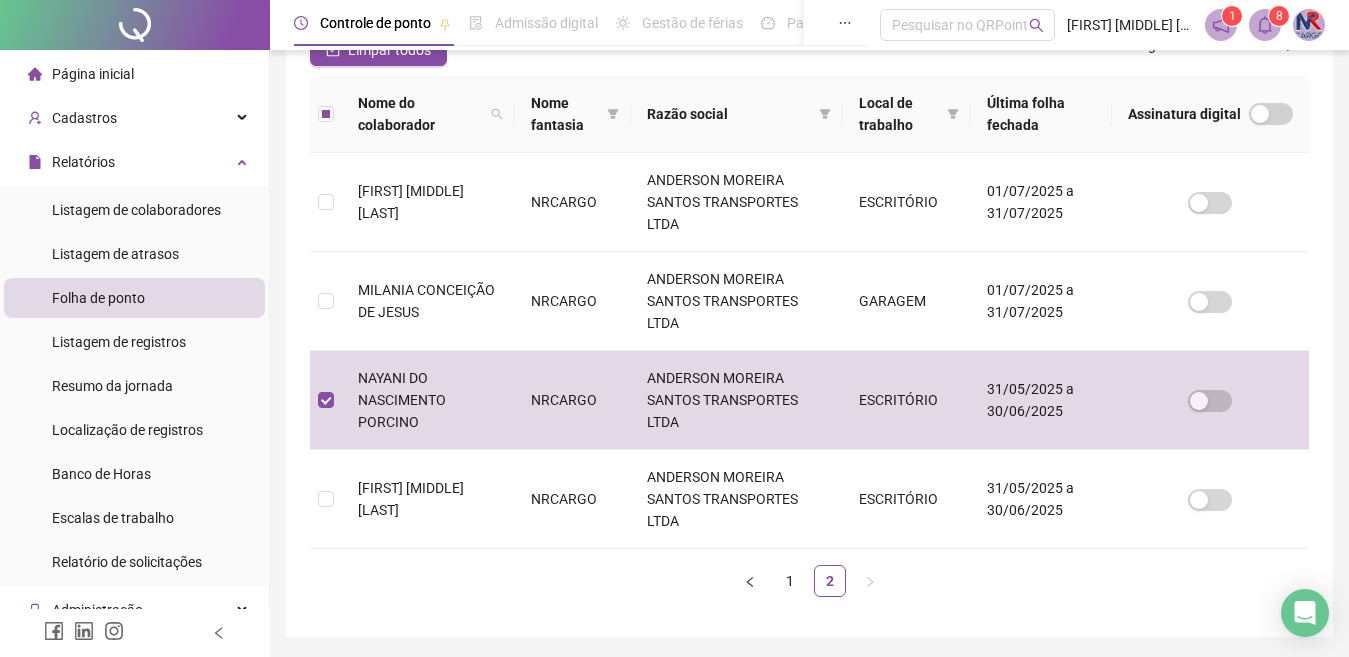 scroll, scrollTop: 81, scrollLeft: 0, axis: vertical 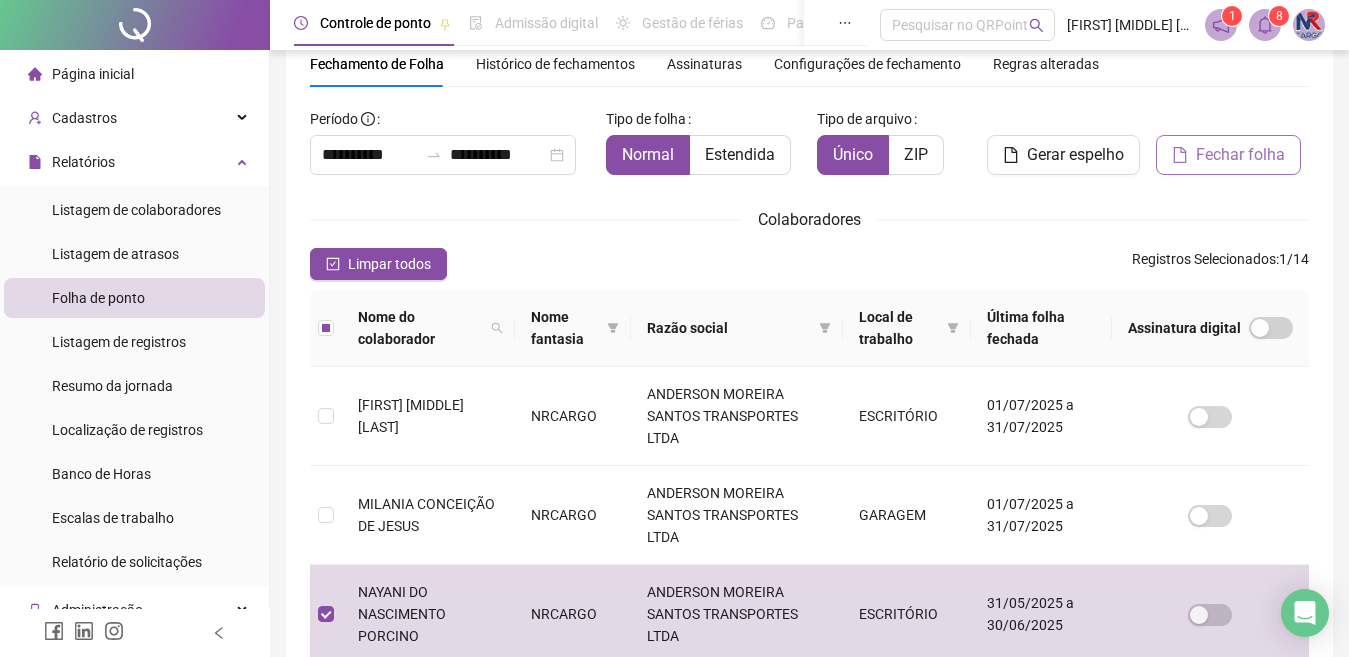 click on "Fechar folha" at bounding box center [1240, 155] 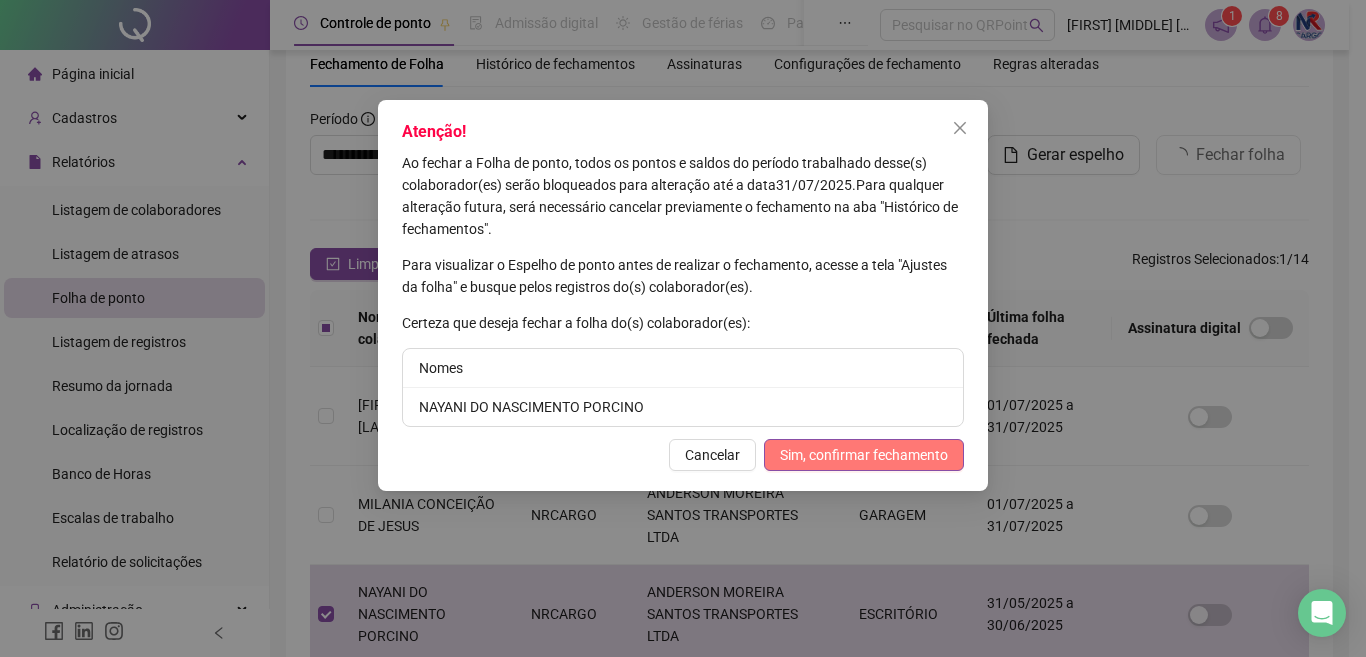 click on "Sim, confirmar fechamento" at bounding box center [864, 455] 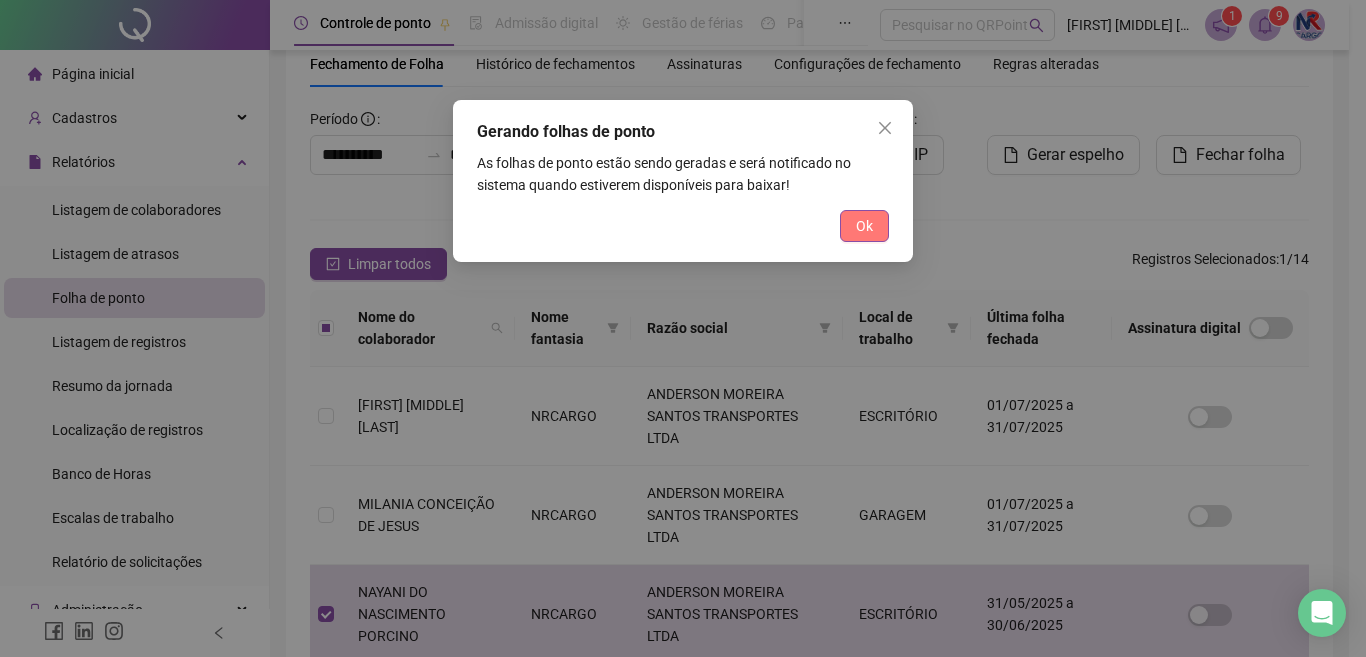 click on "Ok" at bounding box center (864, 226) 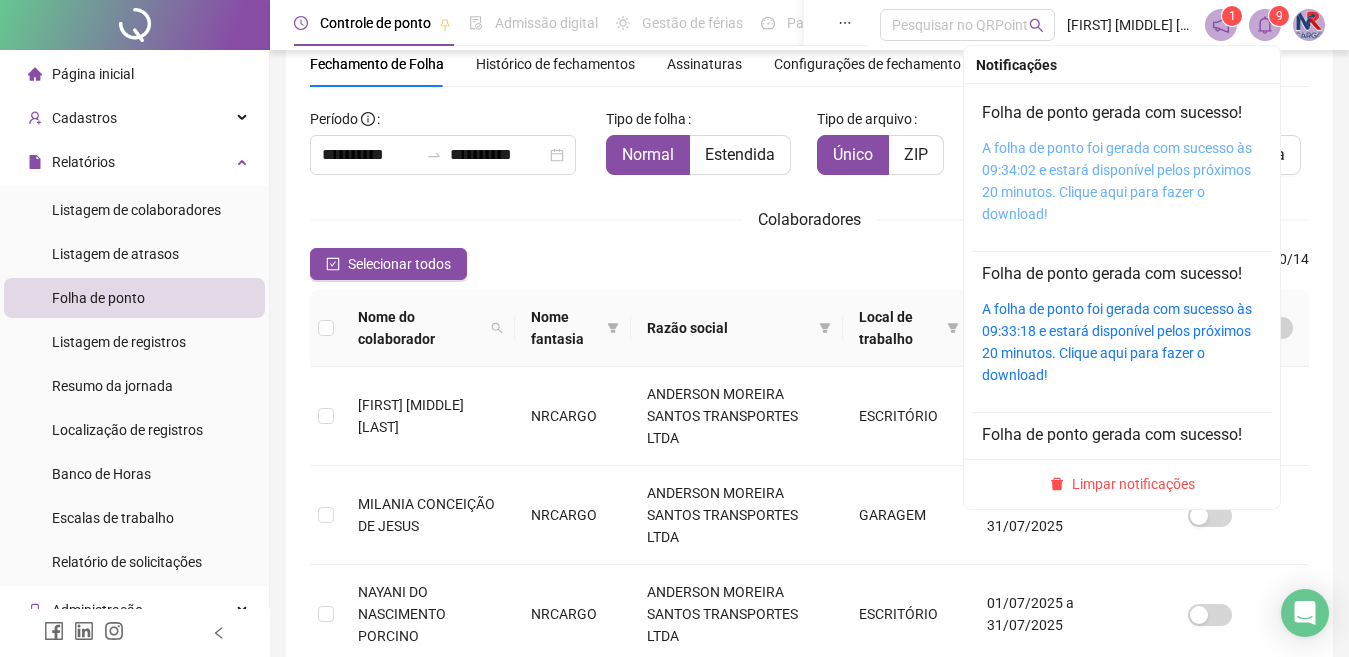 click on "A folha de ponto foi gerada com sucesso às 09:34:02 e estará disponível pelos próximos 20 minutos.
Clique aqui para fazer o download!" at bounding box center (1117, 181) 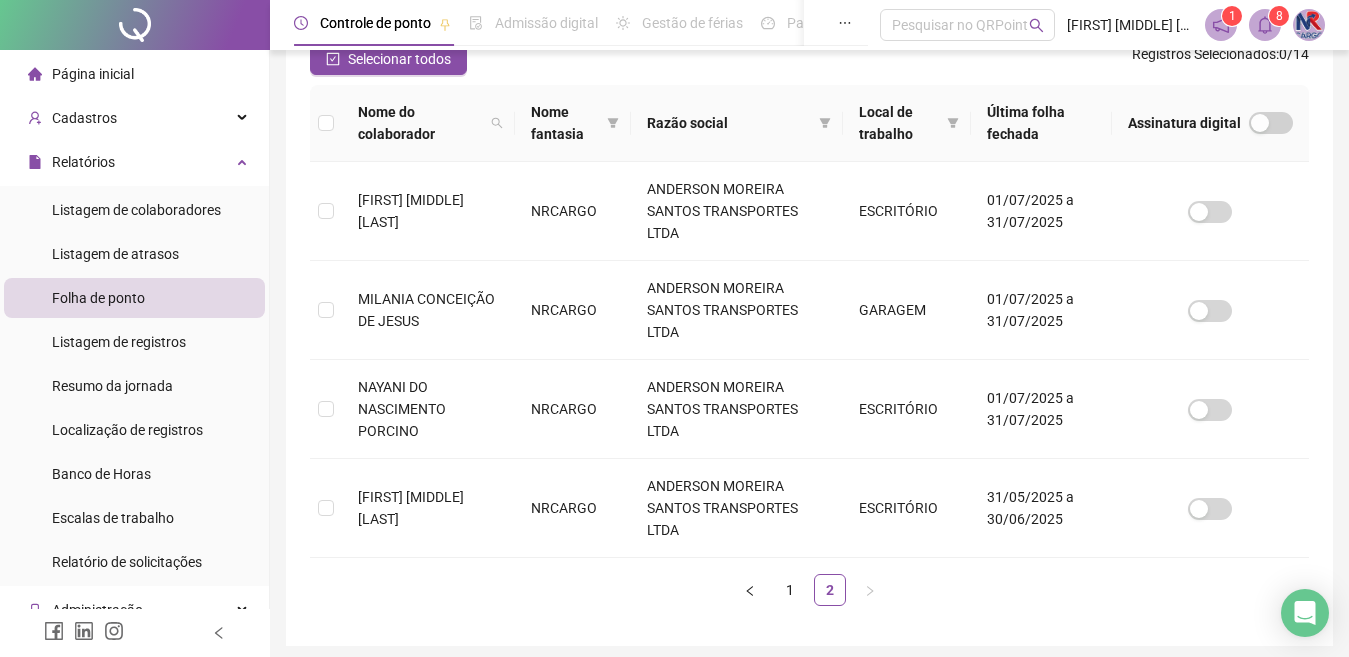 scroll, scrollTop: 295, scrollLeft: 0, axis: vertical 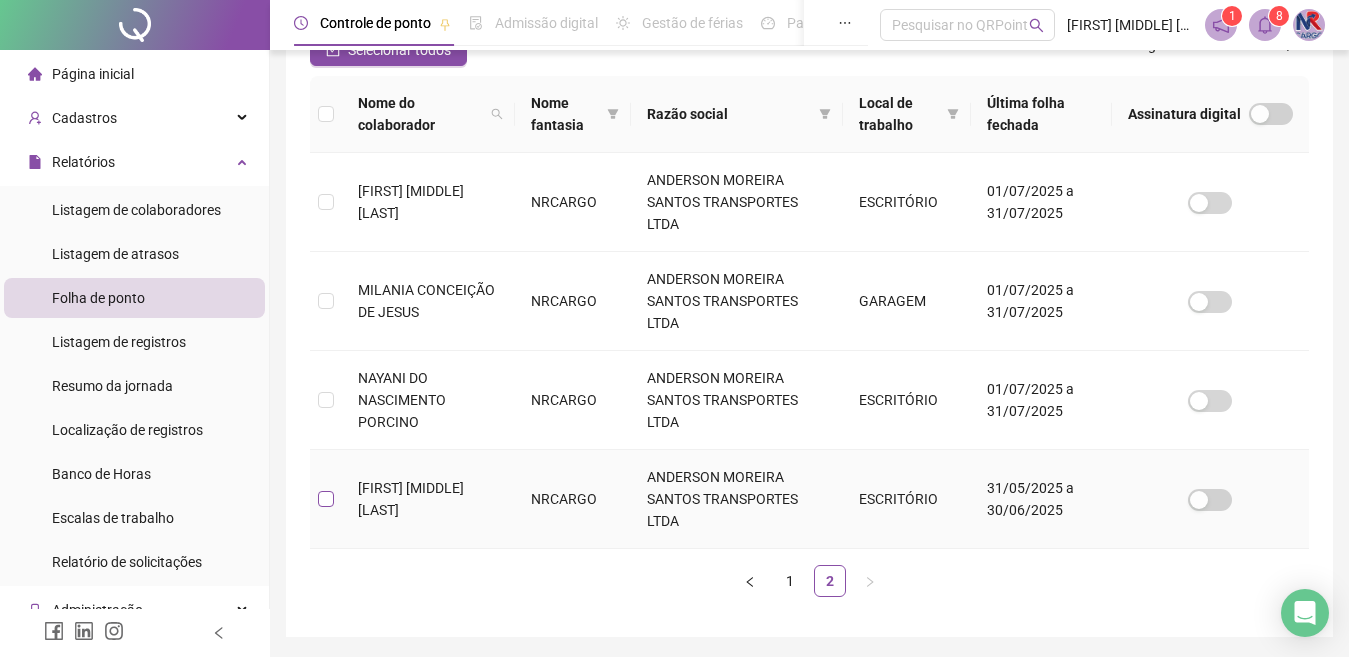 click at bounding box center (326, 499) 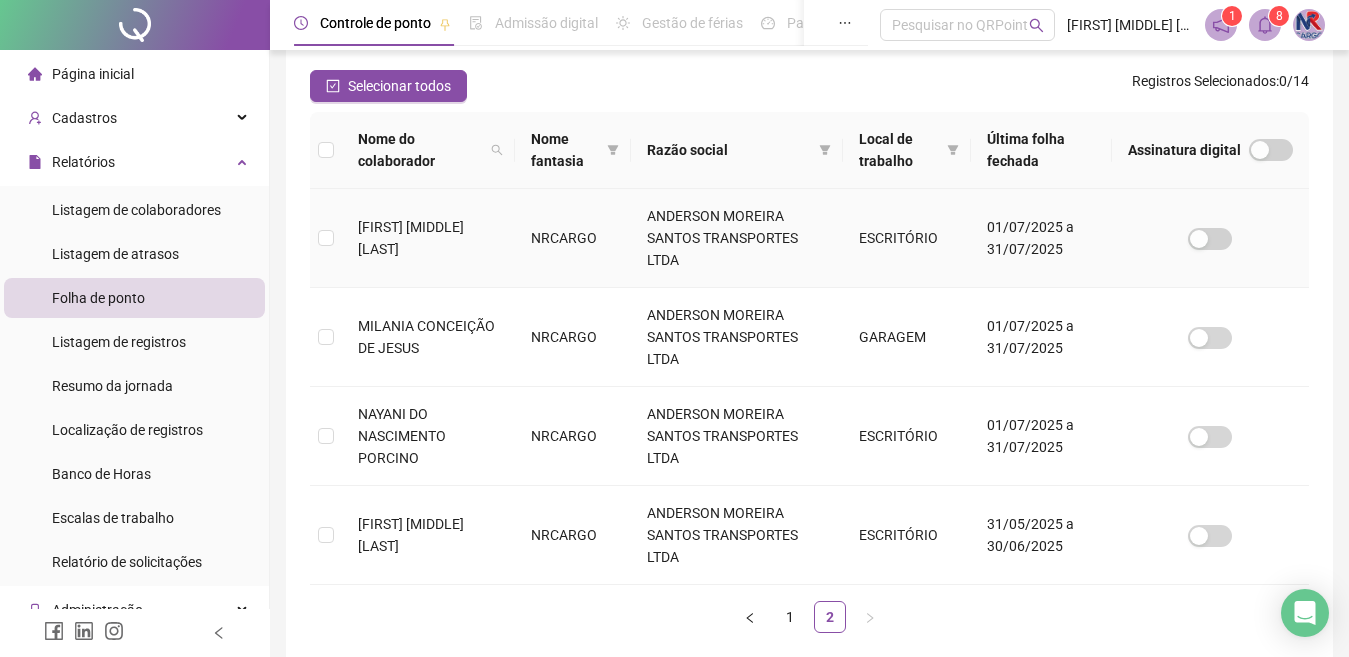 scroll, scrollTop: 295, scrollLeft: 0, axis: vertical 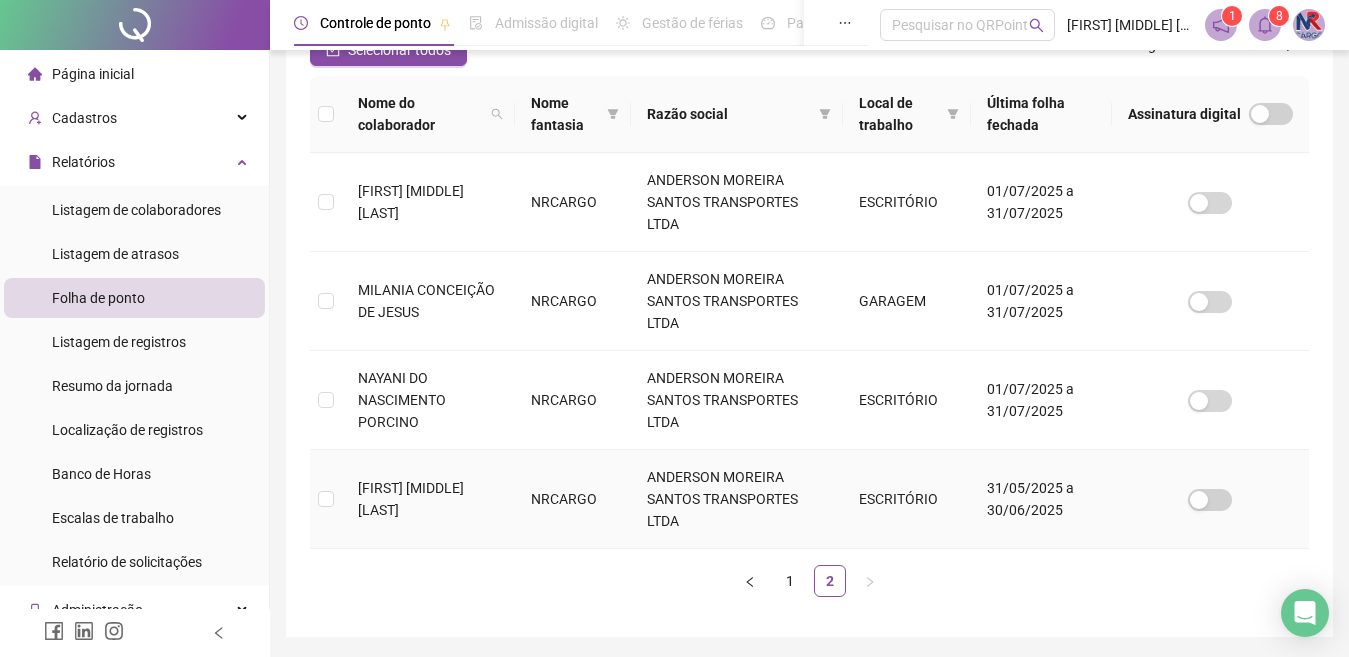 click at bounding box center (326, 499) 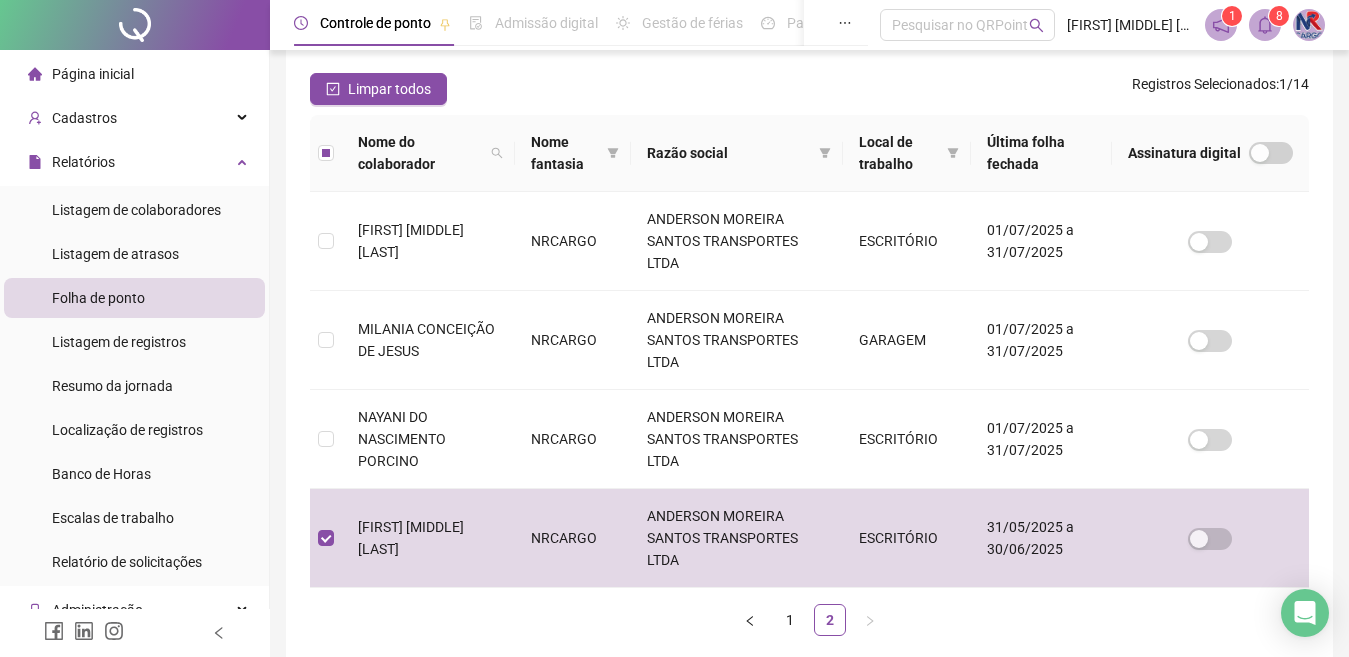 scroll, scrollTop: 0, scrollLeft: 0, axis: both 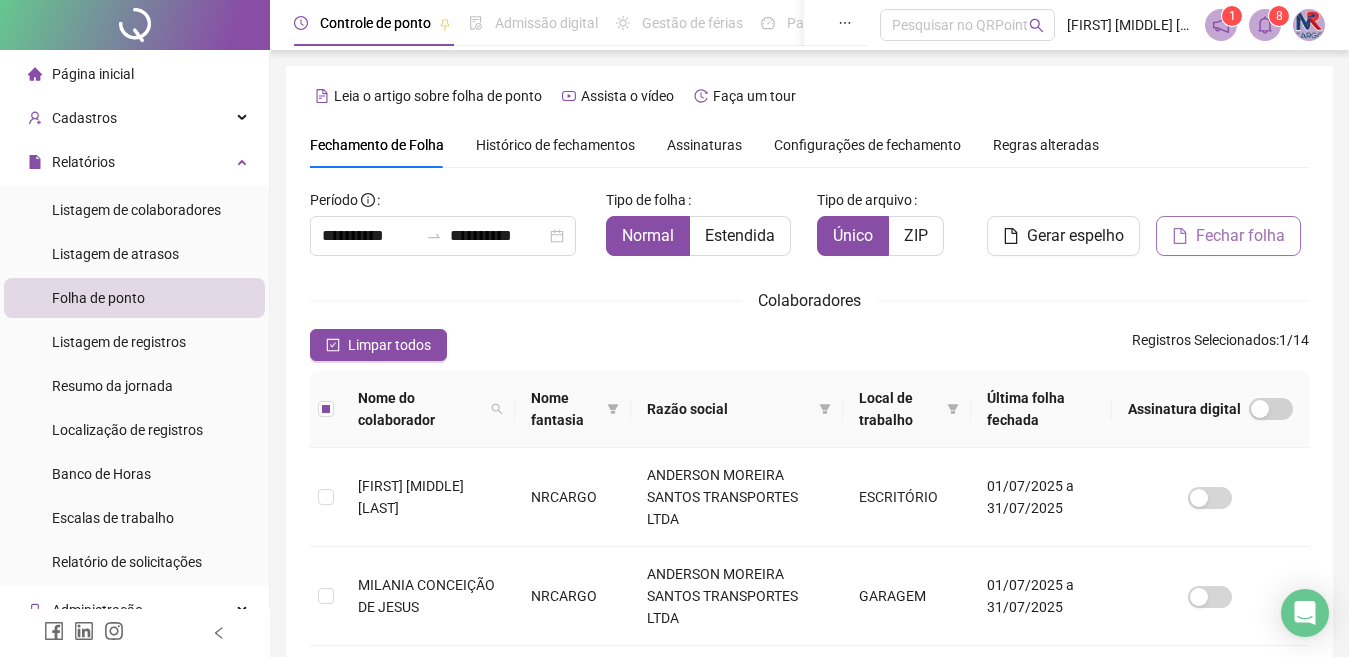 click on "Fechar folha" at bounding box center [1240, 236] 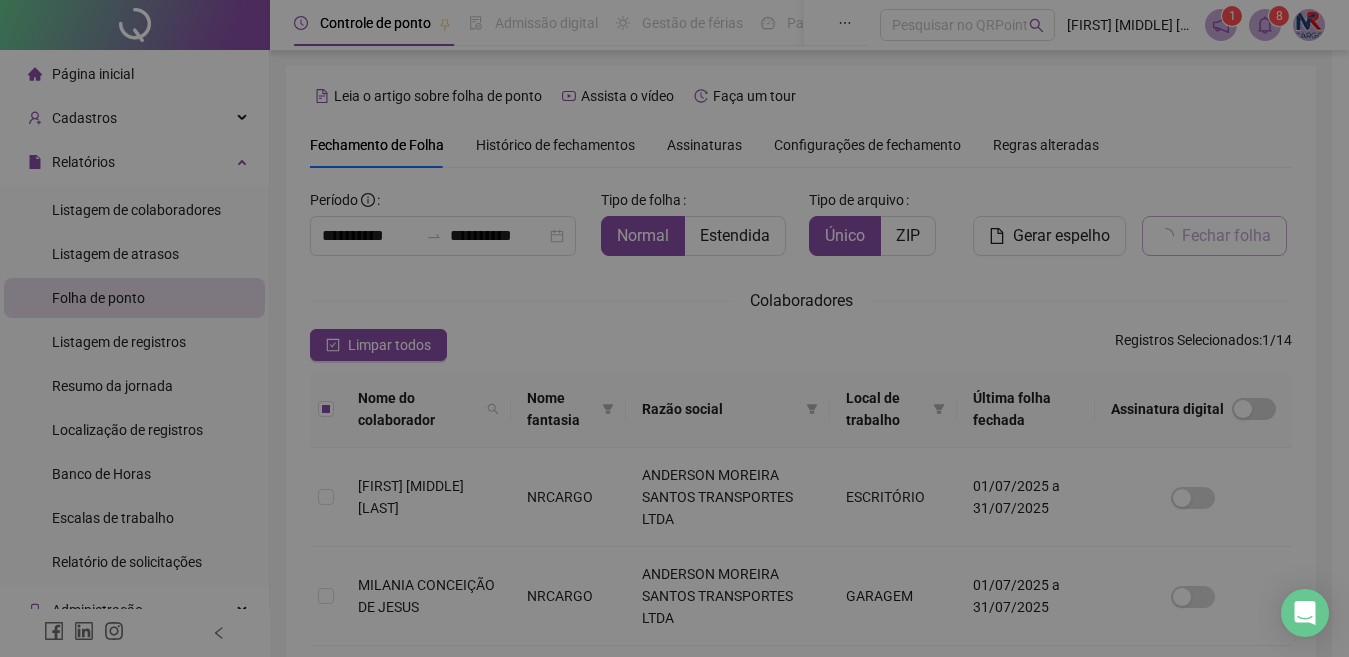 scroll, scrollTop: 81, scrollLeft: 0, axis: vertical 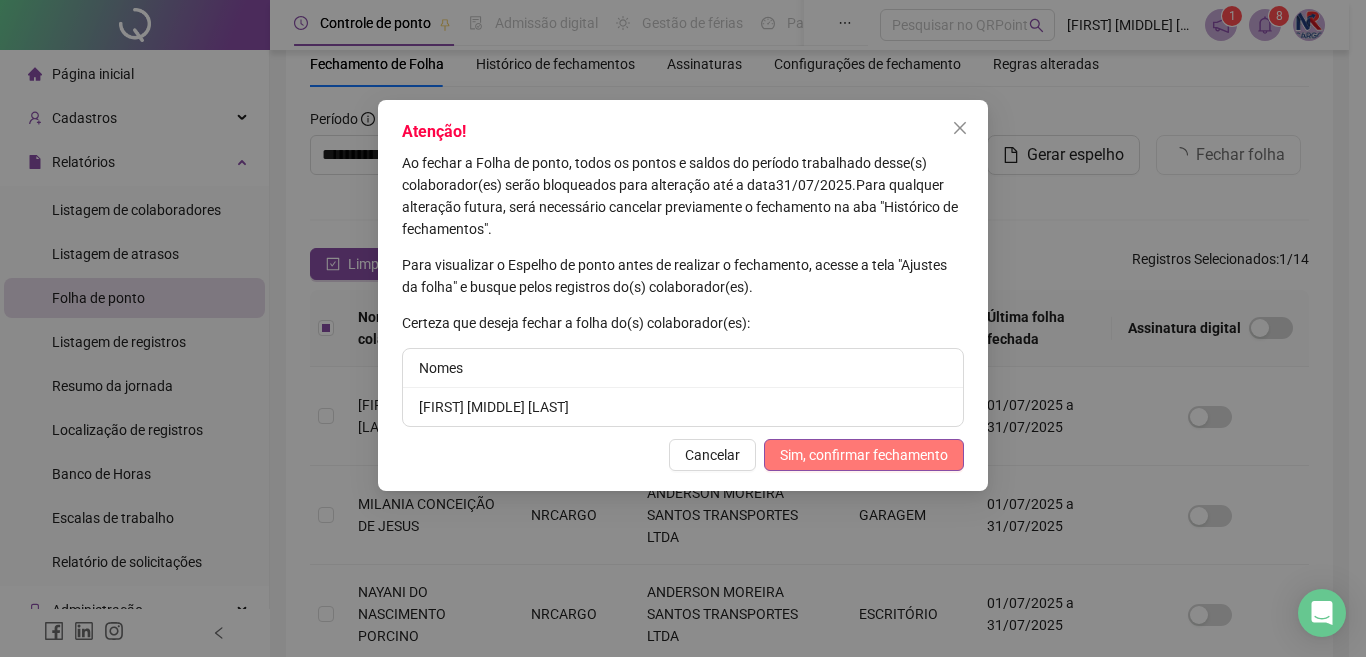 click on "Sim, confirmar fechamento" at bounding box center (864, 455) 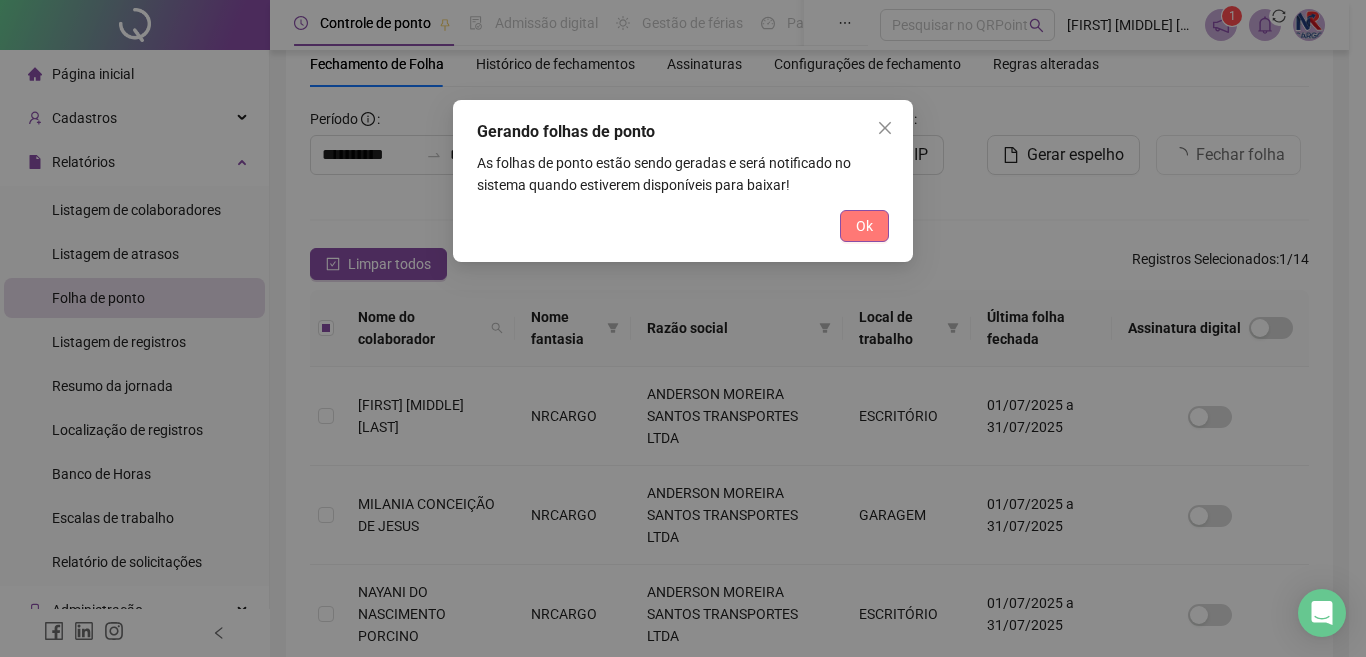 click on "Ok" at bounding box center (864, 226) 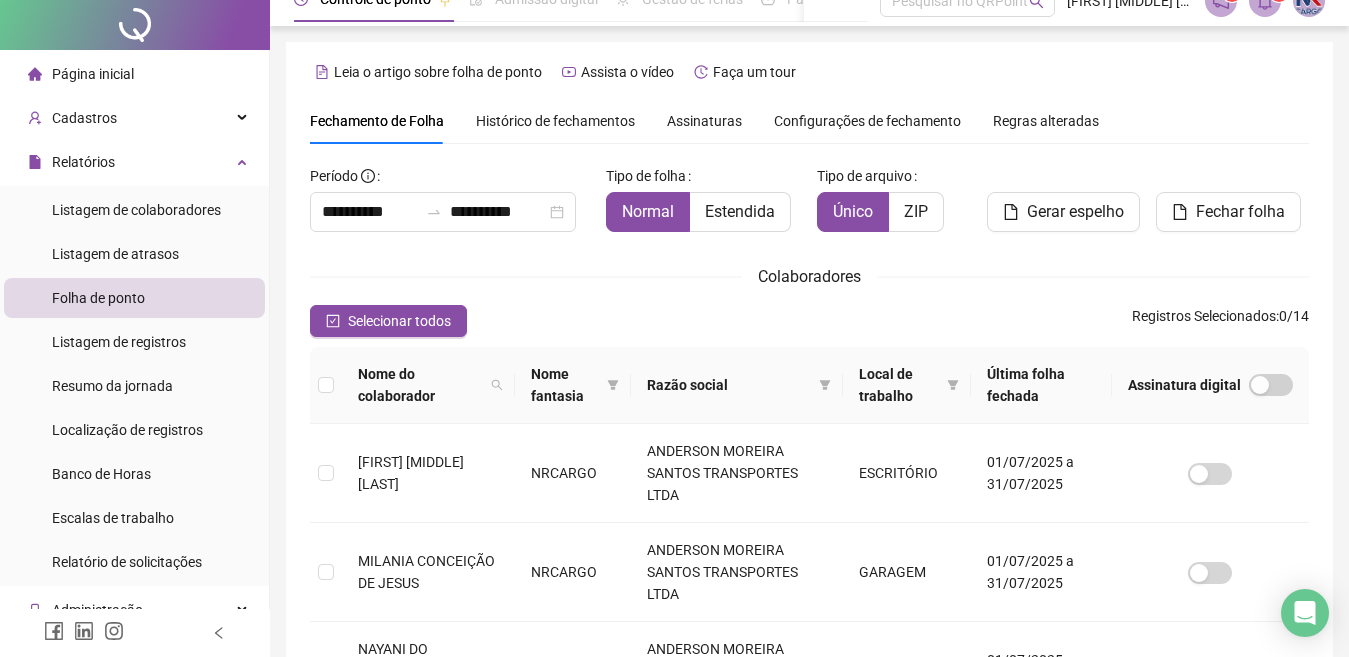 scroll, scrollTop: 0, scrollLeft: 0, axis: both 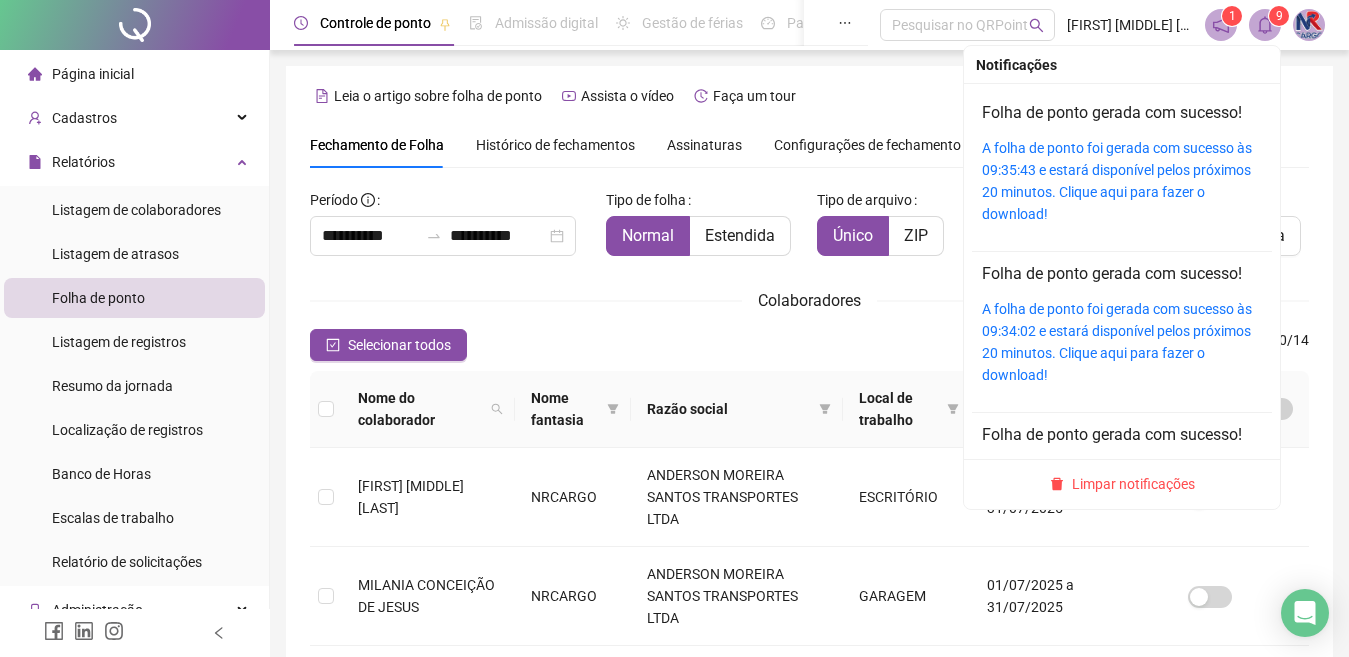 click on "A folha de ponto foi gerada com sucesso às 09:35:43 e estará disponível pelos próximos 20 minutos.
Clique aqui para fazer o download!" at bounding box center (1122, 181) 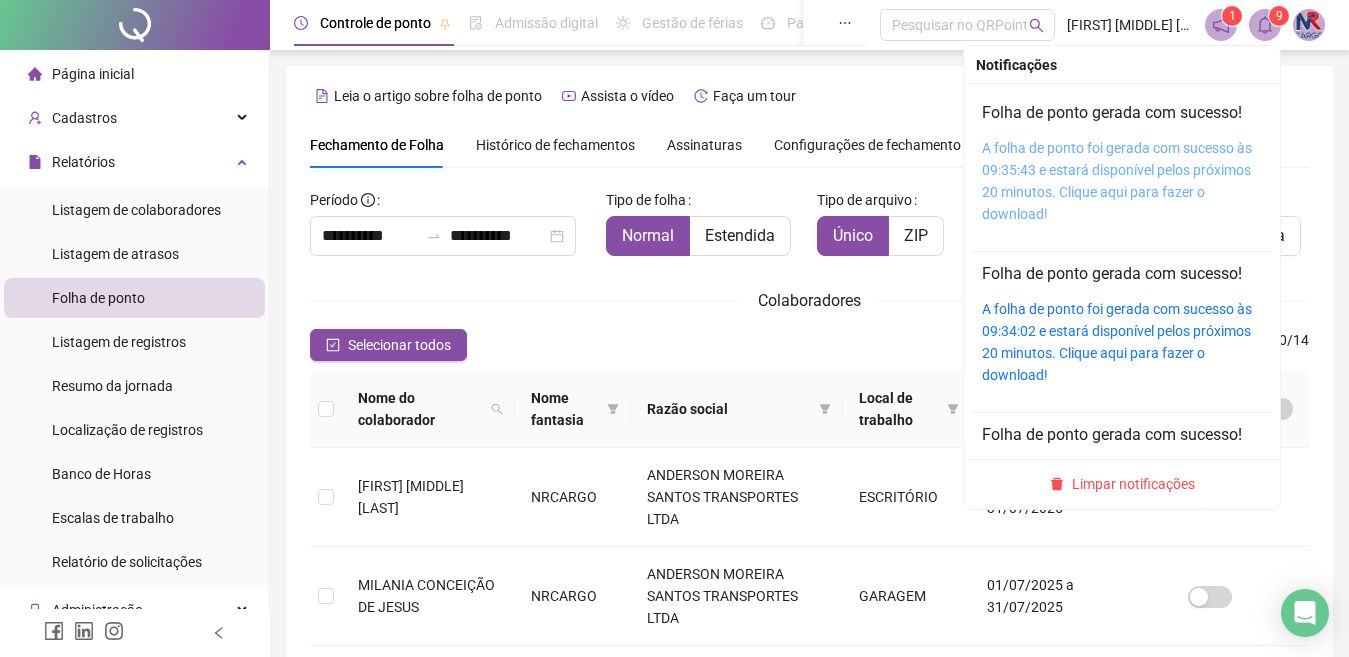 click on "A folha de ponto foi gerada com sucesso às 09:35:43 e estará disponível pelos próximos 20 minutos.
Clique aqui para fazer o download!" at bounding box center (1117, 181) 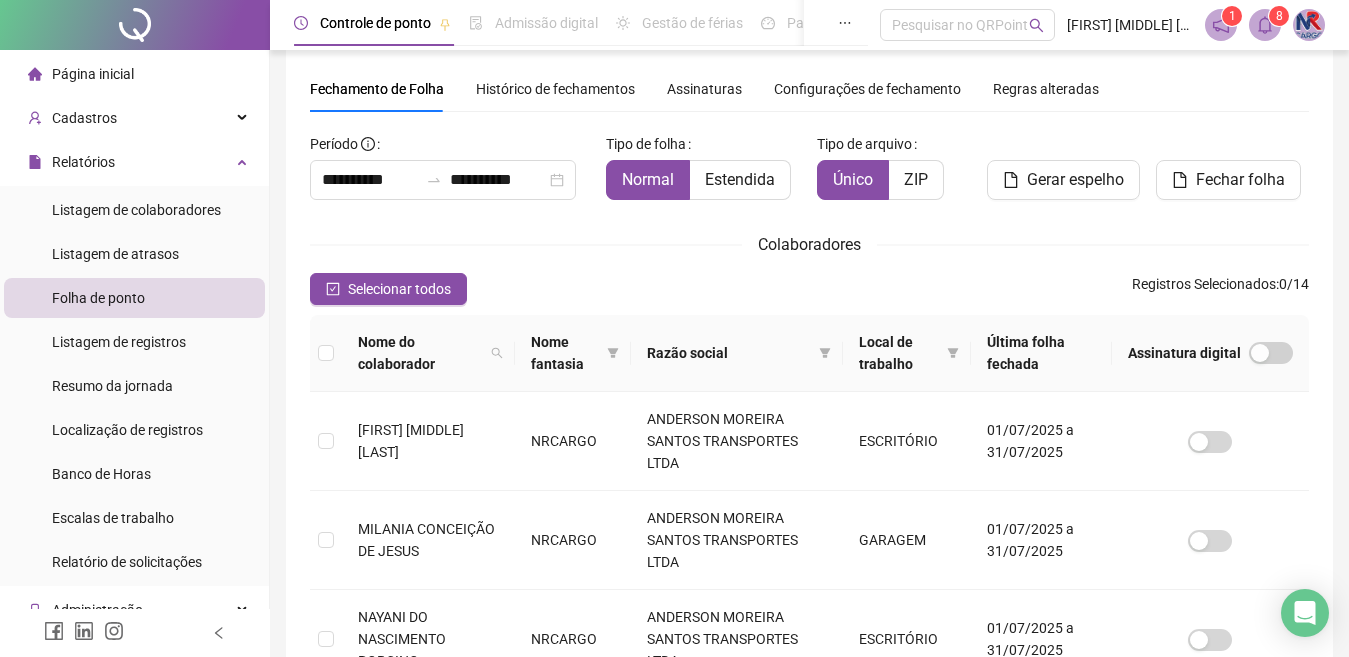 scroll, scrollTop: 0, scrollLeft: 0, axis: both 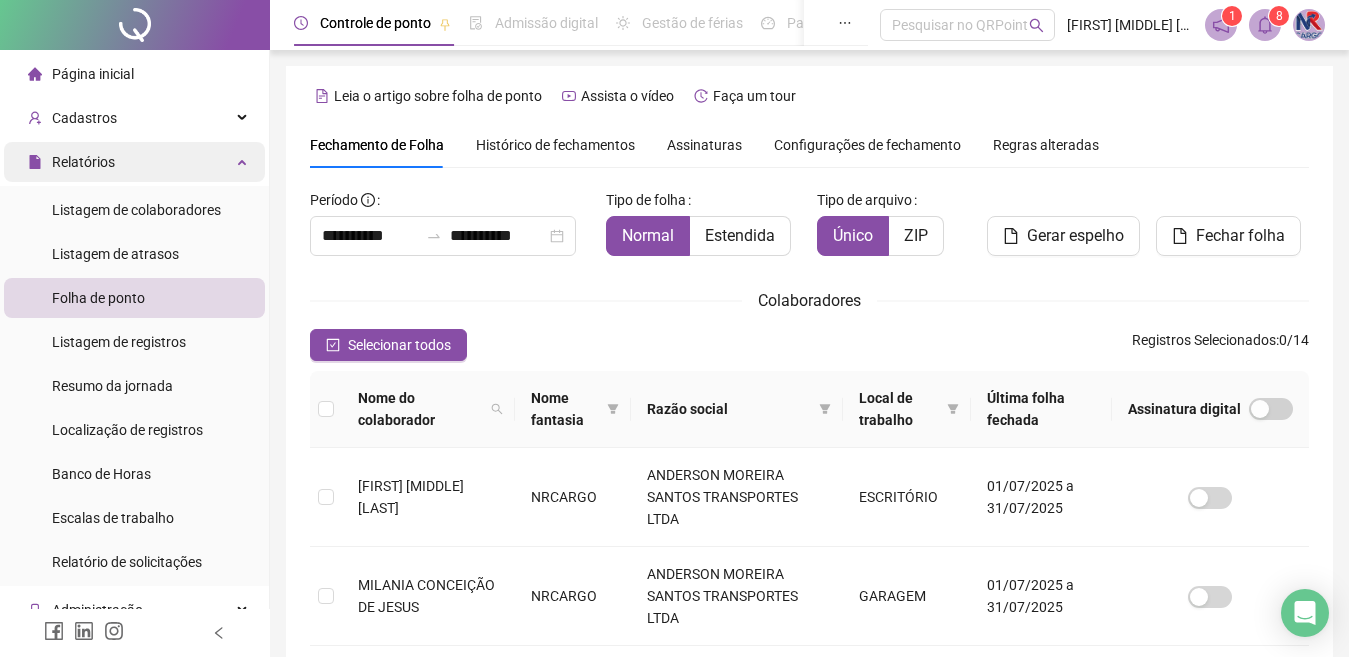 click on "Relatórios" at bounding box center [134, 162] 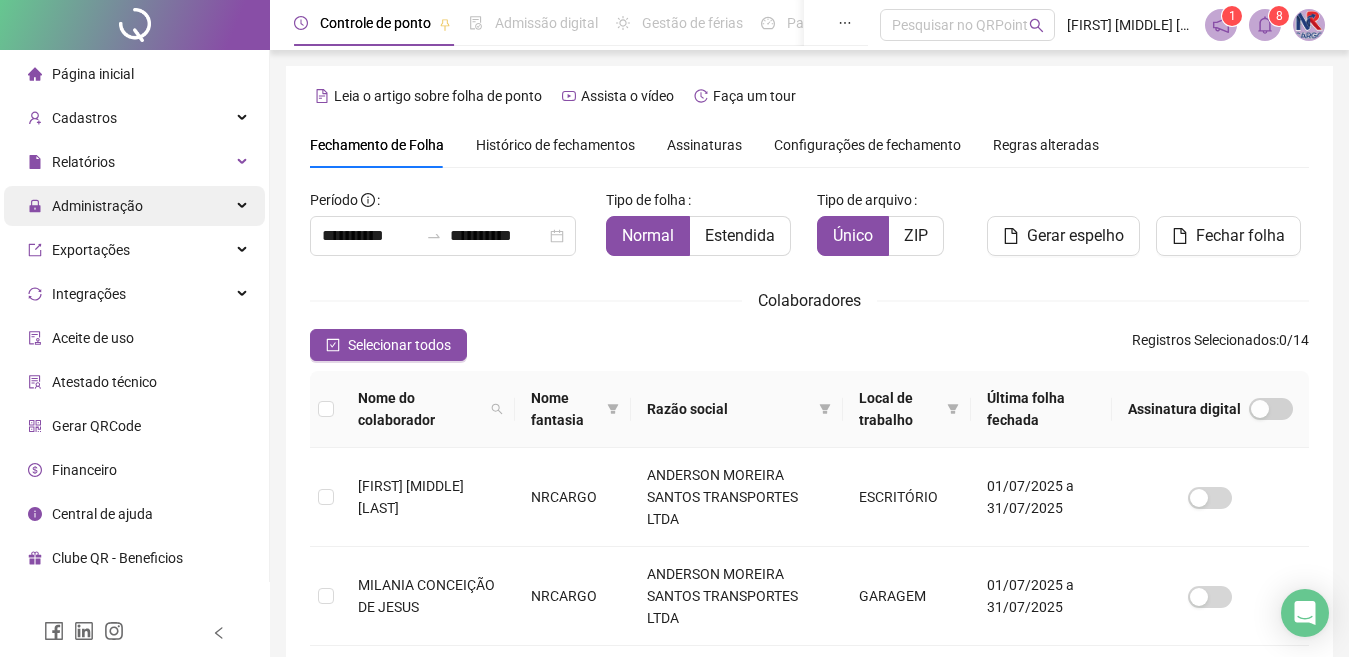 click on "Administração" at bounding box center (134, 206) 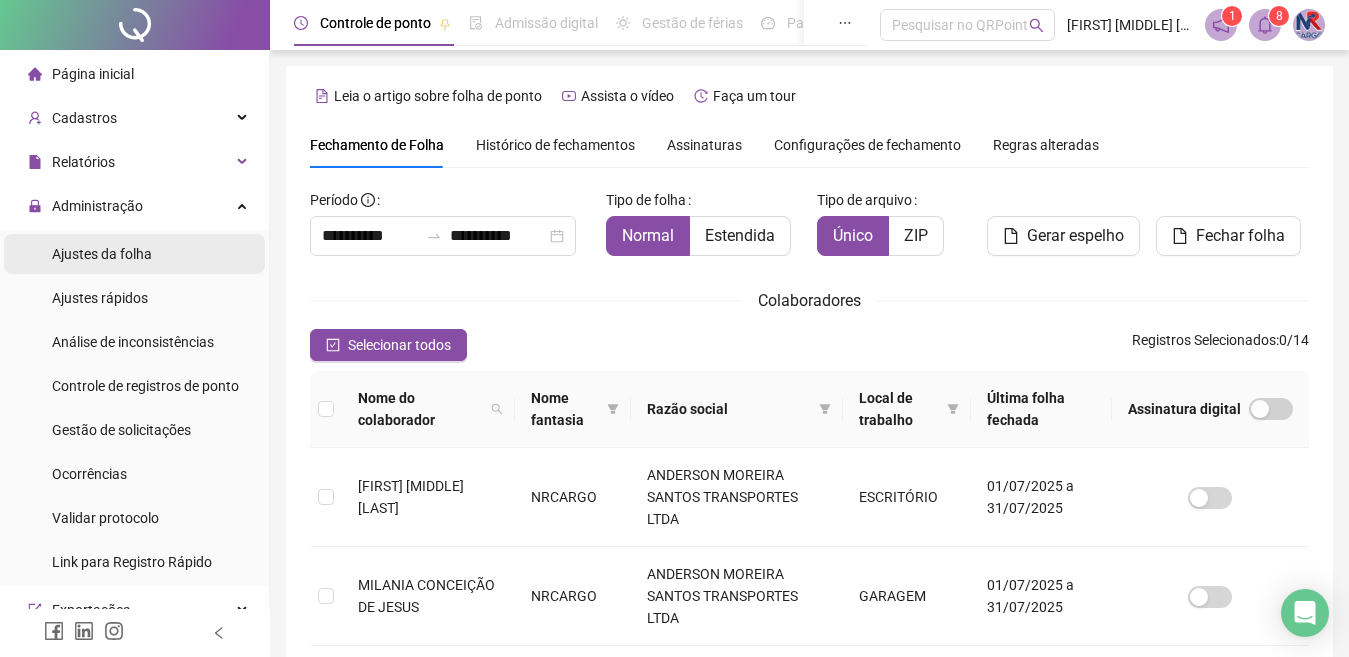 click on "Ajustes da folha" at bounding box center (134, 254) 